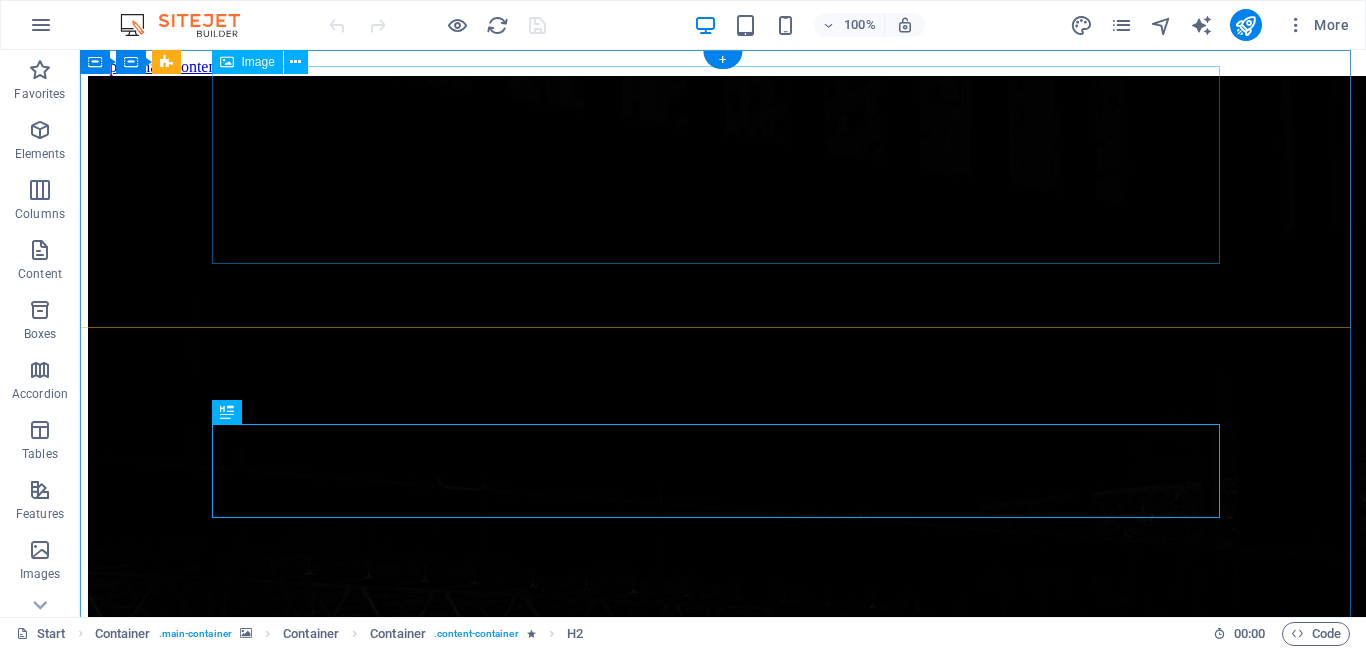 scroll, scrollTop: 0, scrollLeft: 0, axis: both 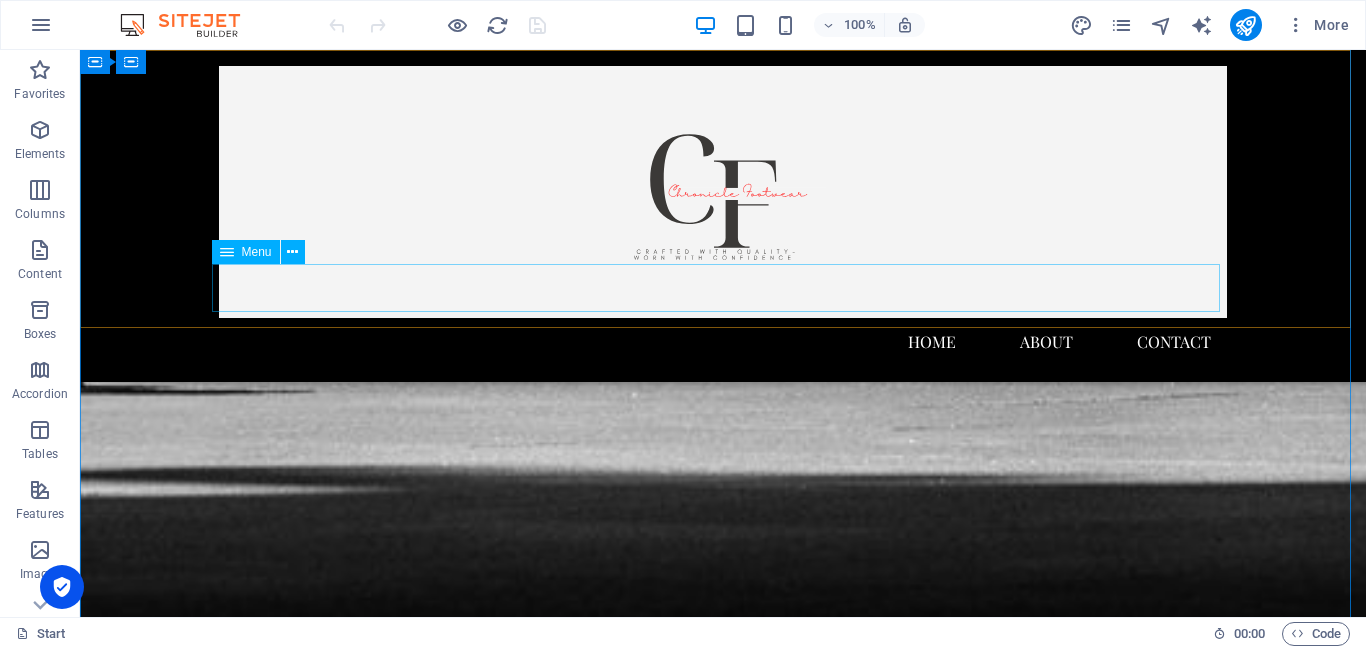 click on "Home About Contact" at bounding box center (723, 342) 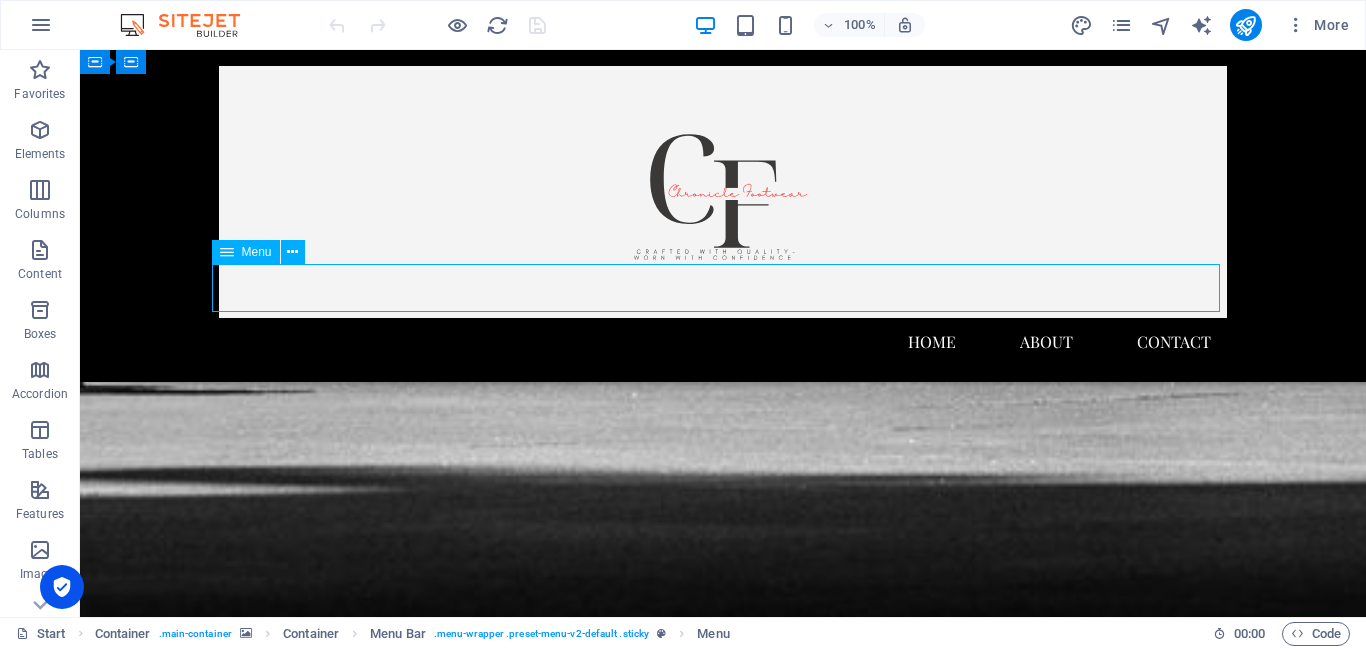 click on "Home About Contact" at bounding box center [723, 342] 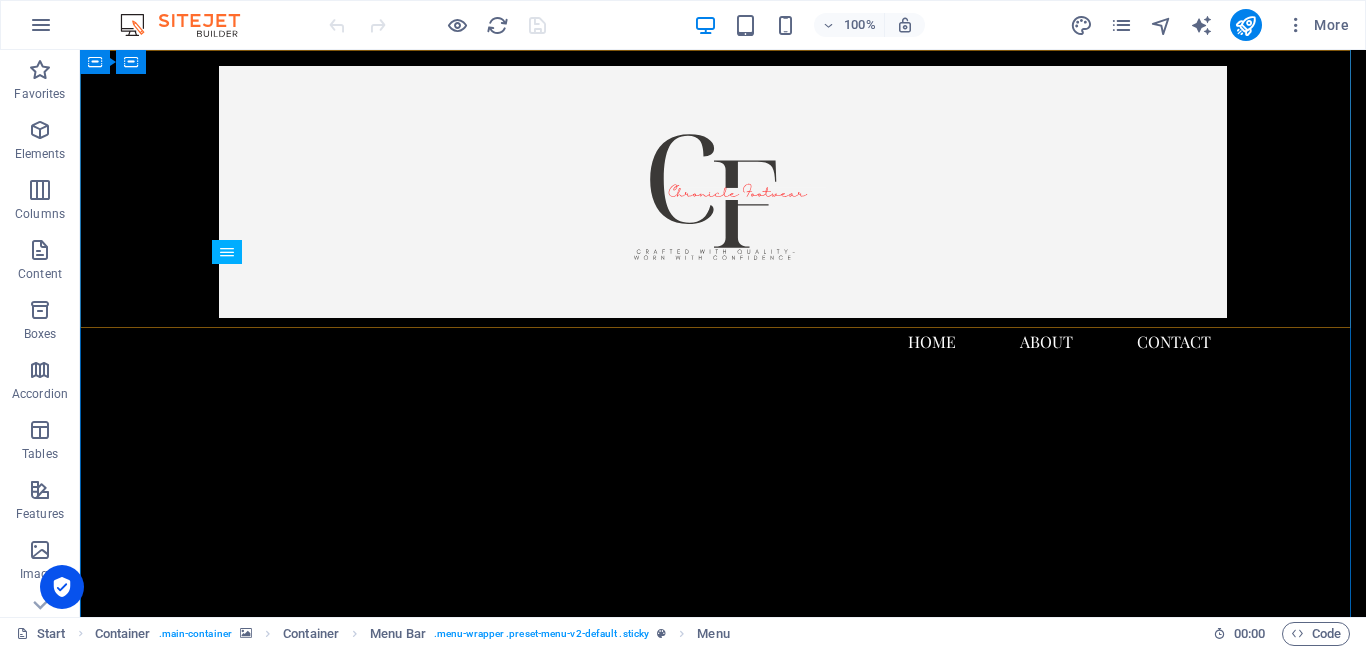 scroll, scrollTop: 273, scrollLeft: 0, axis: vertical 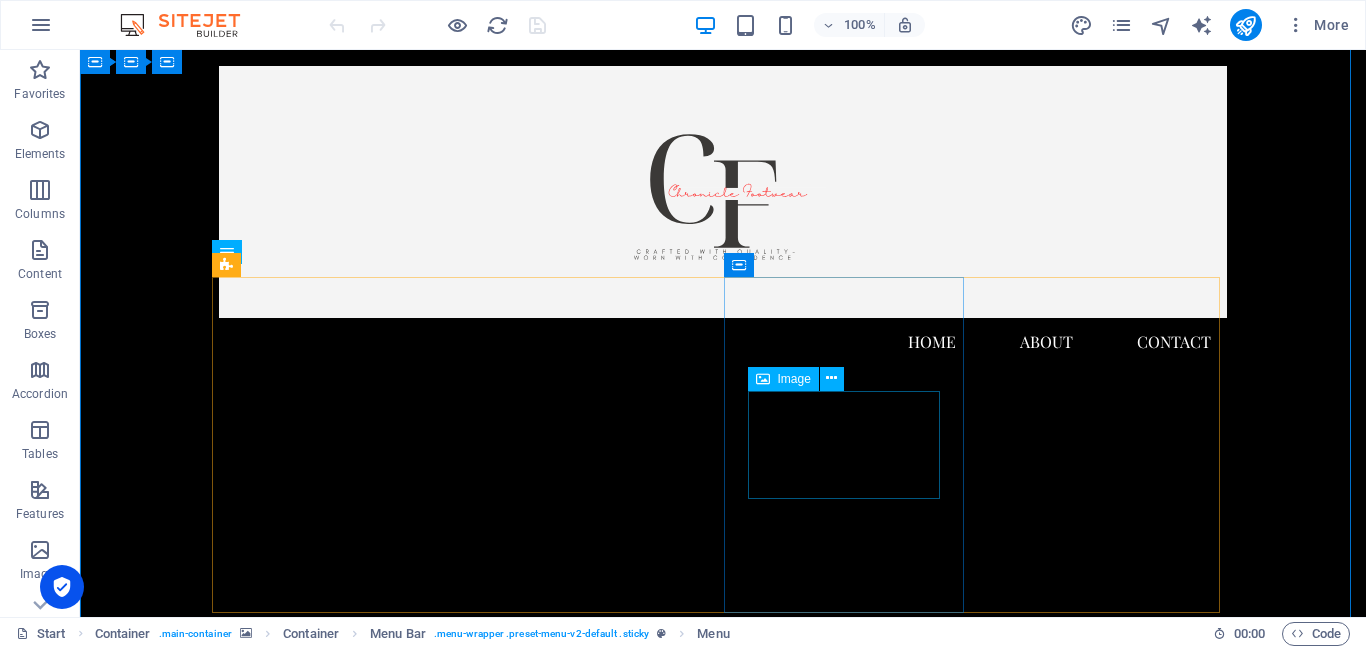 click at bounding box center (339, 5644) 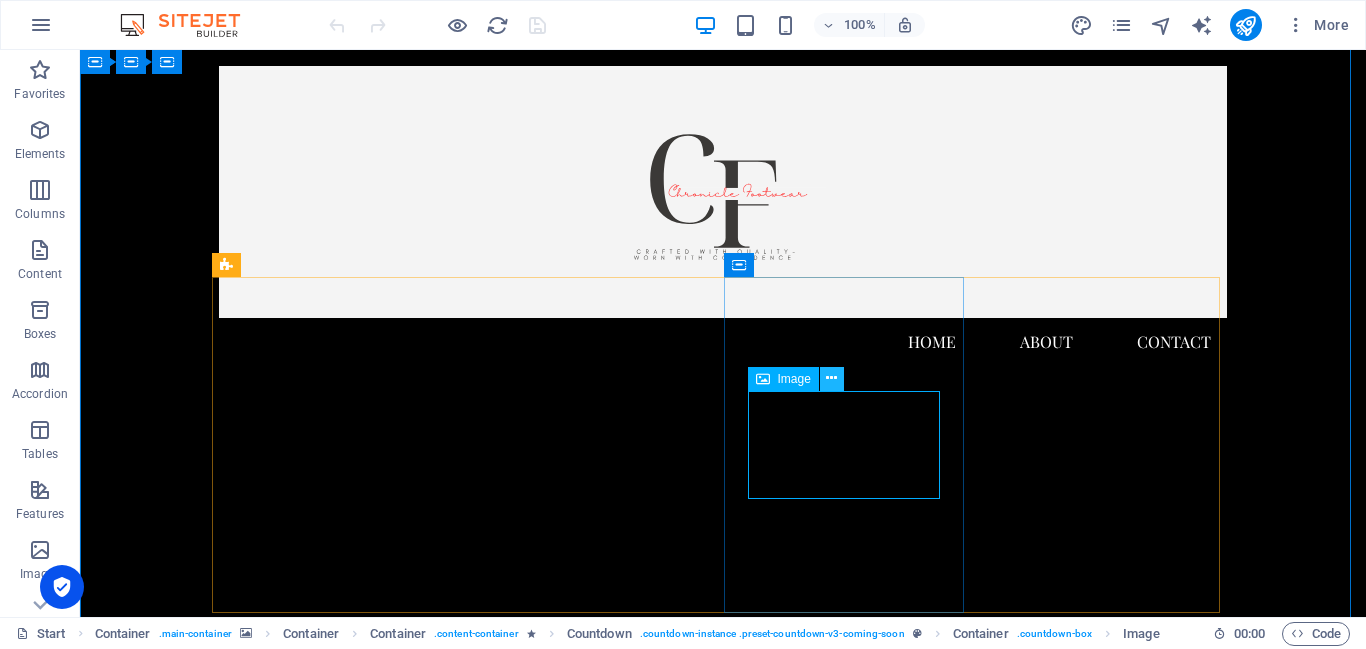 click at bounding box center [831, 378] 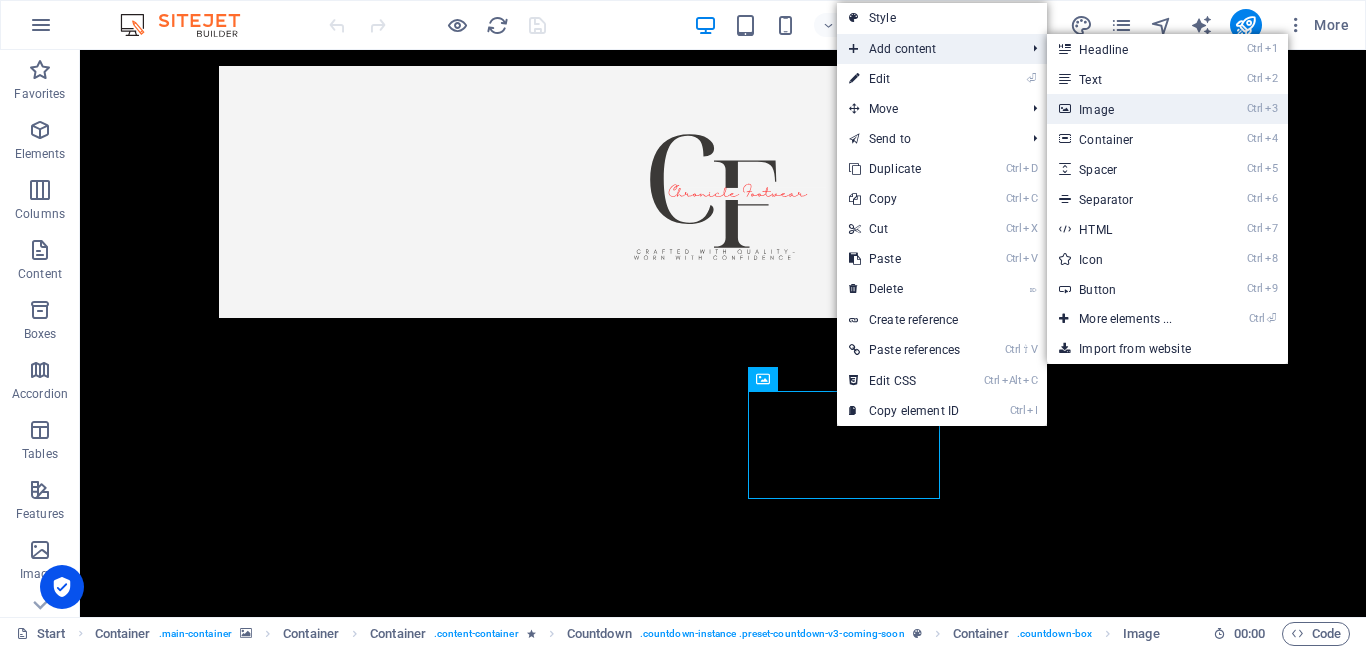 click on "Ctrl 3  Image" at bounding box center [1129, 109] 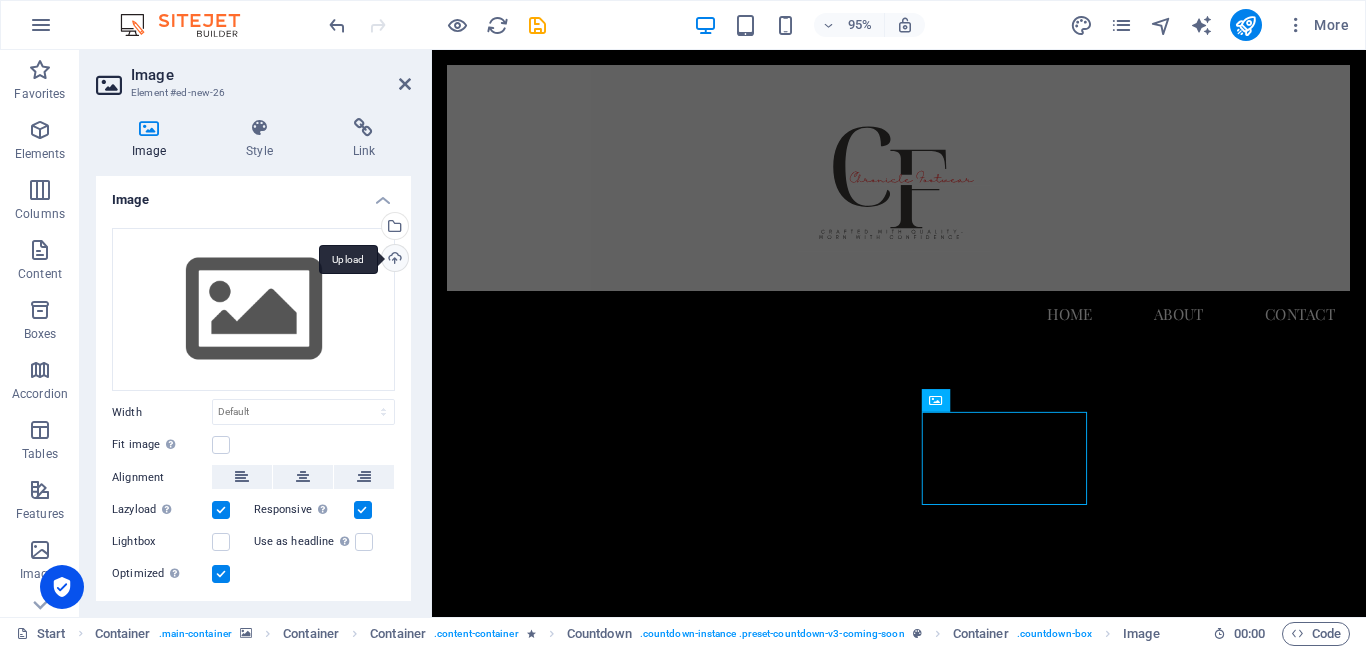 click on "Upload" at bounding box center (393, 260) 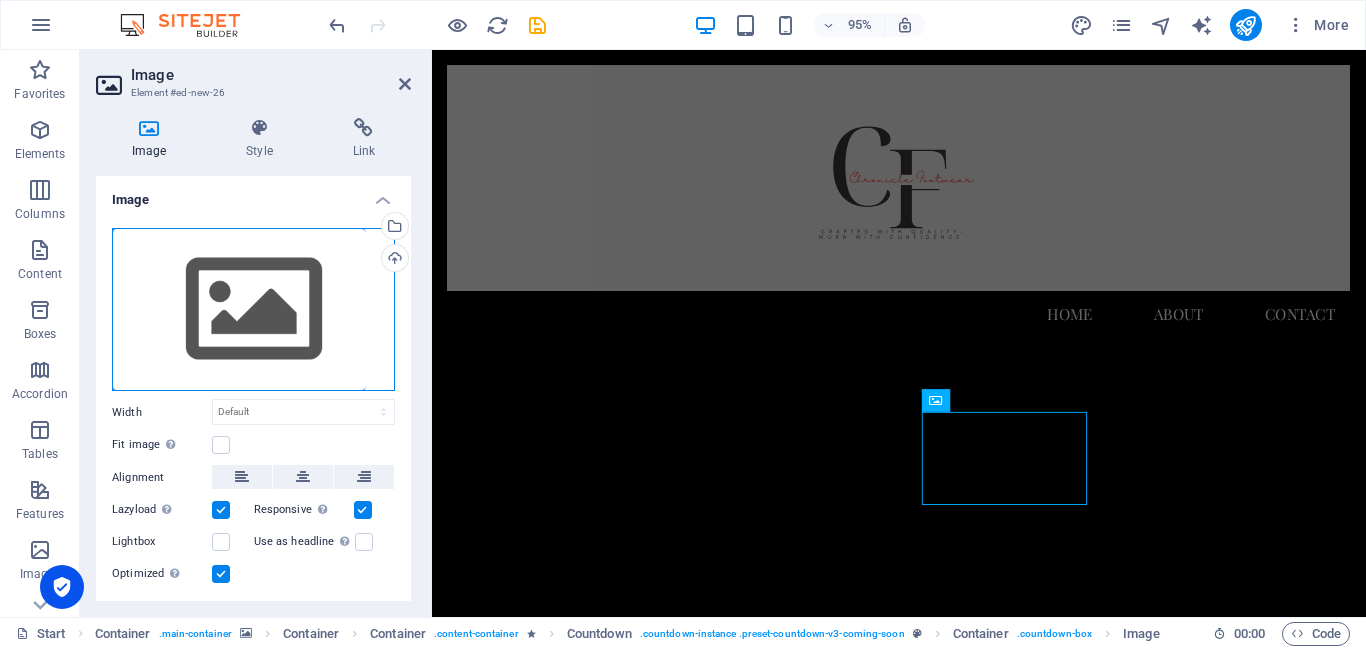 click on "Drag files here, click to choose files or select files from Files or our free stock photos & videos" at bounding box center [253, 310] 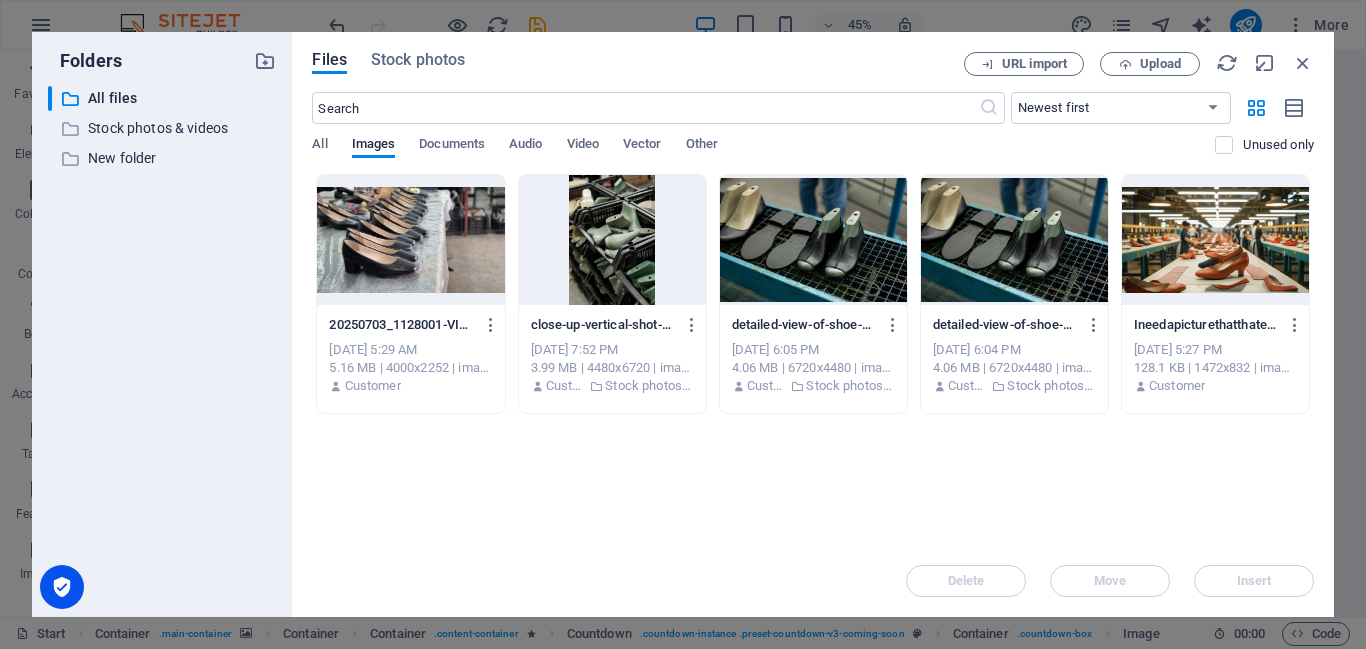 click at bounding box center (410, 240) 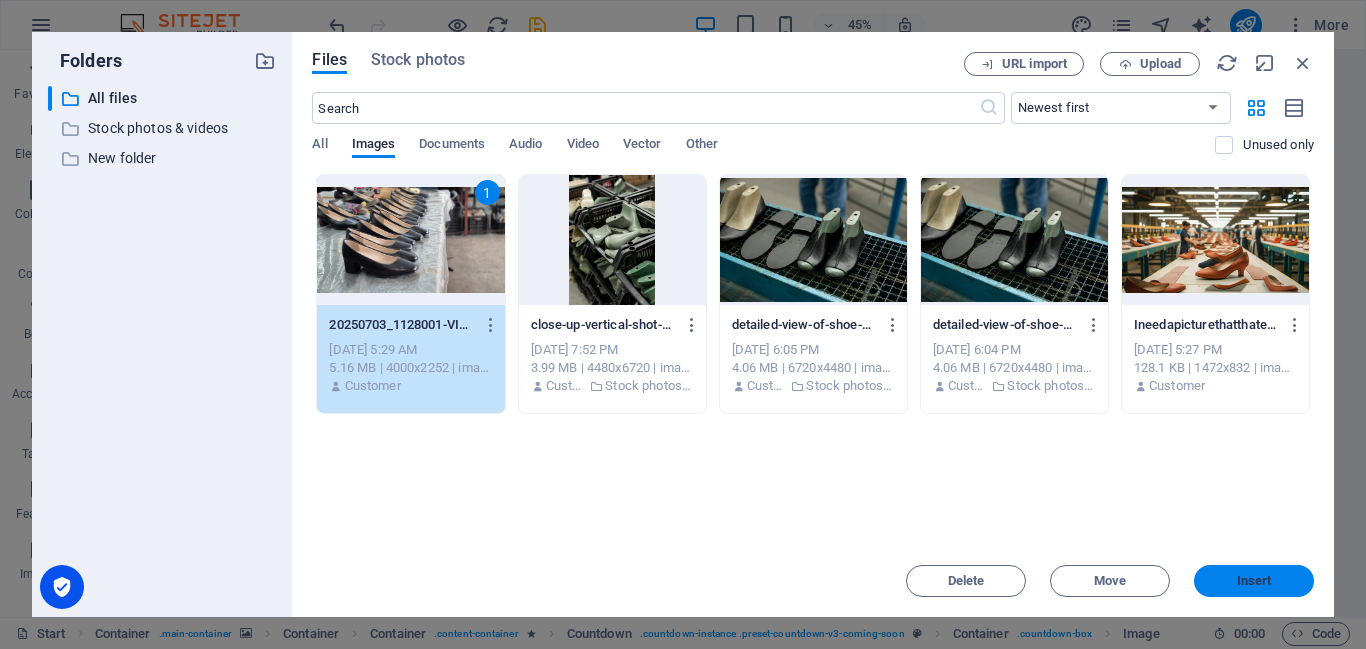 click on "Insert" at bounding box center (1254, 581) 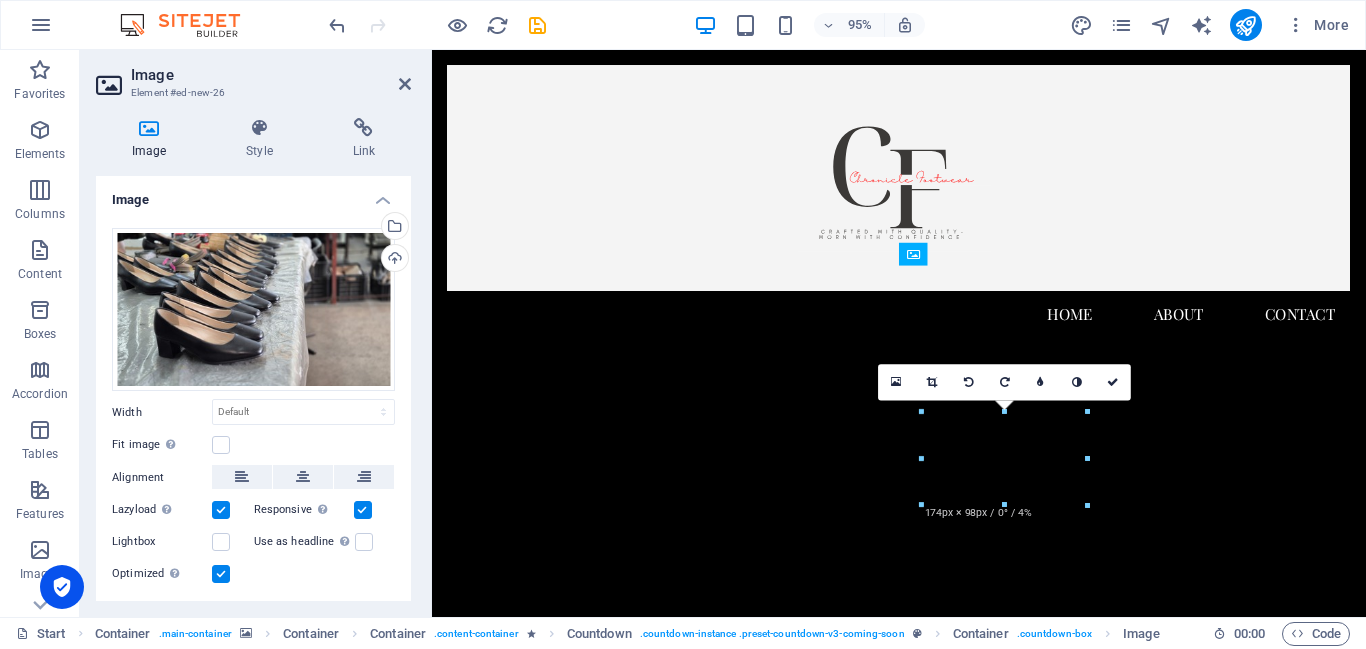 drag, startPoint x: 1041, startPoint y: 495, endPoint x: 1051, endPoint y: 466, distance: 30.675724 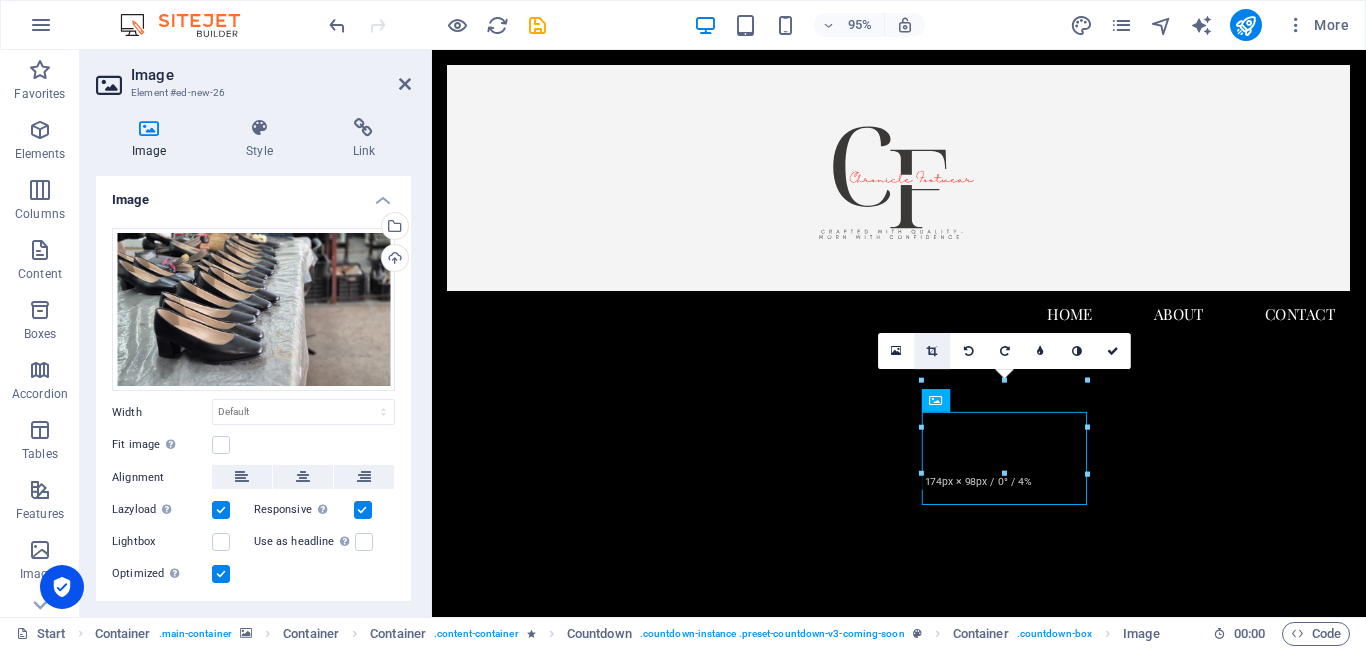 click at bounding box center (932, 351) 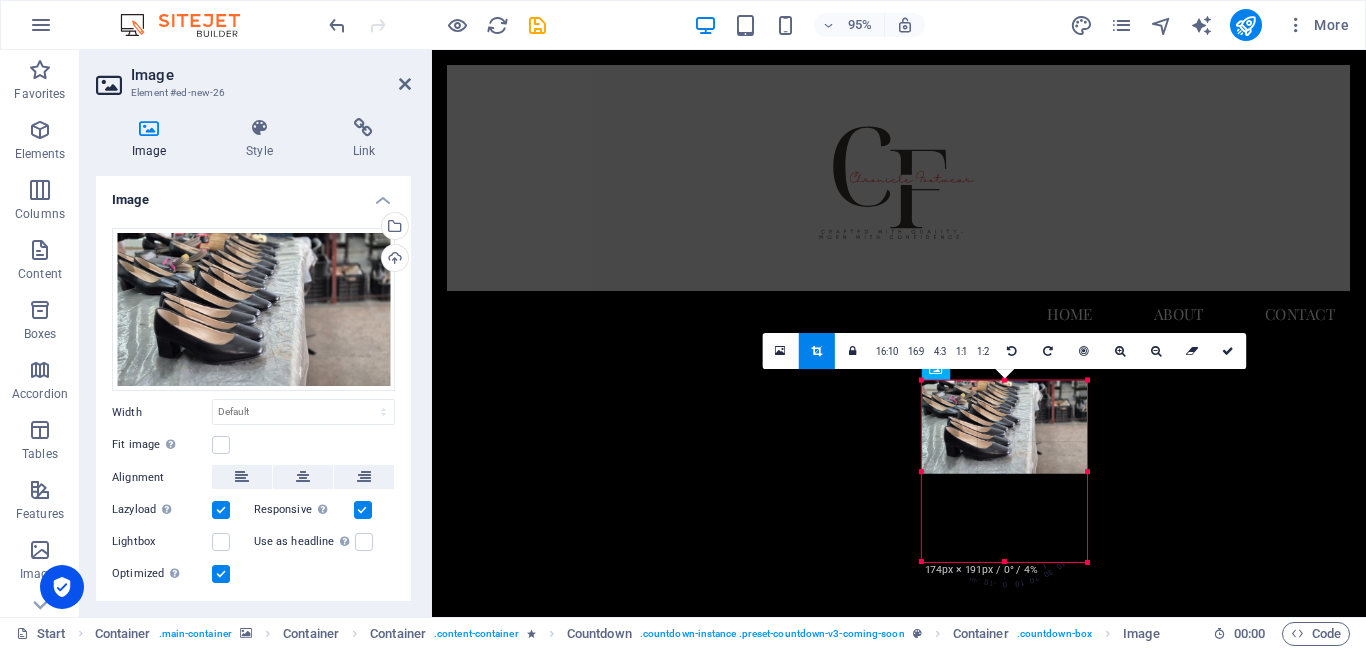drag, startPoint x: 1087, startPoint y: 410, endPoint x: 745, endPoint y: 281, distance: 365.52017 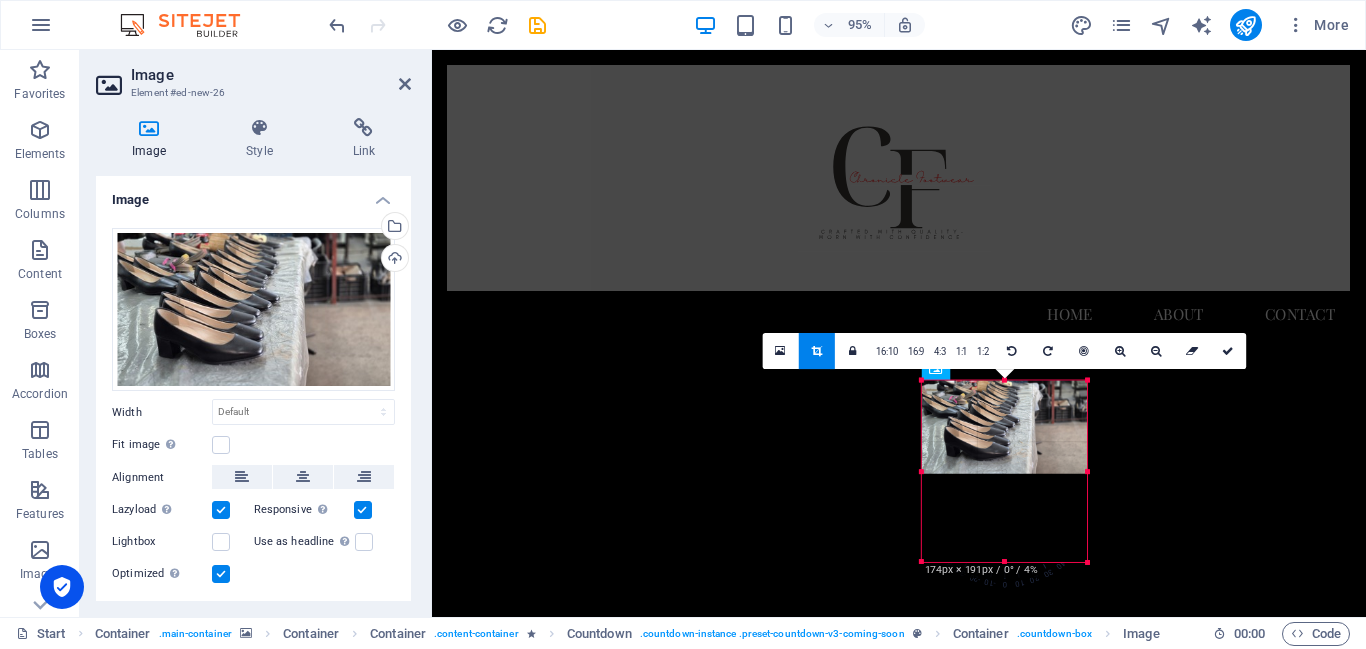 click on "H2   Container   Container   Container   Container   Container   Container   Image   Menu Bar   Menu   Container   Textarea   Preset   Container   Preset   Container   Preset   Form   Email   Container   Preset   Form   Input   Countdown   Container   Image   Image   Image   Container   Container   Container   Image   Spacer 180 170 160 150 140 130 120 110 100 90 80 70 60 50 40 30 20 10 0 -10 -20 -30 -40 -50 -60 -70 -80 -90 -100 -110 -120 -130 -140 -150 -160 -170 174px × 191px / 0° / 4% 16:10 16:9 4:3 1:1 1:2 0" at bounding box center (899, 204) 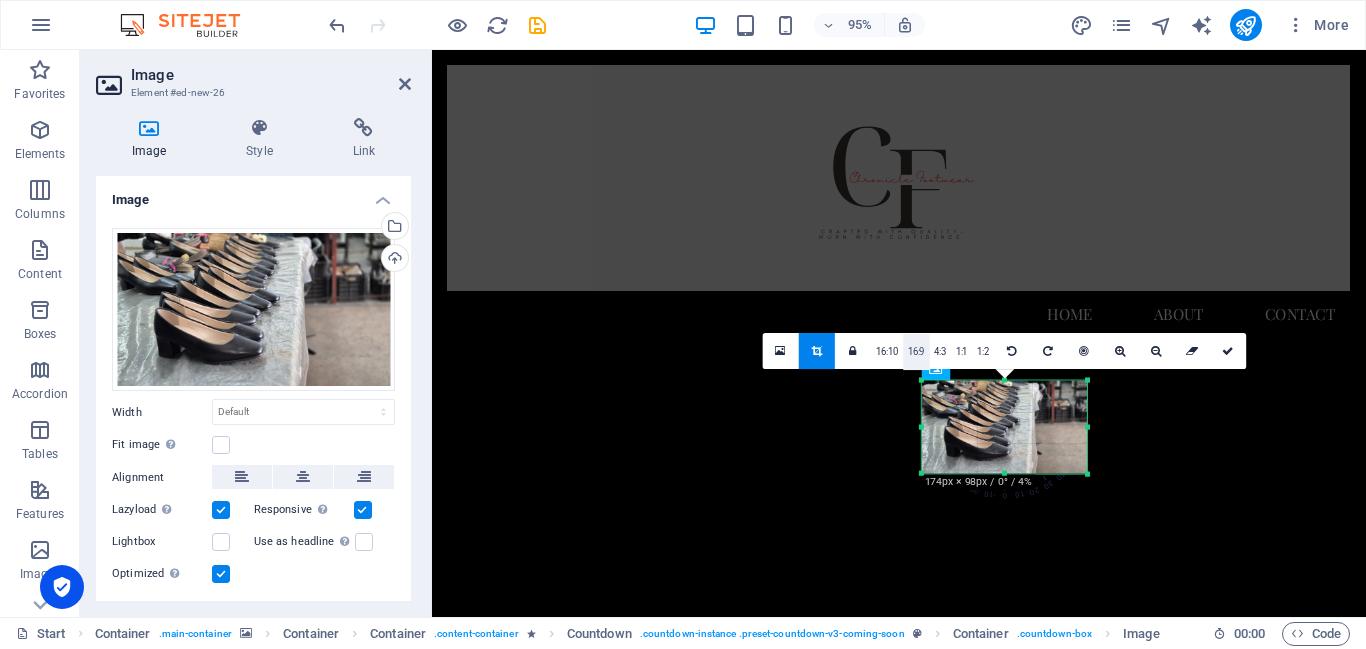 click on "16:9" at bounding box center [916, 353] 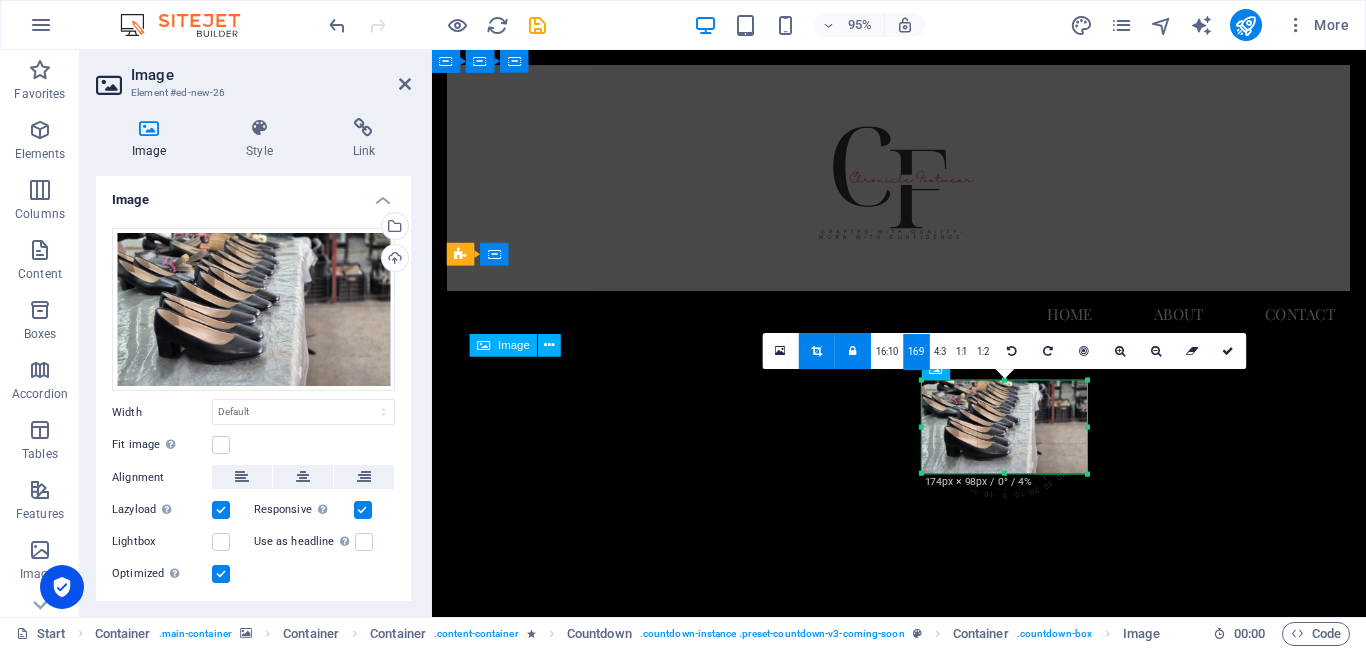 click at bounding box center (561, 3586) 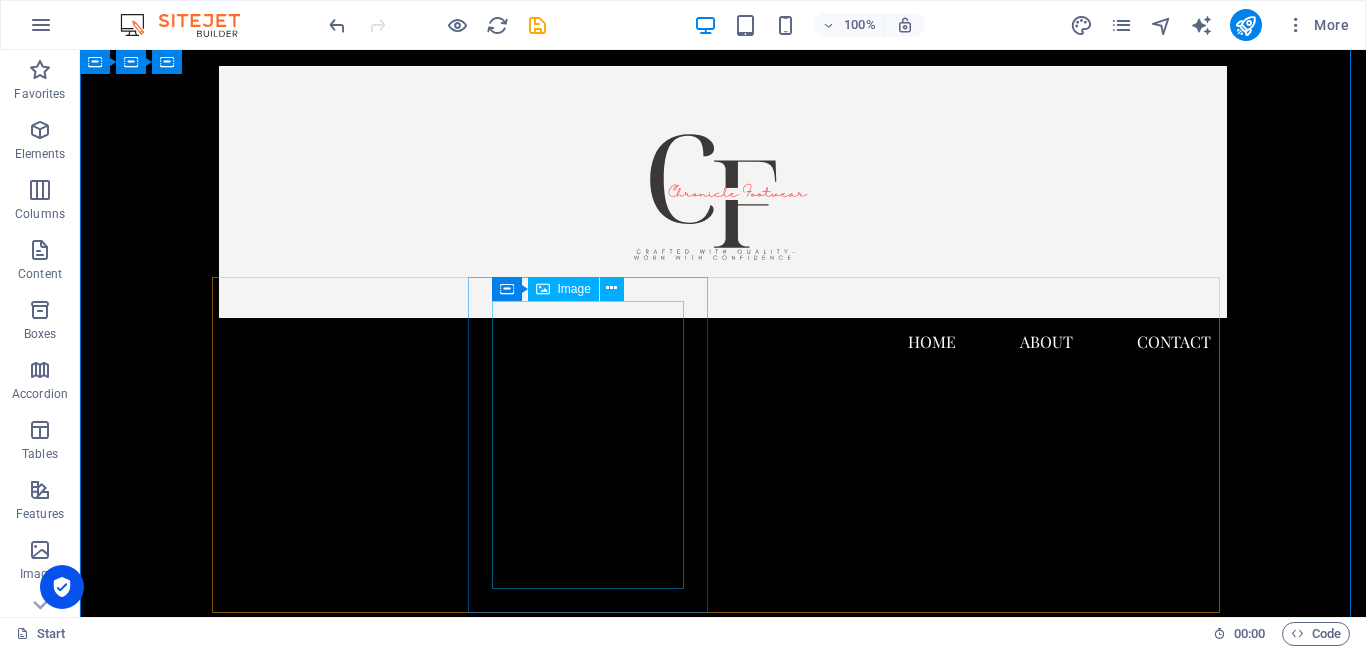 click at bounding box center [339, 4204] 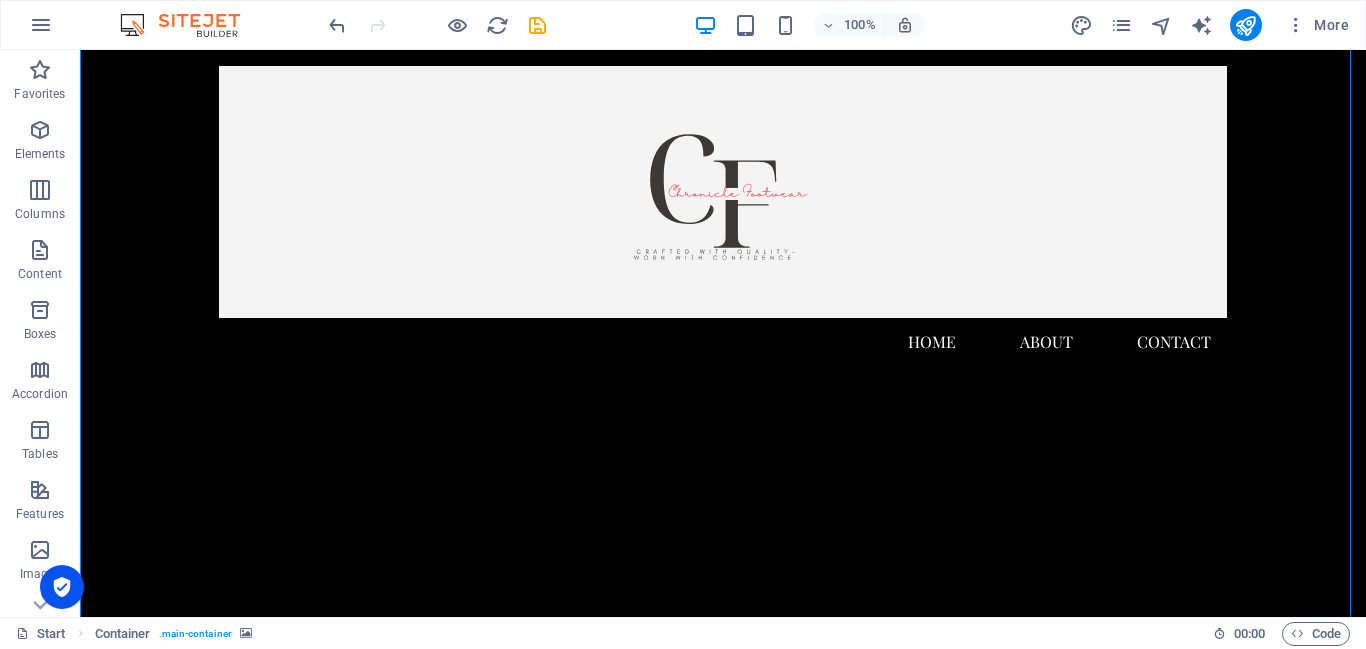 drag, startPoint x: 828, startPoint y: 468, endPoint x: 836, endPoint y: 367, distance: 101.31634 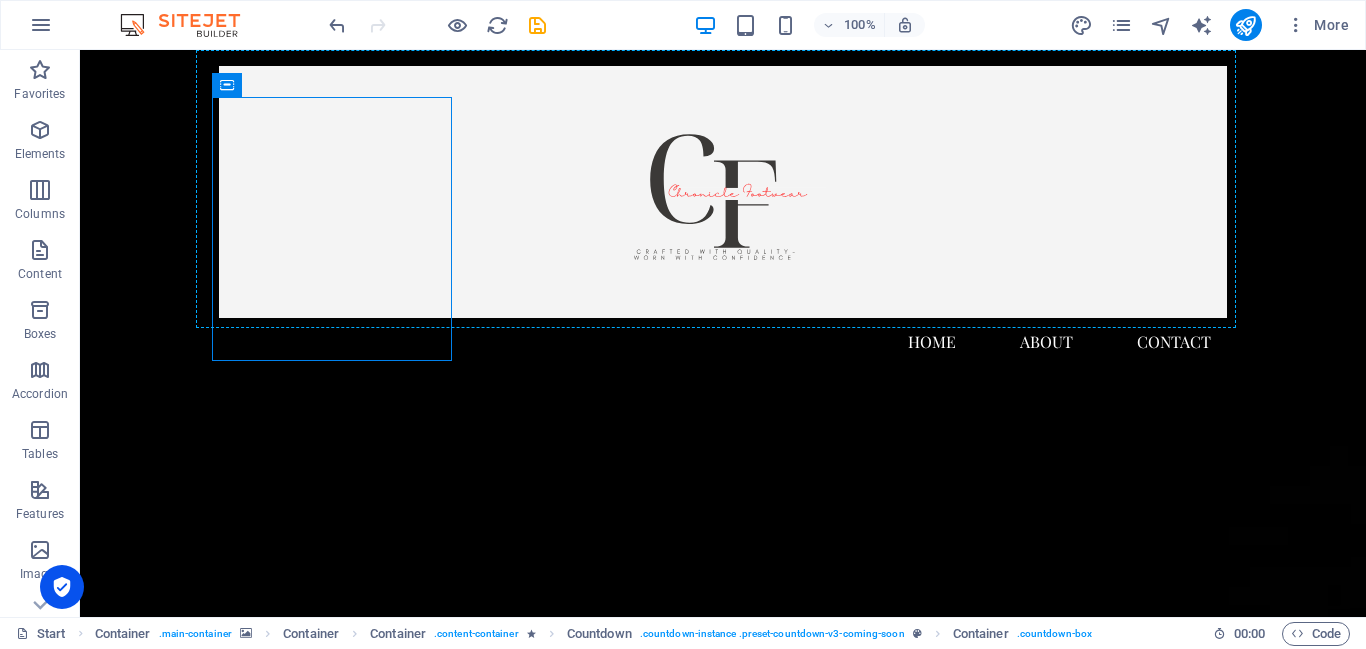 scroll, scrollTop: 453, scrollLeft: 0, axis: vertical 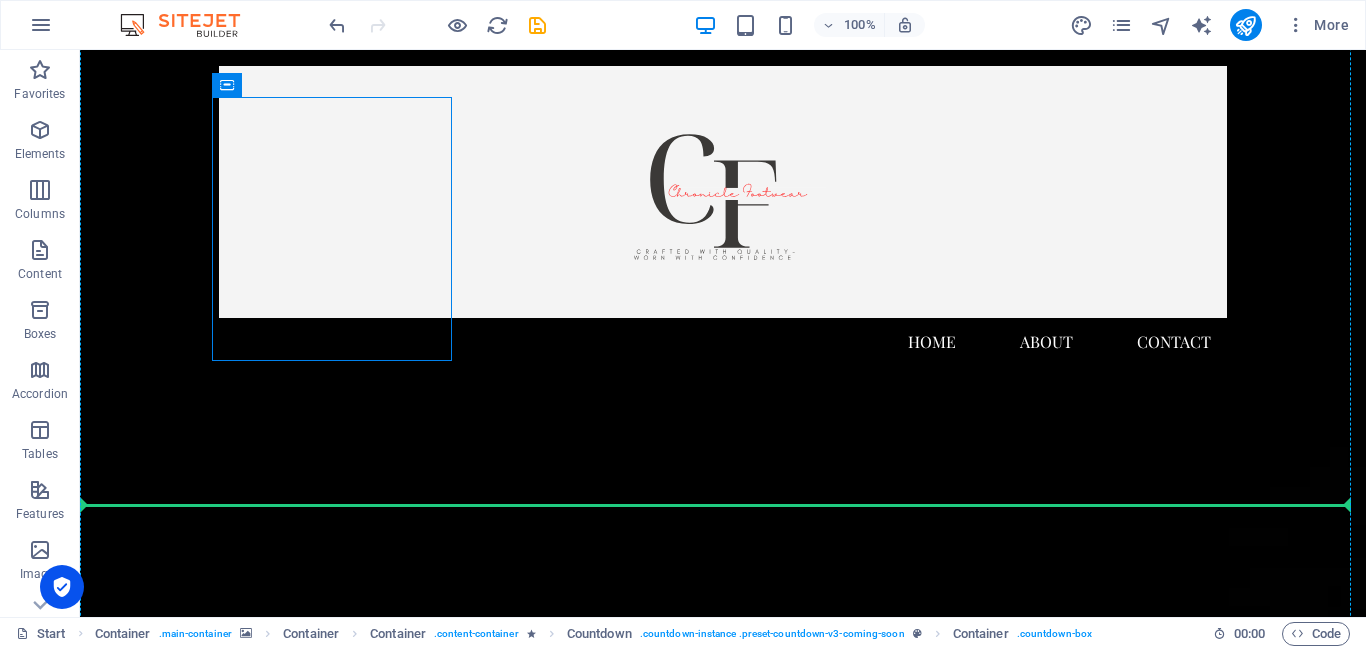 drag, startPoint x: 328, startPoint y: 383, endPoint x: 326, endPoint y: 439, distance: 56.0357 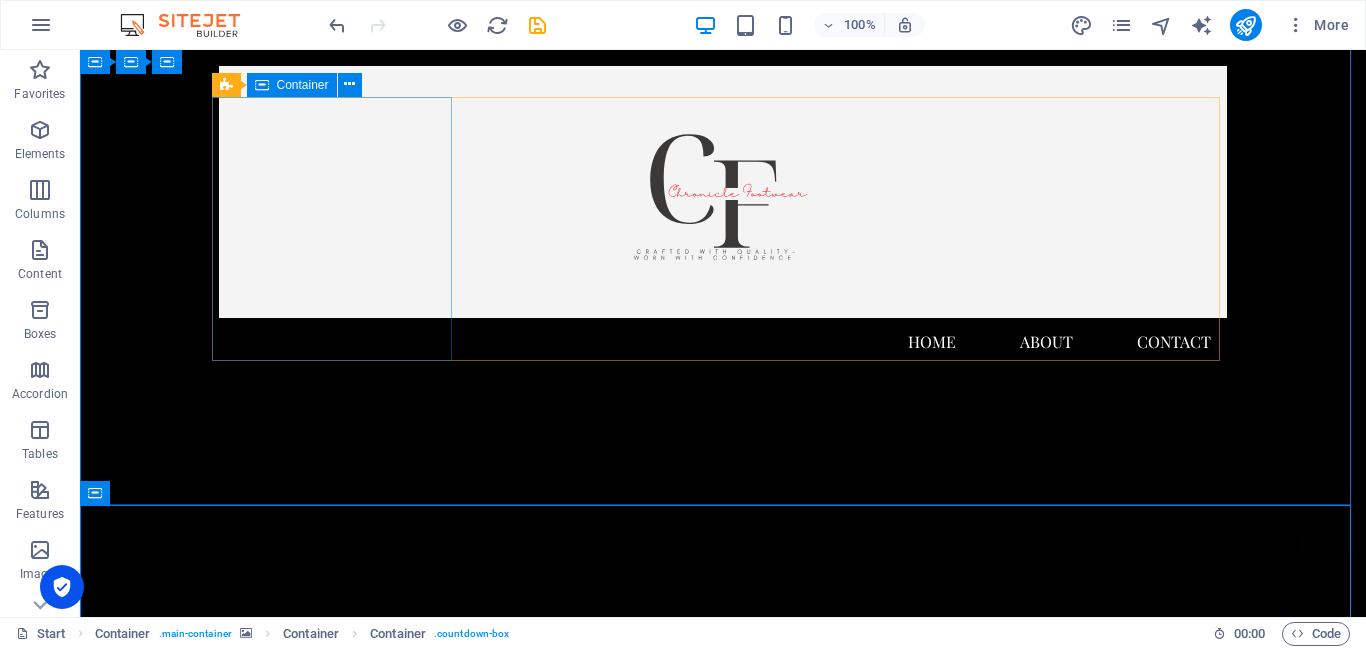 click on "Drop content here or  Add elements  Paste clipboard" at bounding box center [339, 3181] 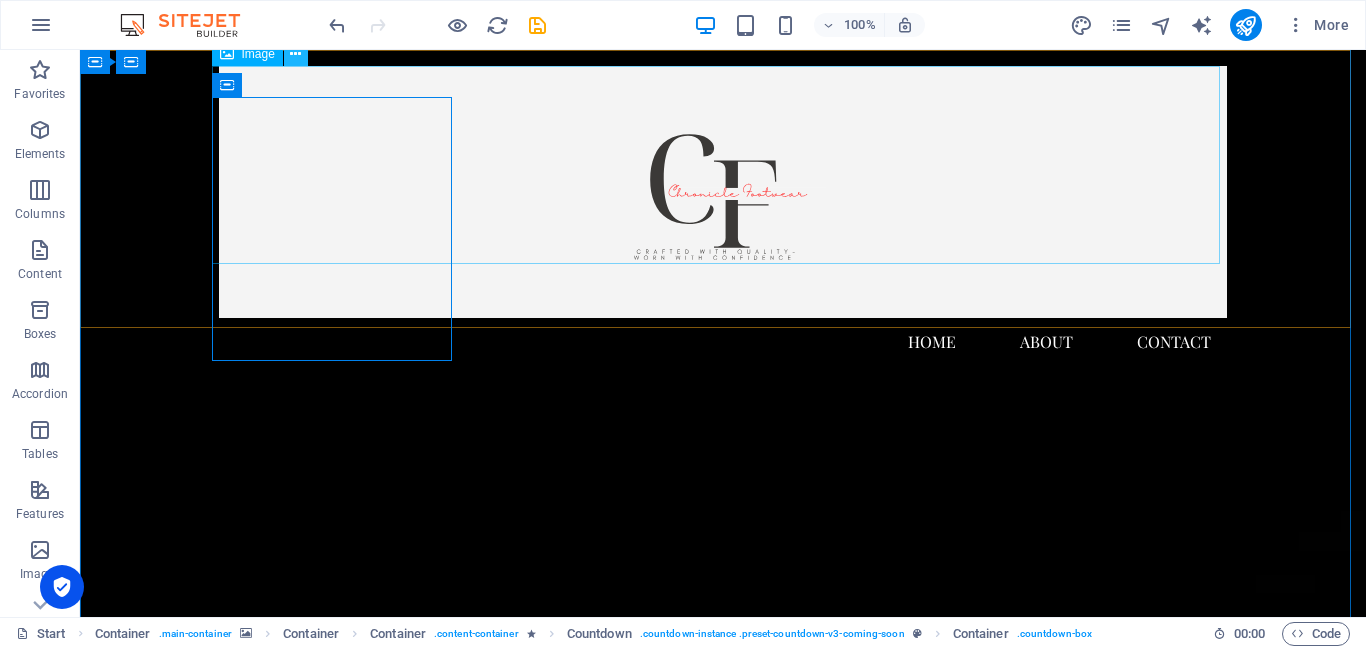 click at bounding box center [295, 54] 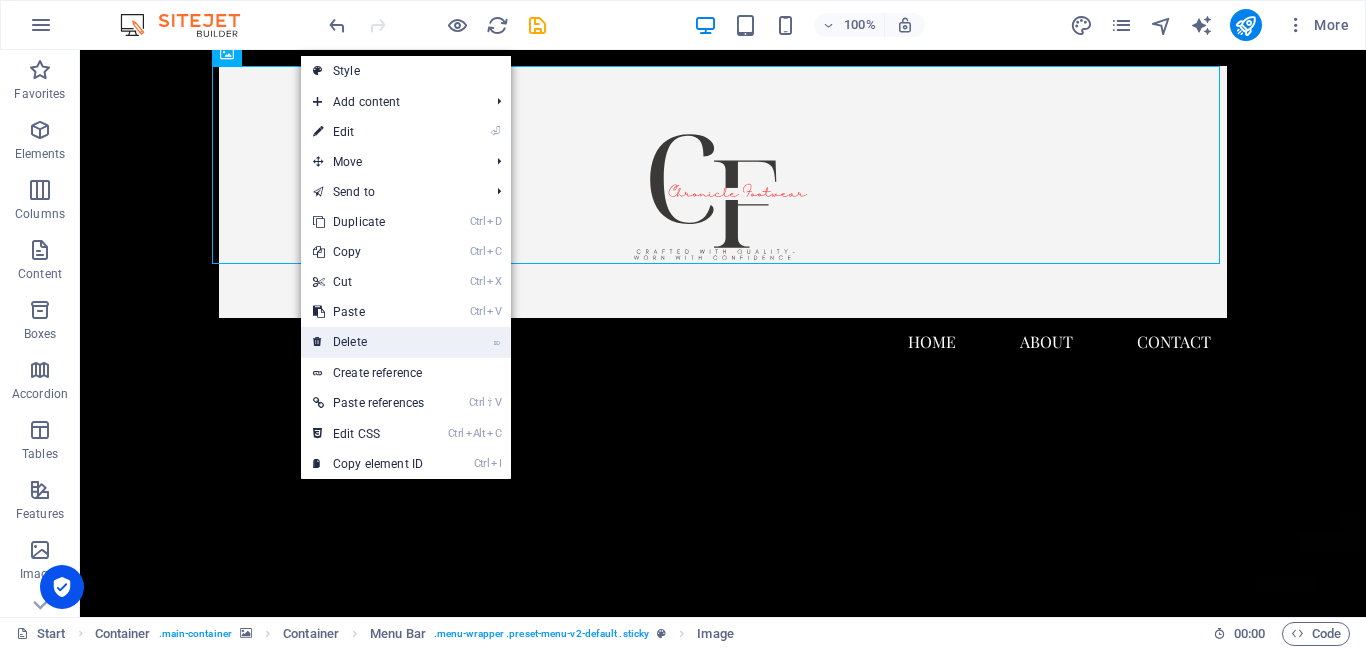 click on "⌦  Delete" at bounding box center [368, 342] 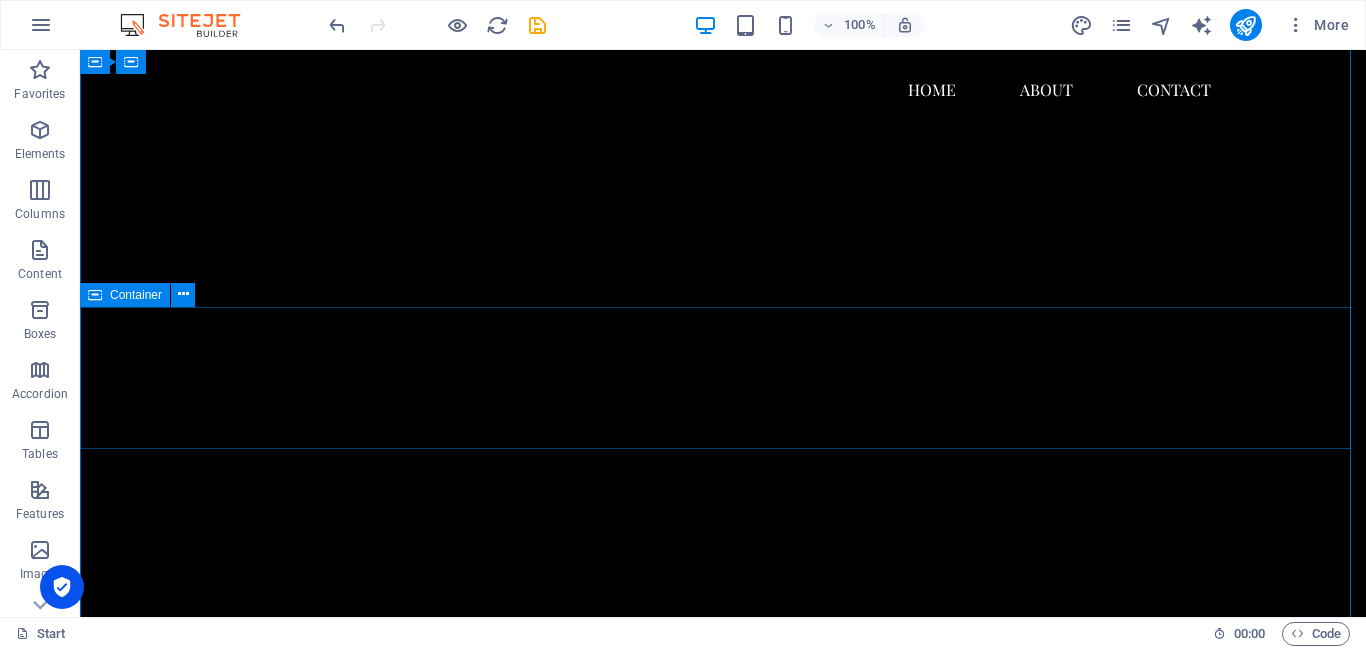 click on "Drop content here or  Add elements  Paste clipboard" at bounding box center [723, 4168] 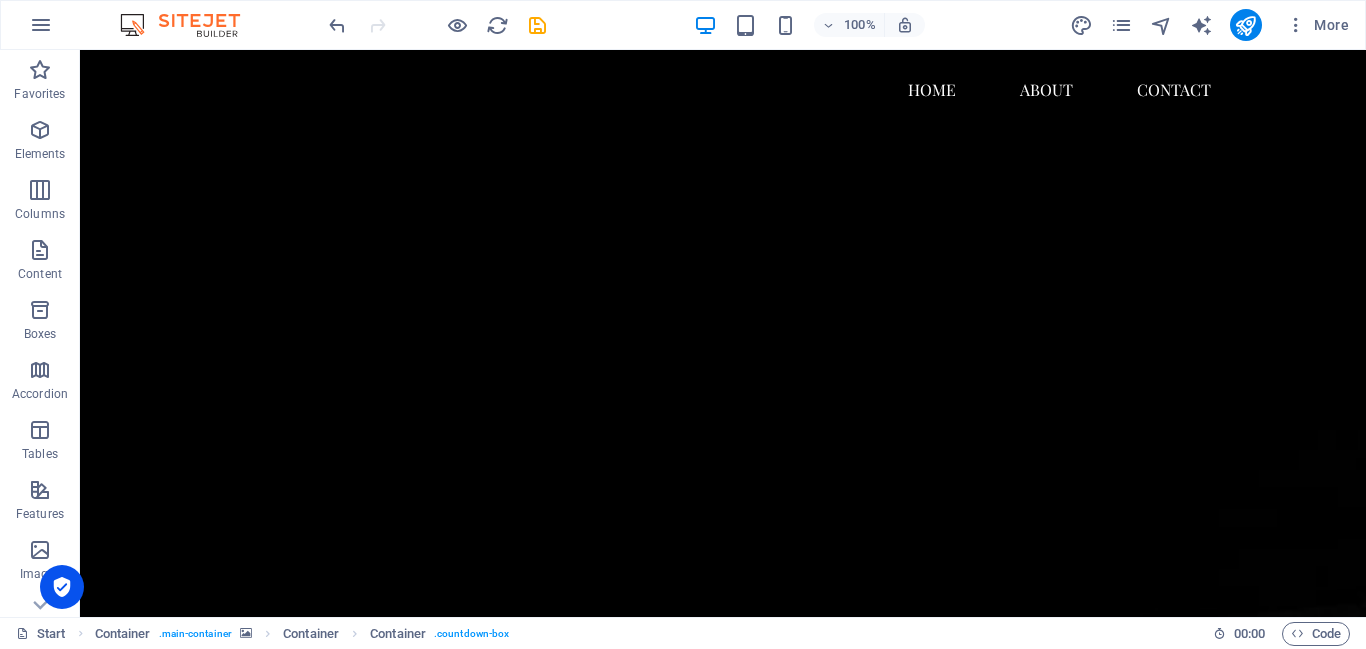scroll, scrollTop: 0, scrollLeft: 0, axis: both 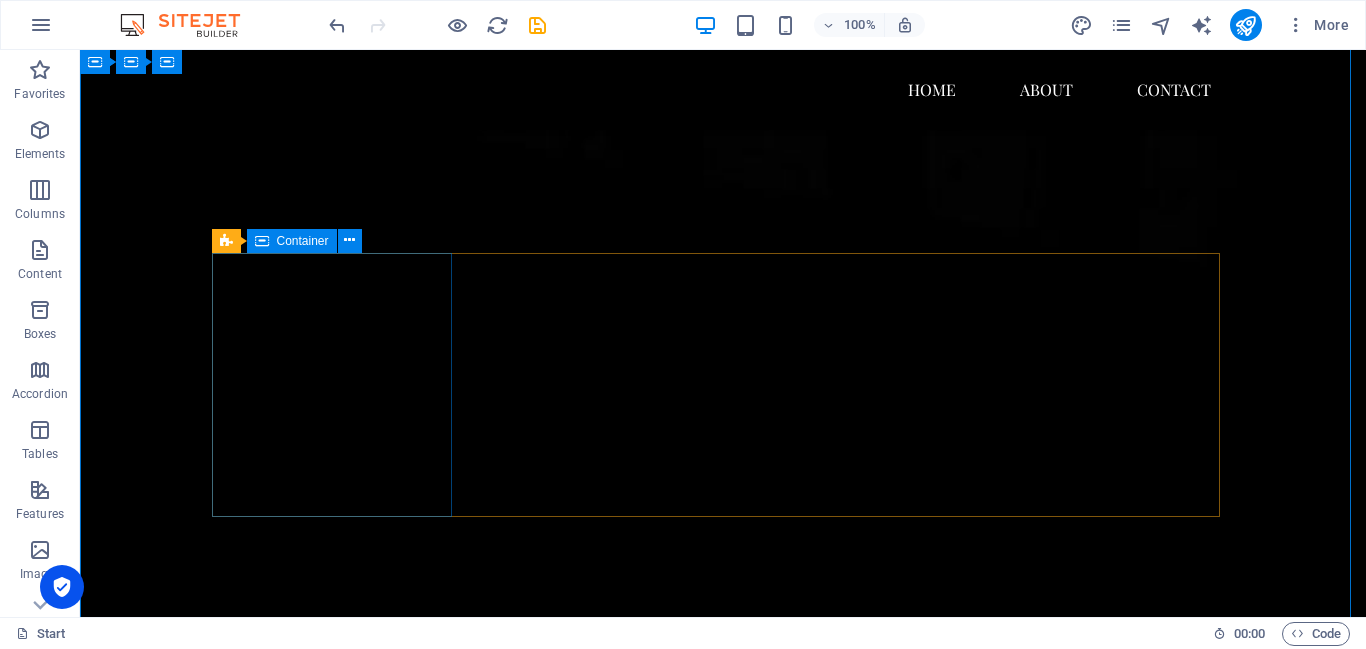 click on "Paste clipboard" at bounding box center (339, 3187) 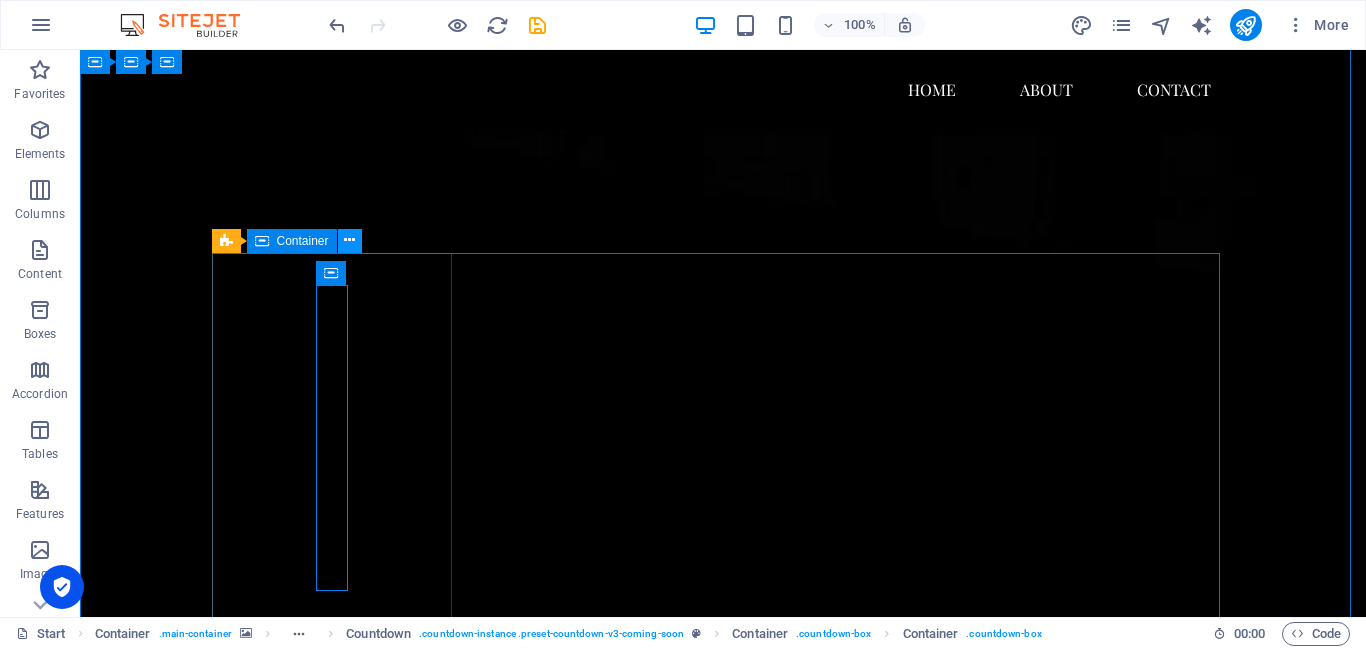 click at bounding box center (349, 240) 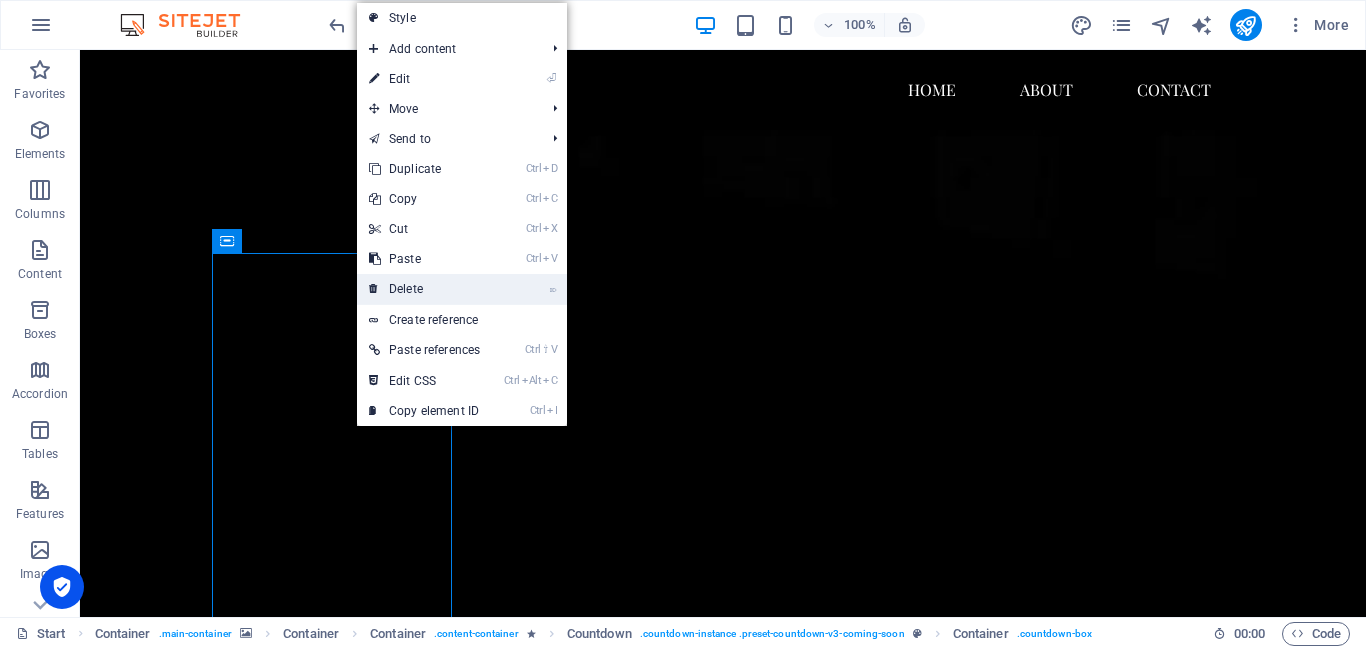 click on "⌦  Delete" at bounding box center (424, 289) 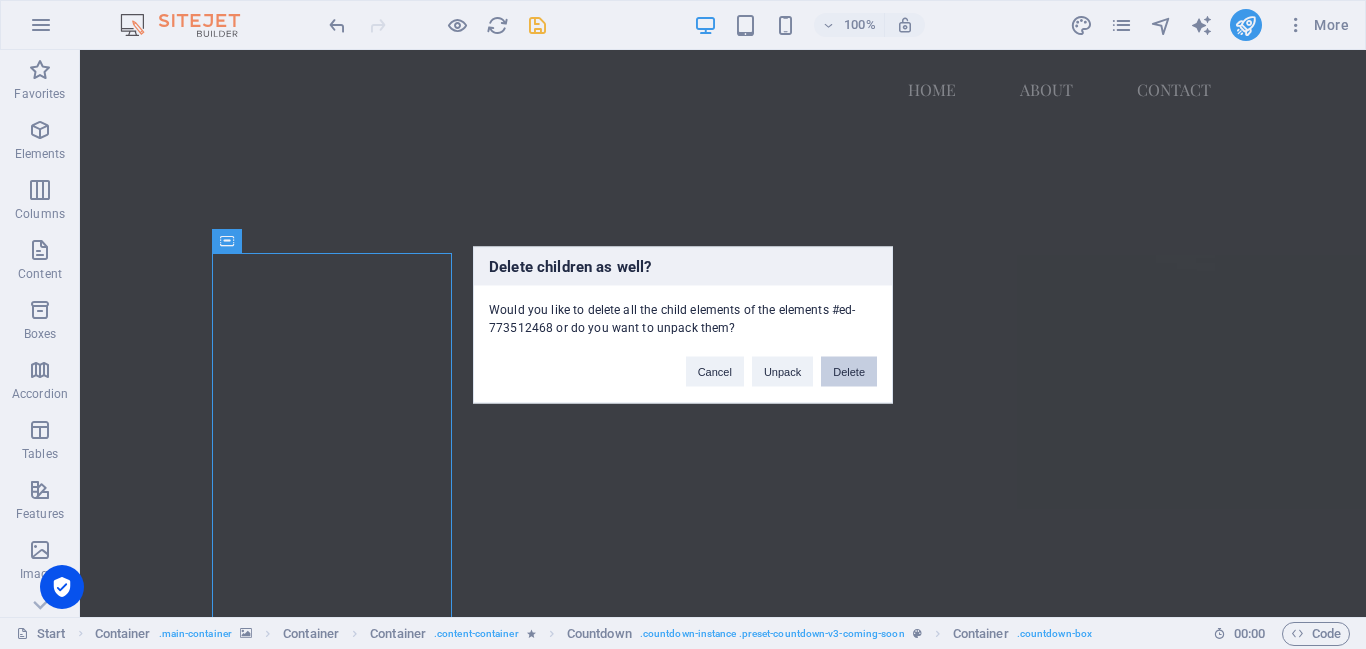 click on "Delete" at bounding box center (849, 371) 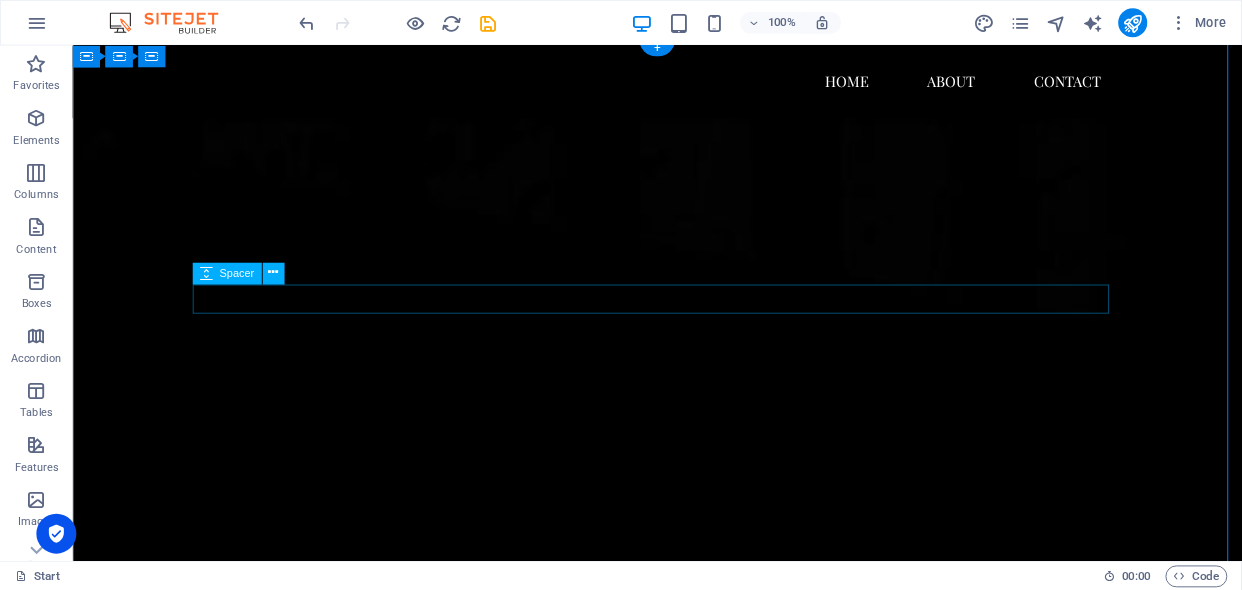 scroll, scrollTop: 0, scrollLeft: 0, axis: both 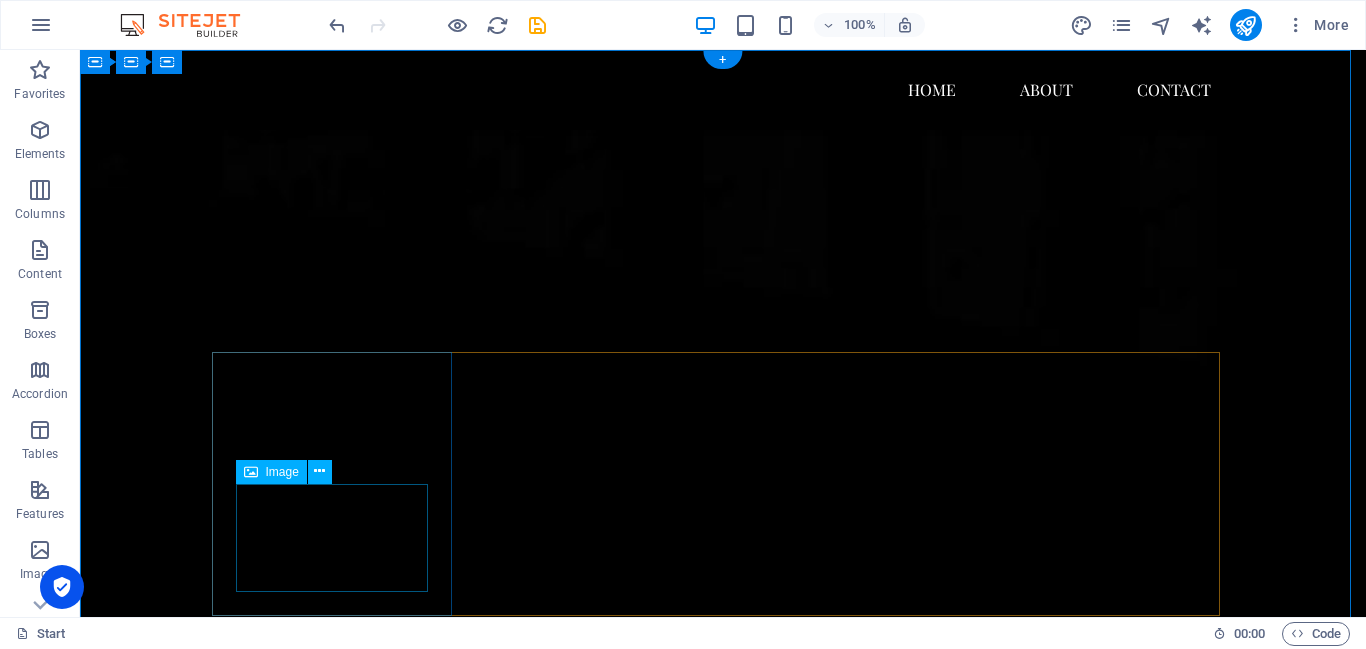 click at bounding box center (339, 3662) 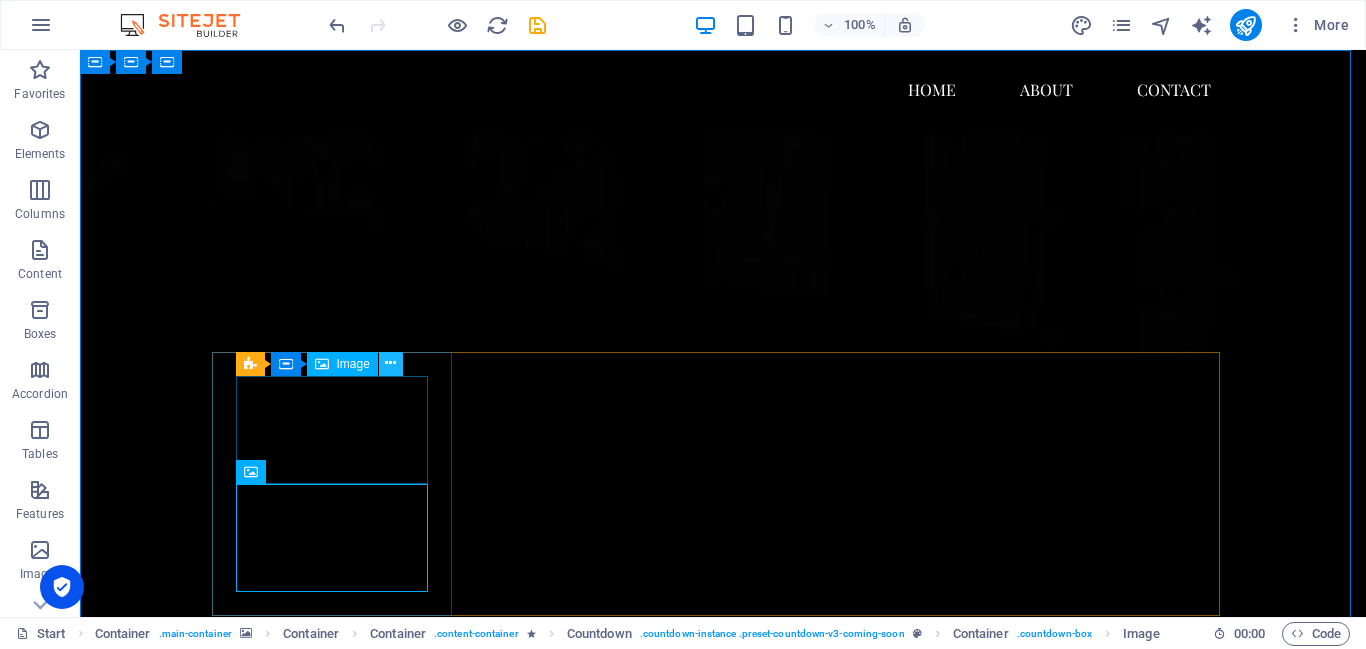 click at bounding box center [390, 363] 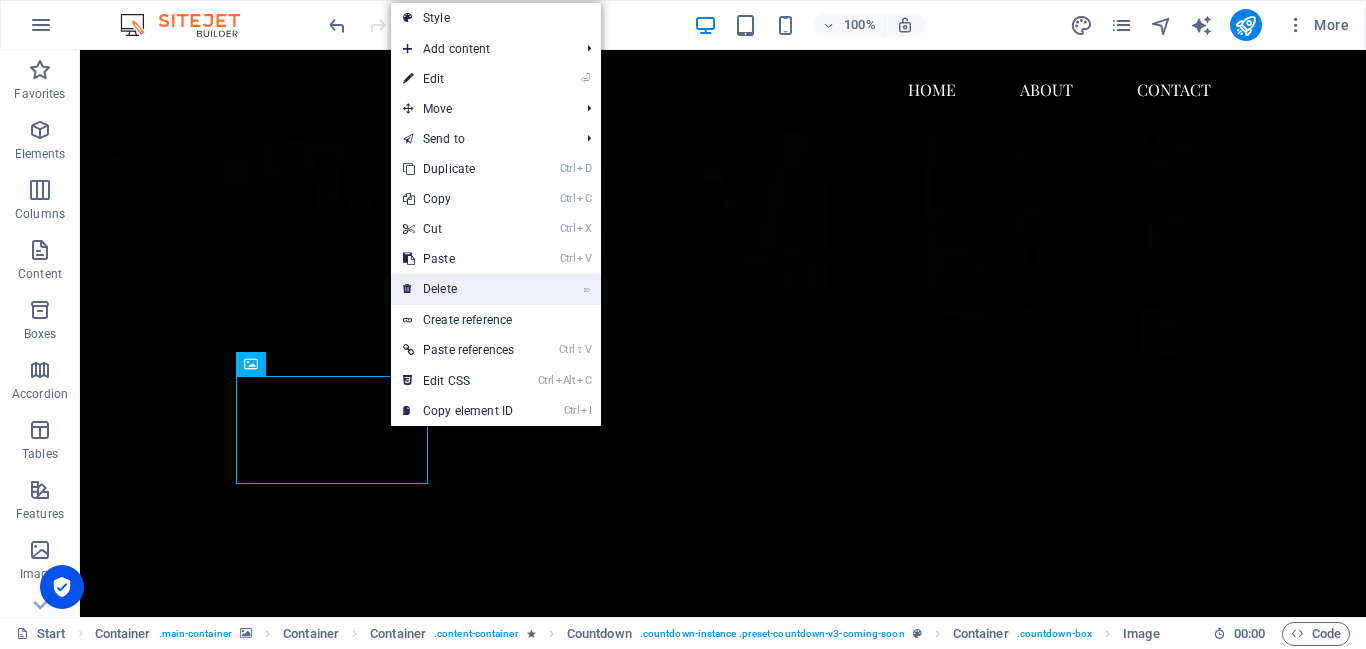 click on "⌦  Delete" at bounding box center (458, 289) 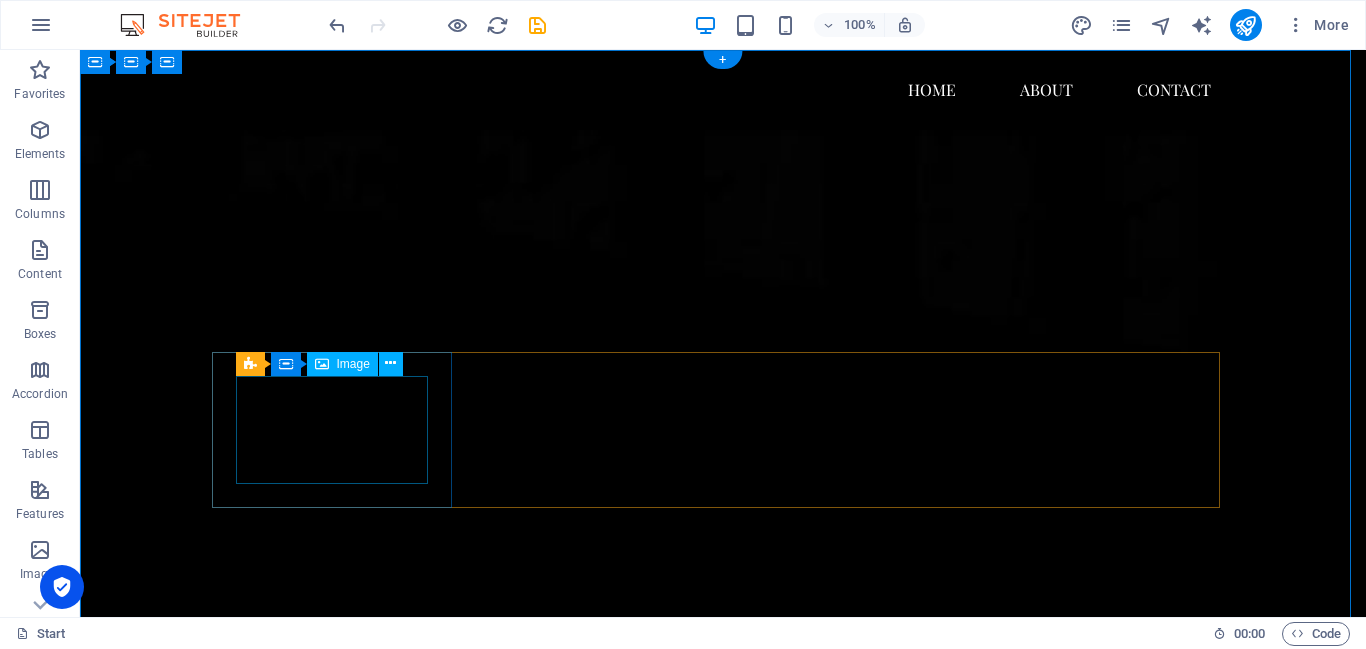 click at bounding box center [339, 3329] 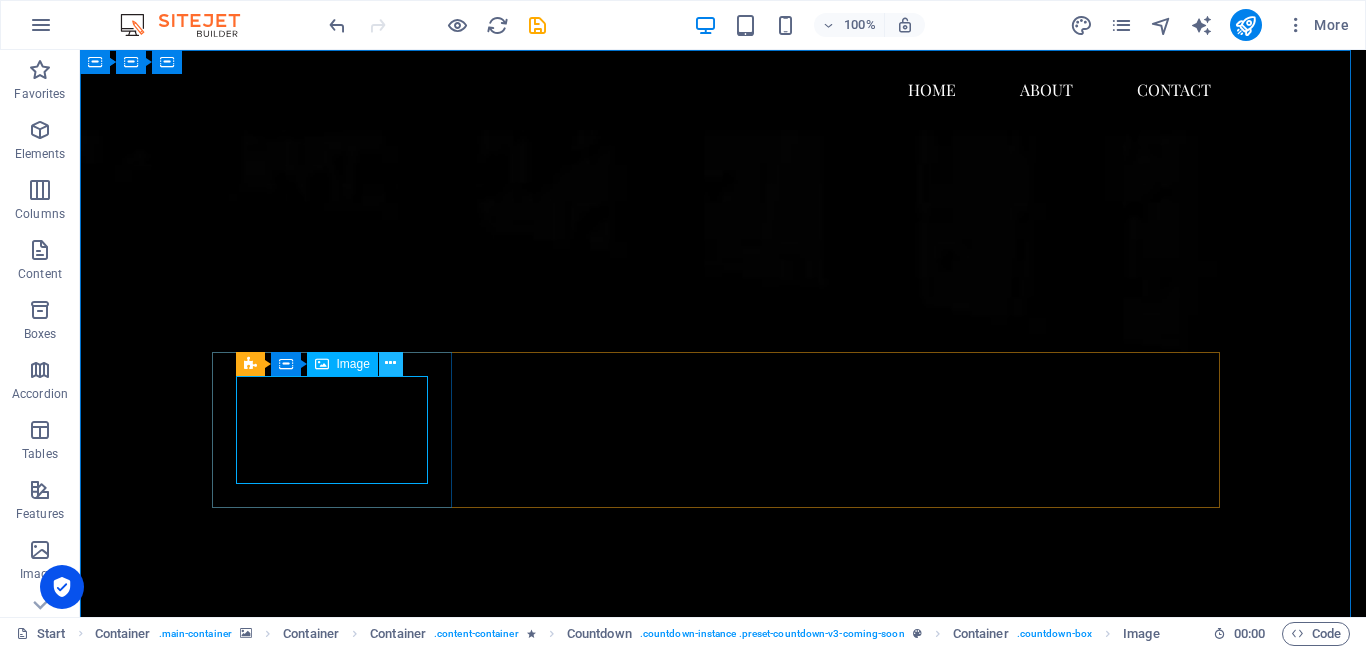 click at bounding box center (390, 363) 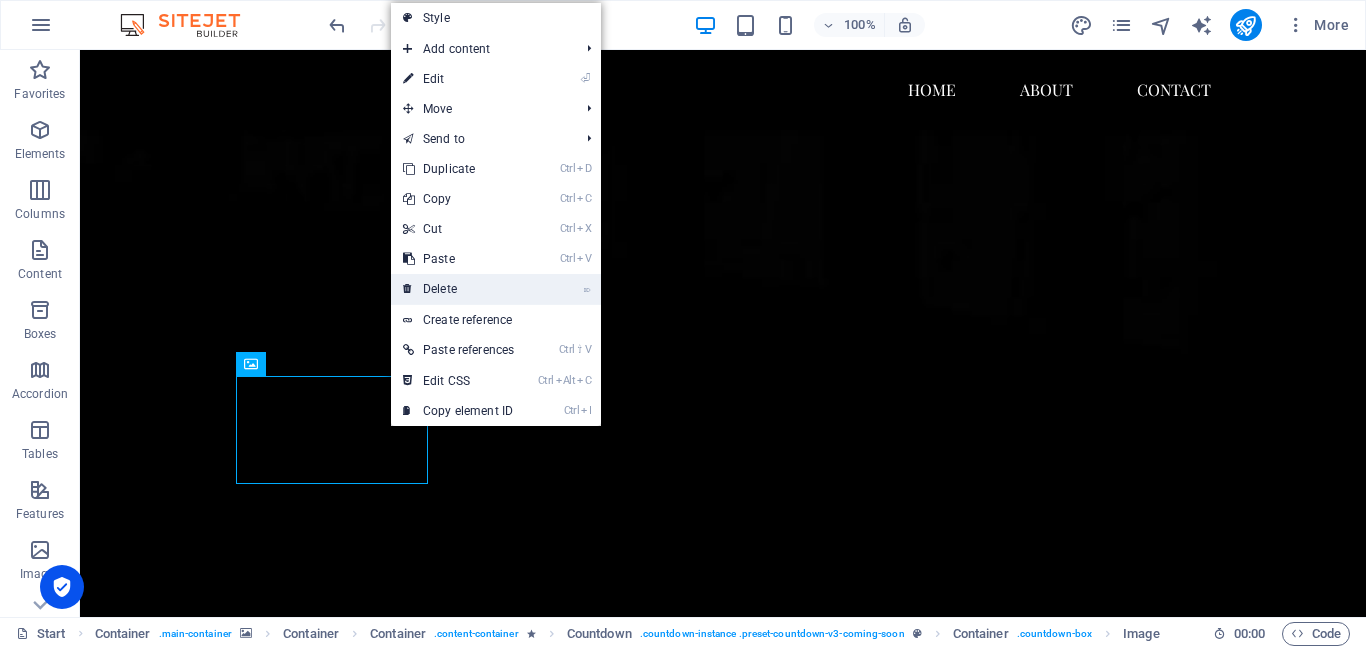 click on "⌦  Delete" at bounding box center [458, 289] 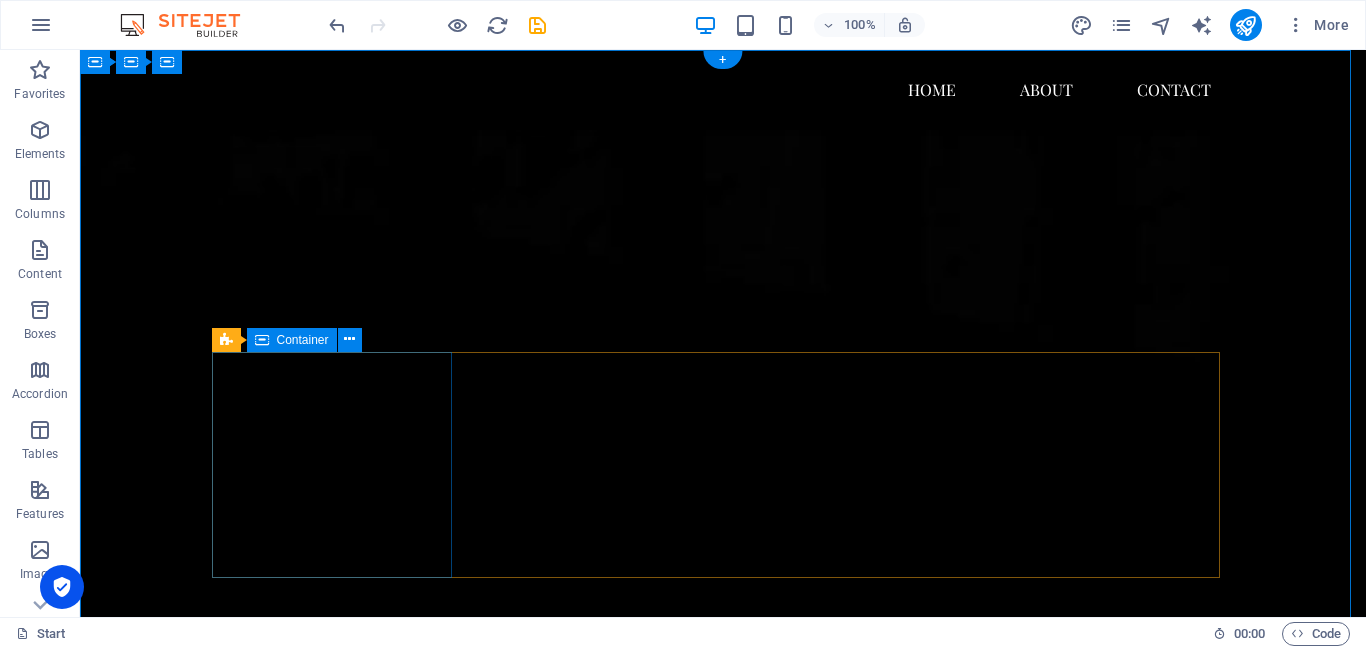 click on "Drop content here or  Add elements  Paste clipboard" at bounding box center [339, 3200] 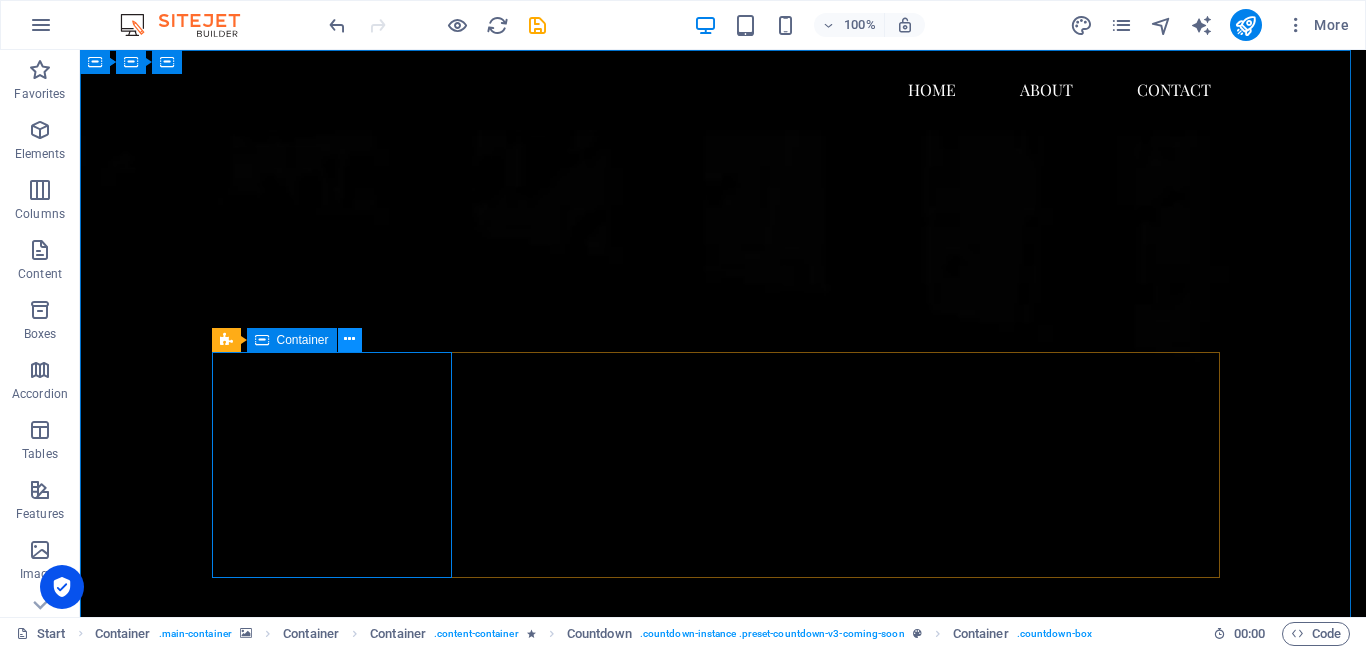 click at bounding box center (349, 339) 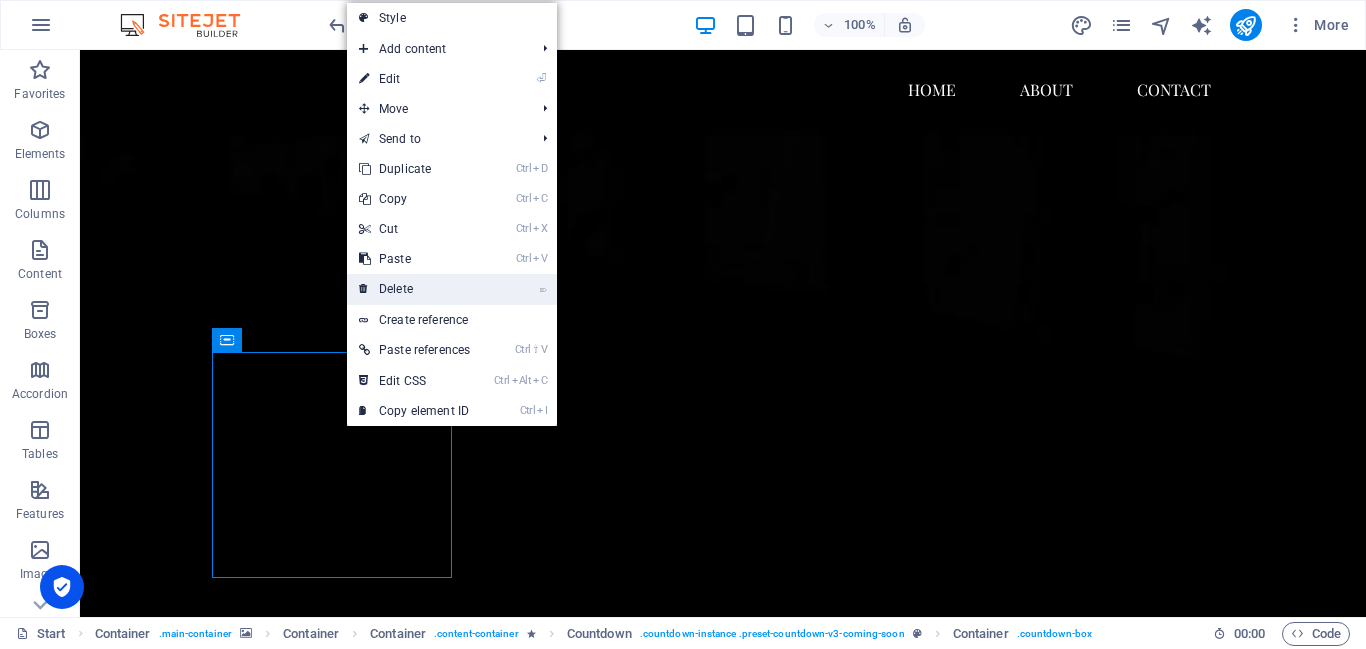 click on "⌦  Delete" at bounding box center (414, 289) 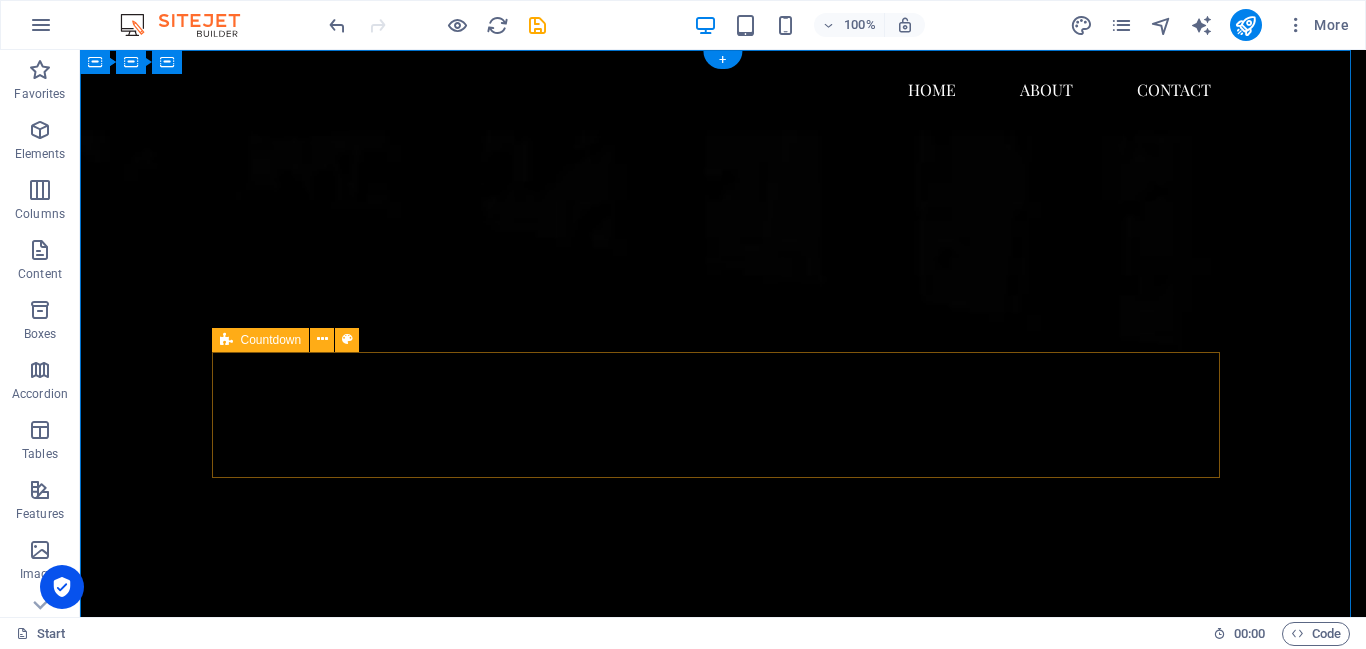 click on "Drop content here or  Add elements  Paste clipboard" at bounding box center [723, 3050] 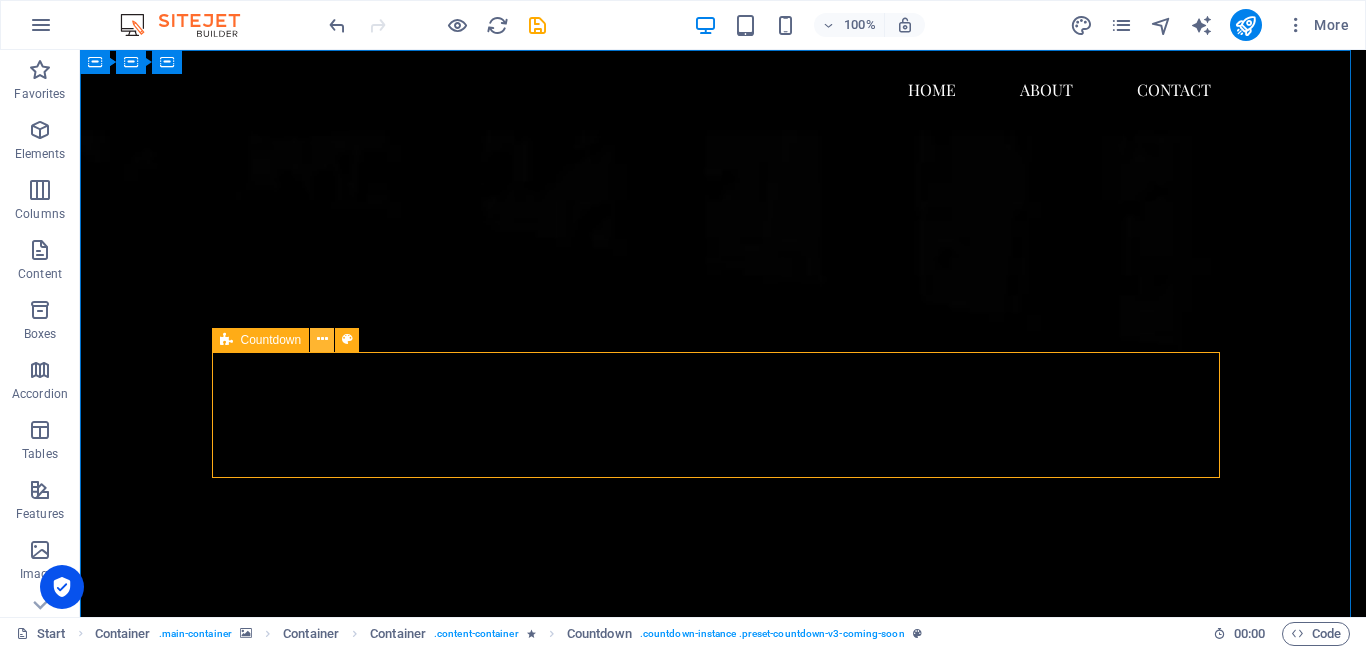 click at bounding box center (322, 339) 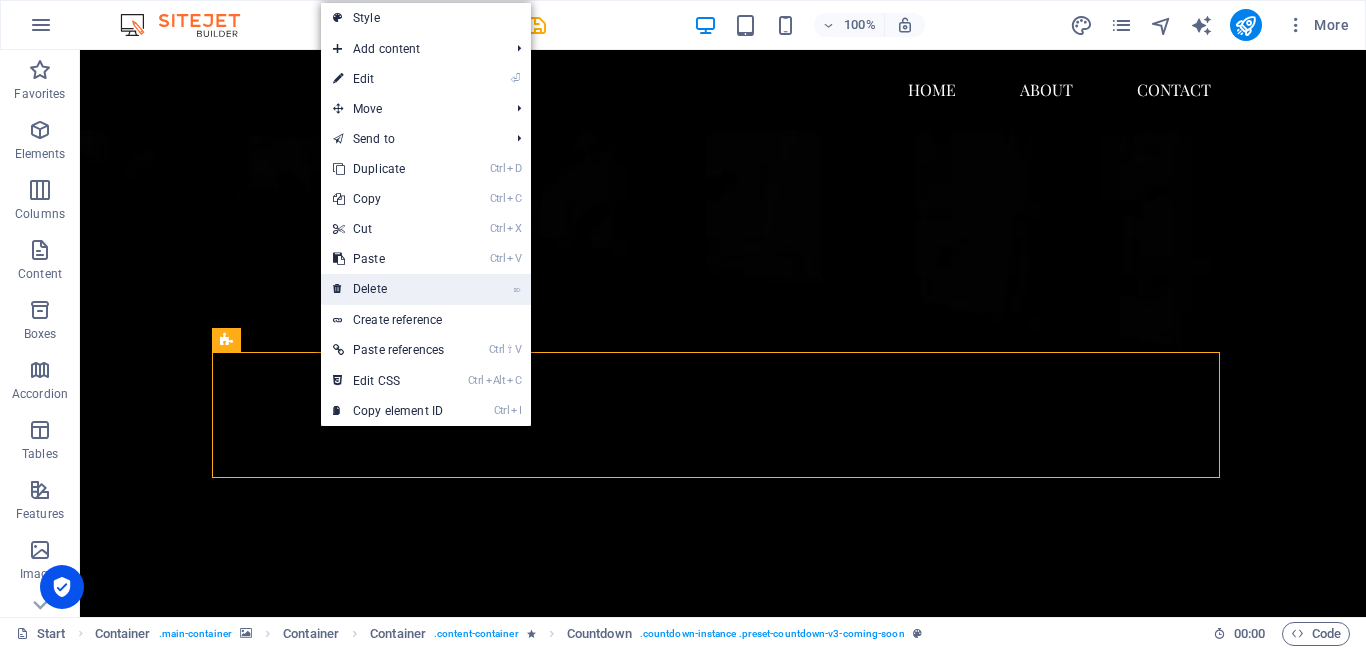 click on "⌦  Delete" at bounding box center [388, 289] 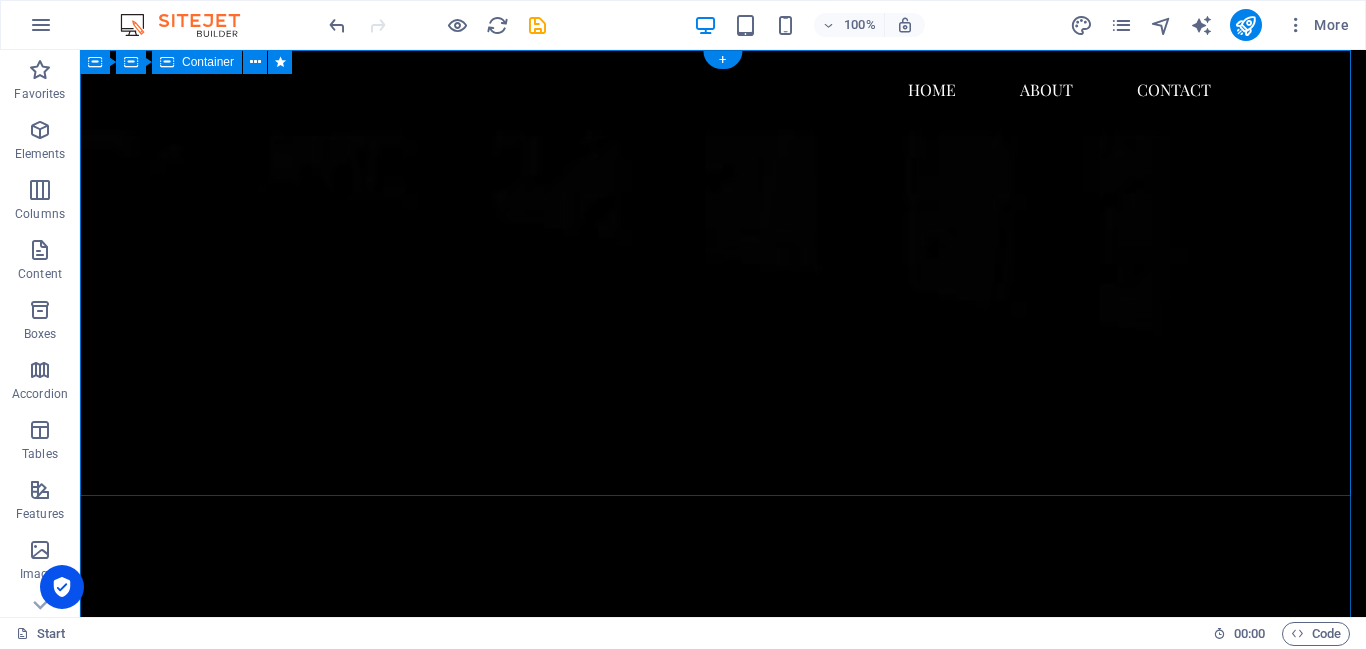 click on "Manufactured for Style. Engineered for Comfort. Made in [GEOGRAPHIC_DATA]." at bounding box center [723, 2782] 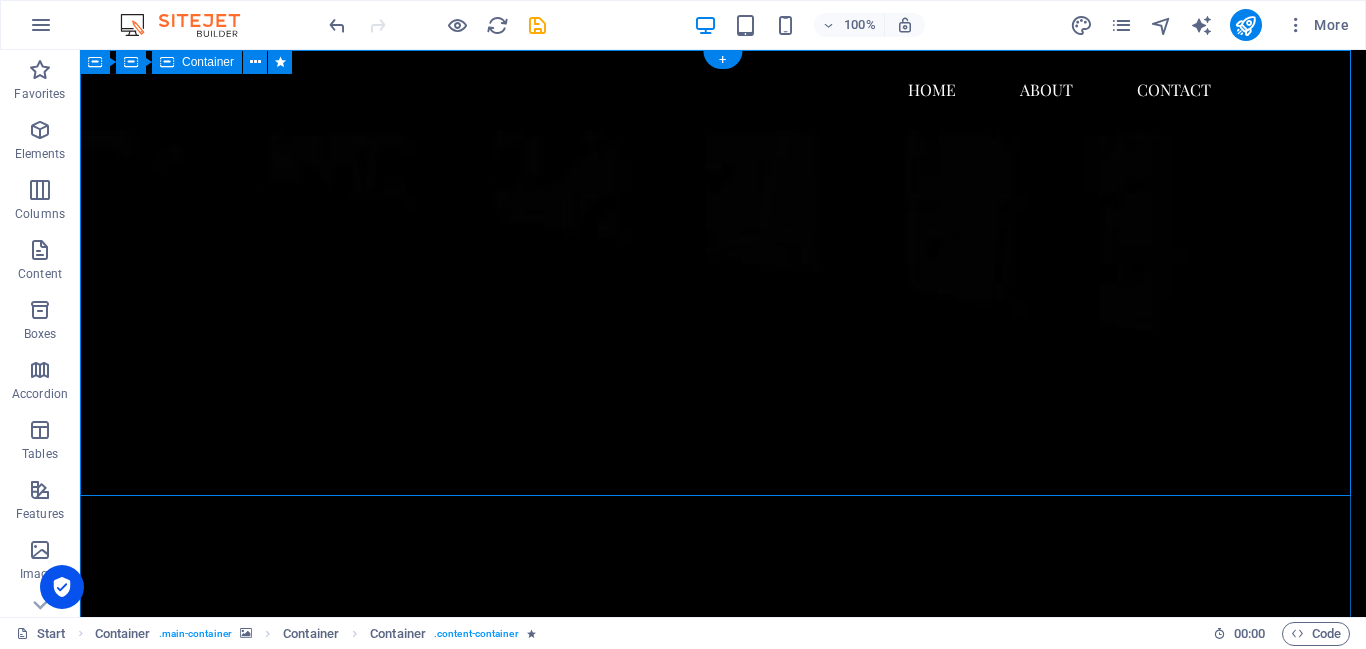 click on "Manufactured for Style. Engineered for Comfort. Made in [GEOGRAPHIC_DATA]." at bounding box center (723, 2782) 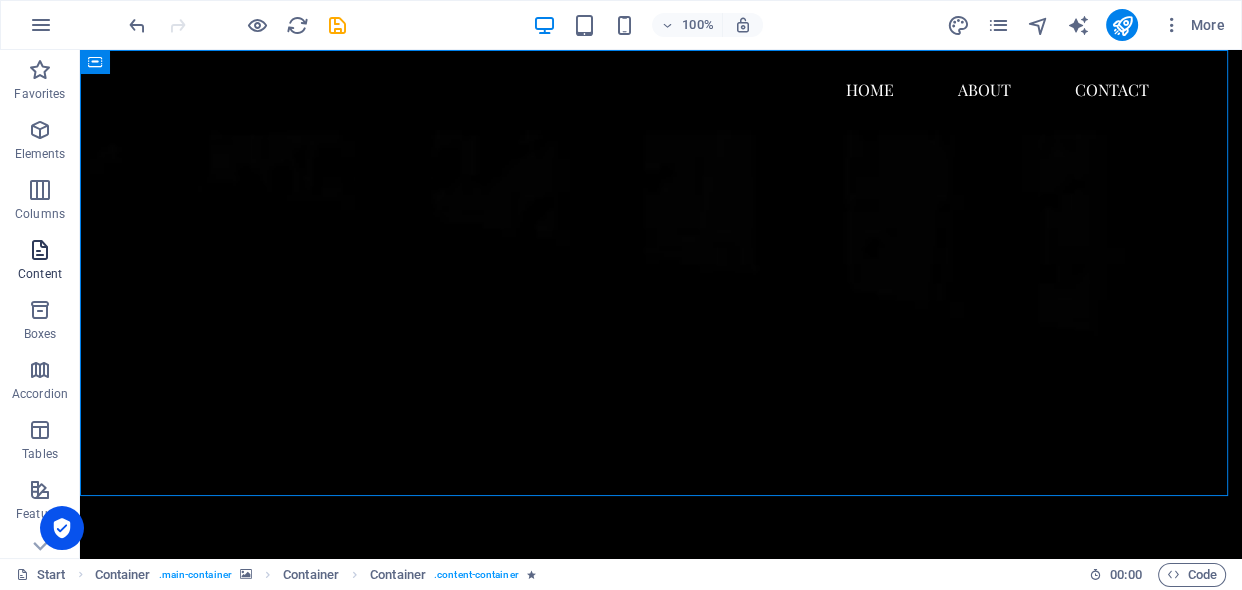 click on "Content" at bounding box center (40, 274) 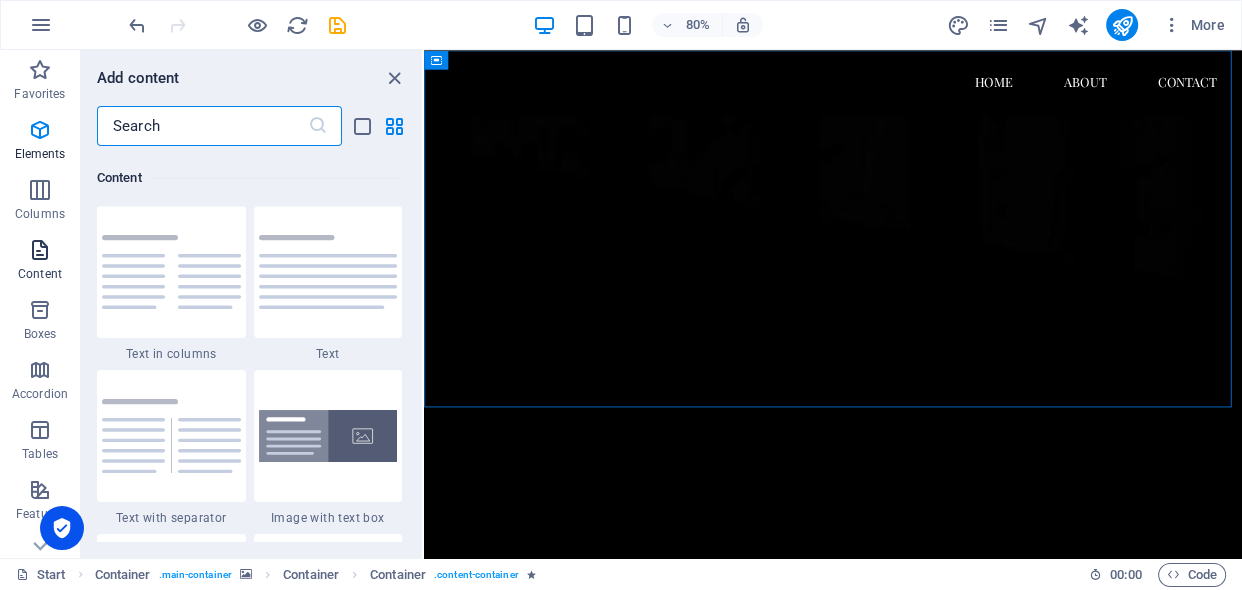 scroll, scrollTop: 3498, scrollLeft: 0, axis: vertical 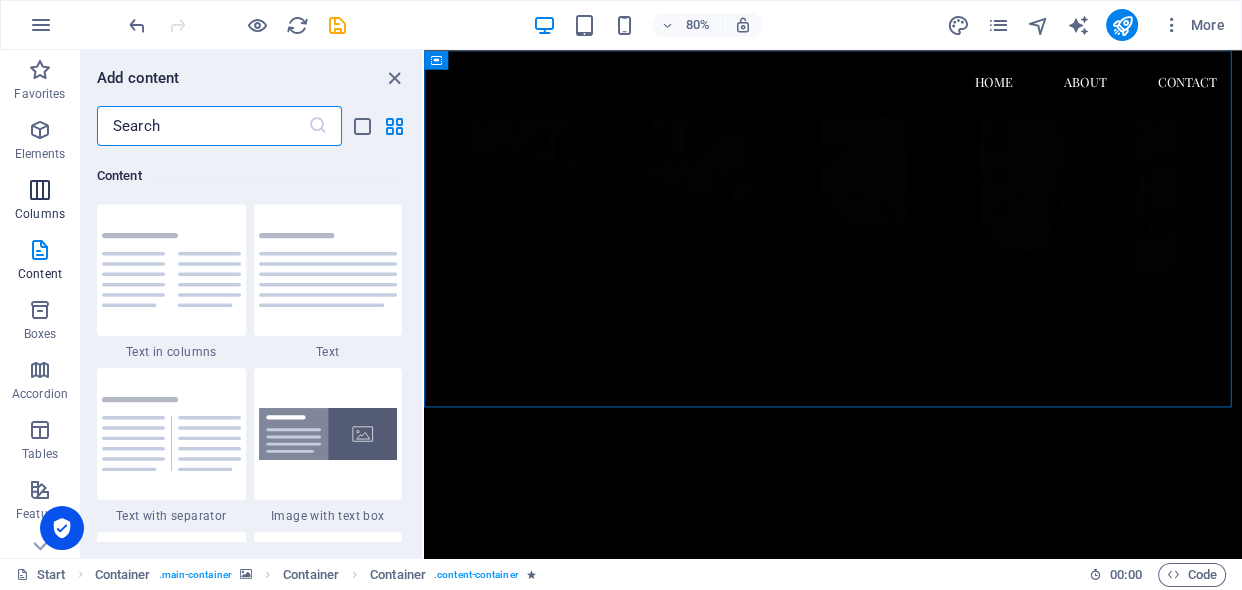 click at bounding box center (40, 190) 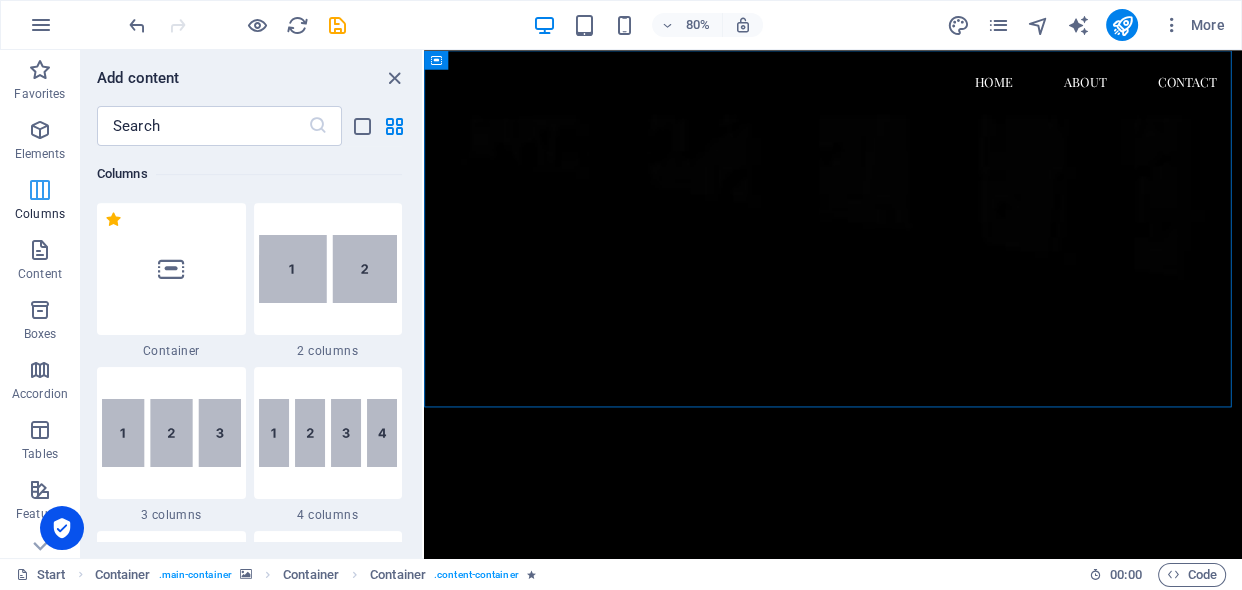 scroll, scrollTop: 990, scrollLeft: 0, axis: vertical 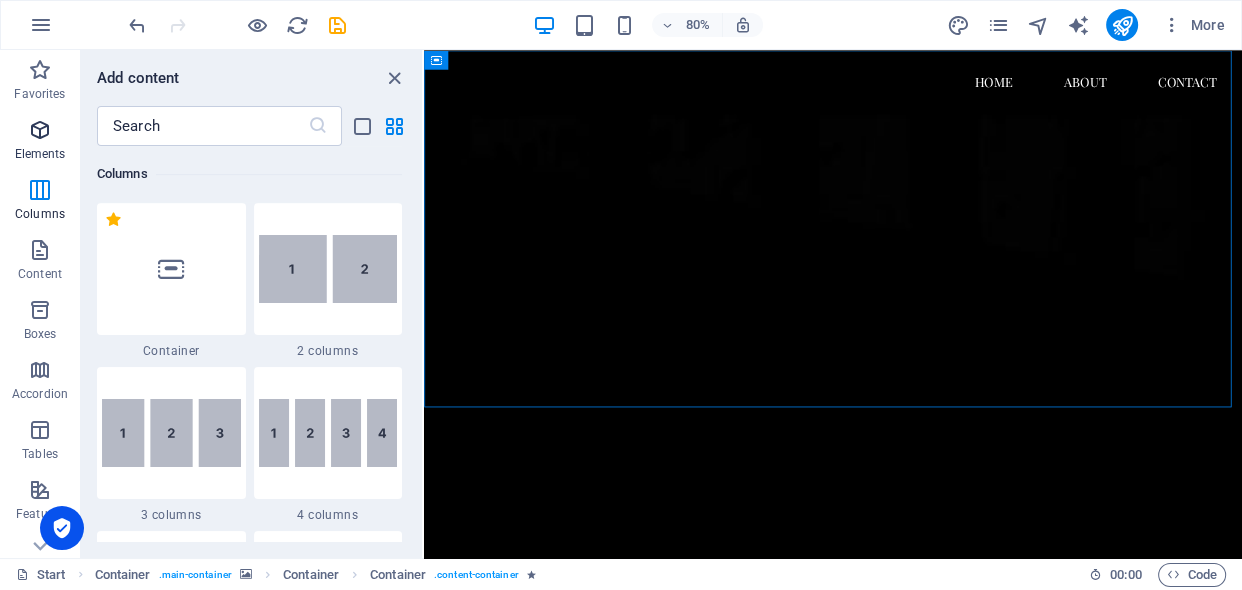 click at bounding box center [40, 130] 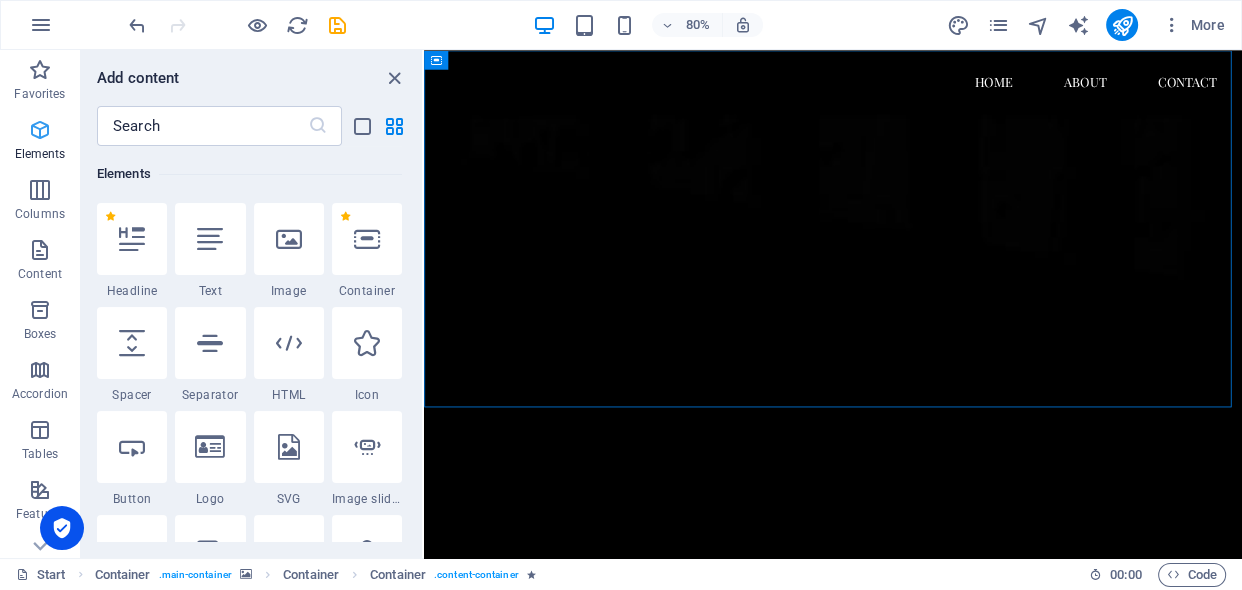 scroll, scrollTop: 212, scrollLeft: 0, axis: vertical 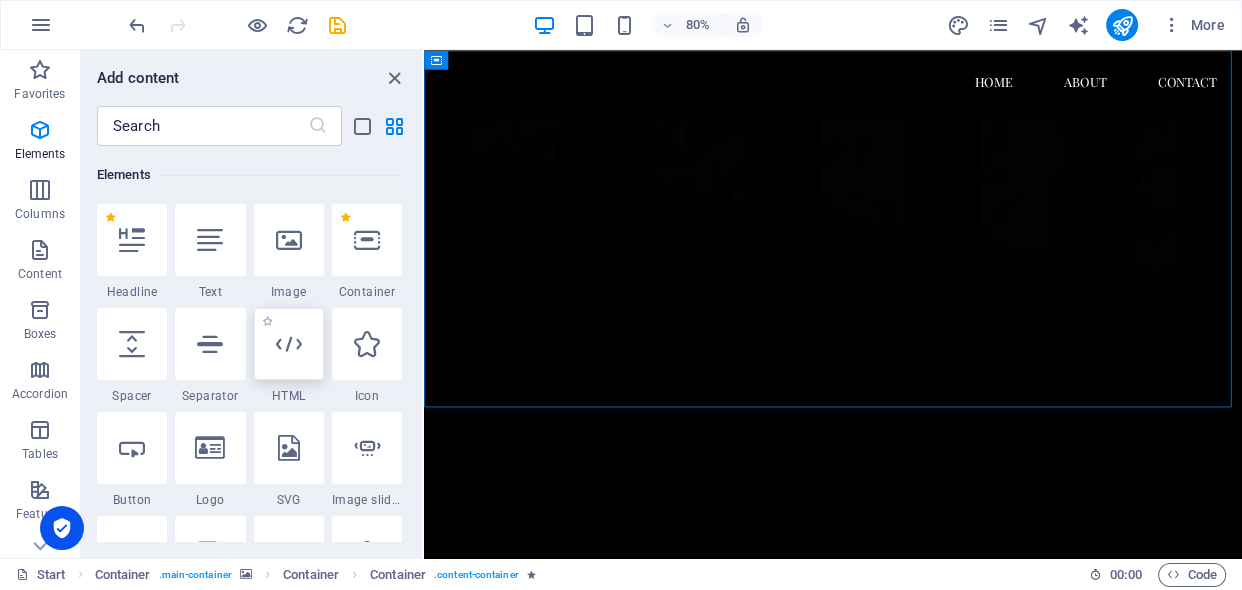 type 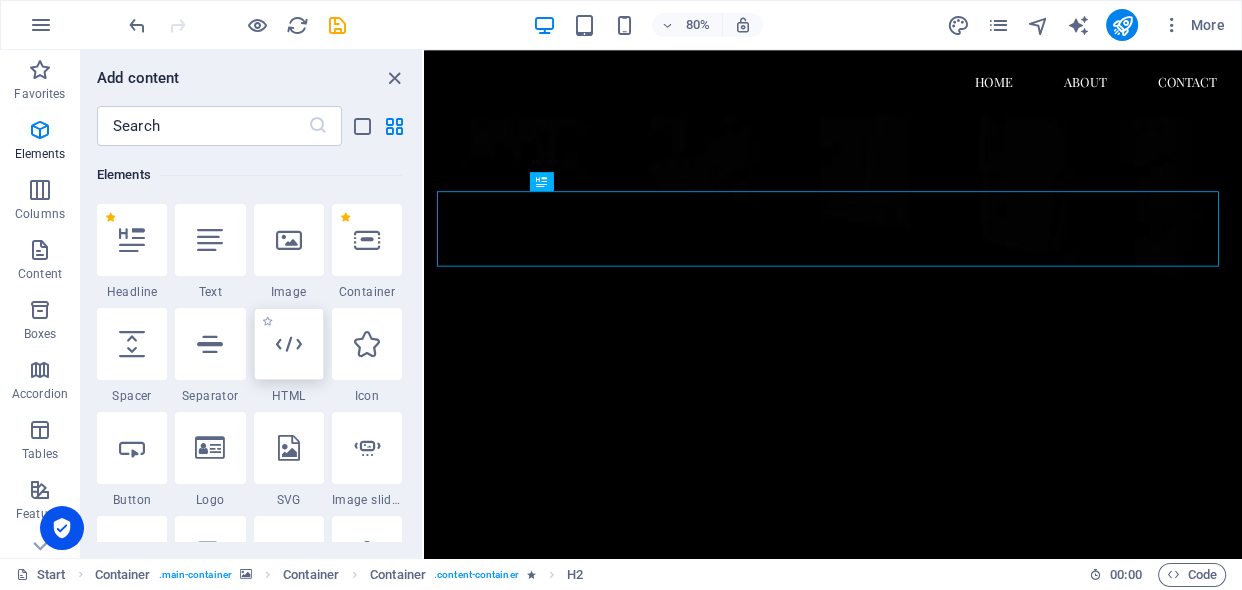 type 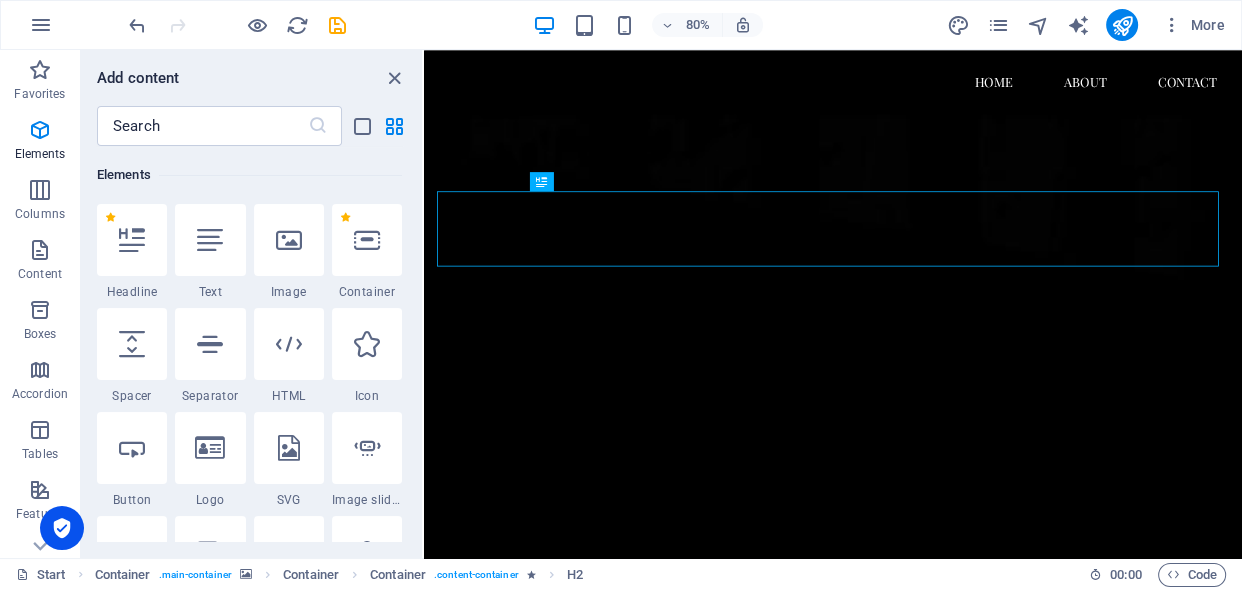 click on "Elements" at bounding box center (249, 175) 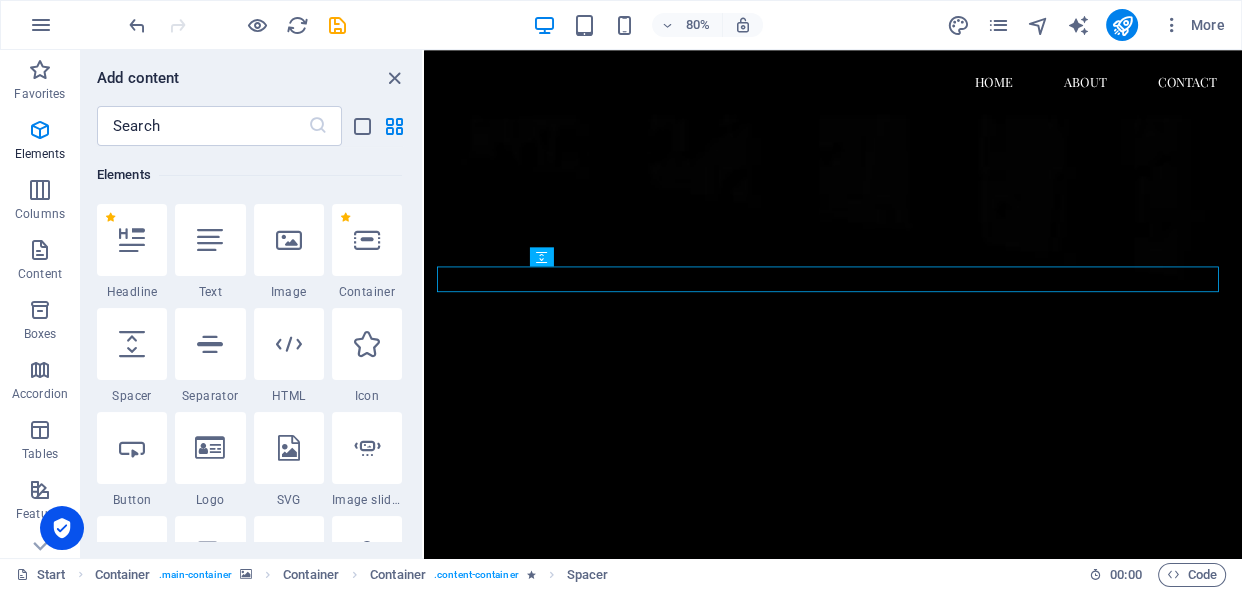 scroll, scrollTop: 559, scrollLeft: 0, axis: vertical 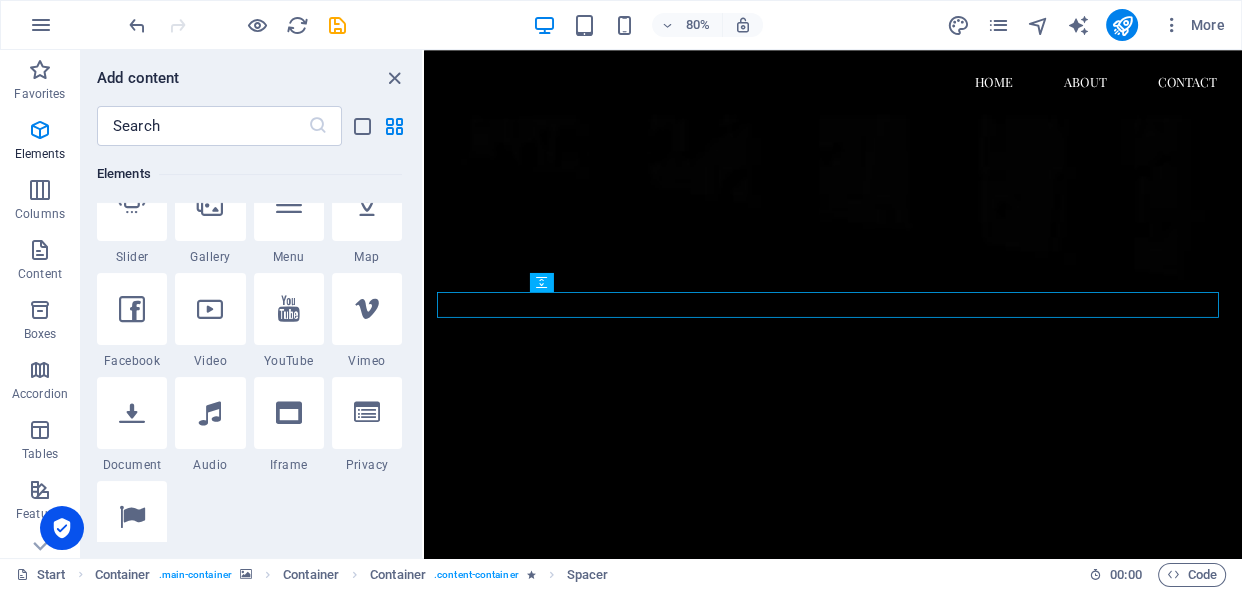 click at bounding box center [210, 205] 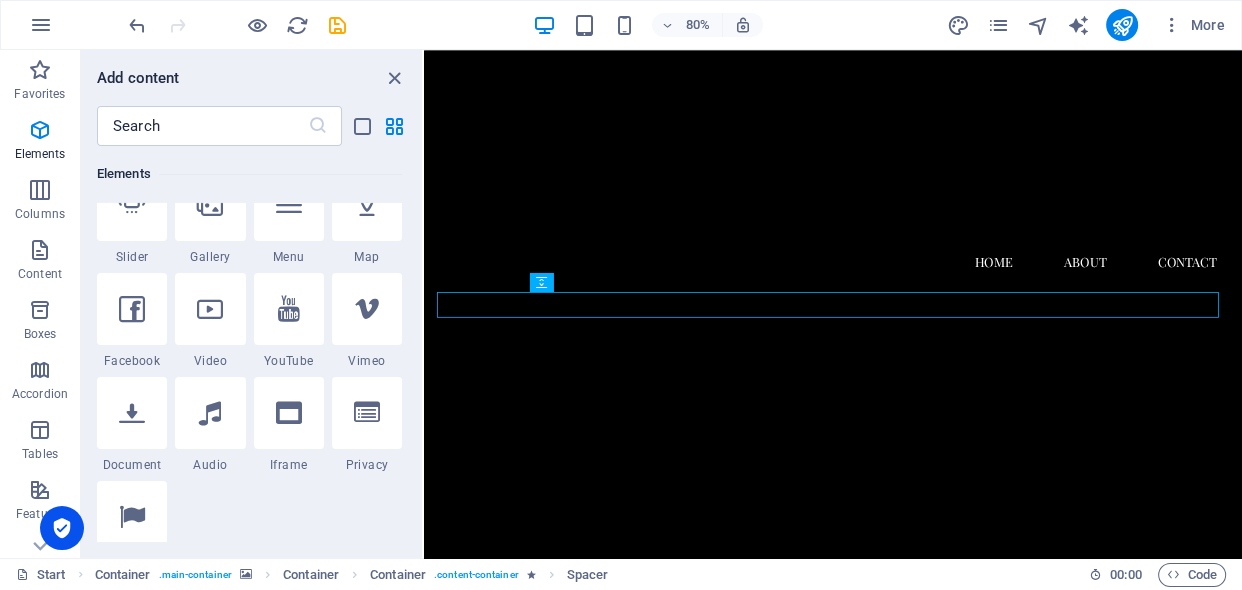select on "4" 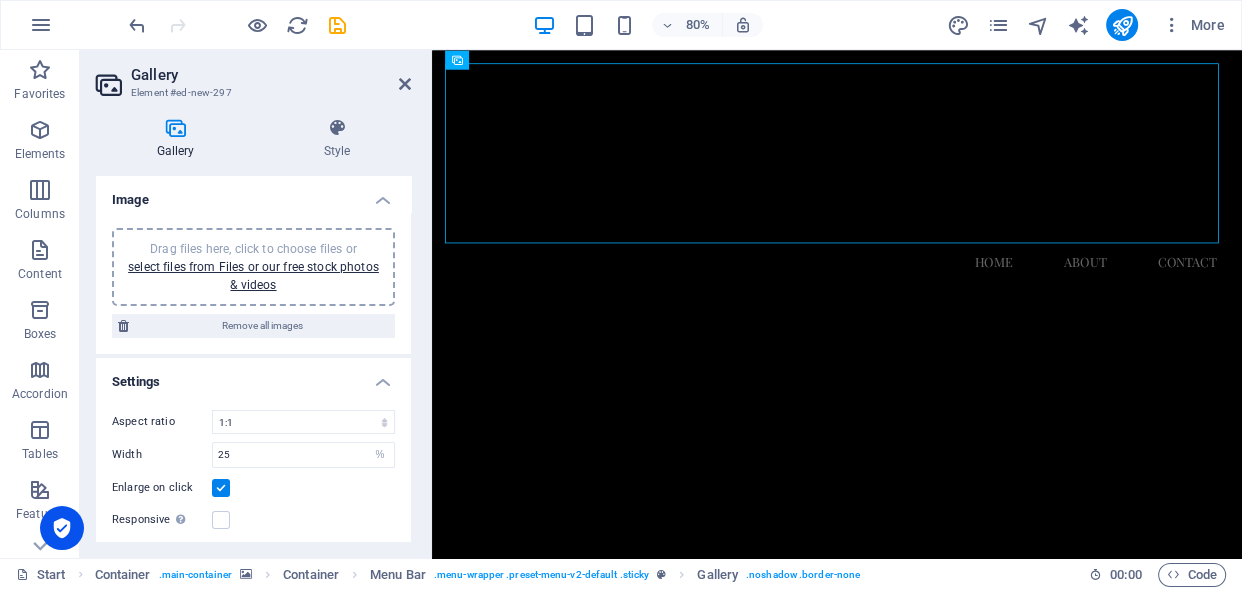 click on "Drag files here, click to choose files or select files from Files or our free stock photos & videos" at bounding box center [253, 267] 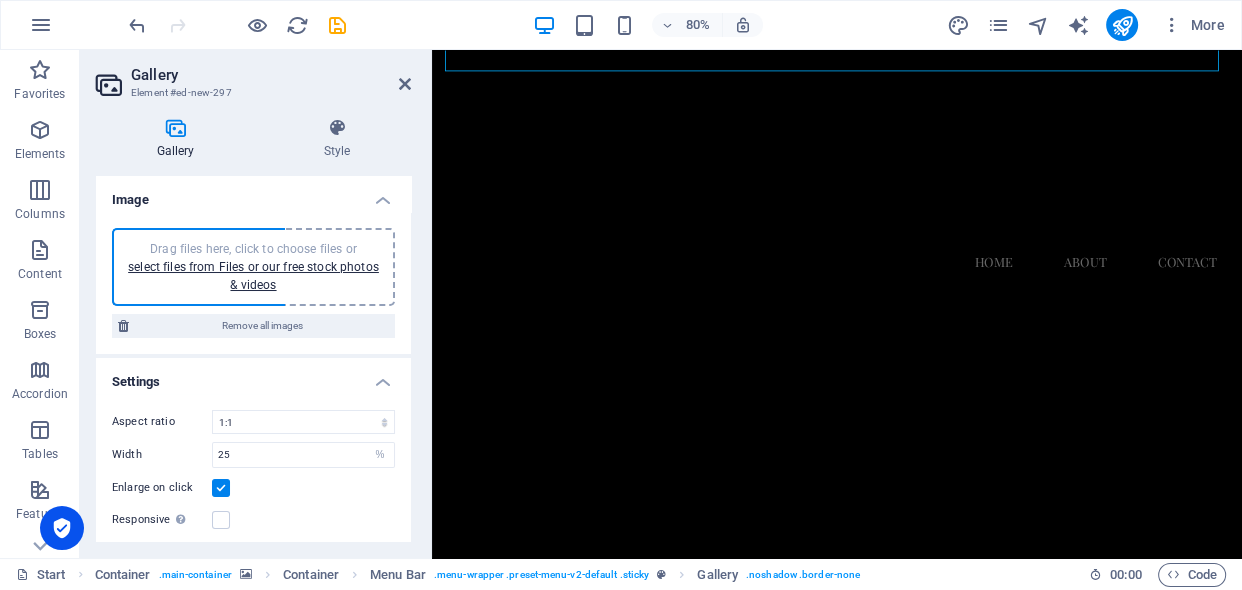 scroll, scrollTop: 218, scrollLeft: 0, axis: vertical 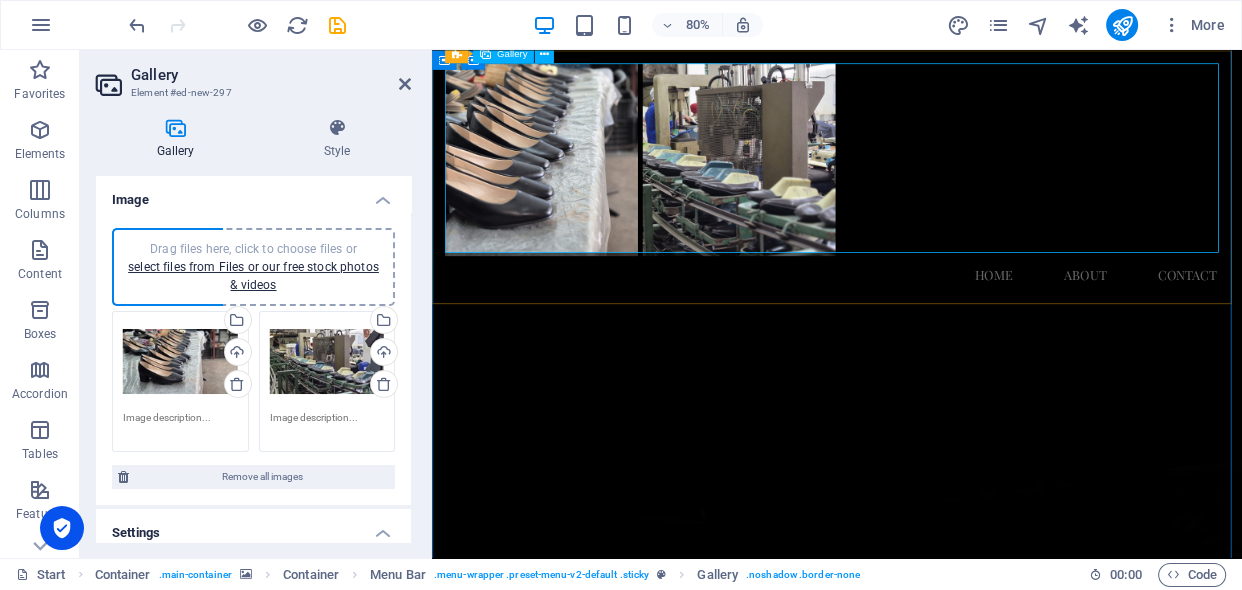 click at bounding box center [938, 186] 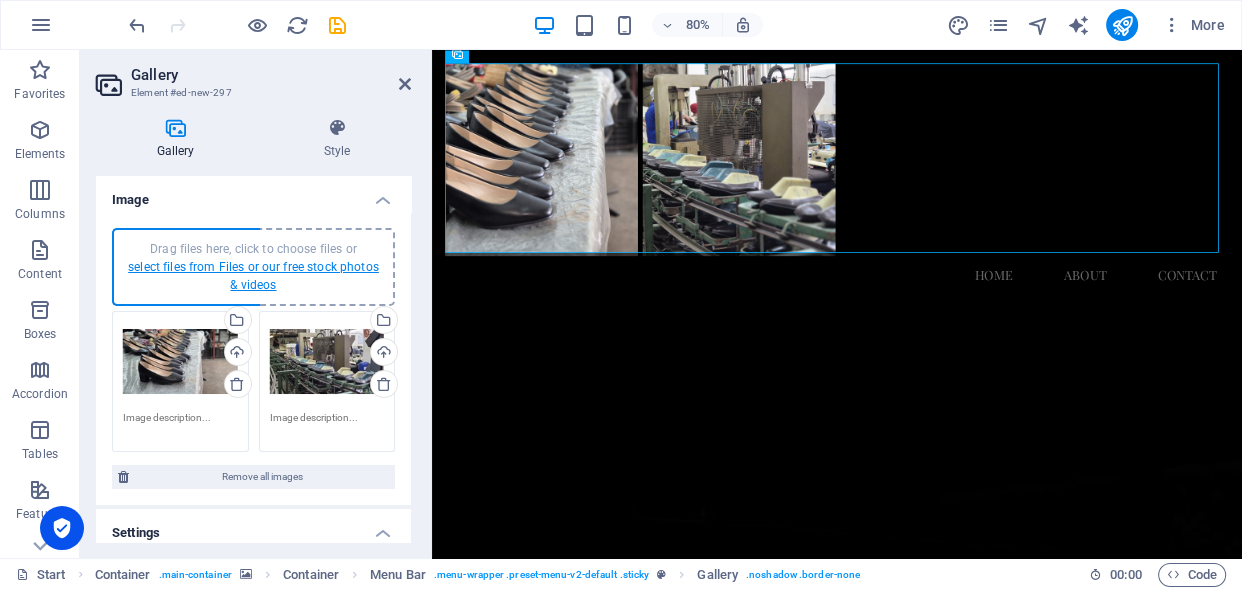 click on "select files from Files or our free stock photos & videos" at bounding box center [253, 276] 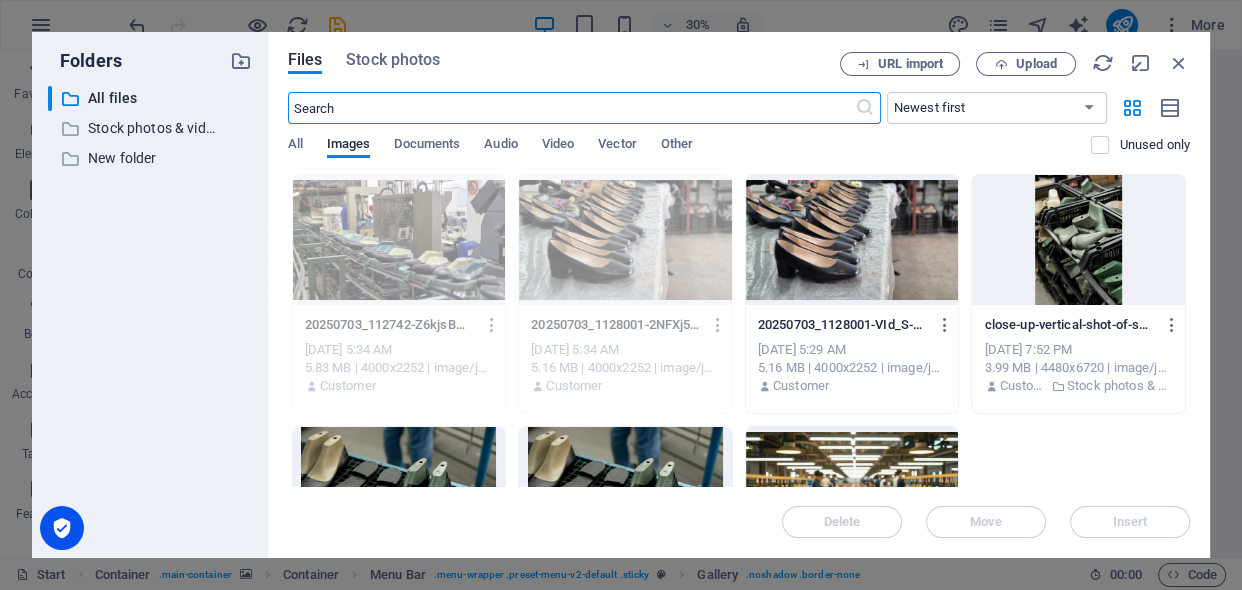 click at bounding box center (1078, 240) 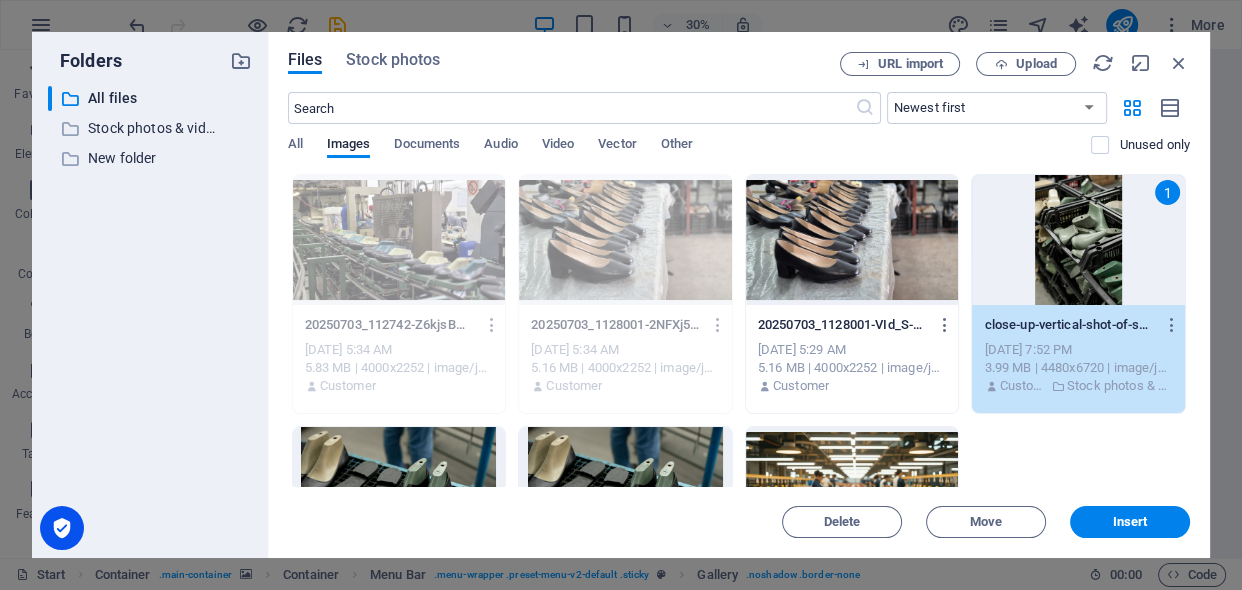 click at bounding box center [399, 492] 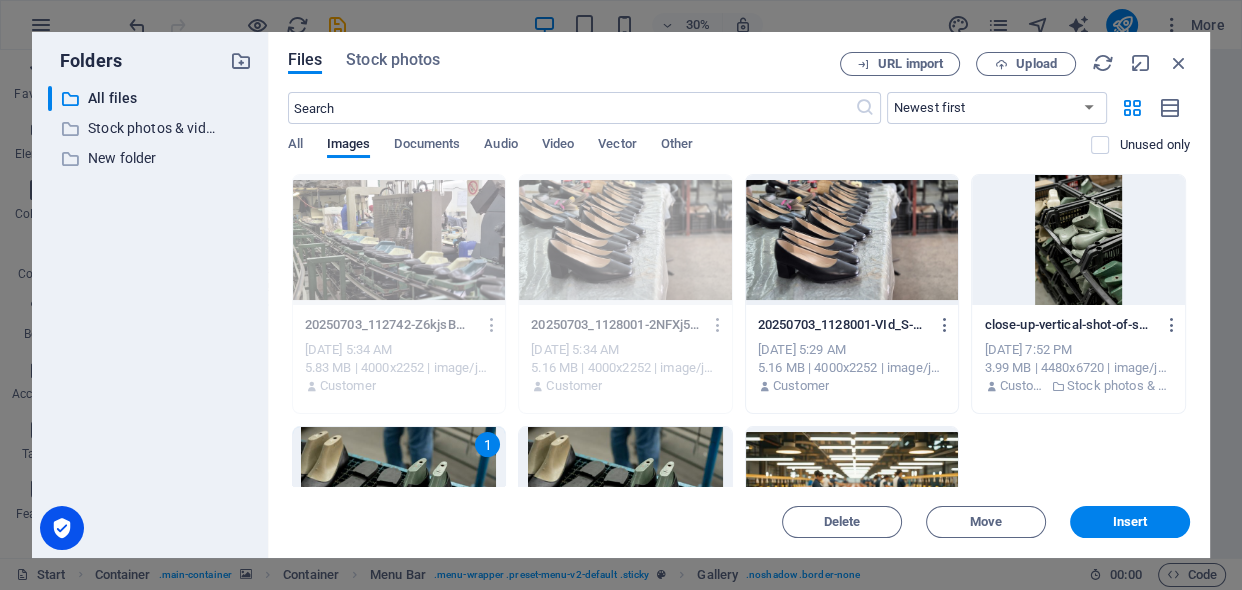 click at bounding box center (1078, 240) 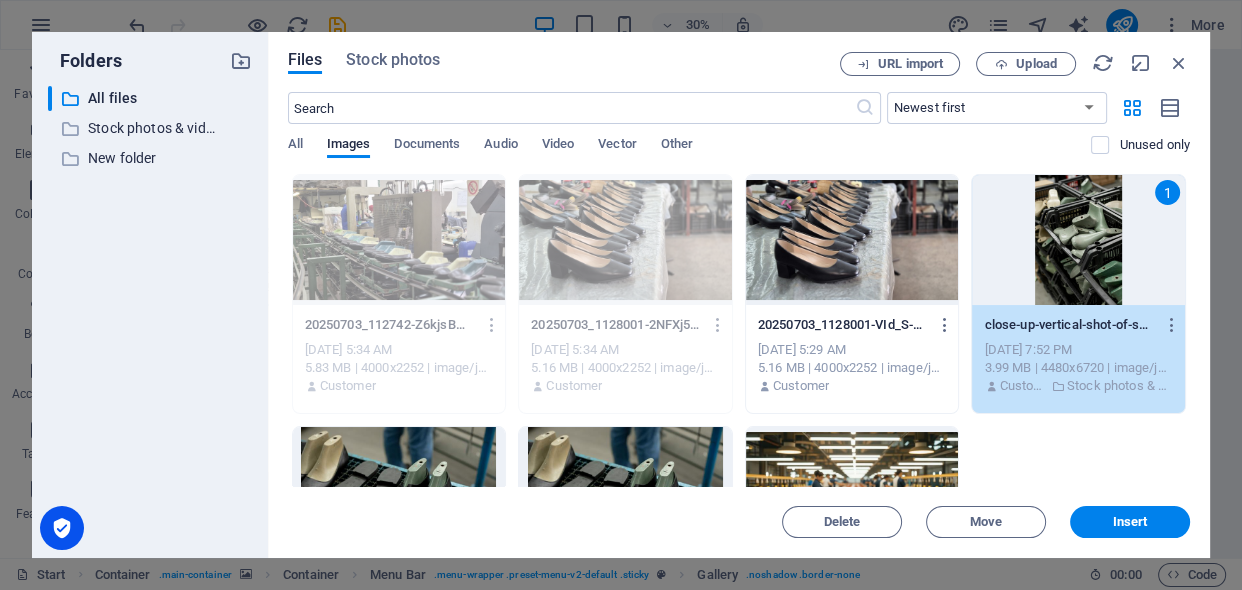 click at bounding box center (399, 492) 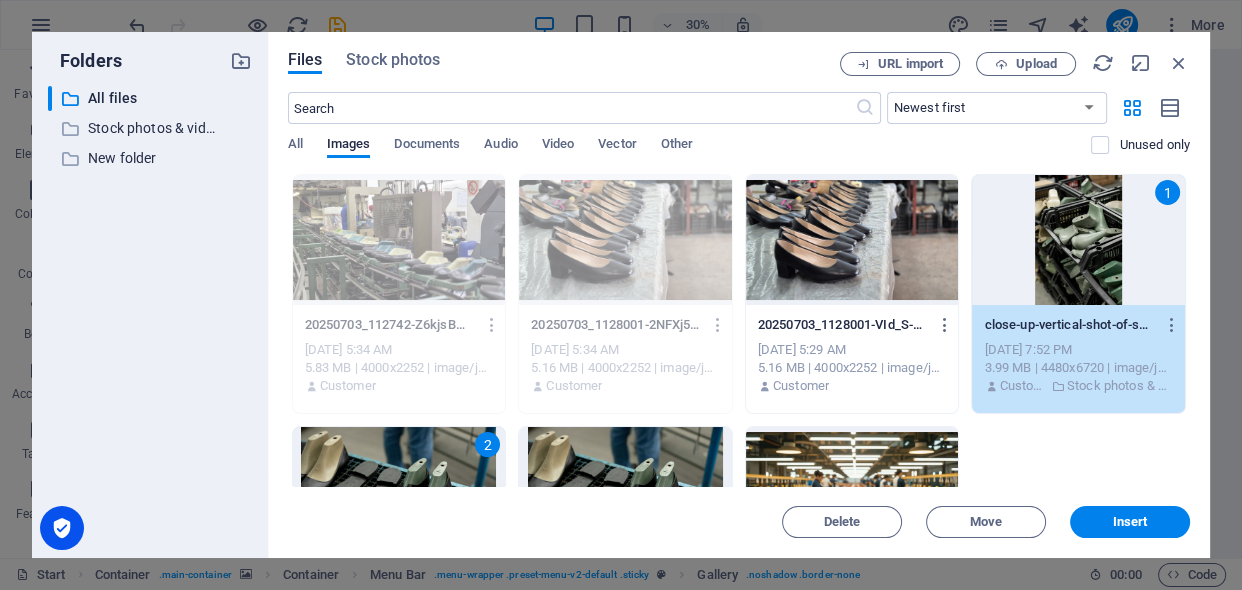 click at bounding box center (625, 492) 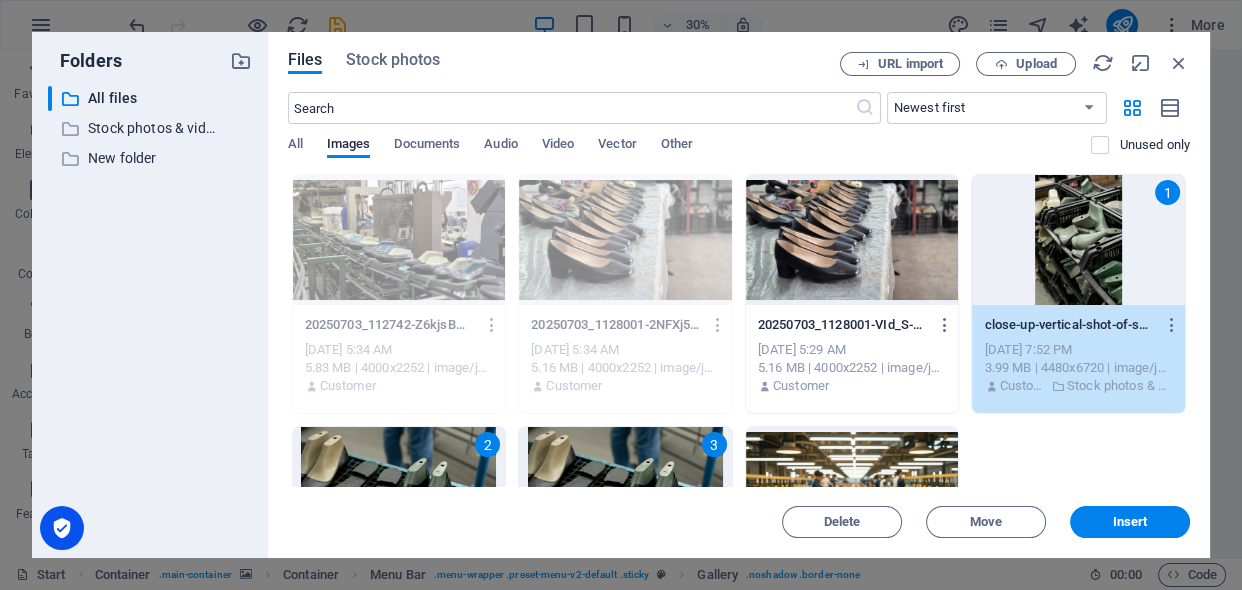 click at bounding box center [852, 492] 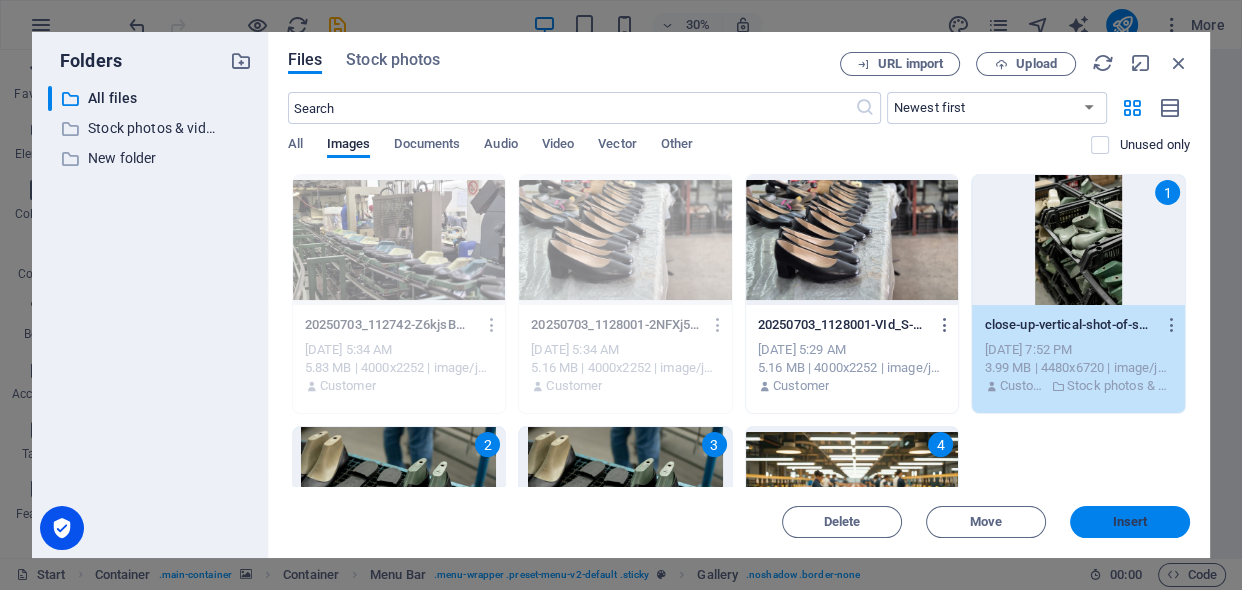 click on "Insert" at bounding box center (1130, 522) 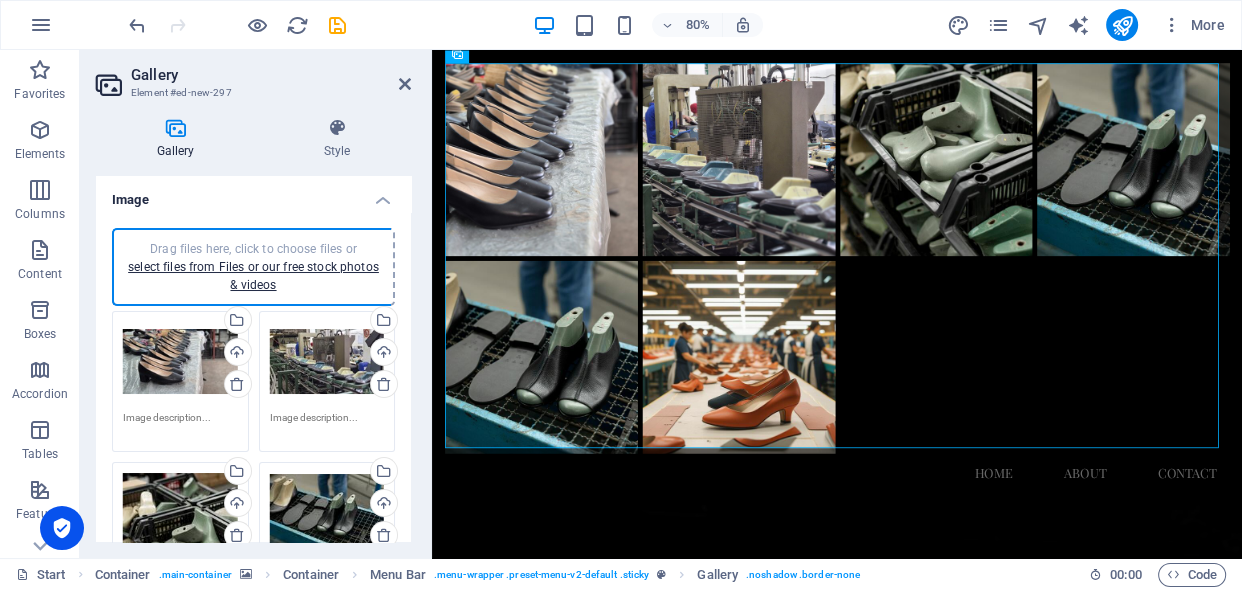 drag, startPoint x: 407, startPoint y: 290, endPoint x: 409, endPoint y: 400, distance: 110.01818 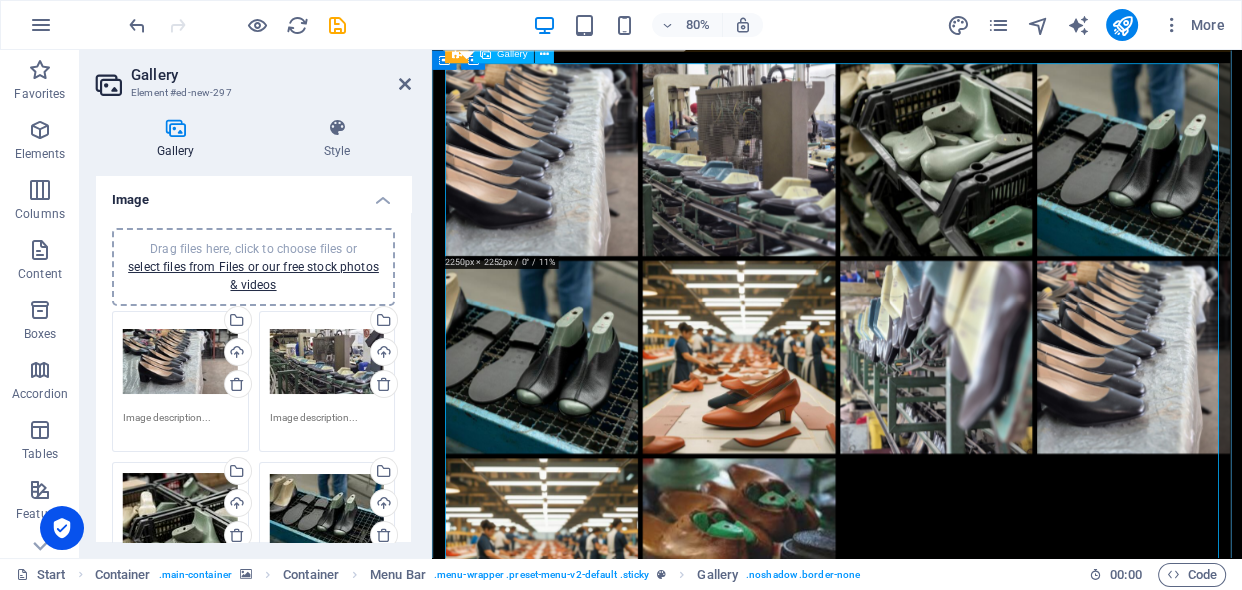 click at bounding box center (568, 186) 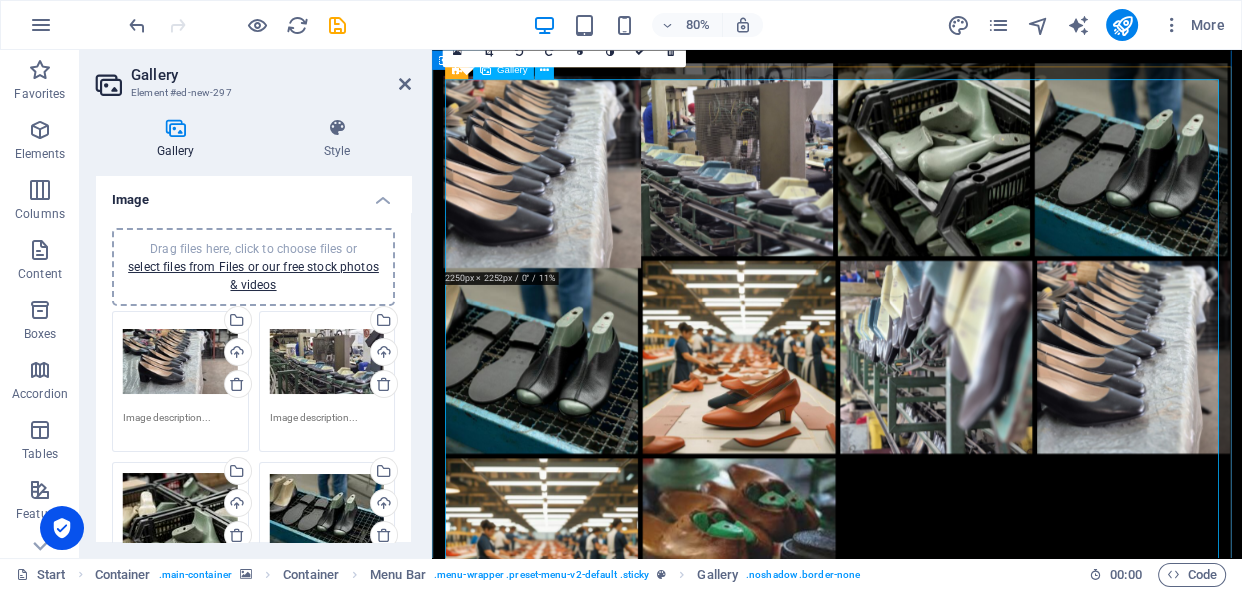 scroll, scrollTop: 489, scrollLeft: 0, axis: vertical 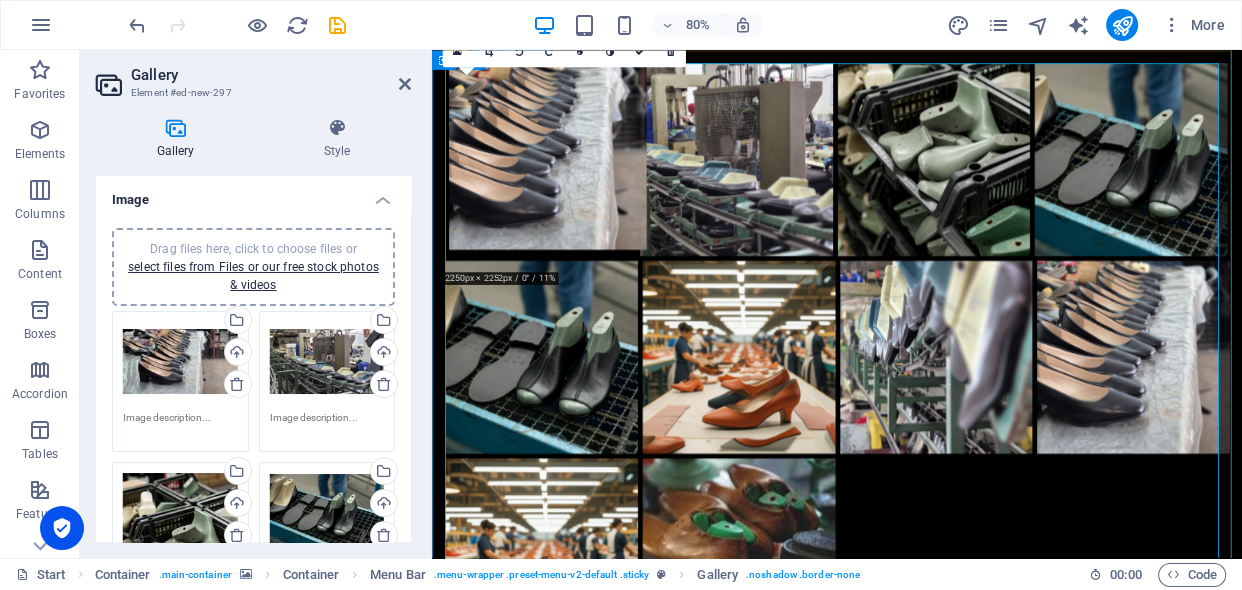 drag, startPoint x: 639, startPoint y: 65, endPoint x: 643, endPoint y: 78, distance: 13.601471 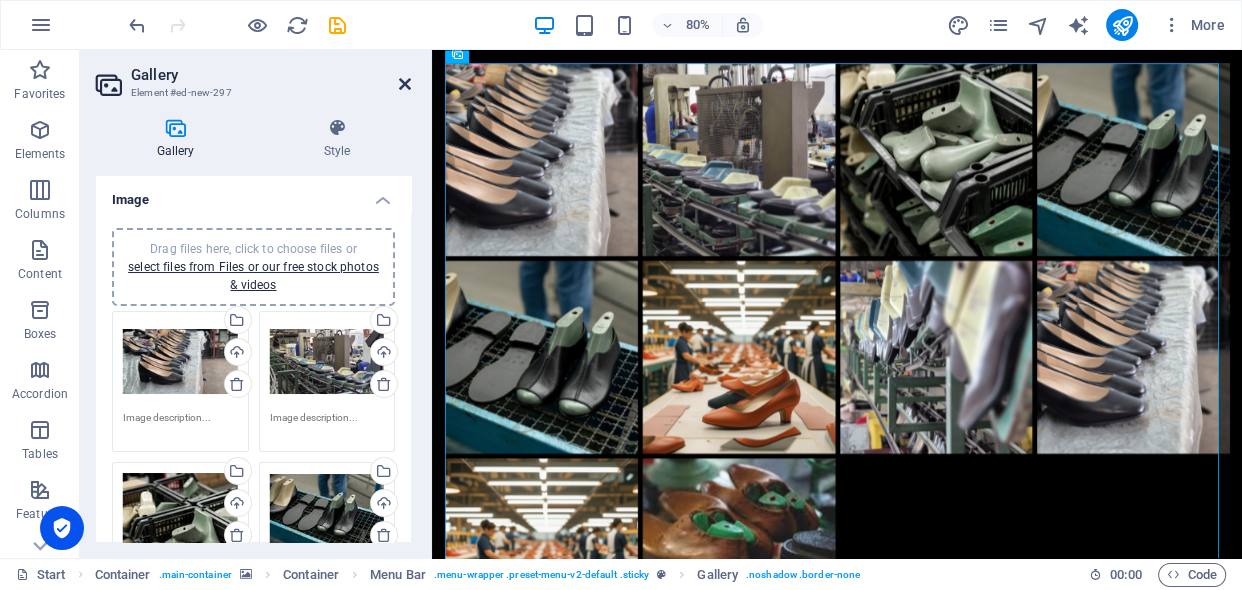 click at bounding box center (405, 84) 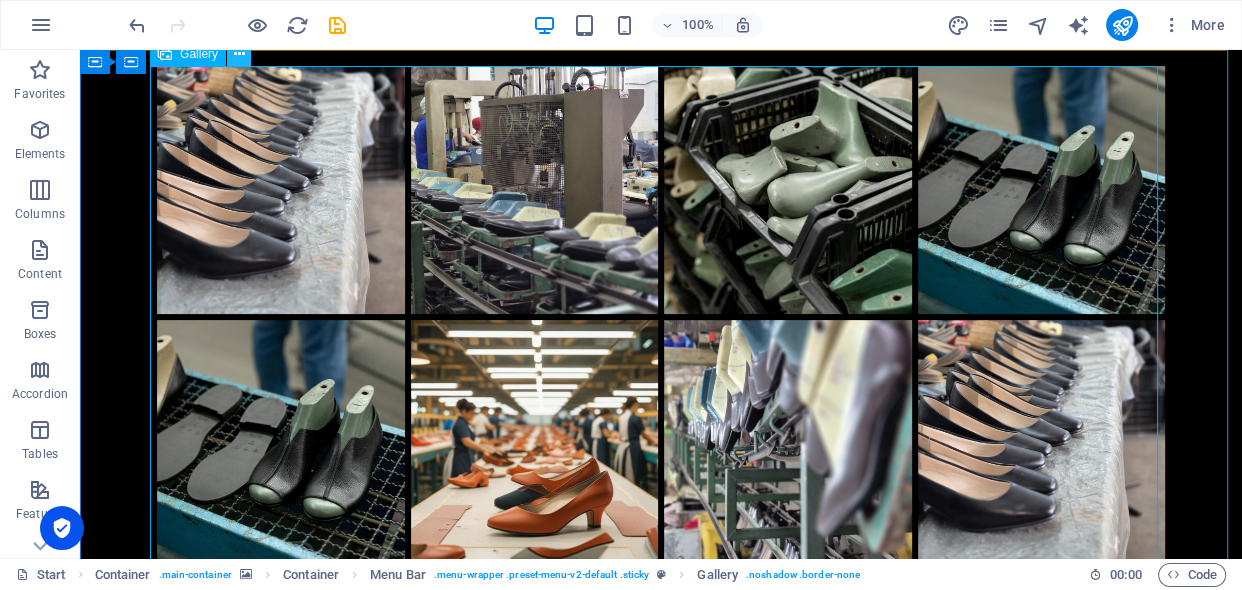 click at bounding box center [239, 54] 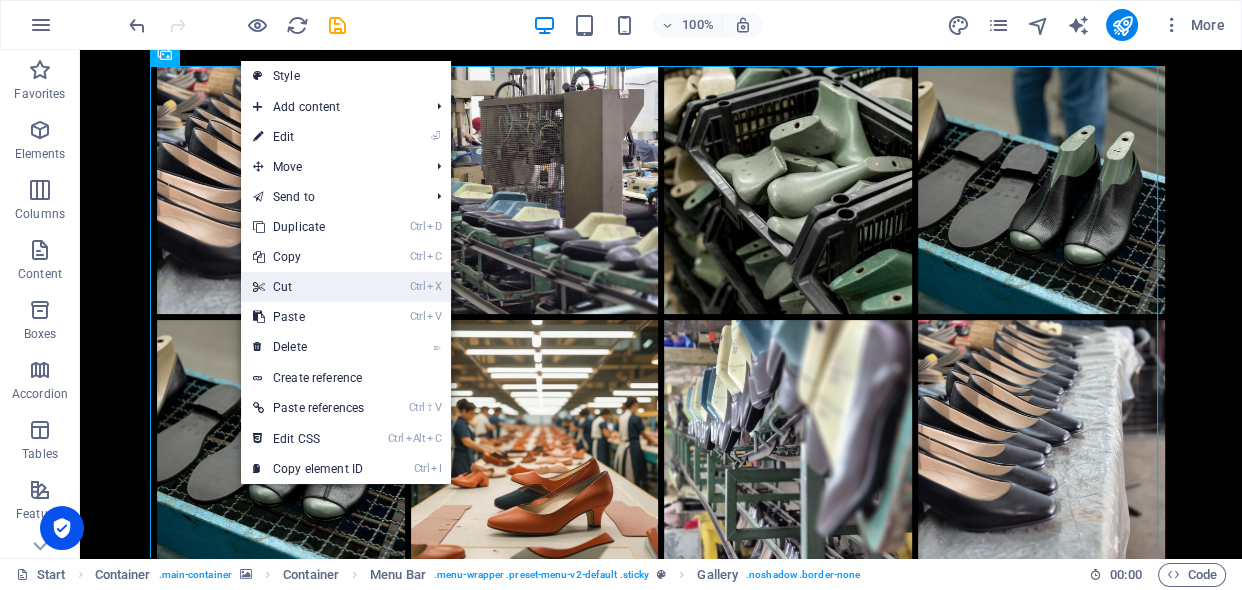 click on "Ctrl X  Cut" at bounding box center (308, 287) 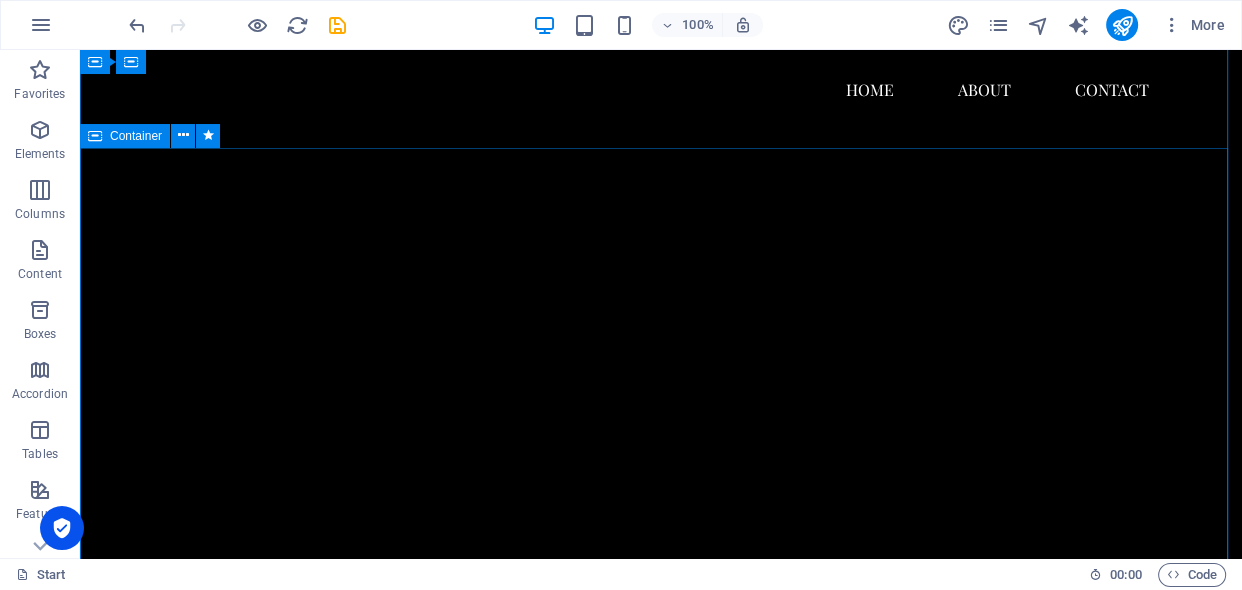 click on "About us Chronicle Footwear – Comfort with Class, Quality with Legacy At Chronicle Footwear, we believe the ideal pair of shoes should not only look exquisite but also provide exceptional comfort with every step. That’s why we create stylish, comfortable footwear for women who appreciate both elegance and ease. As a proud family-owned South African company with over 30 years of experience, we take pride in our craftsmanship. Our shoes are crafted with meticulous attention to detail, prioritizing quality over quantity and utilizing the finest materials available. Throughout the years, we have supplied some of South Africa’s most esteemed retailers, establishing our reputation on trust, consistency, and enduring durability. Our Commitment: - Unmatched comfort and wearability - Elegant styles inspired by the timeless court shoe - A family legacy of craftsmanship and care - Shoes made with quality materials at accessible prices - Designed and manufactured locally in [GEOGRAPHIC_DATA]" at bounding box center [661, 3987] 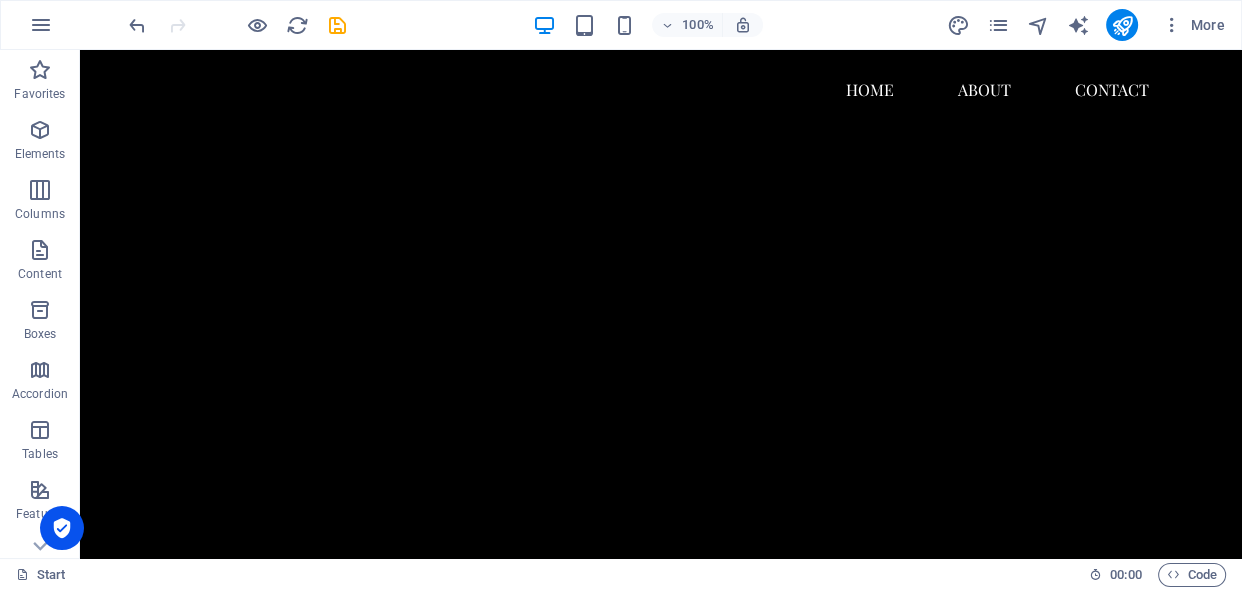 scroll, scrollTop: 235, scrollLeft: 0, axis: vertical 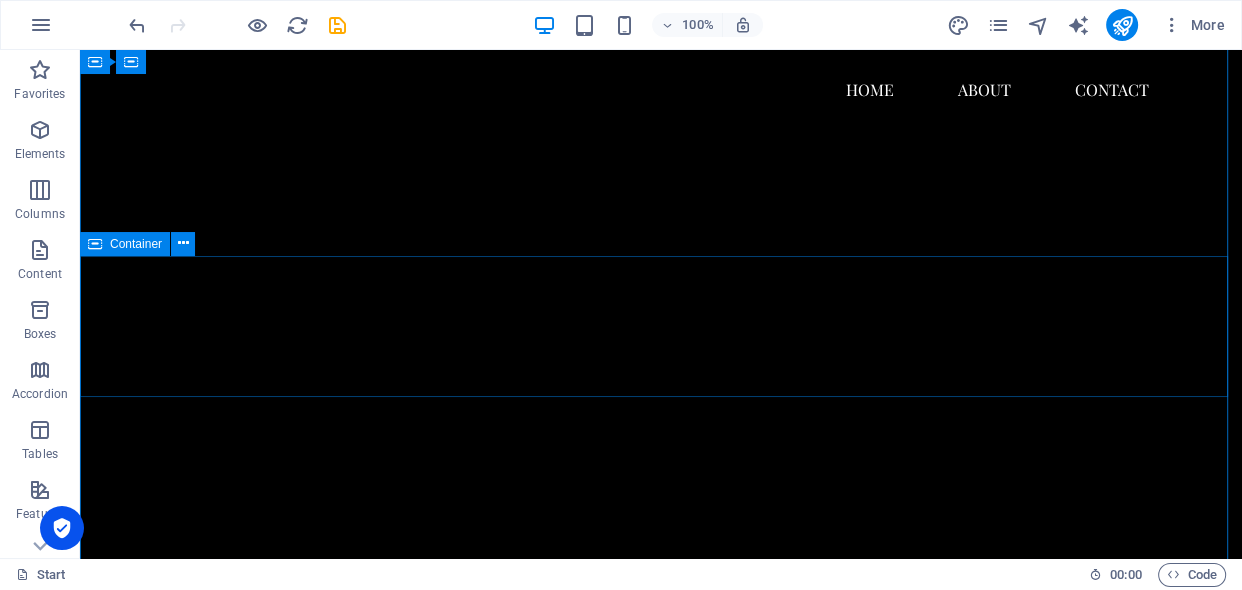 click on "Drop content here or  Add elements  Paste clipboard" at bounding box center [661, 2835] 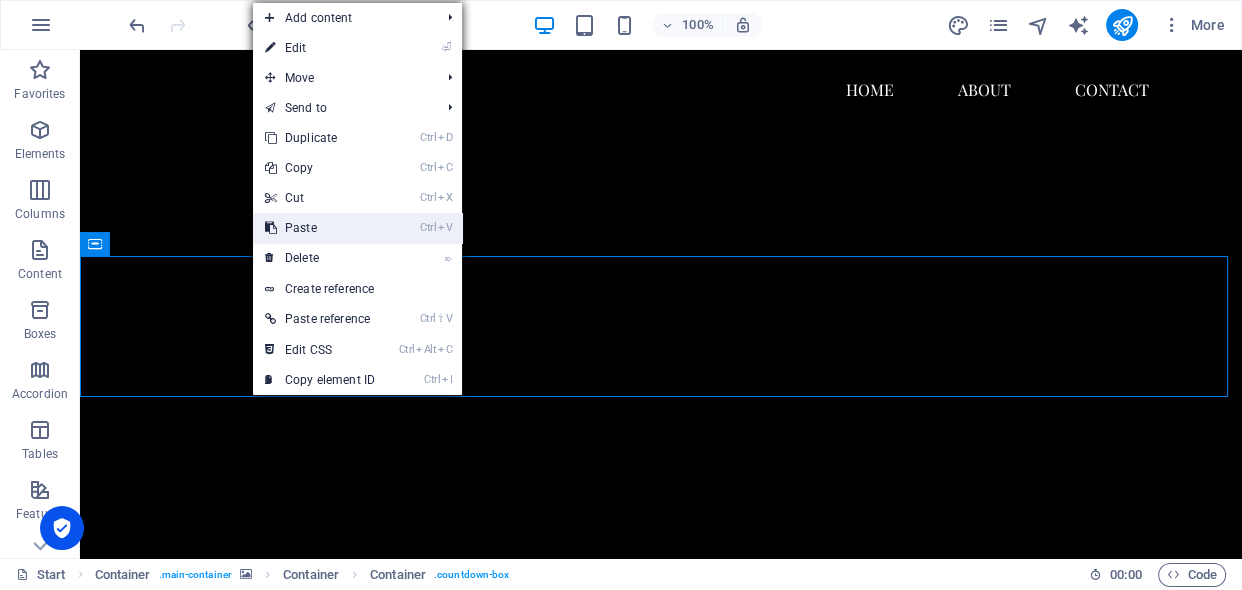 click on "Ctrl V  Paste" at bounding box center [320, 228] 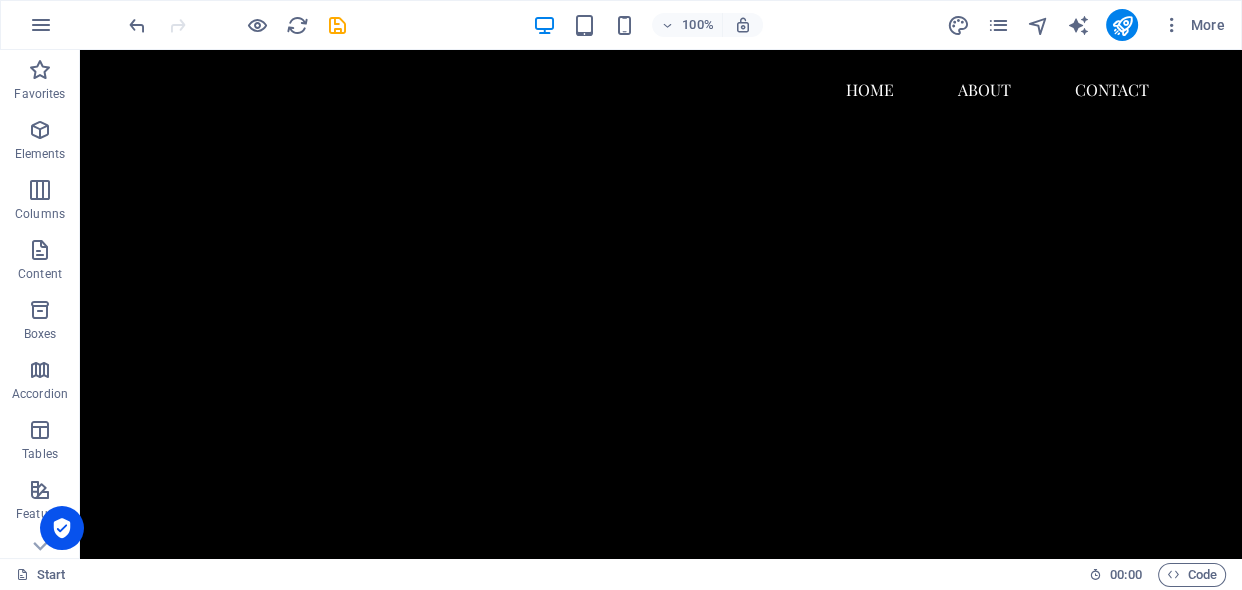 scroll, scrollTop: 328, scrollLeft: 0, axis: vertical 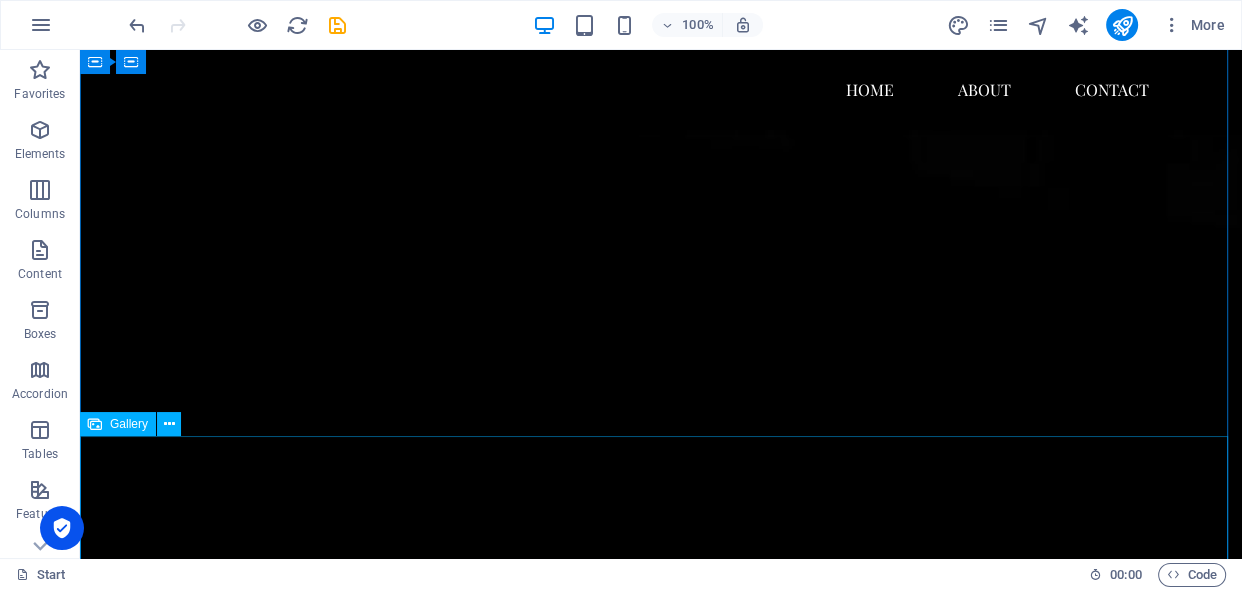 click at bounding box center [223, 3949] 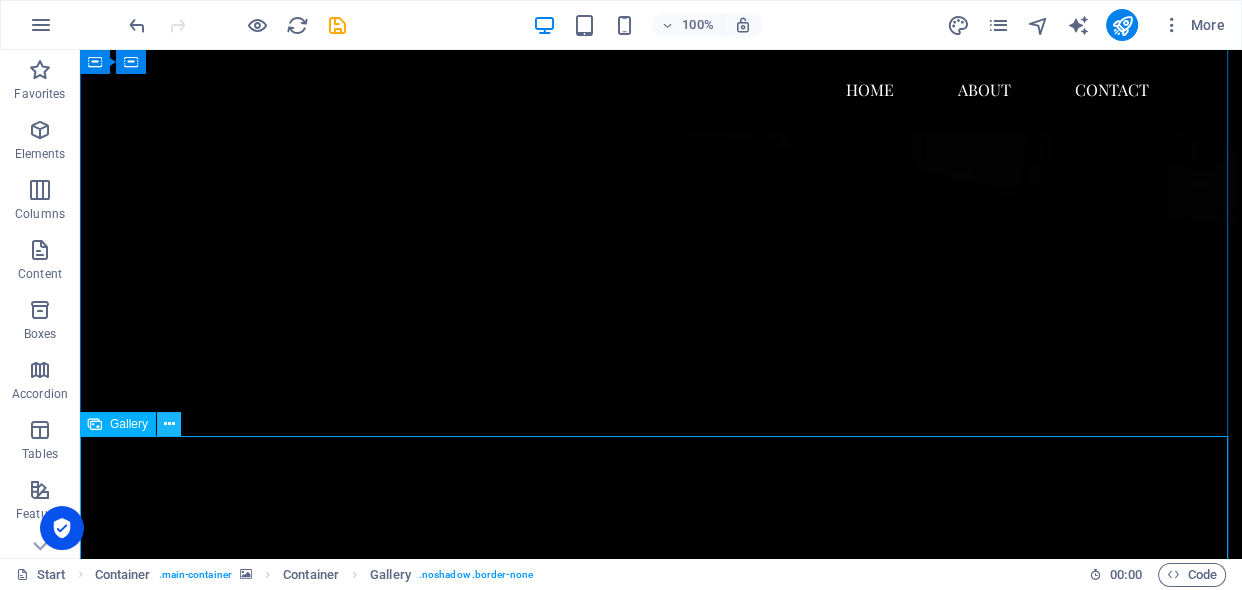 click at bounding box center (169, 424) 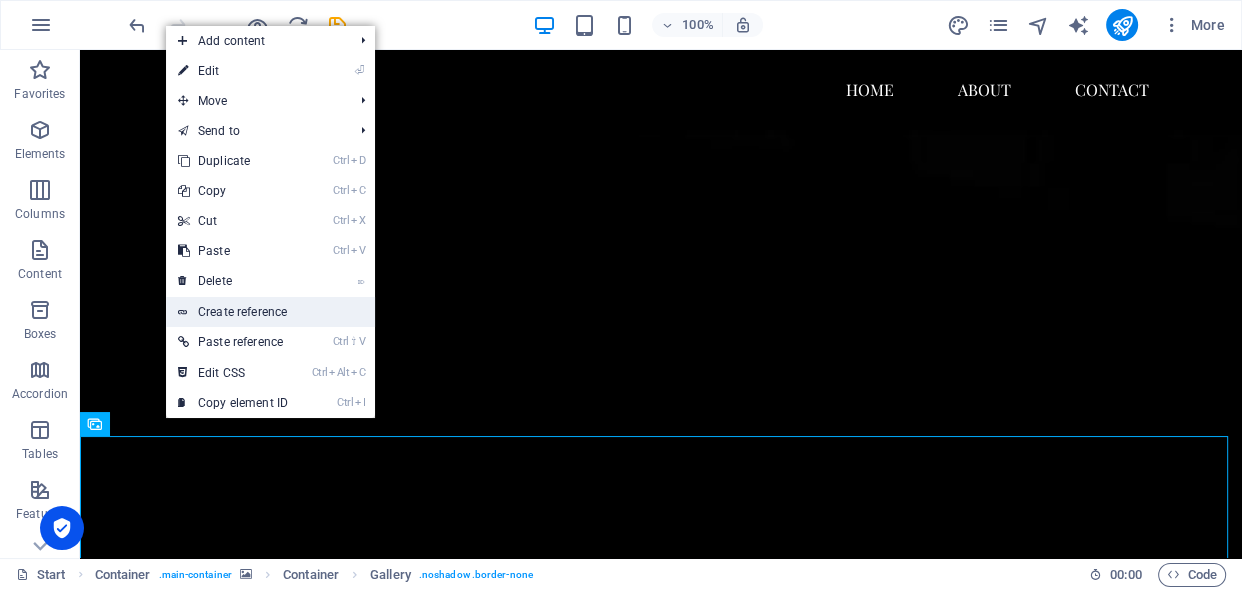 click on "Create reference" at bounding box center [270, 312] 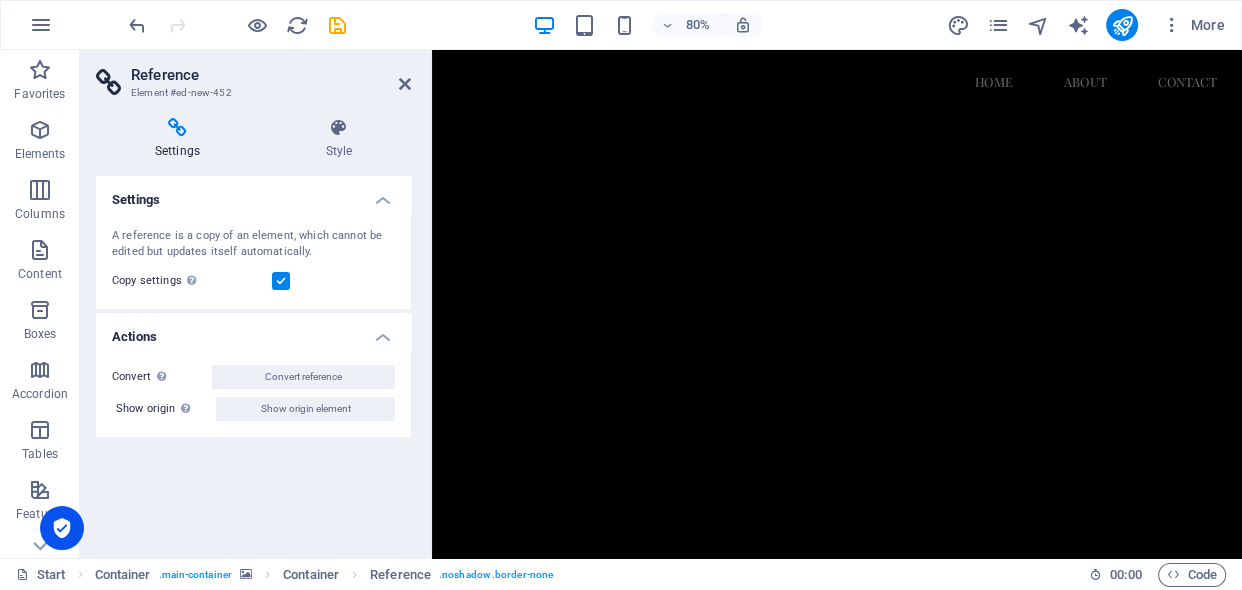 scroll, scrollTop: 1378, scrollLeft: 0, axis: vertical 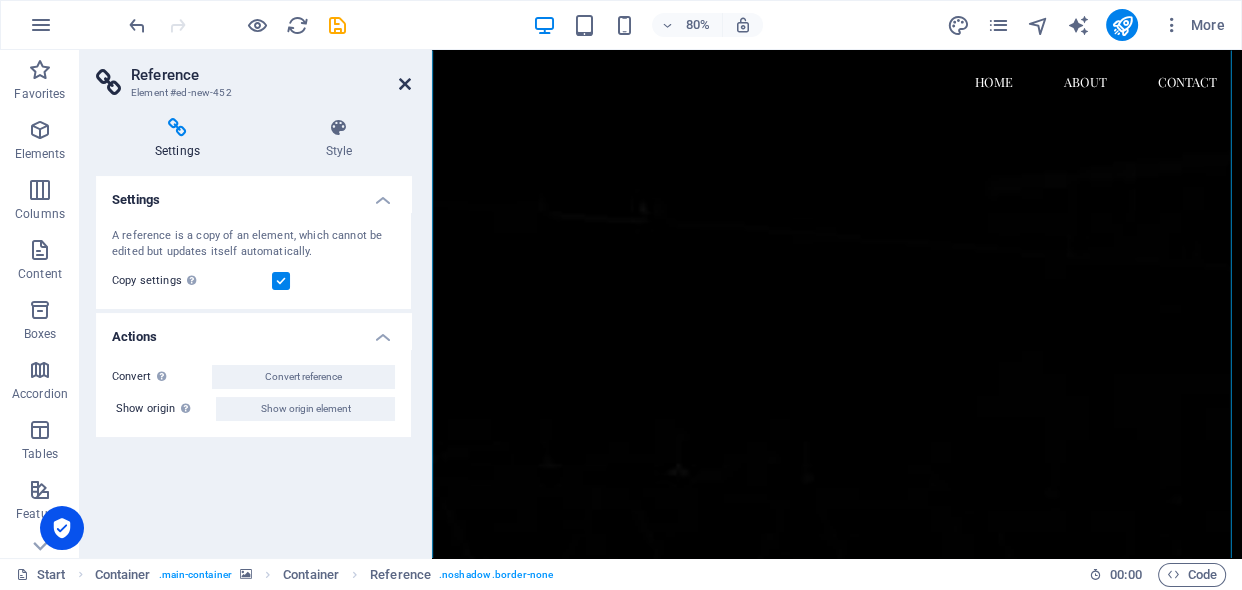 click at bounding box center [405, 84] 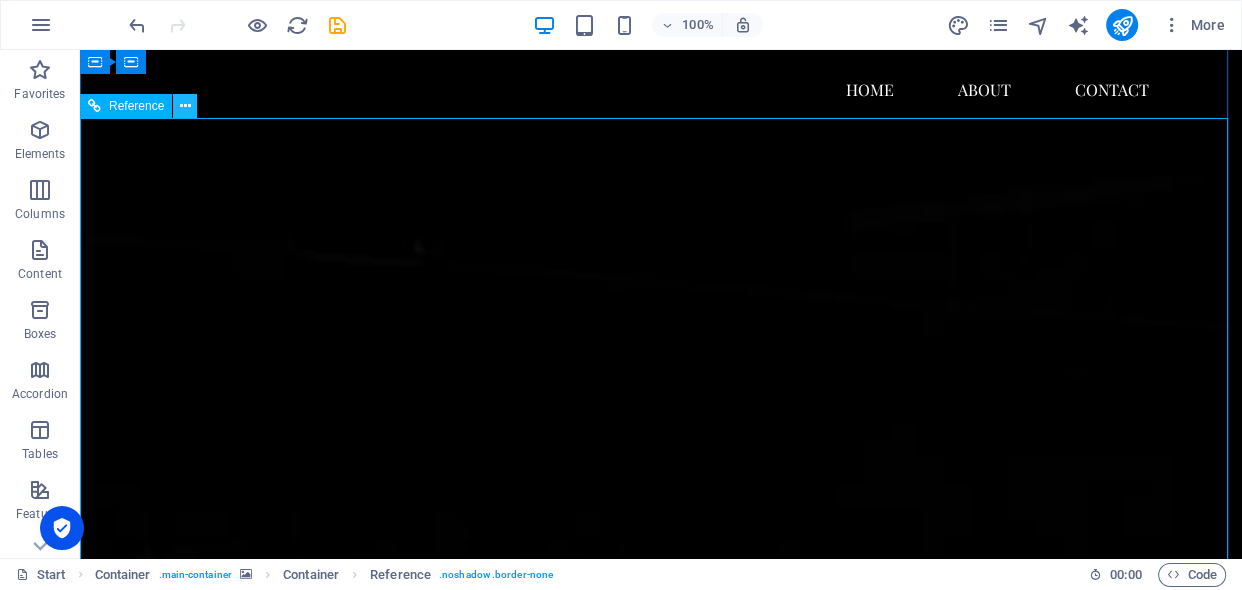 click at bounding box center (185, 106) 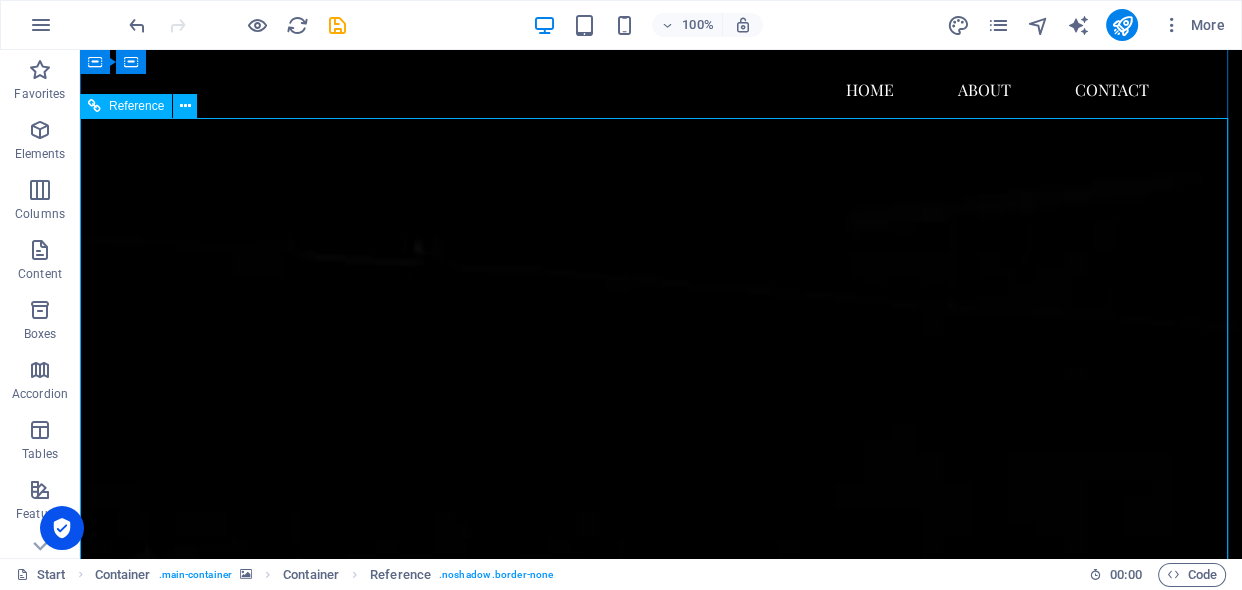 click on "Reference" at bounding box center (126, 106) 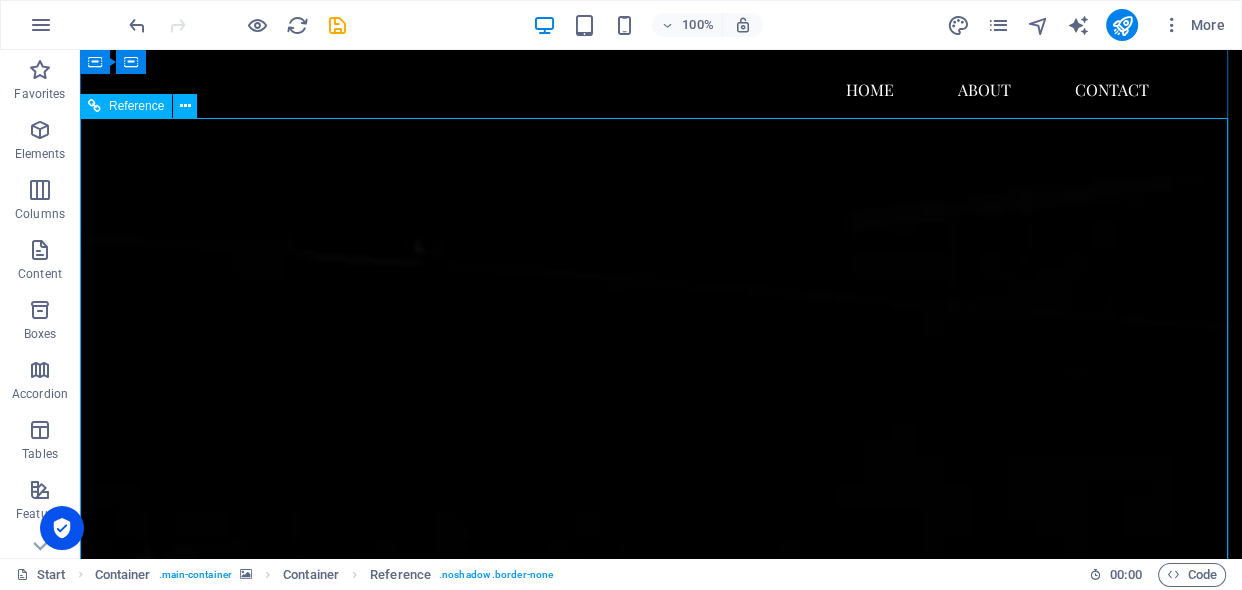 click at bounding box center (94, 106) 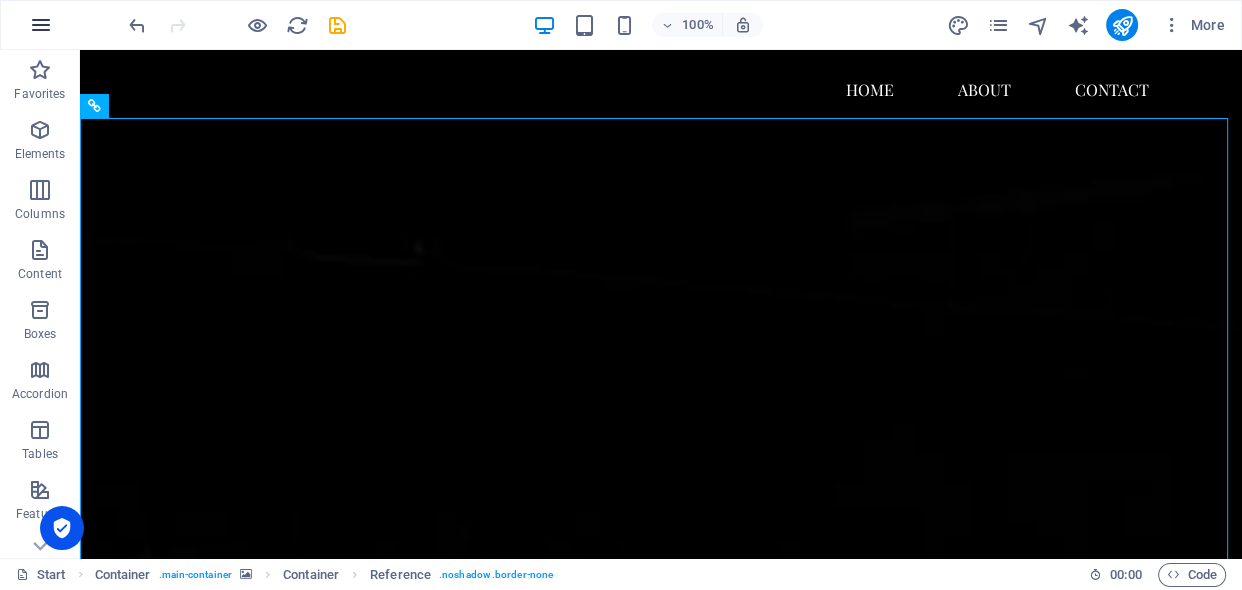click at bounding box center (41, 25) 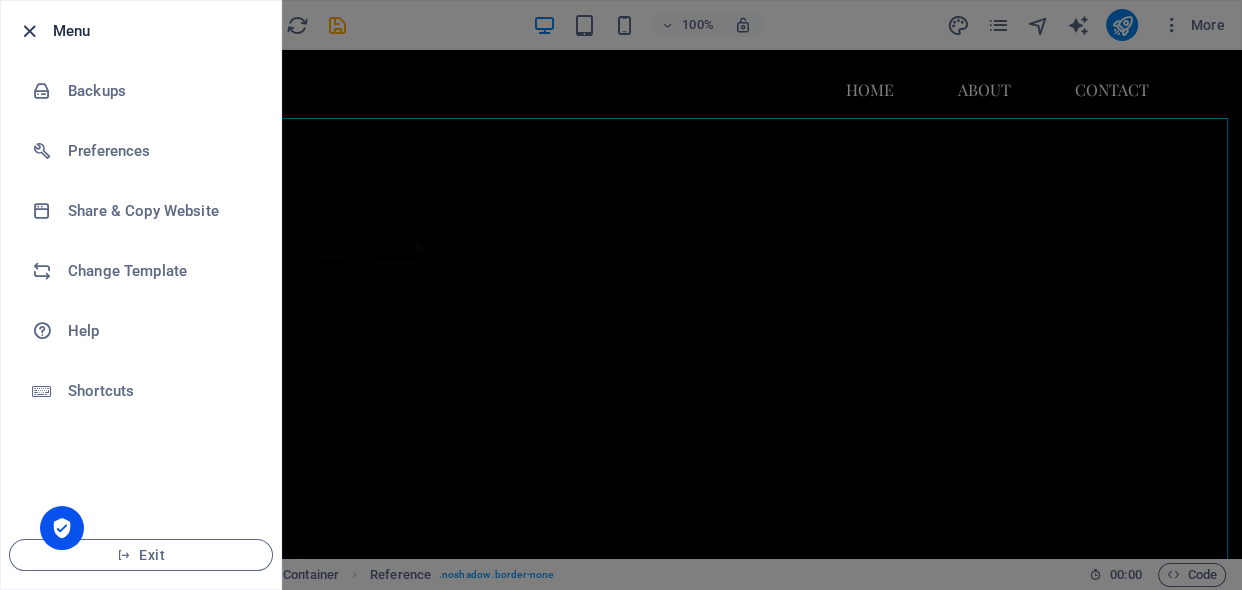 click at bounding box center [29, 31] 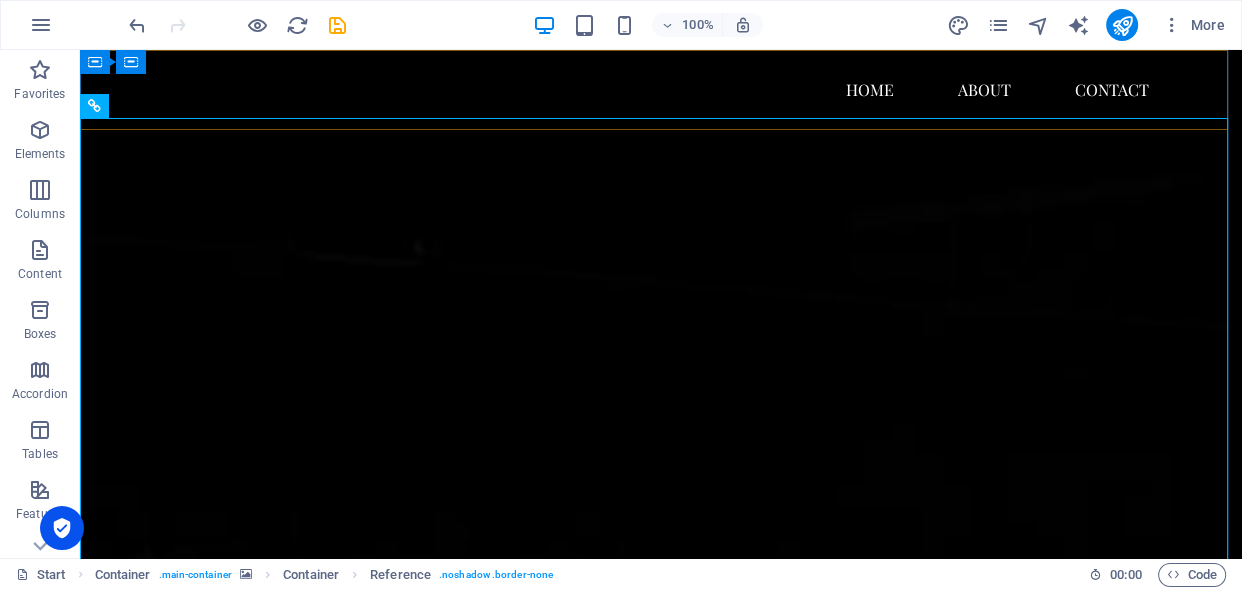 click on "Home About Contact" at bounding box center [661, 90] 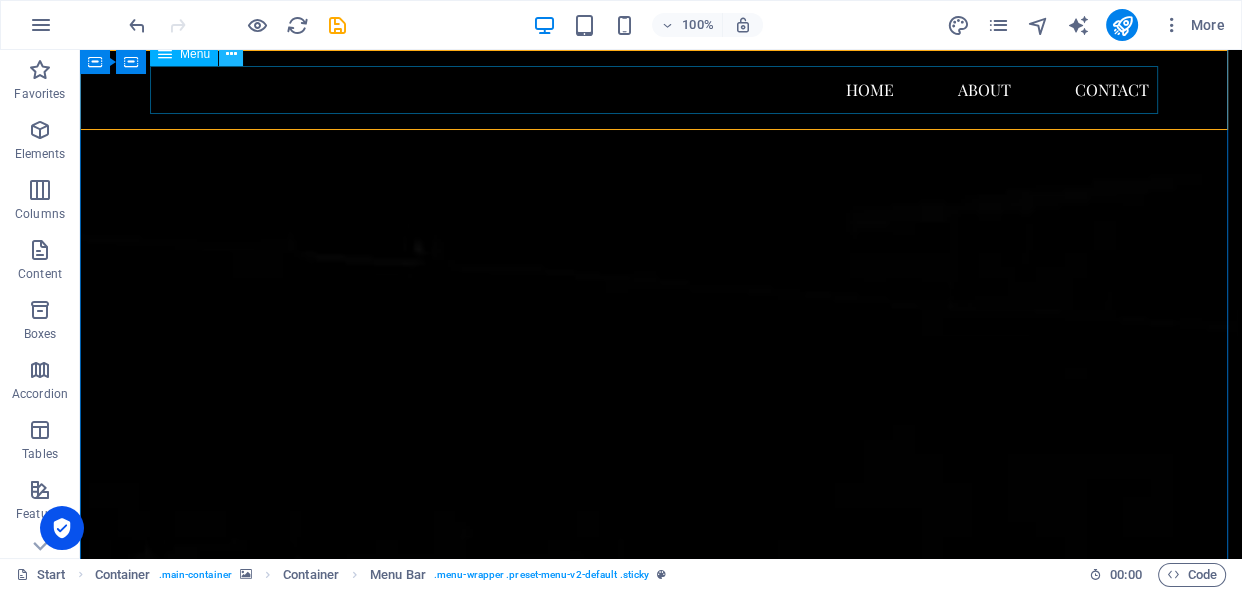 click at bounding box center (231, 54) 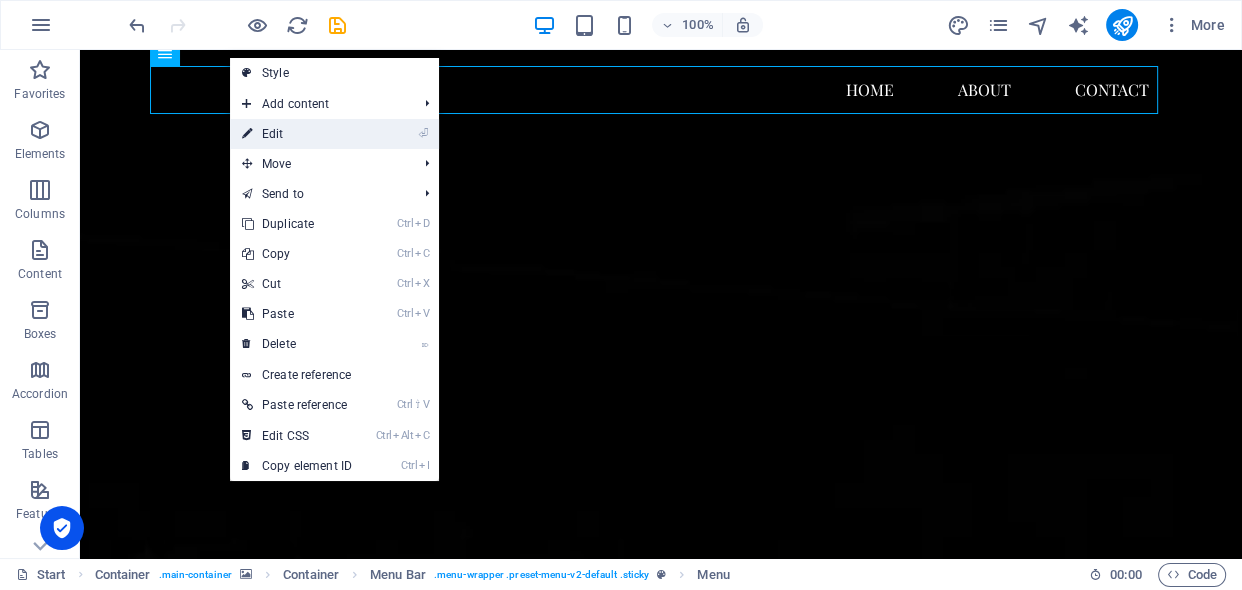 click on "⏎  Edit" at bounding box center (297, 134) 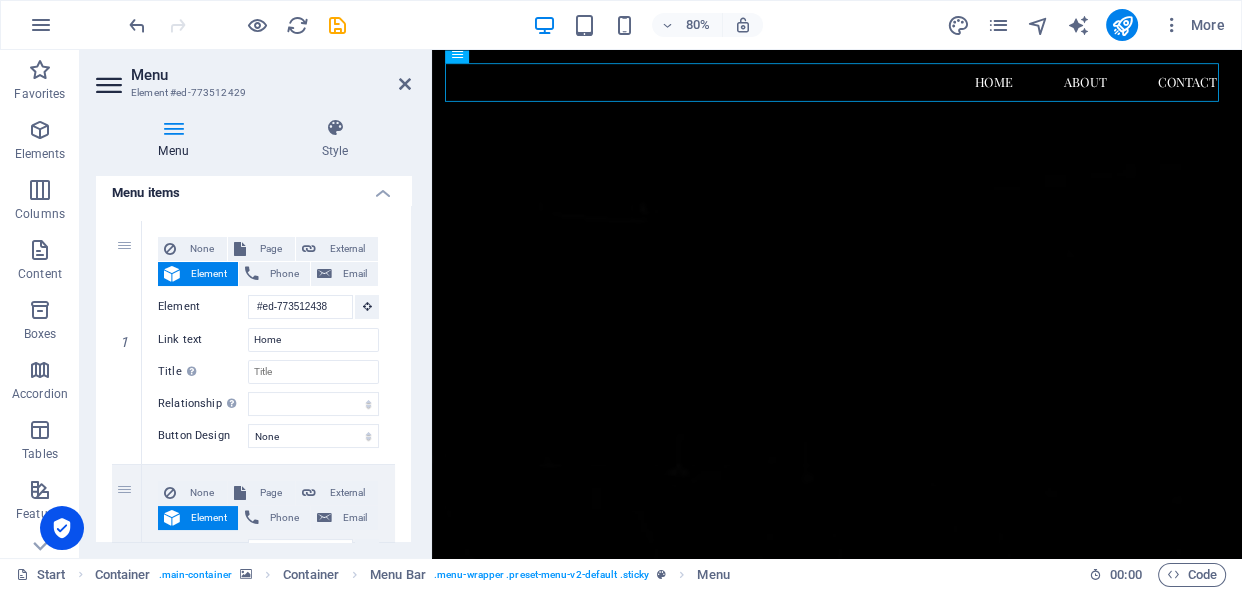 scroll, scrollTop: 142, scrollLeft: 0, axis: vertical 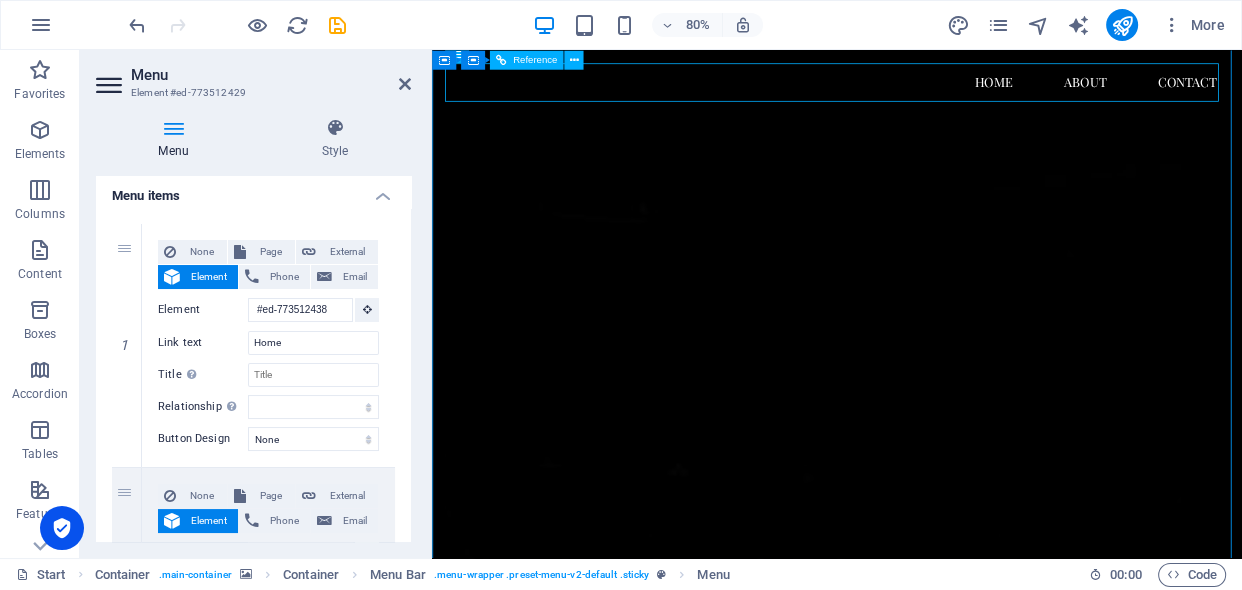 click at bounding box center (938, 6358) 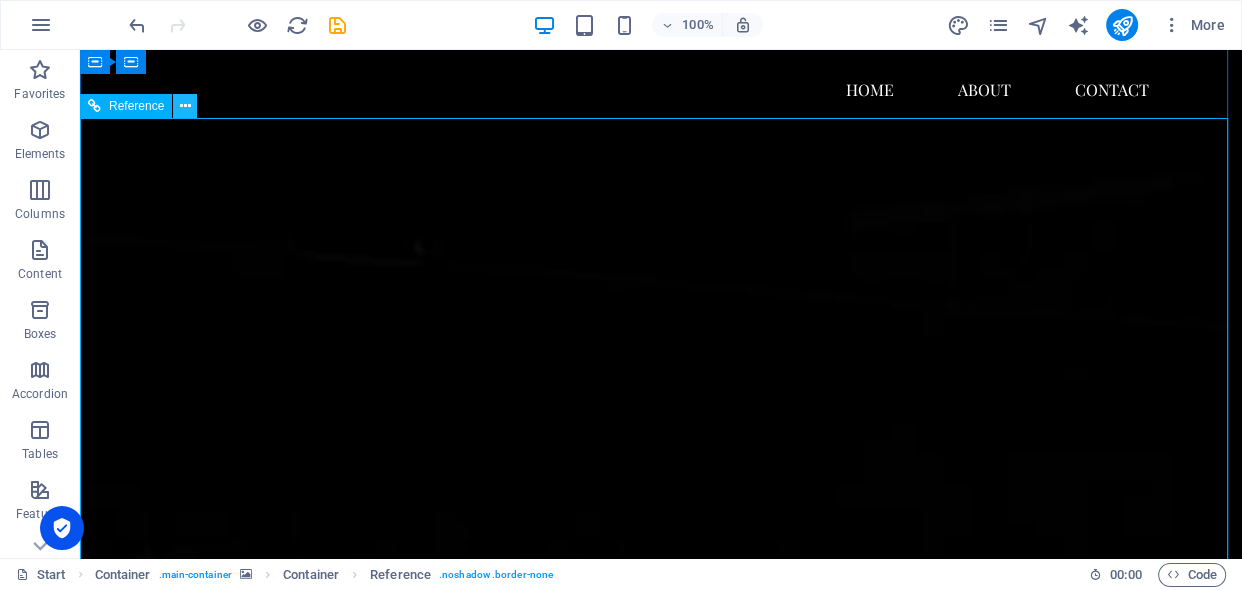click at bounding box center (185, 106) 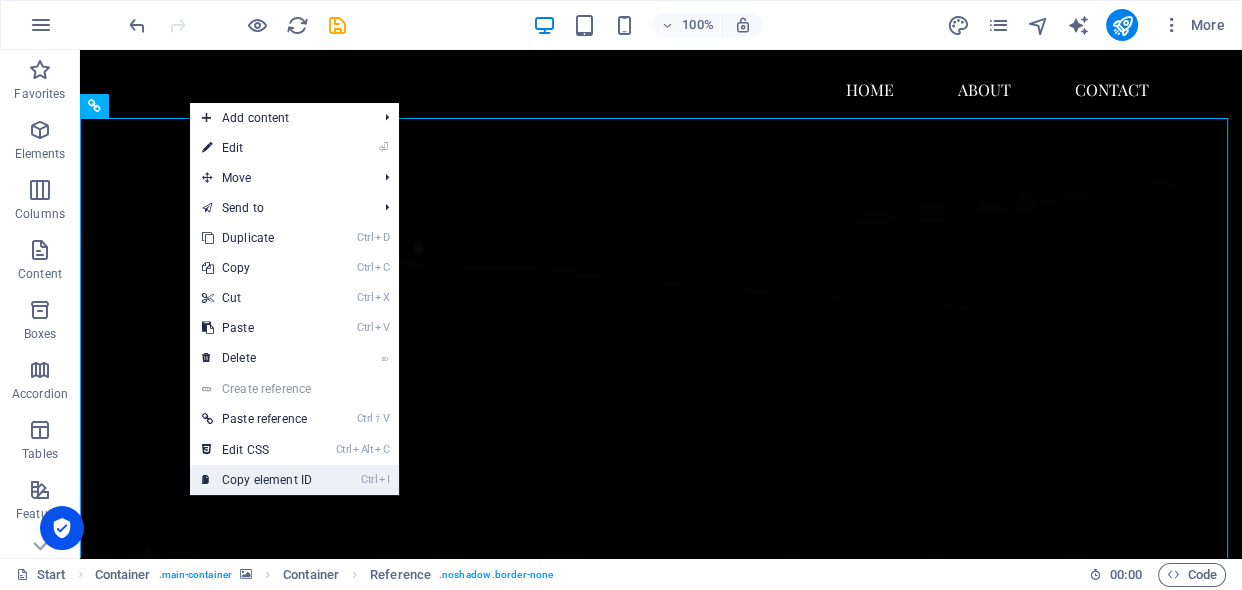 click on "Ctrl I  Copy element ID" at bounding box center [257, 480] 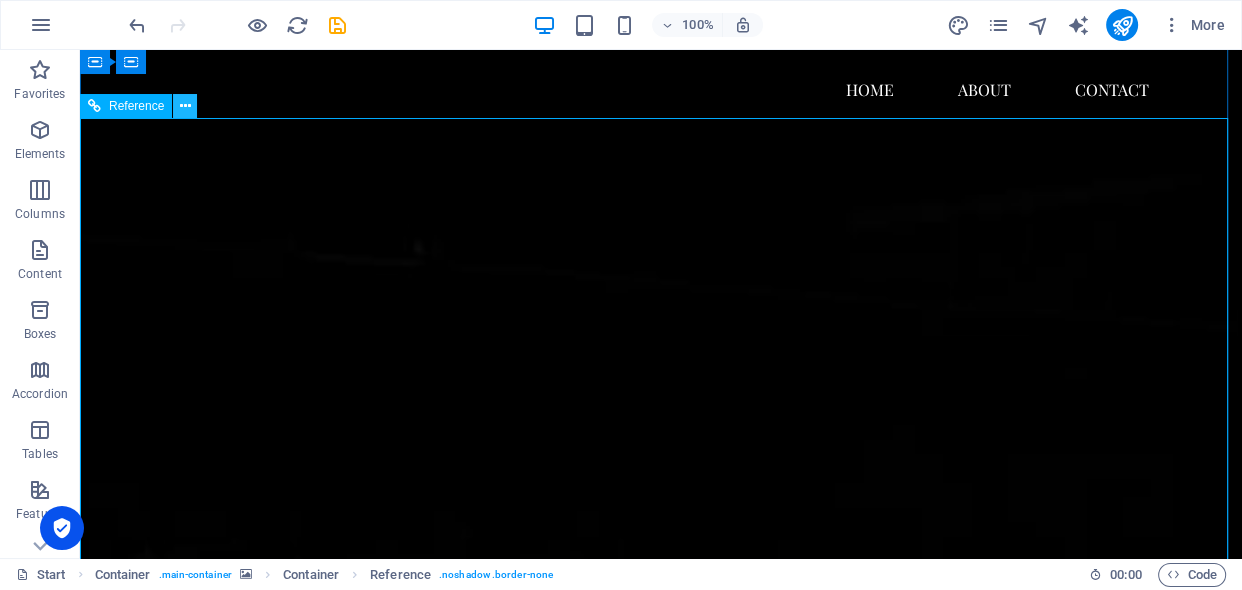 click at bounding box center [185, 106] 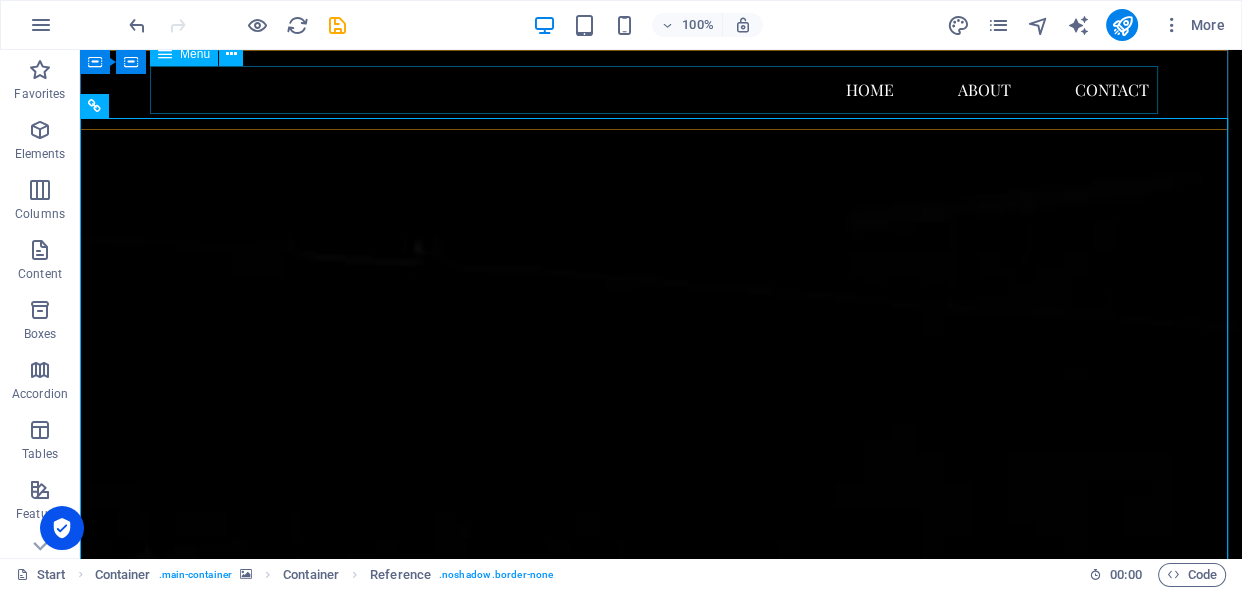 click on "Home About Contact" at bounding box center (661, 90) 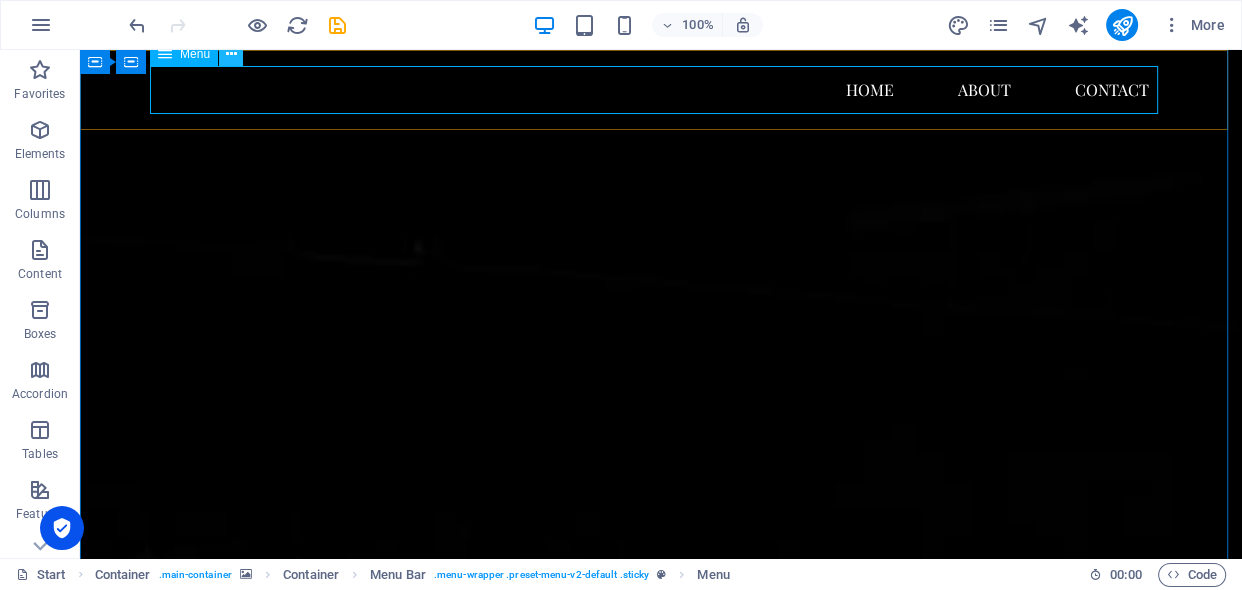 click at bounding box center (231, 54) 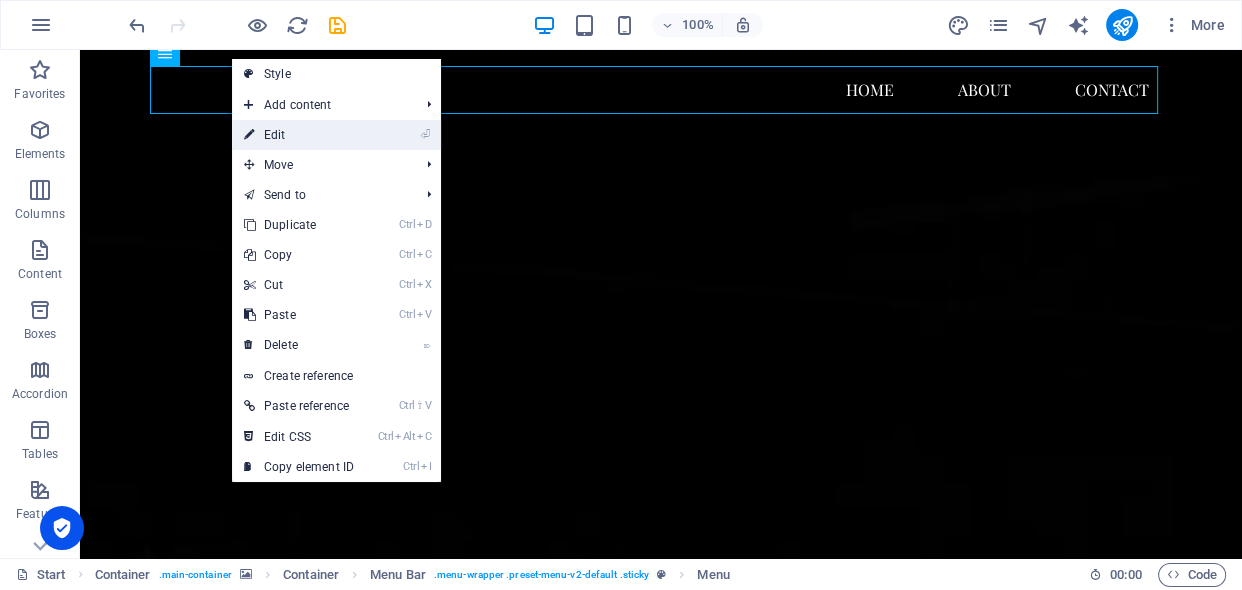 click on "⏎  Edit" at bounding box center (299, 135) 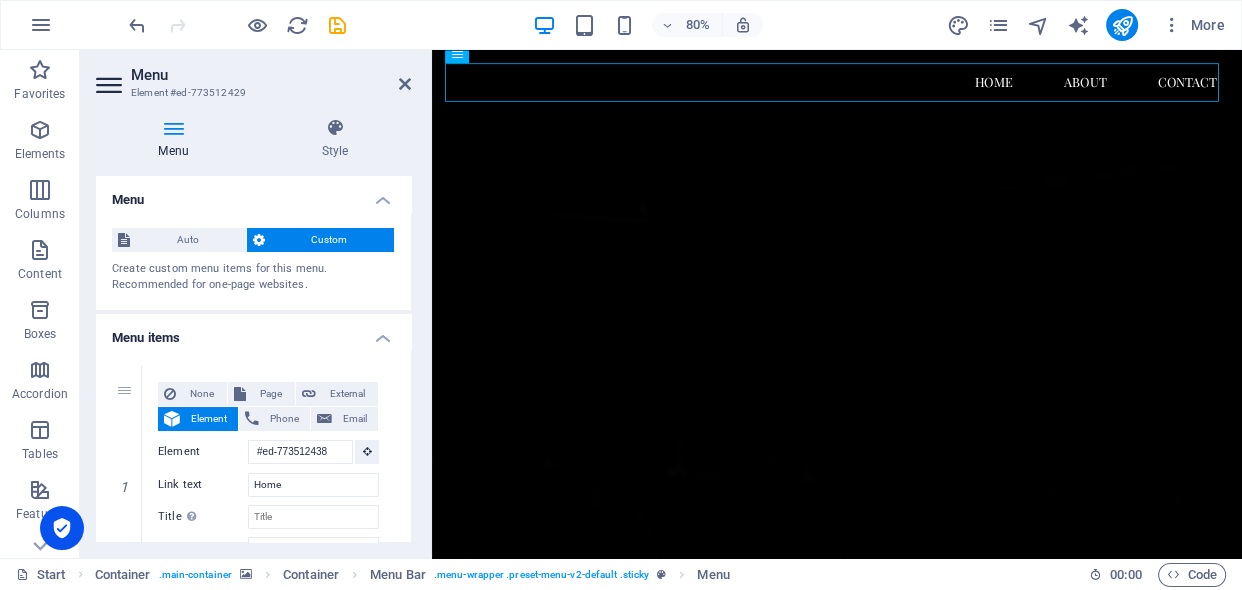 drag, startPoint x: 410, startPoint y: 219, endPoint x: 409, endPoint y: 252, distance: 33.01515 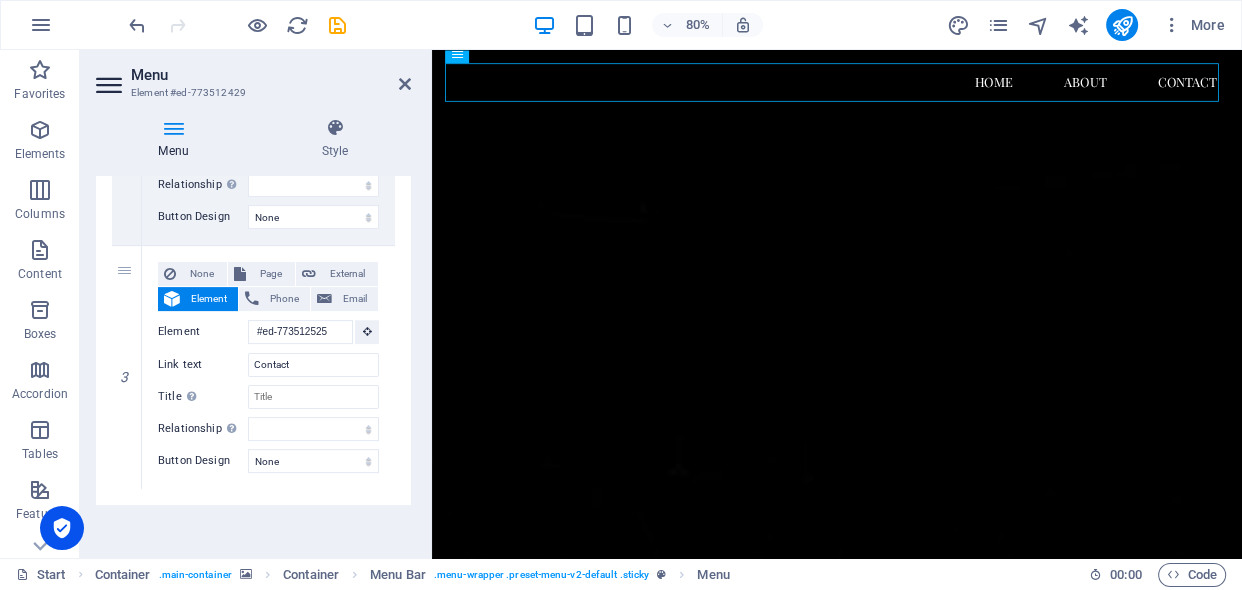 scroll, scrollTop: 610, scrollLeft: 0, axis: vertical 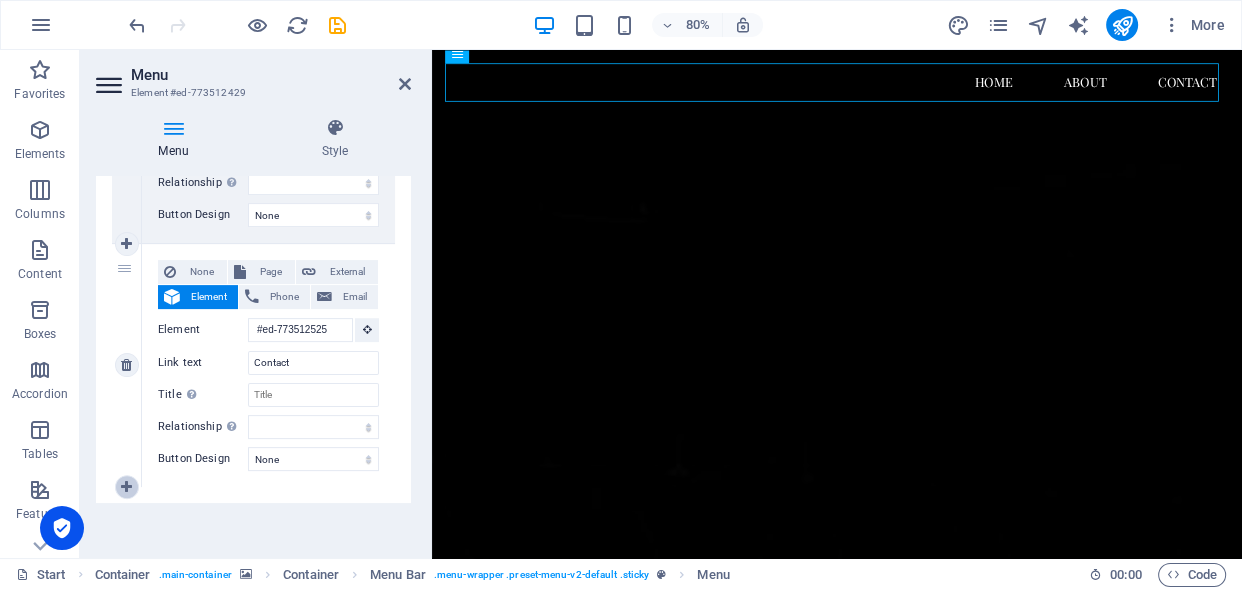 click at bounding box center [126, 487] 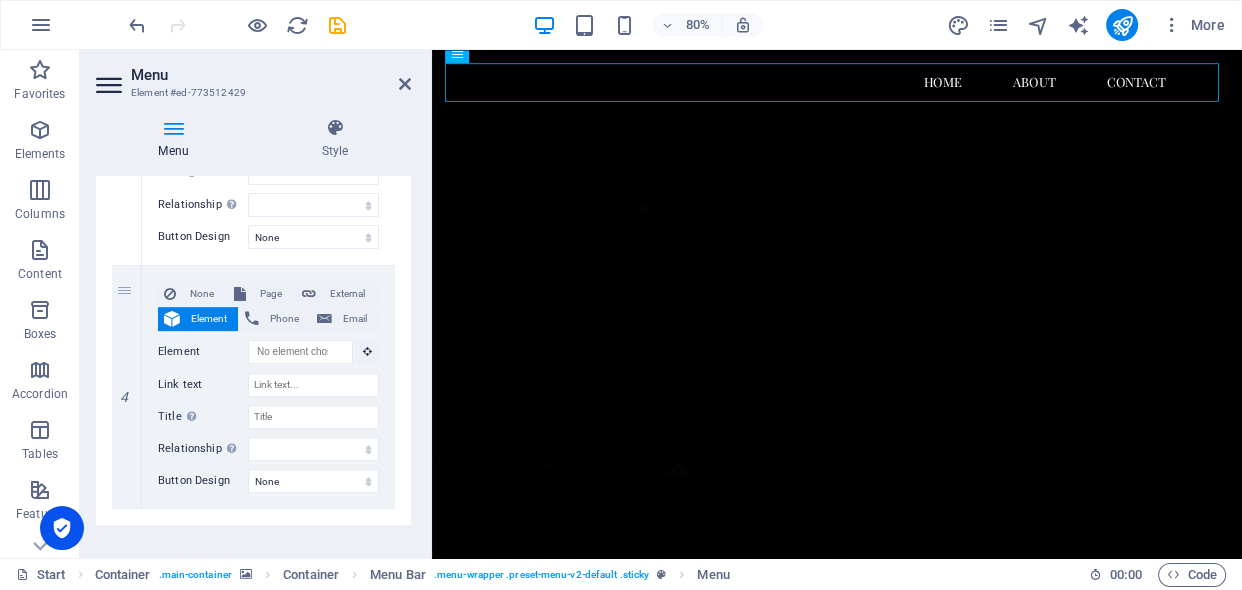 scroll, scrollTop: 840, scrollLeft: 0, axis: vertical 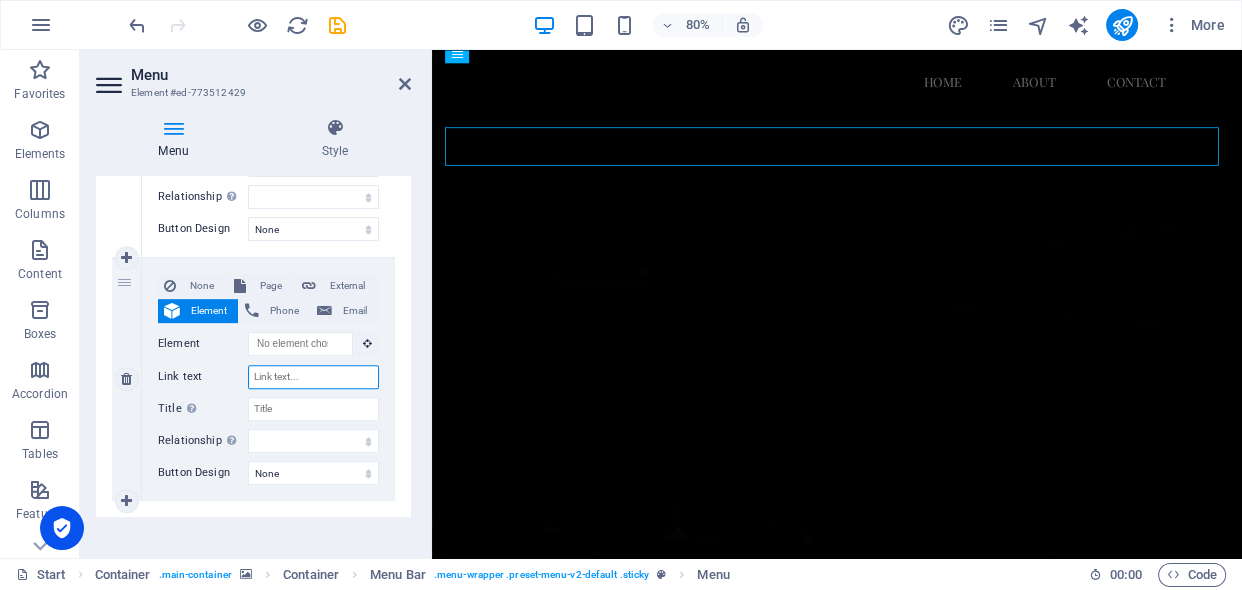 click on "Link text" at bounding box center (313, 377) 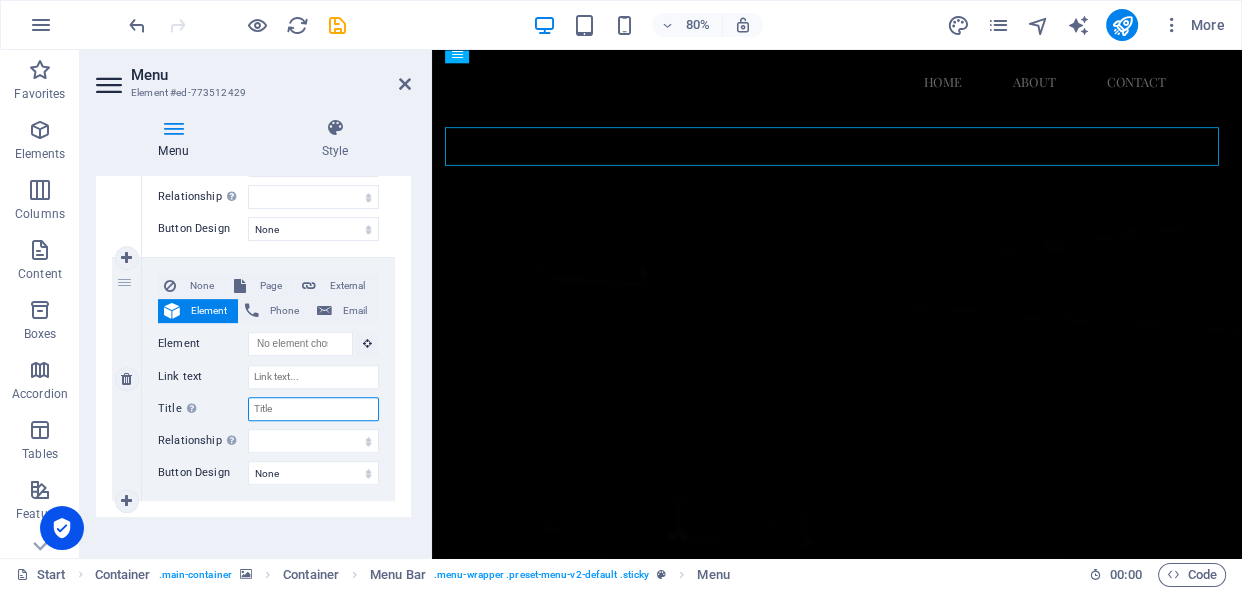 click on "Title Additional link description, should not be the same as the link text. The title is most often shown as a tooltip text when the mouse moves over the element. Leave empty if uncertain." at bounding box center (313, 409) 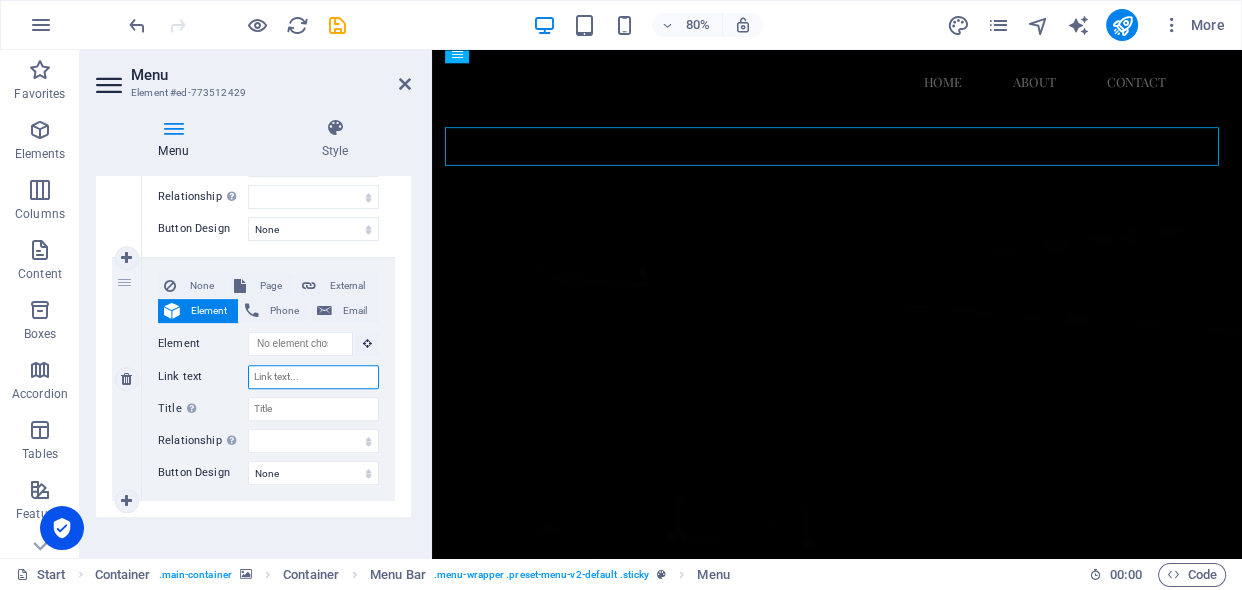 click on "Link text" at bounding box center [313, 377] 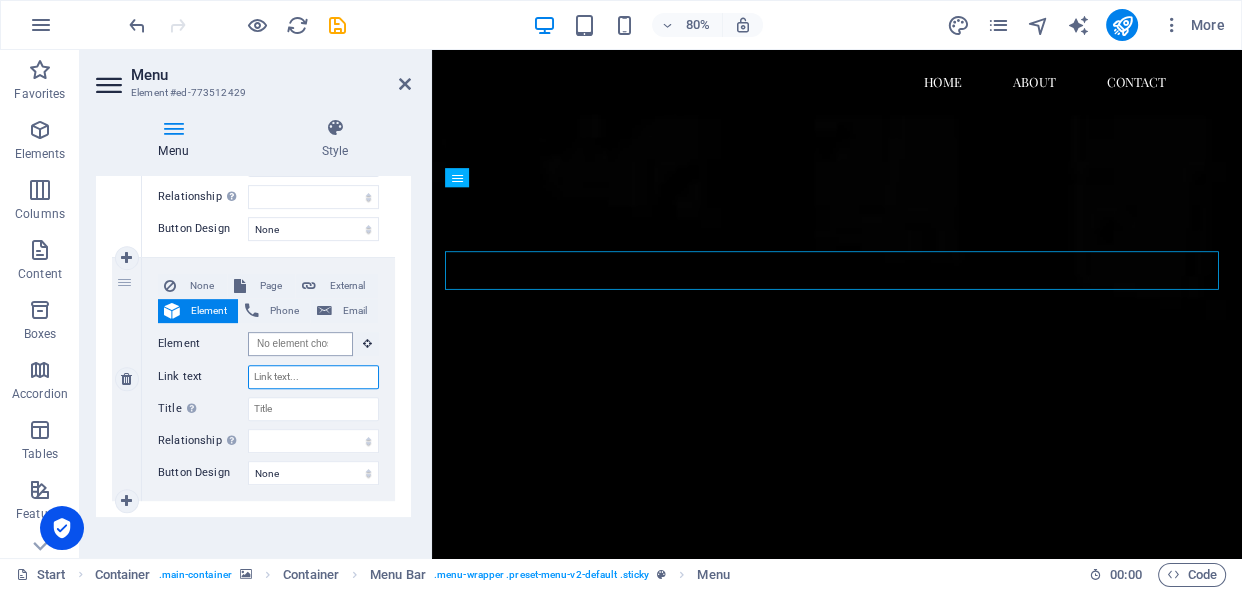 scroll, scrollTop: 0, scrollLeft: 0, axis: both 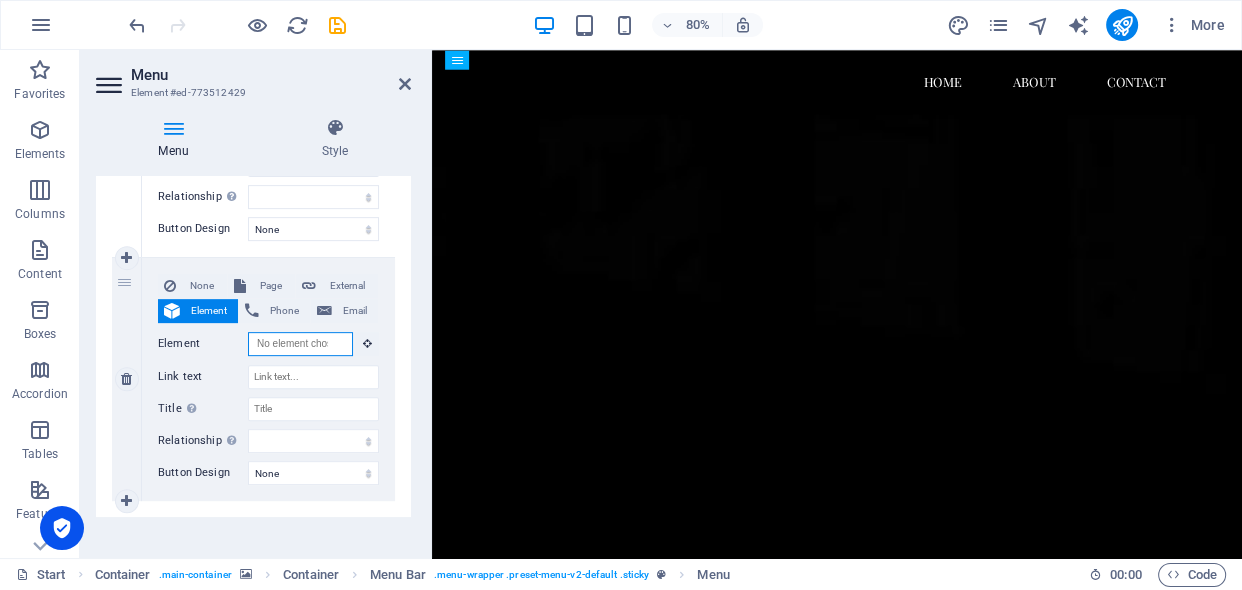 click on "Element" at bounding box center [300, 344] 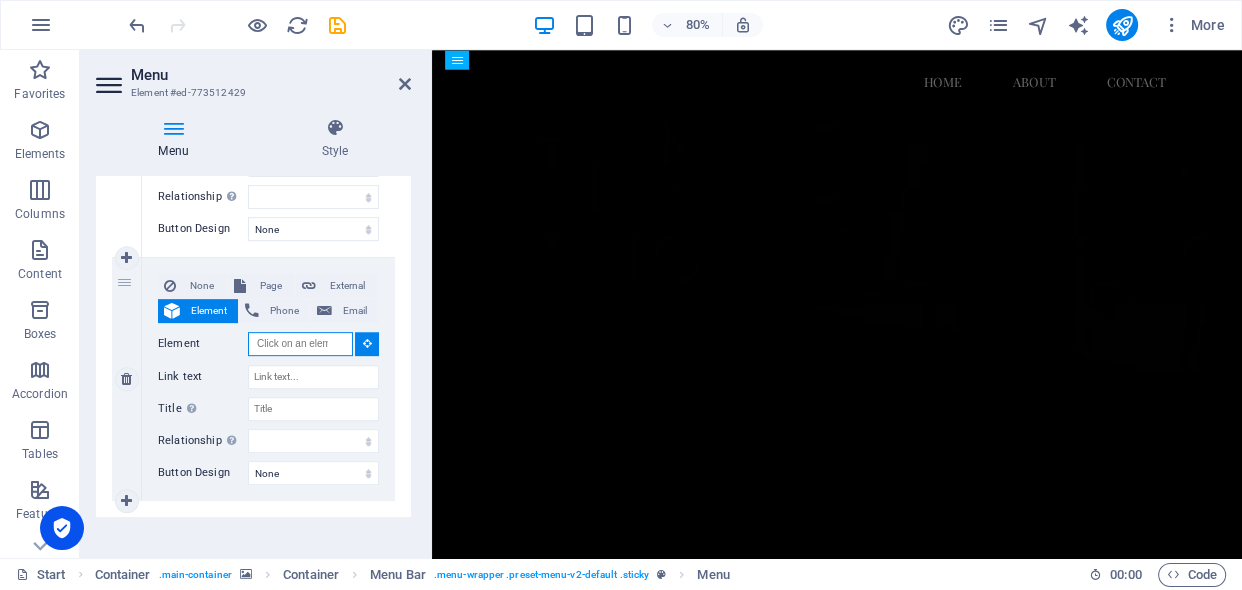 paste on "#ed-new-452" 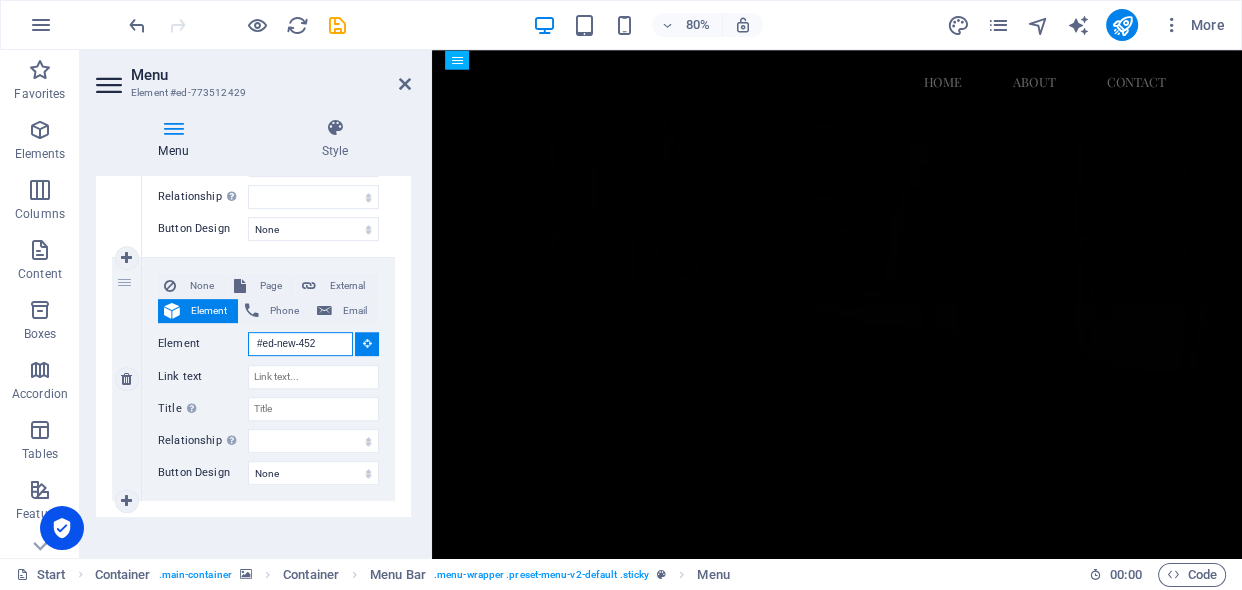 select 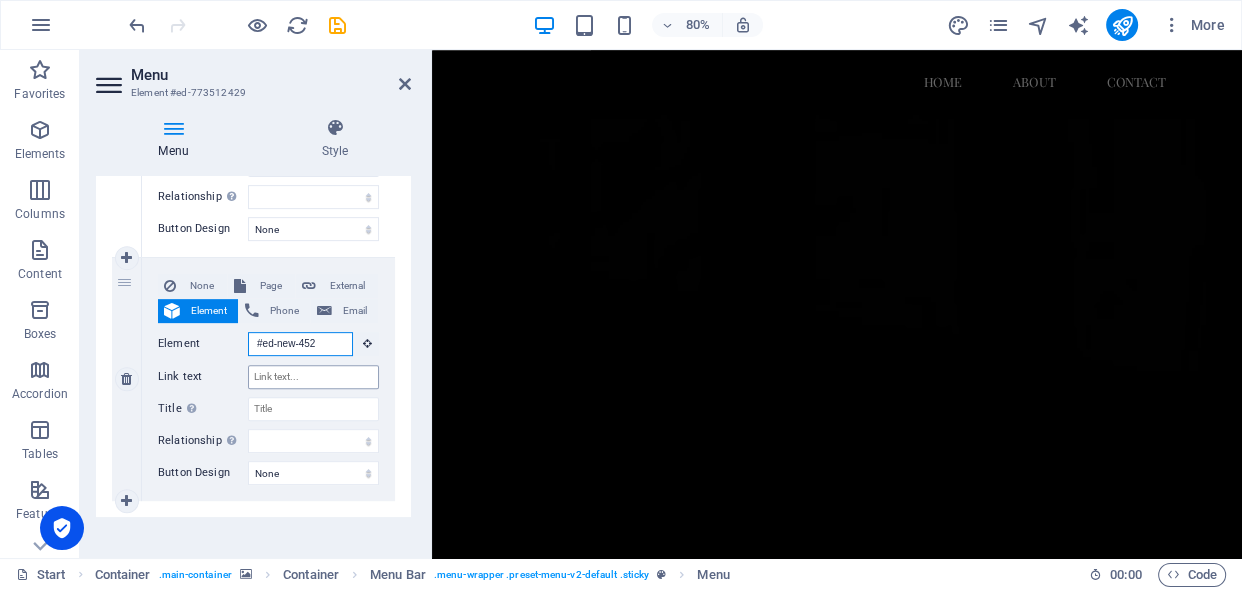 scroll, scrollTop: 1218, scrollLeft: 0, axis: vertical 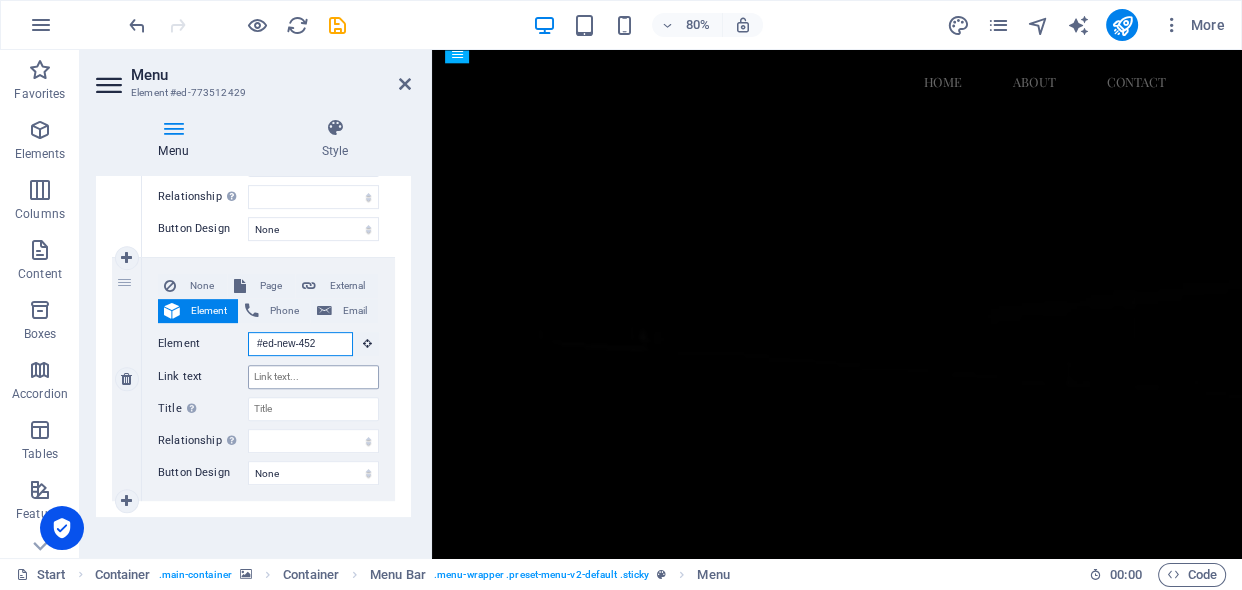 type on "#ed-new-452" 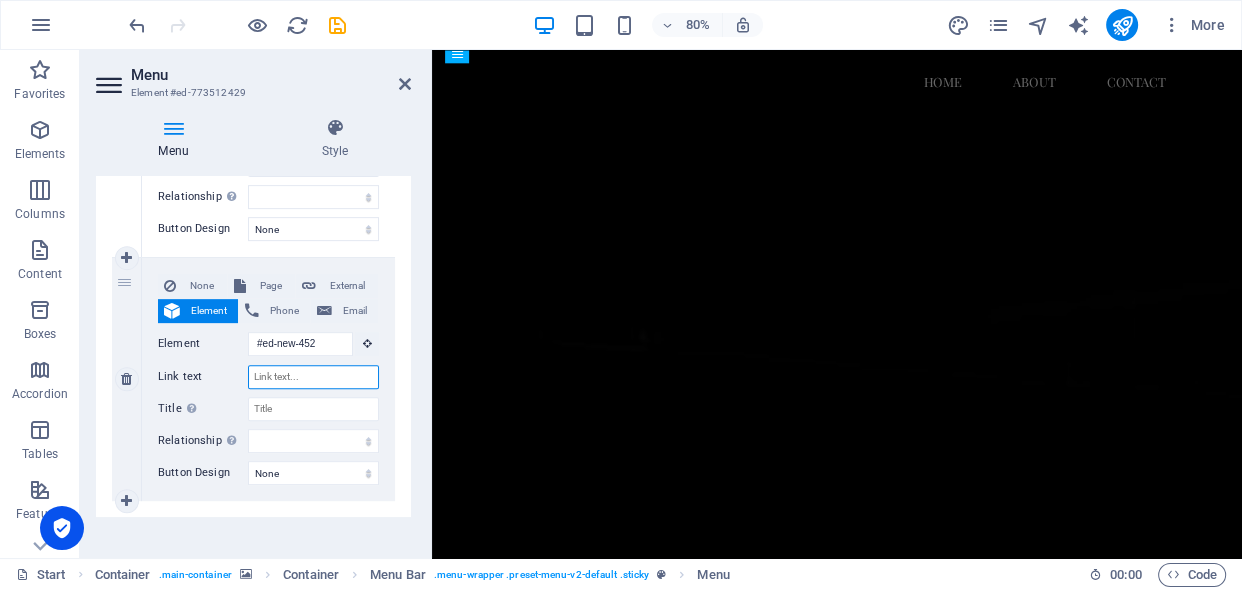 click on "Link text" at bounding box center [313, 377] 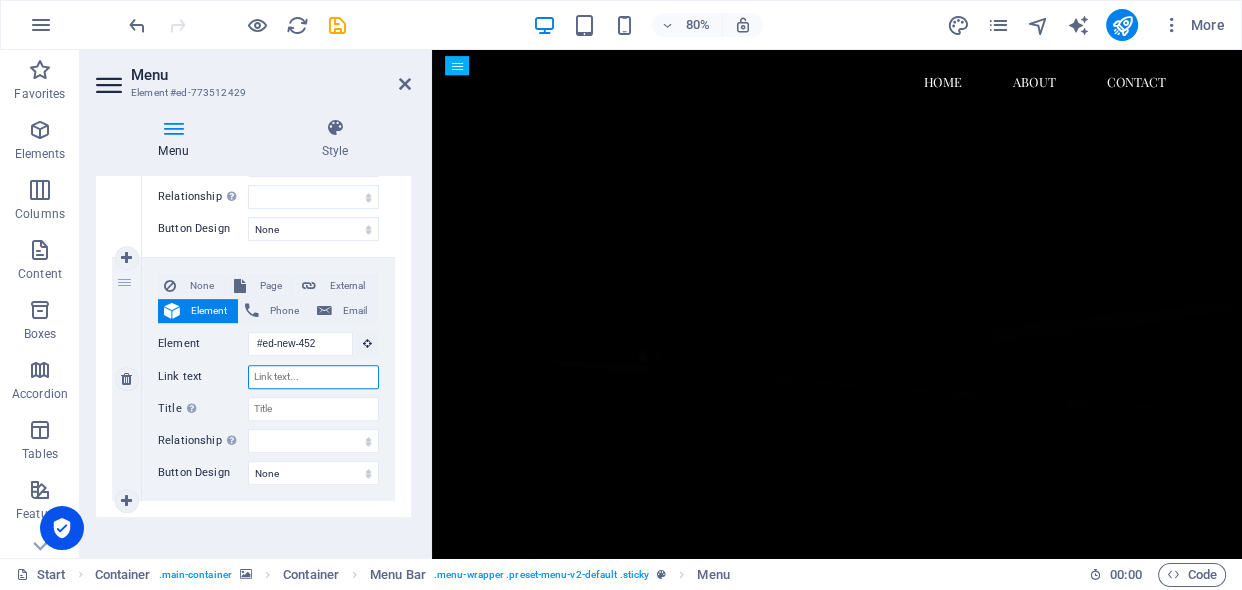 scroll, scrollTop: 1138, scrollLeft: 0, axis: vertical 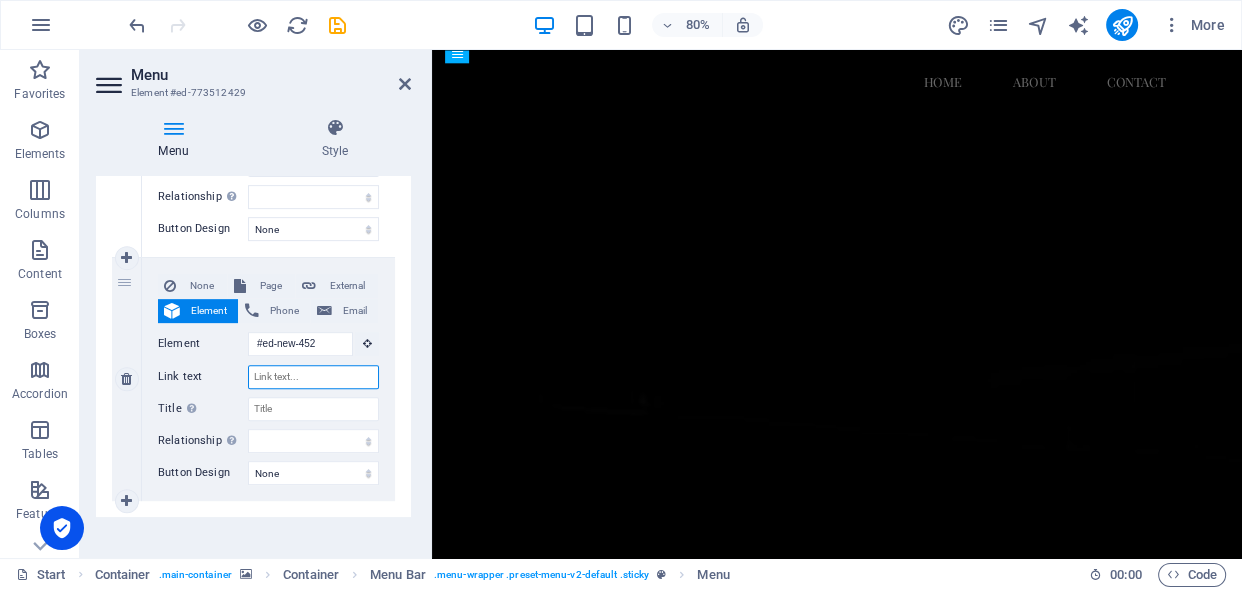type on "G" 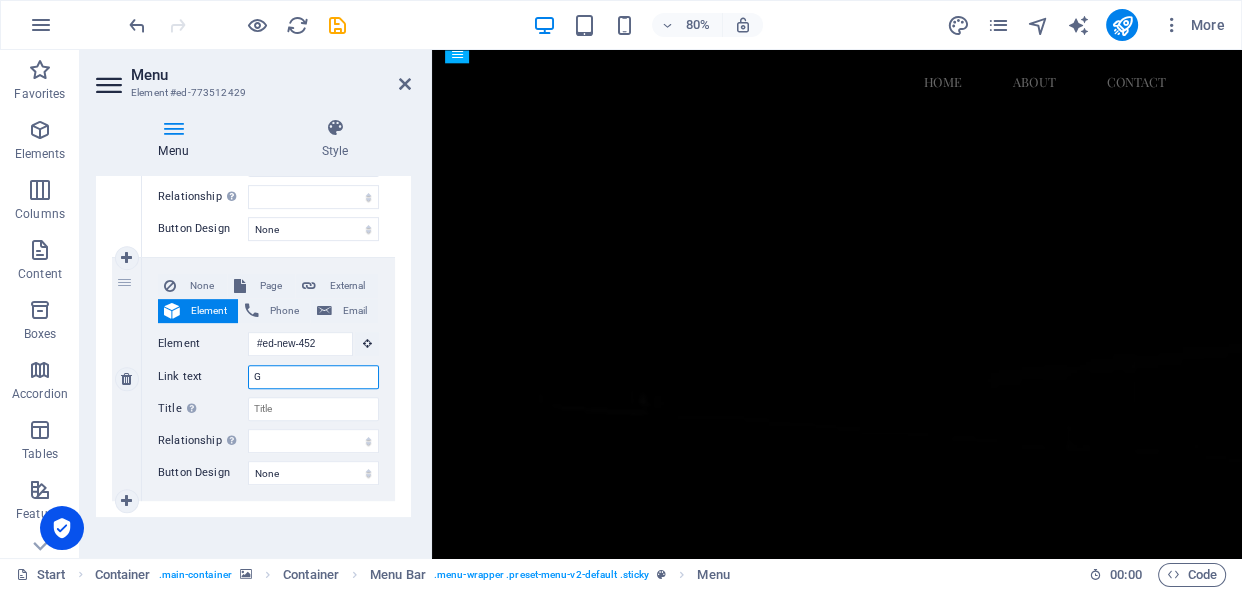 select 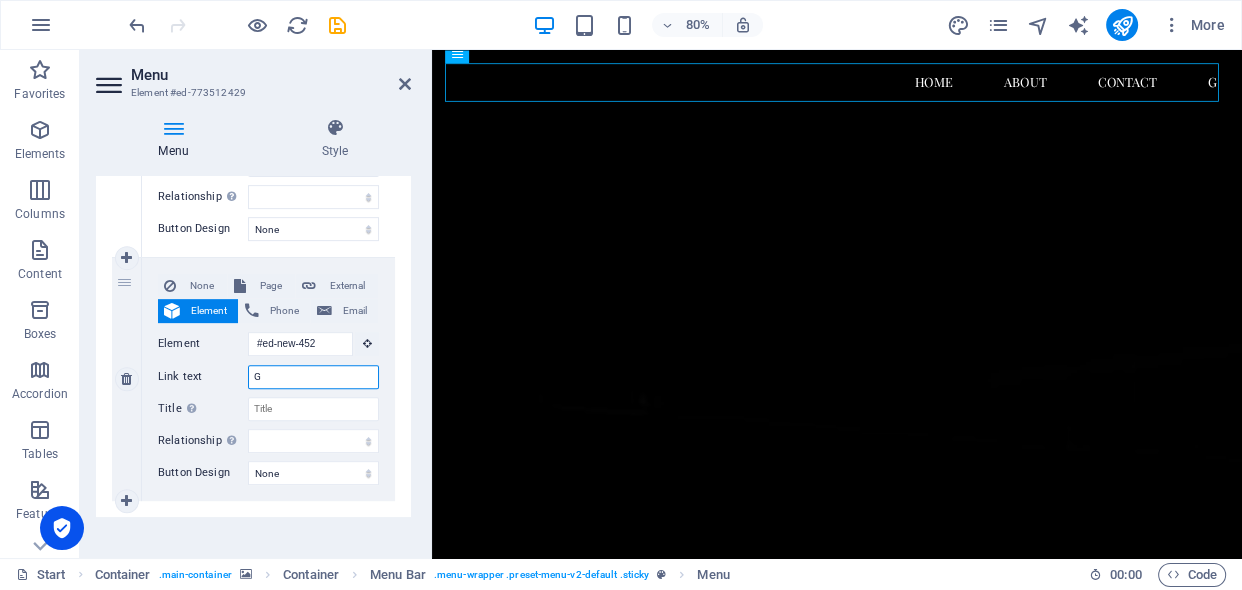 type on "Ga" 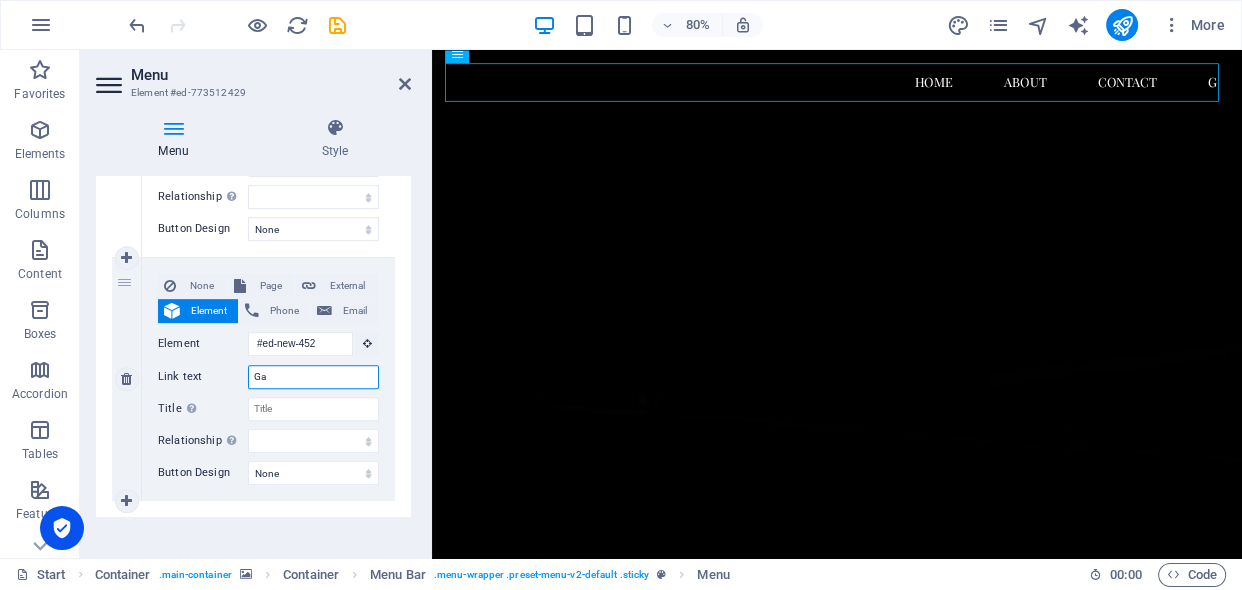 select 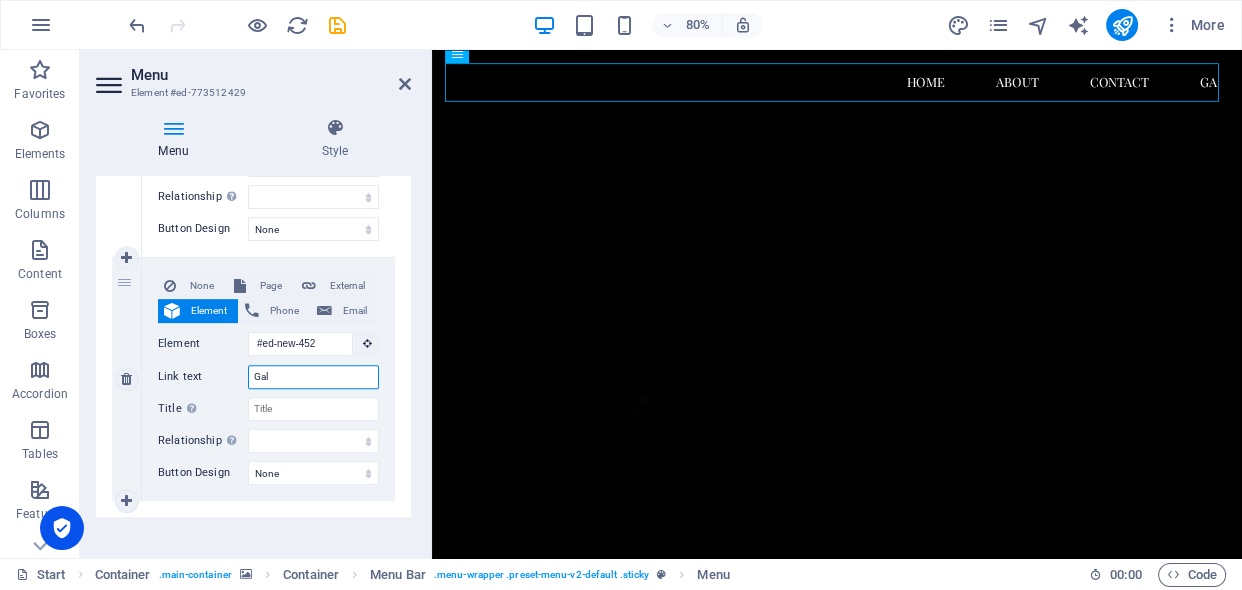 type on "Gall" 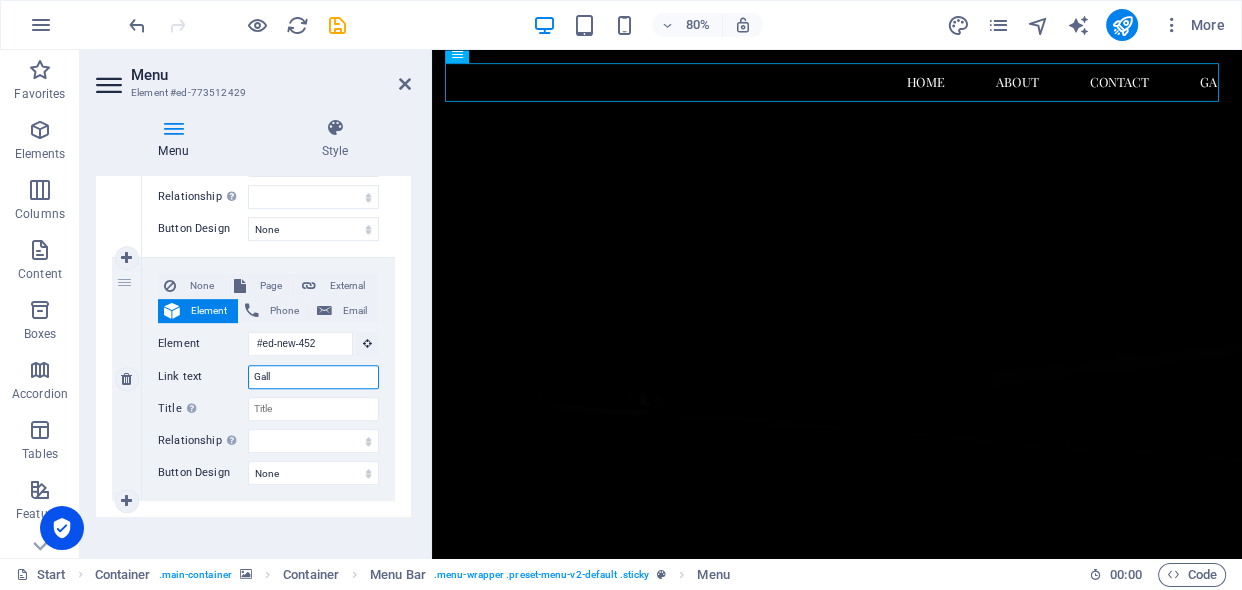 select 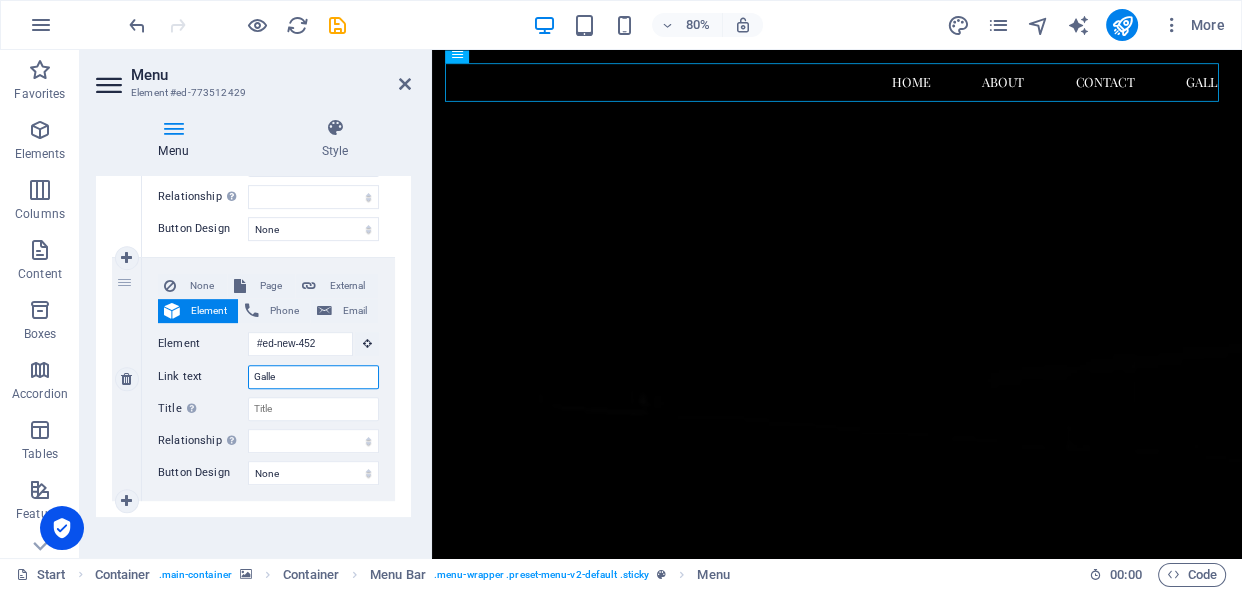type on "Galler" 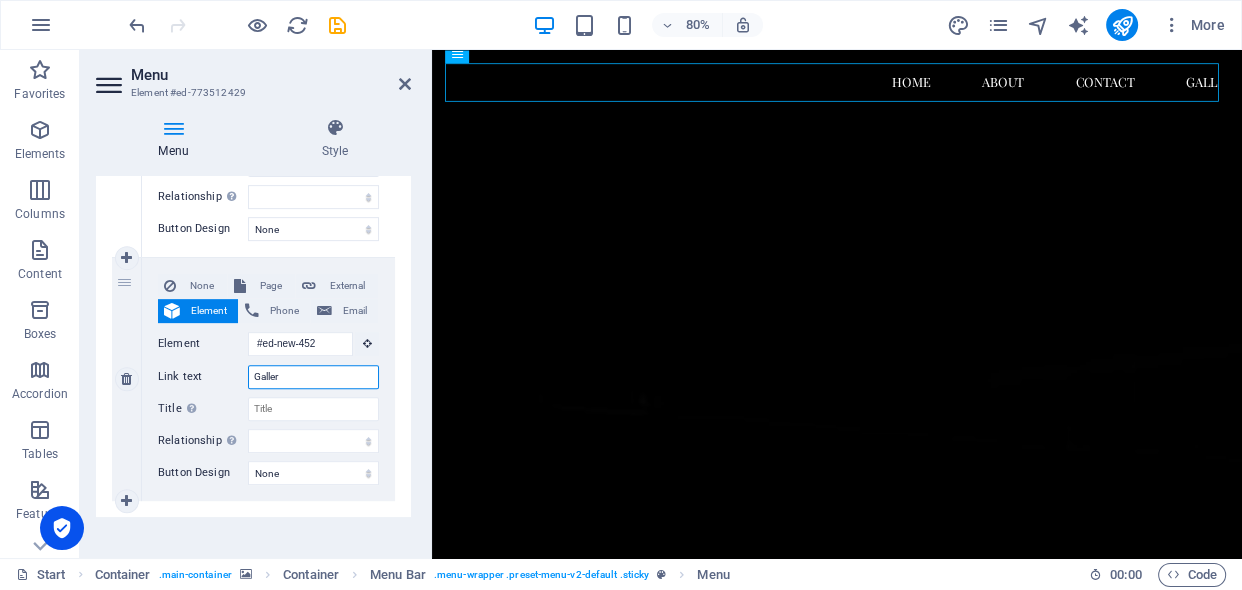 select 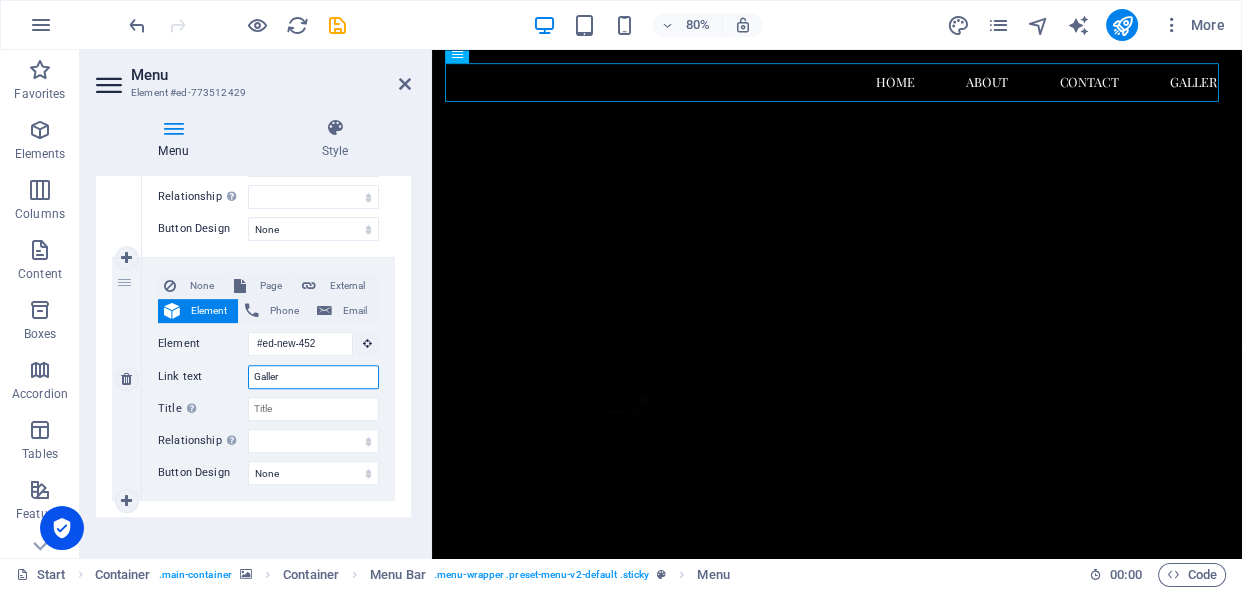 type on "Gallery" 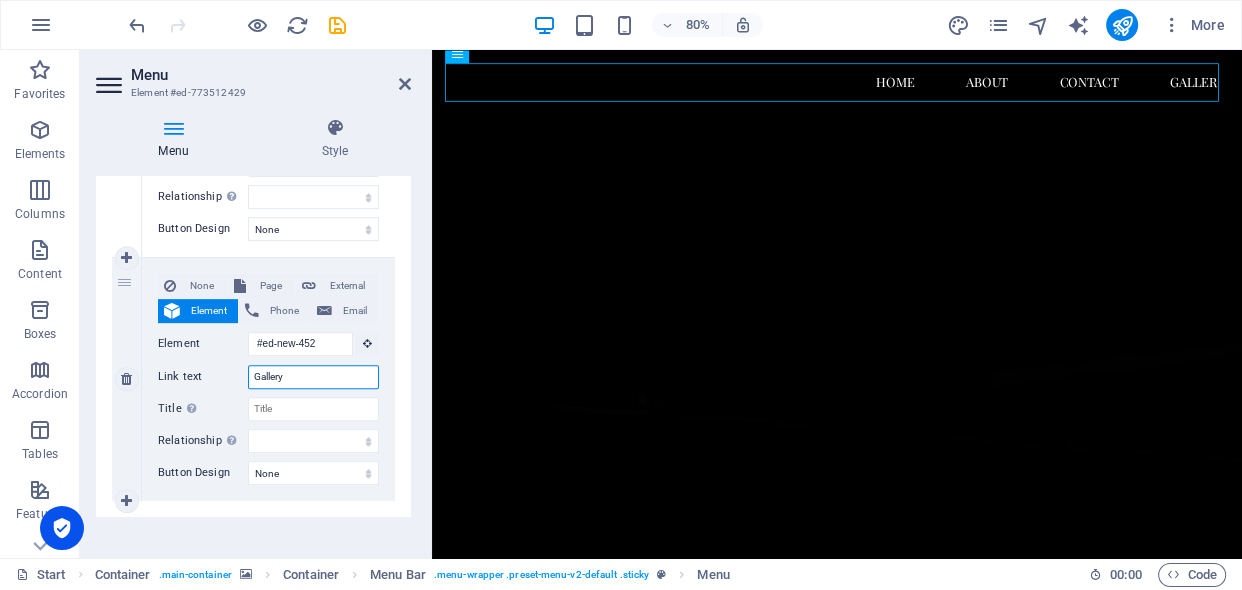 select 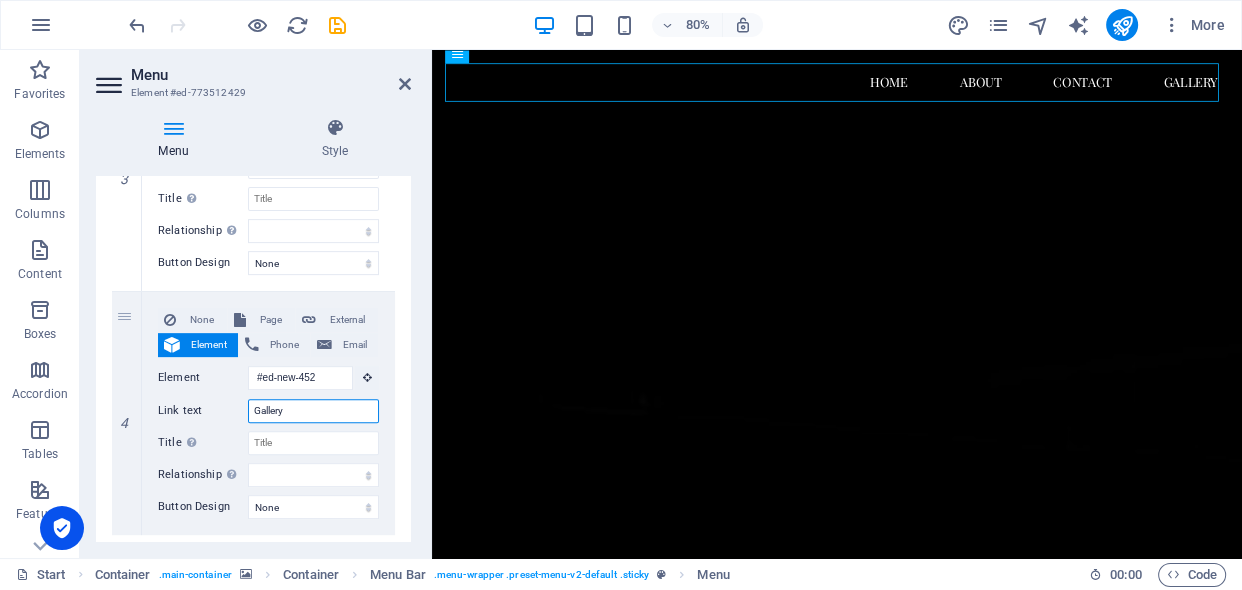 scroll, scrollTop: 809, scrollLeft: 0, axis: vertical 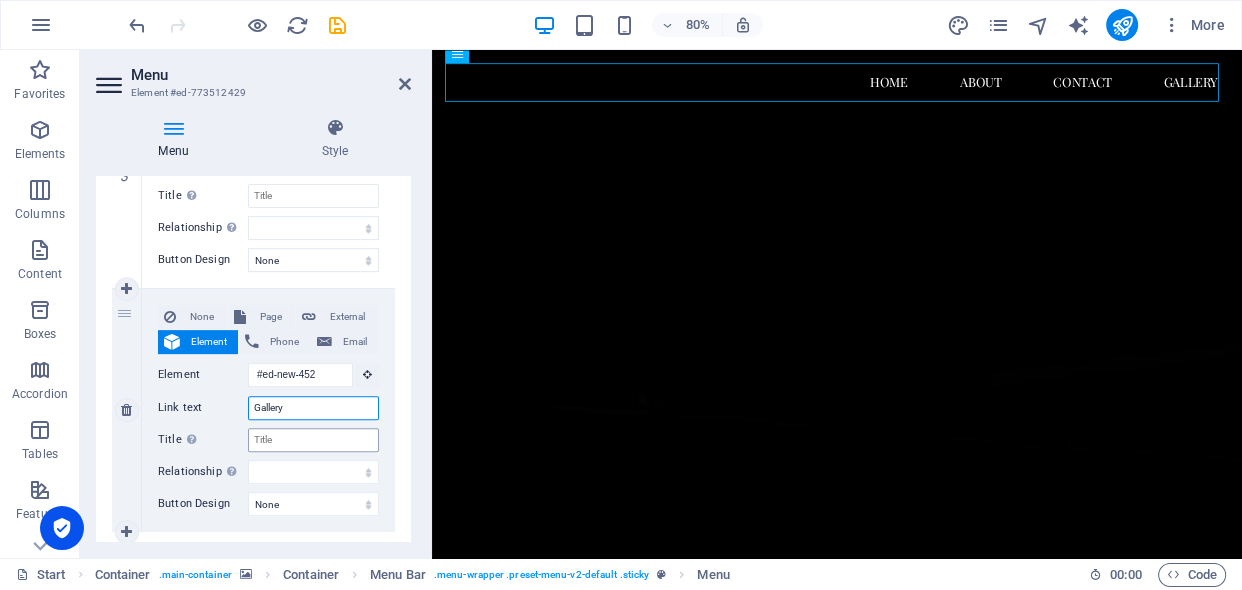 type on "Gallery" 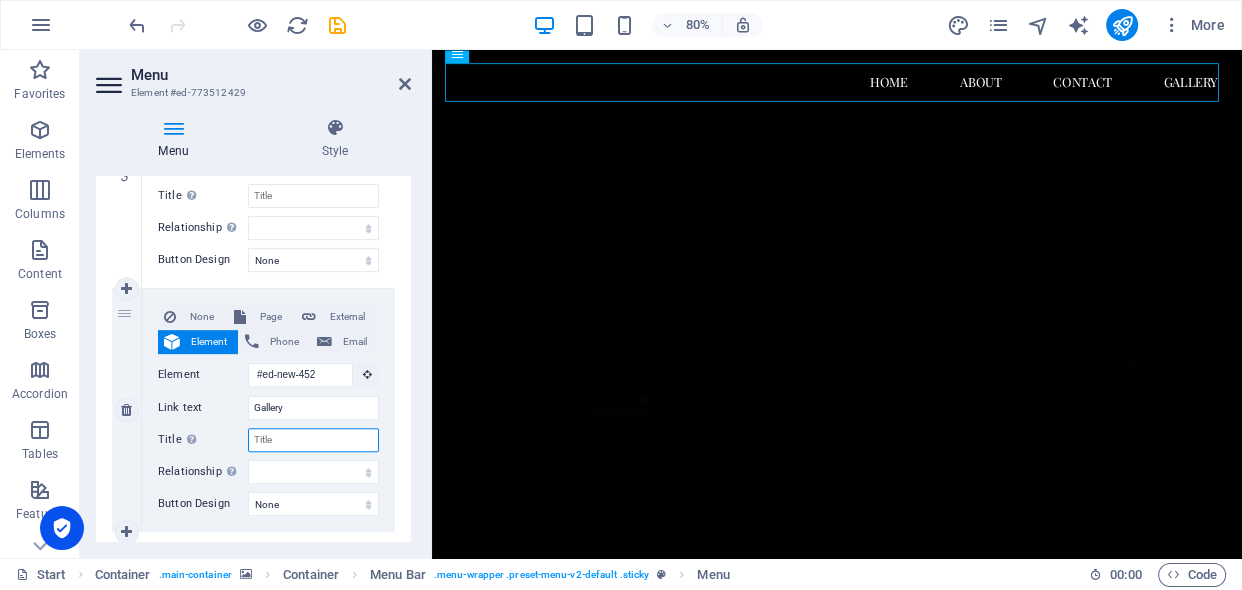 click on "Title Additional link description, should not be the same as the link text. The title is most often shown as a tooltip text when the mouse moves over the element. Leave empty if uncertain." at bounding box center (313, 440) 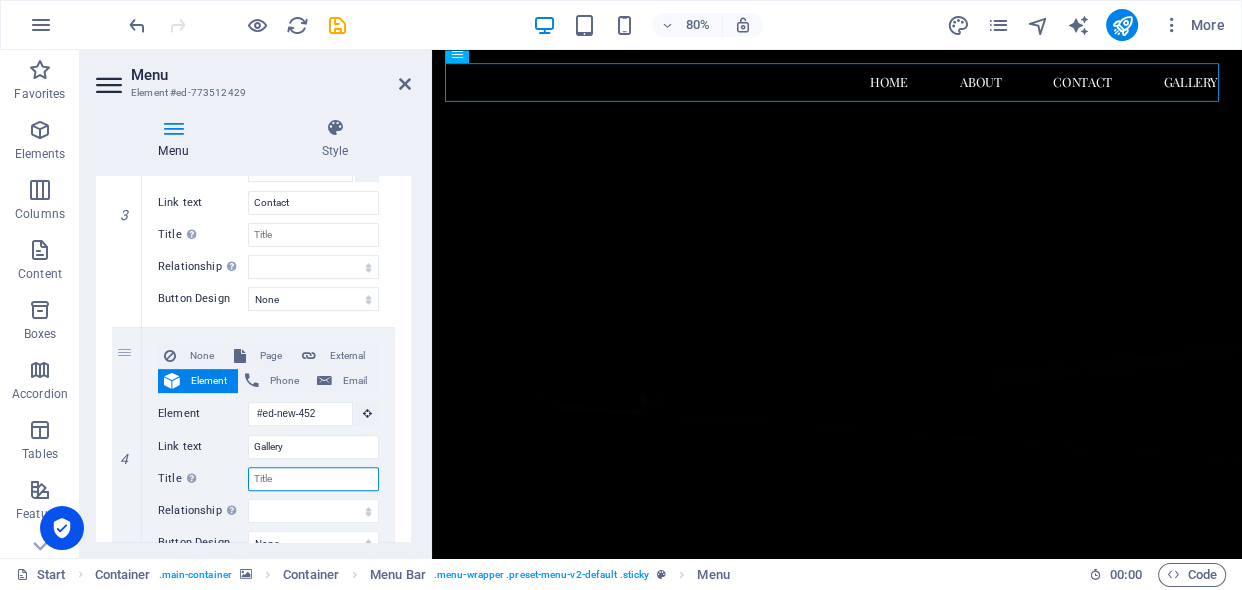 scroll, scrollTop: 854, scrollLeft: 0, axis: vertical 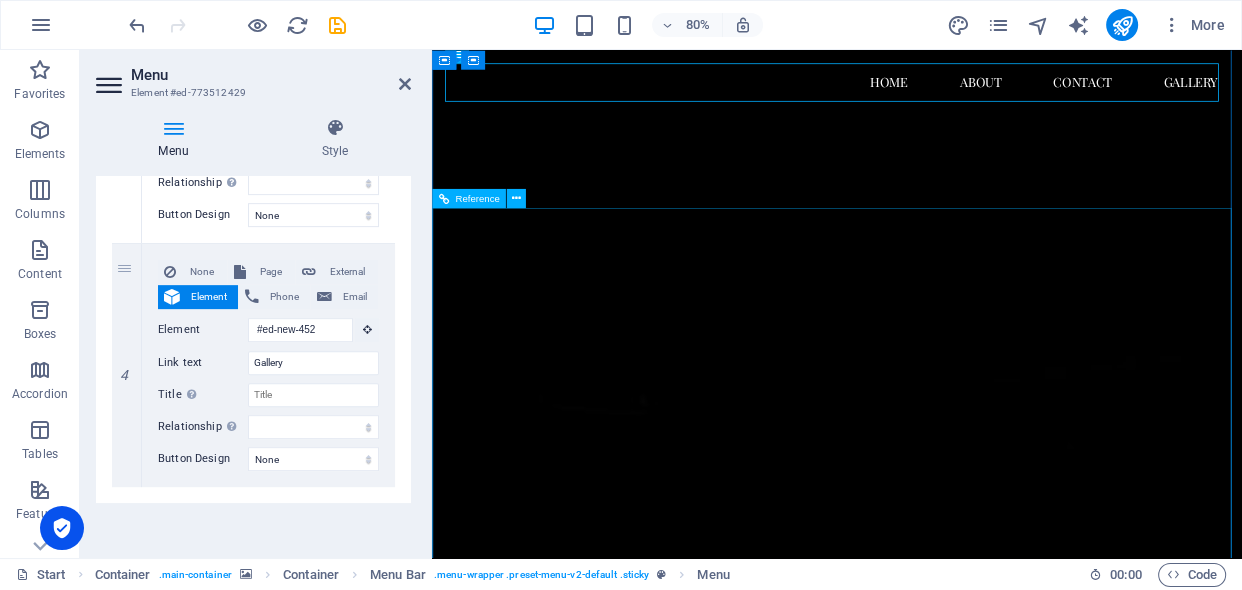 click at bounding box center [938, 6598] 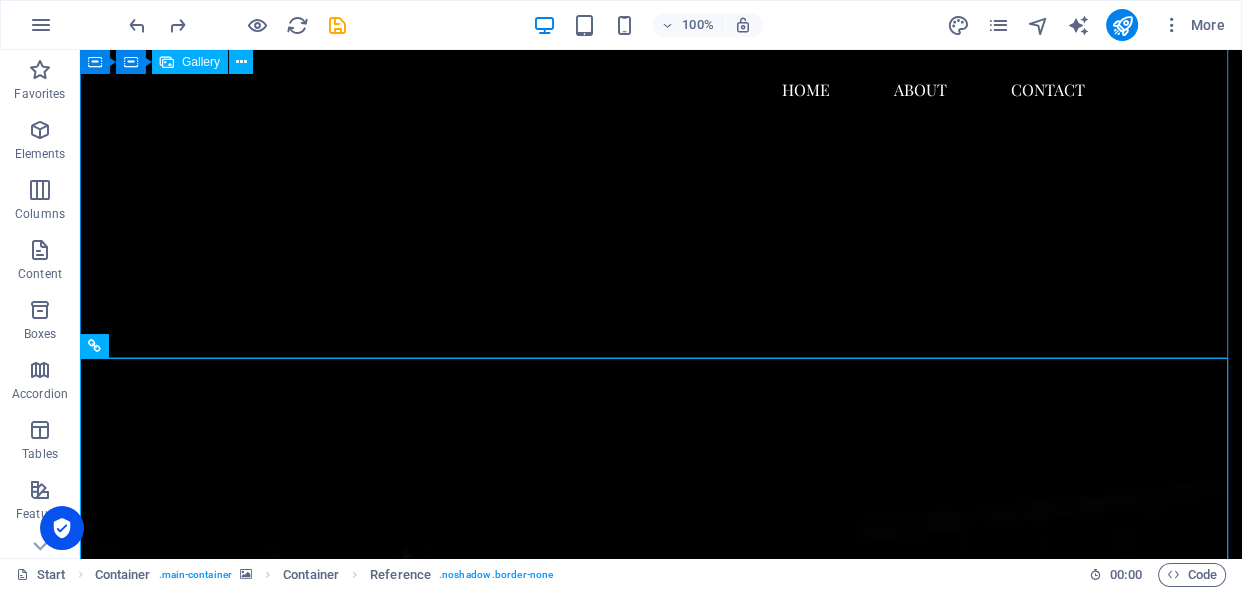 click at bounding box center (223, 4427) 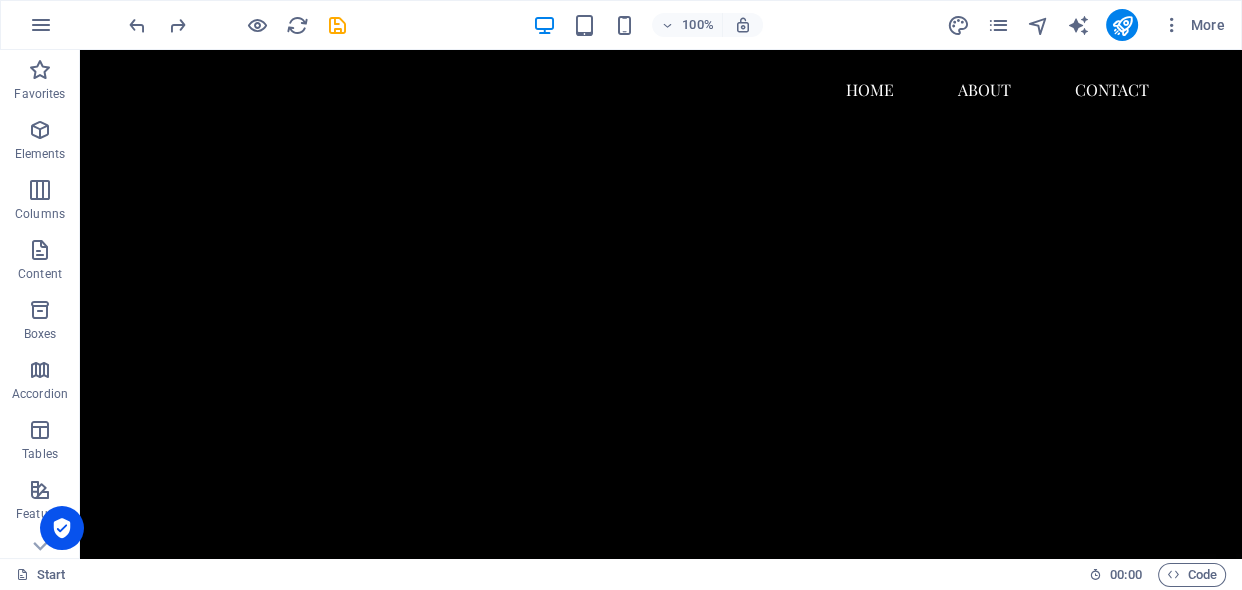 scroll, scrollTop: 0, scrollLeft: 0, axis: both 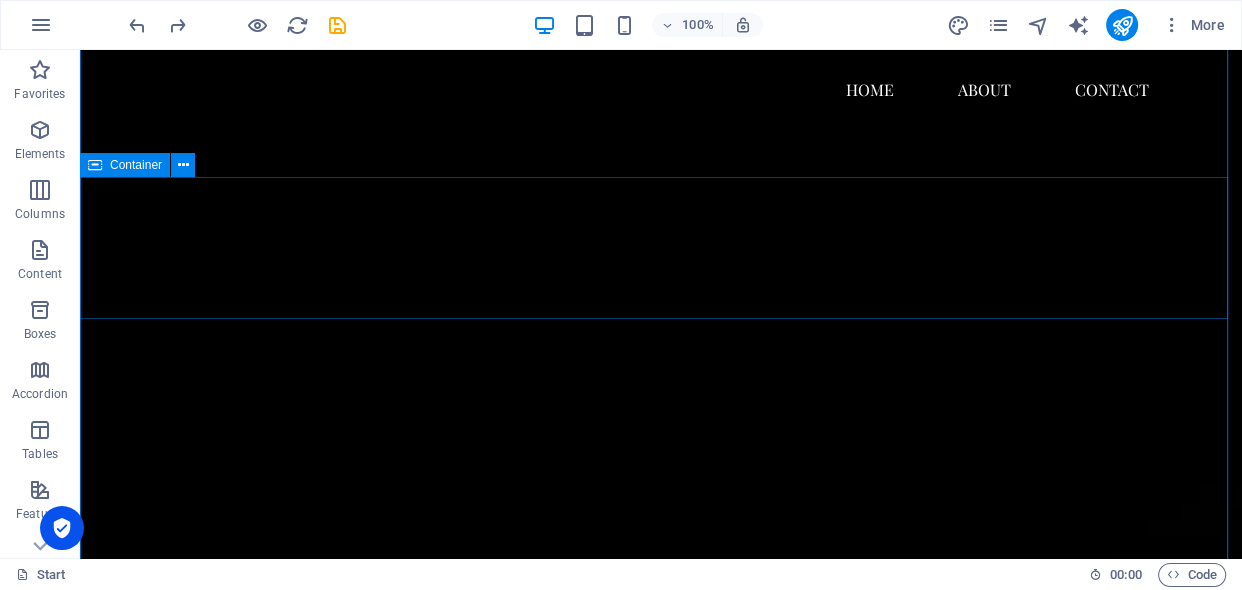 click on "Drop content here or  Add elements  Paste clipboard" at bounding box center [661, 2757] 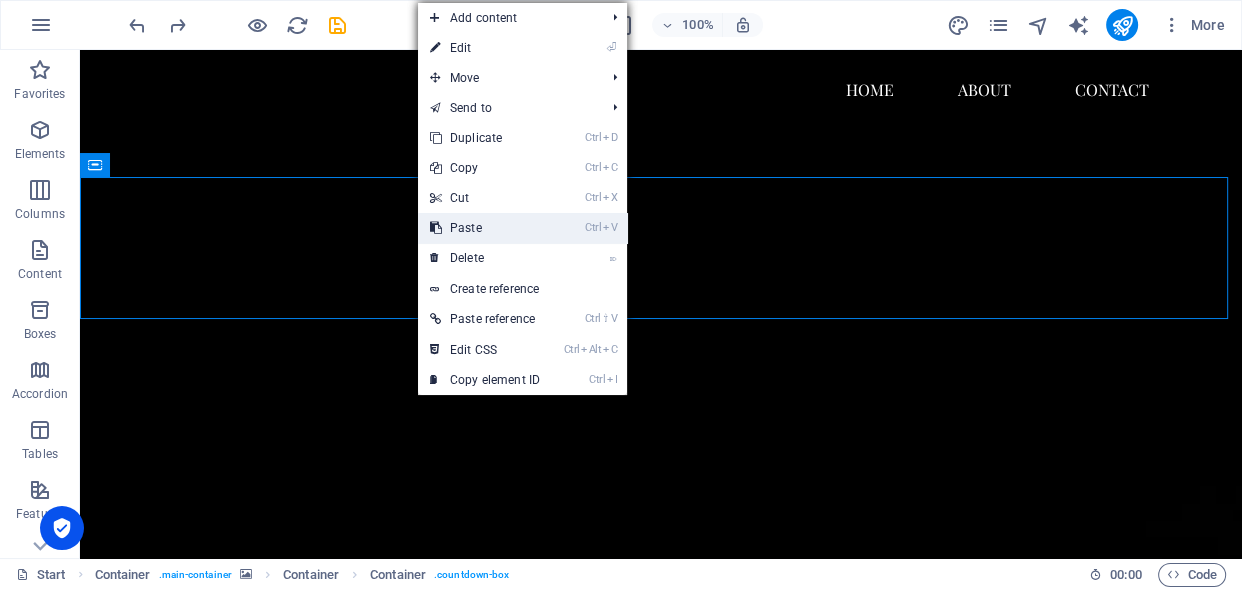 click on "Ctrl V  Paste" at bounding box center (485, 228) 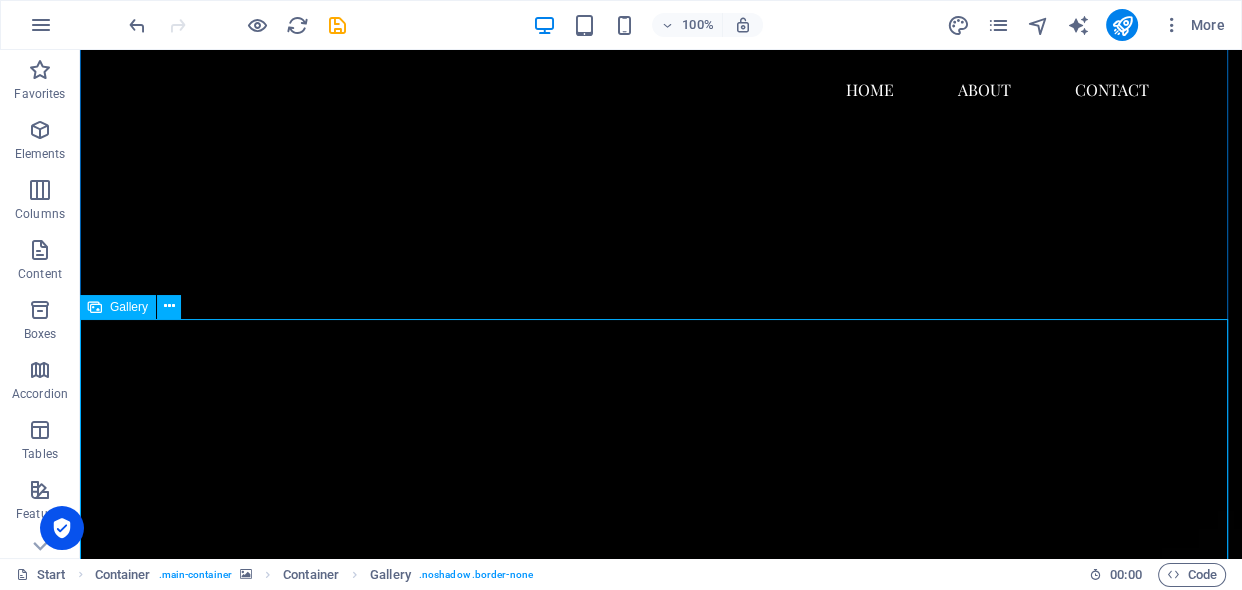 click at bounding box center [223, 3055] 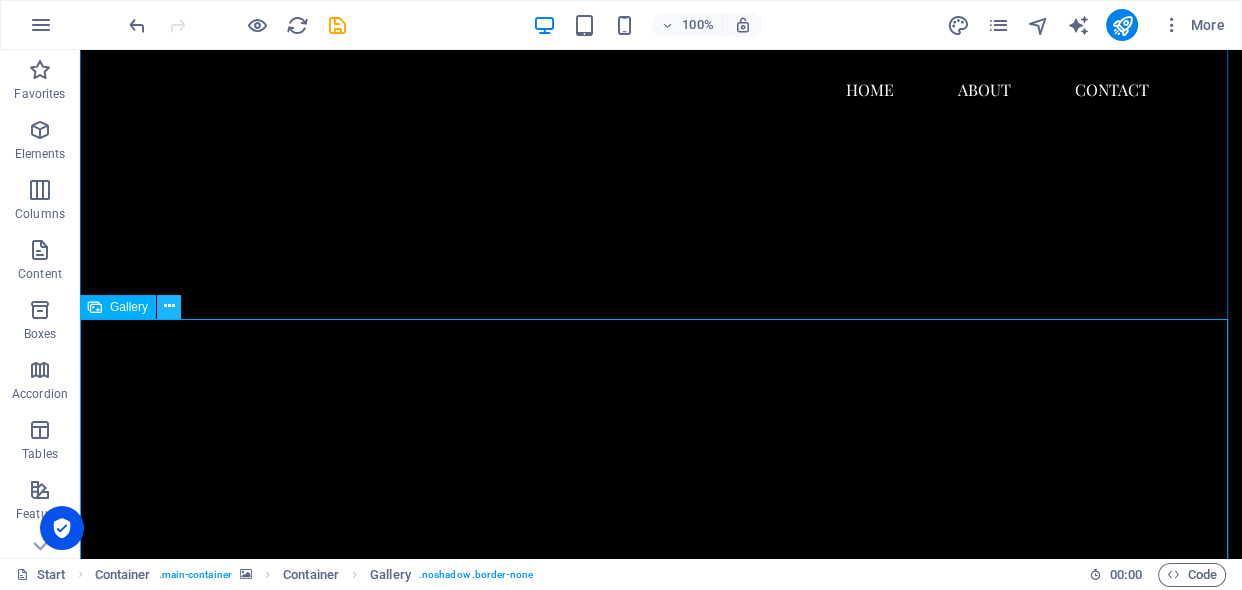 click at bounding box center (169, 306) 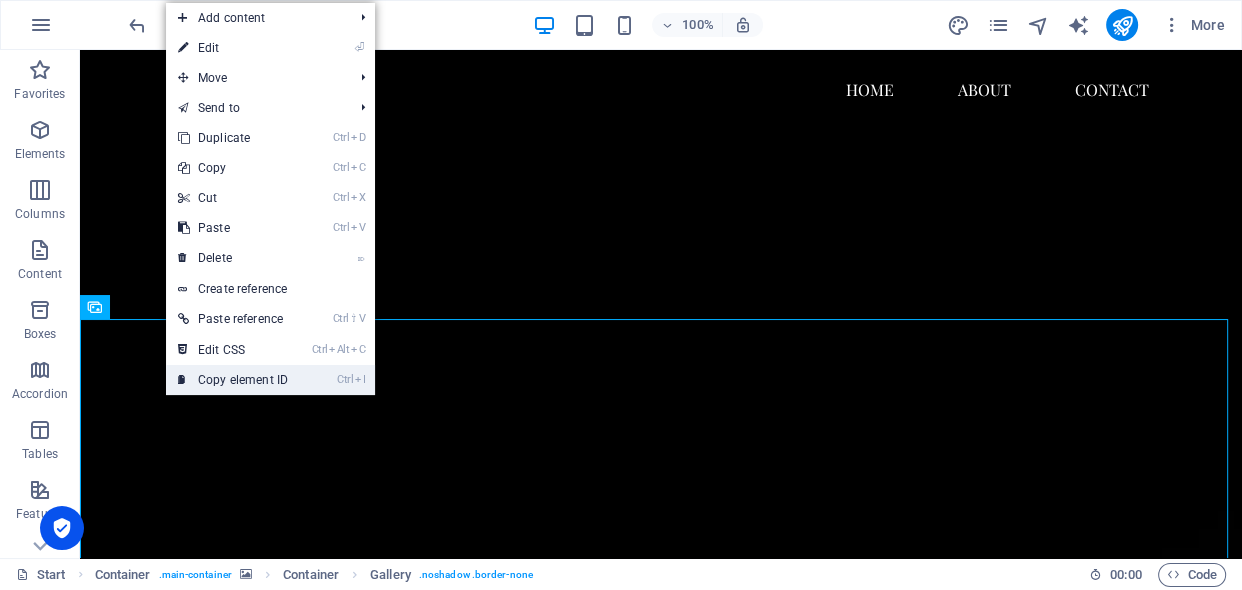 click on "Ctrl I  Copy element ID" at bounding box center [233, 380] 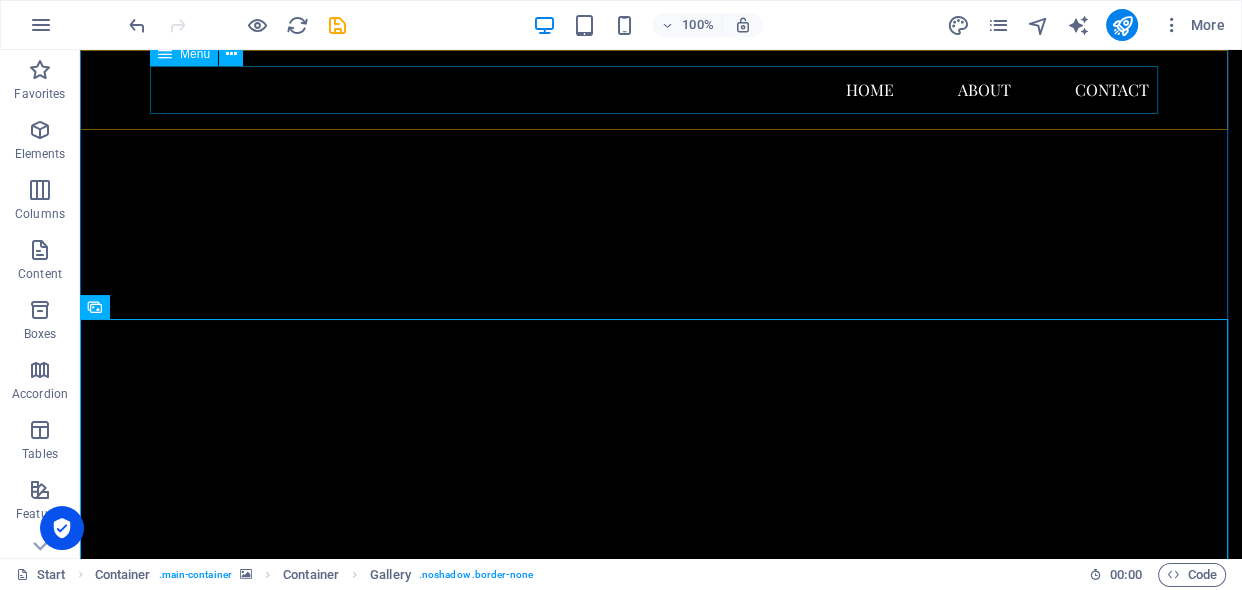 click on "Home About Contact" at bounding box center (661, 90) 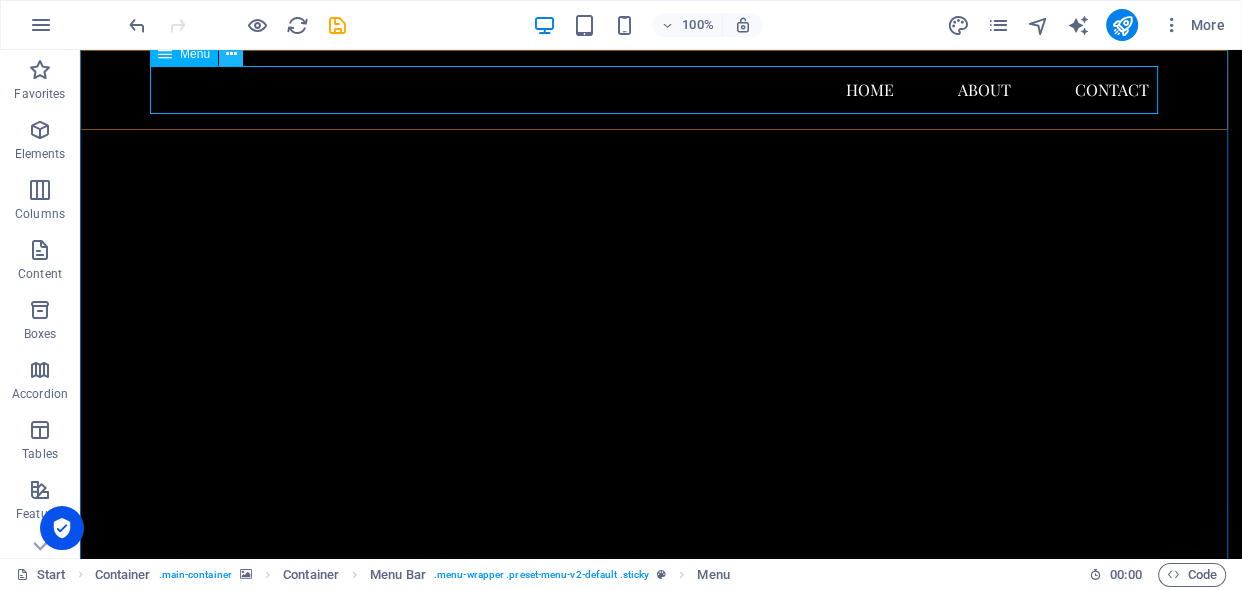 click at bounding box center [231, 54] 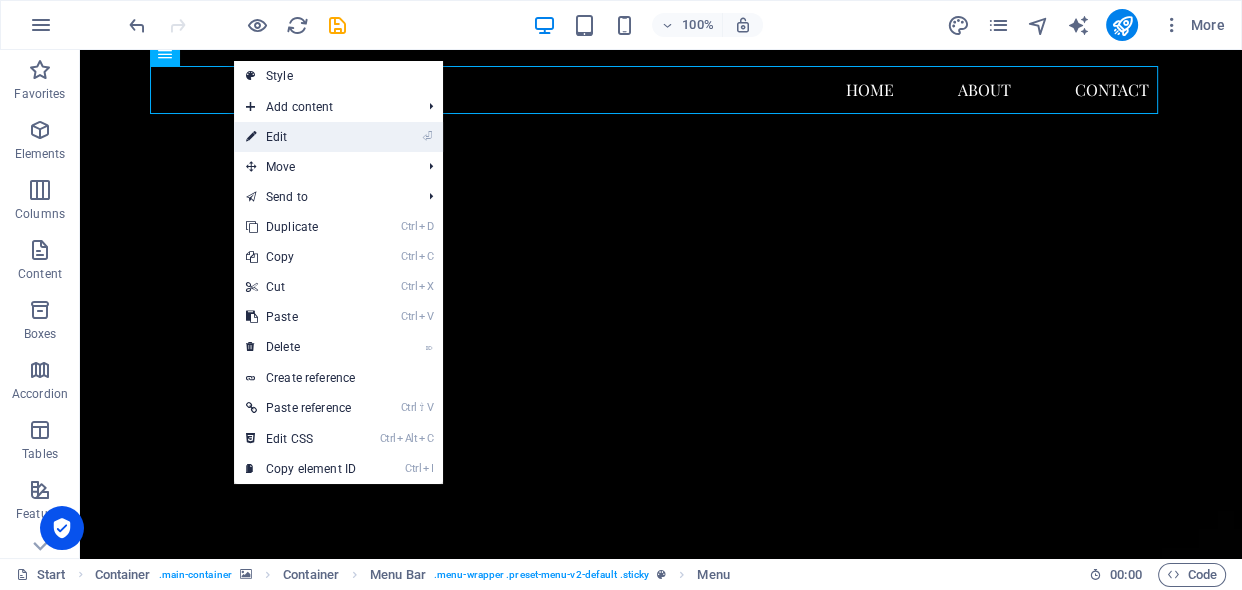 click on "⏎  Edit" at bounding box center (301, 137) 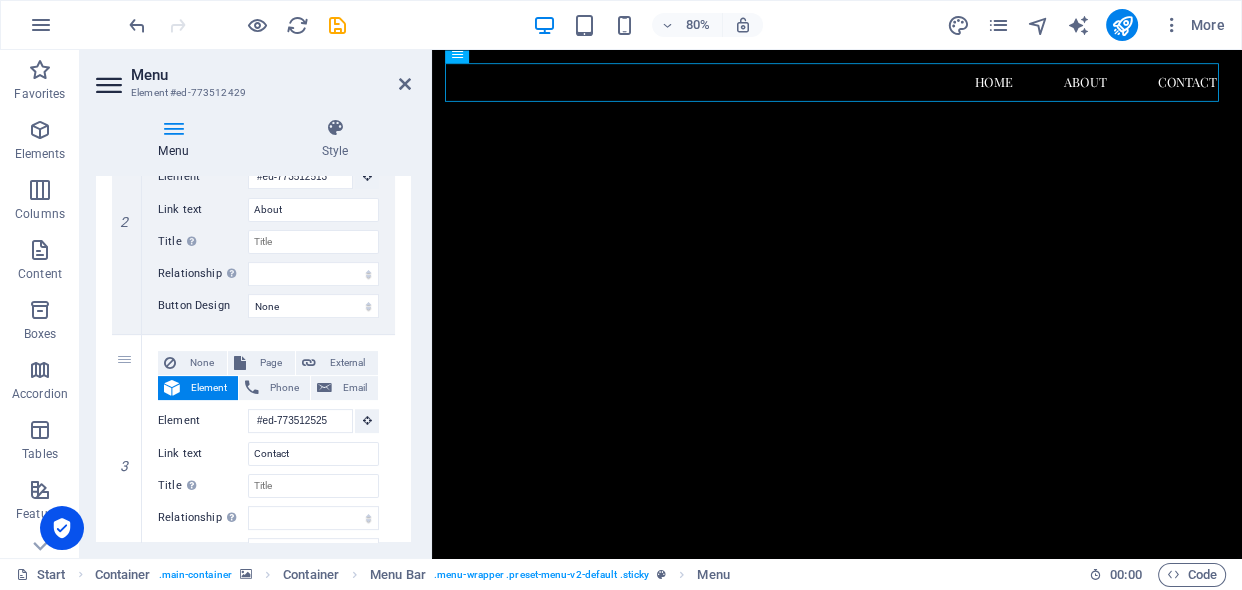 scroll, scrollTop: 610, scrollLeft: 0, axis: vertical 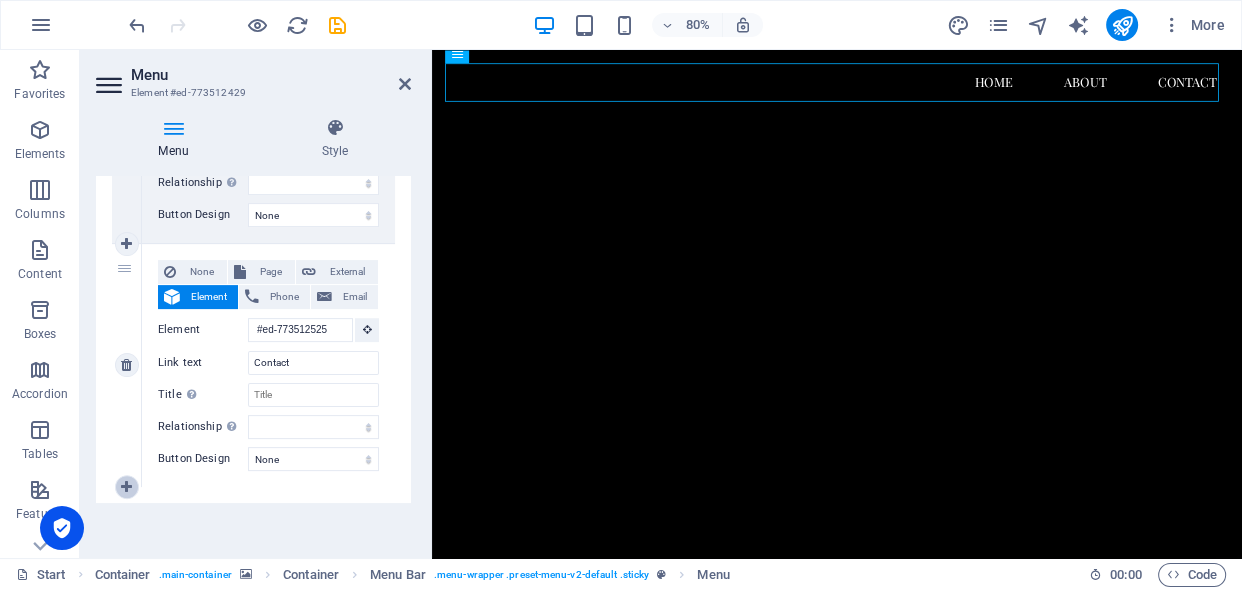 click at bounding box center [126, 487] 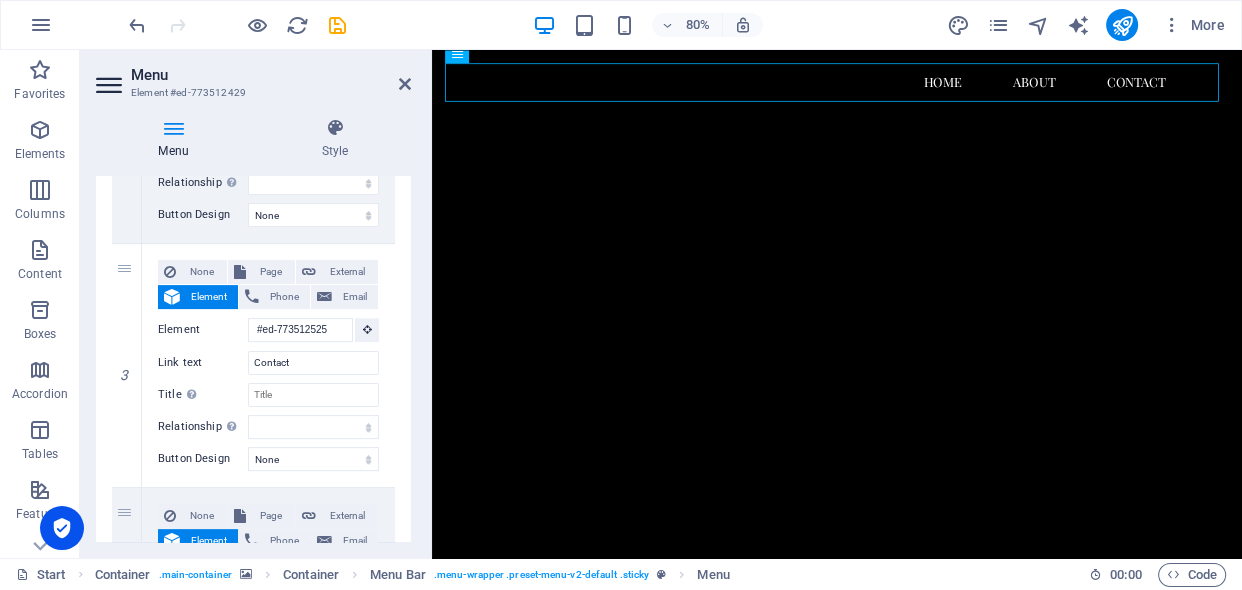 drag, startPoint x: 407, startPoint y: 388, endPoint x: 405, endPoint y: 429, distance: 41.04875 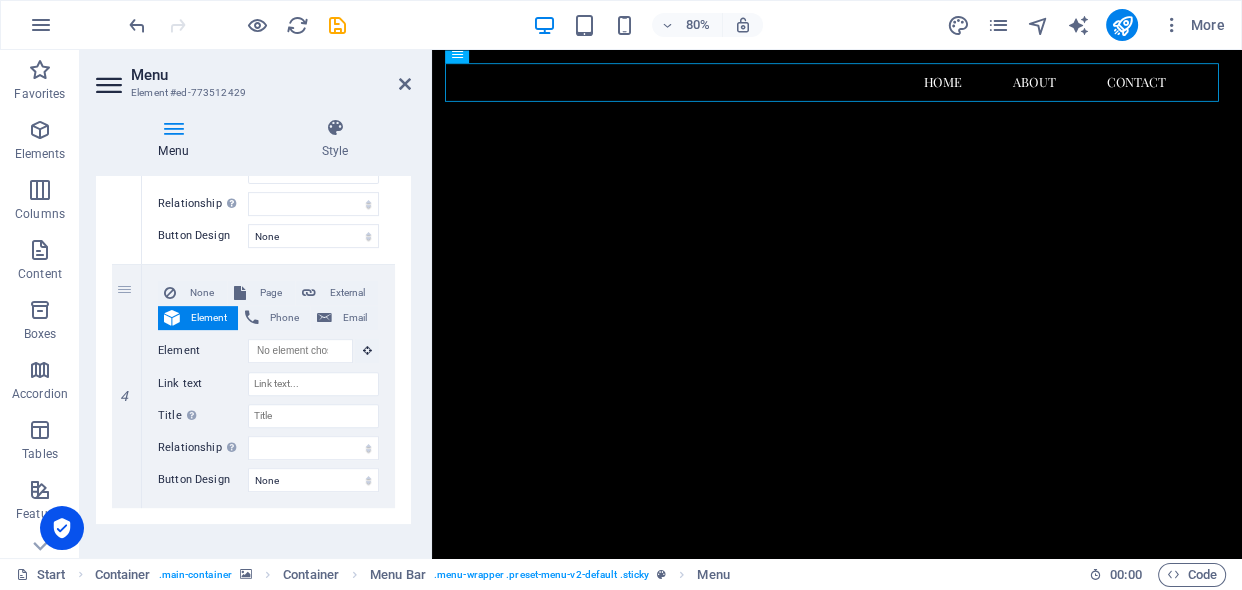 scroll, scrollTop: 836, scrollLeft: 0, axis: vertical 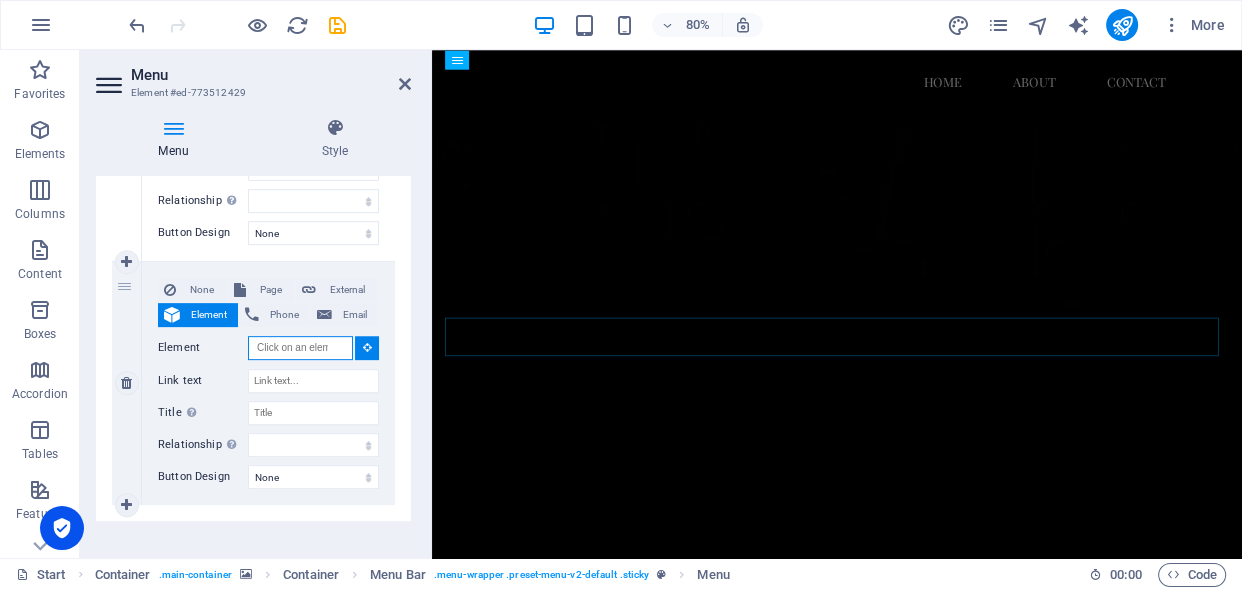 click on "Element" at bounding box center (300, 348) 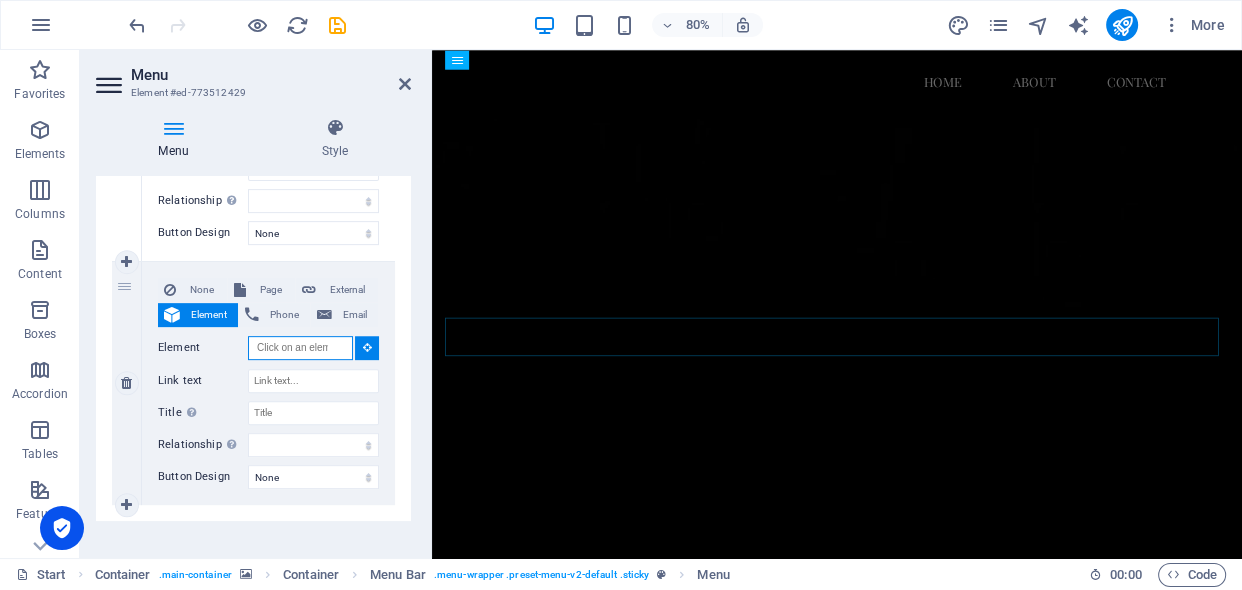 click on "Element" at bounding box center [300, 348] 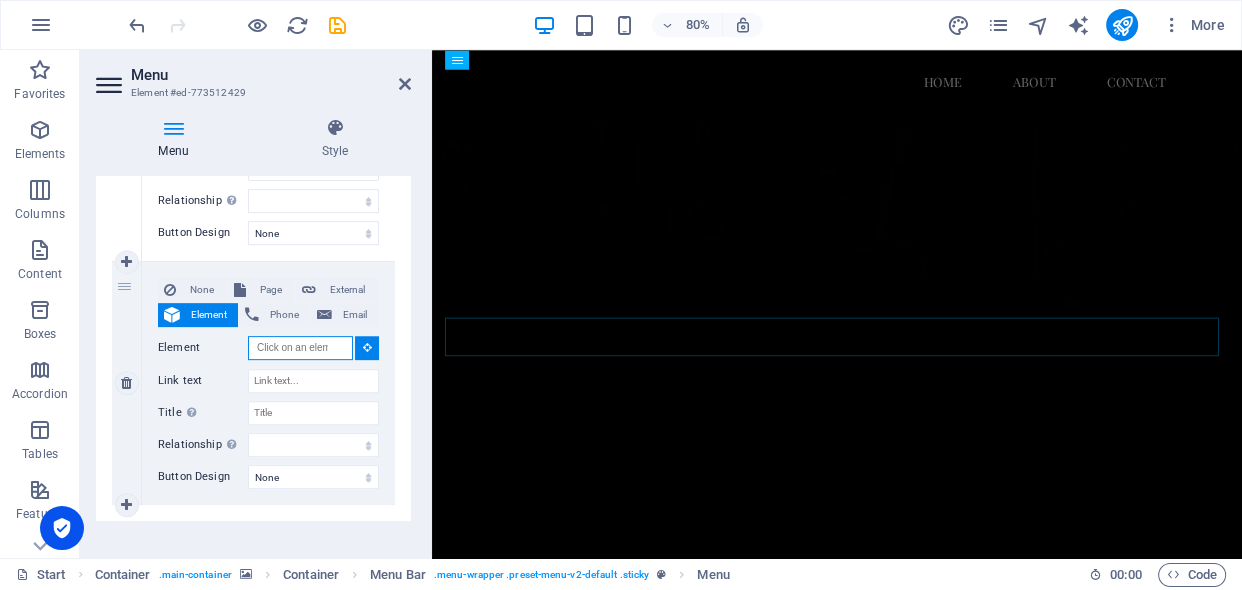 paste on "#ed-new-720" 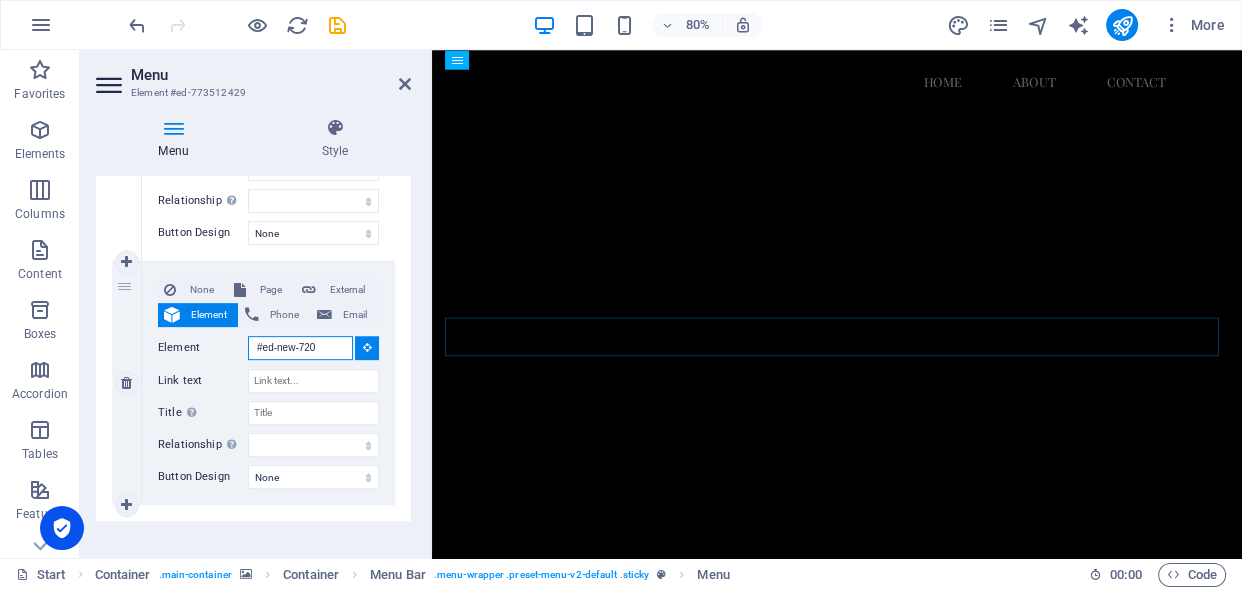 select 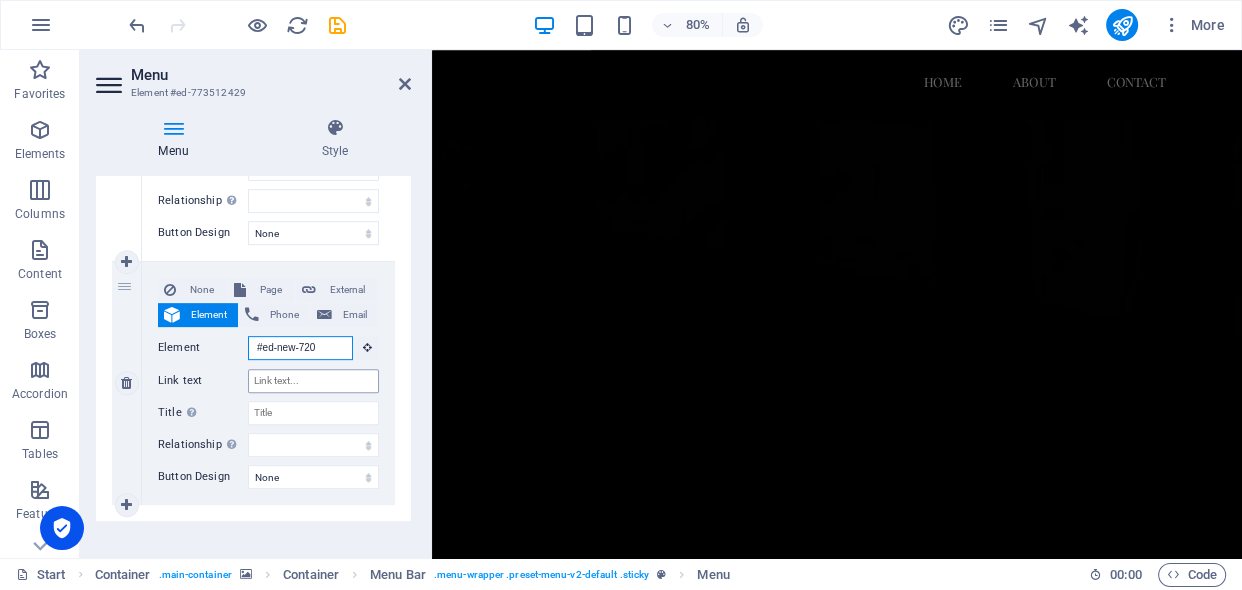 scroll, scrollTop: 158, scrollLeft: 0, axis: vertical 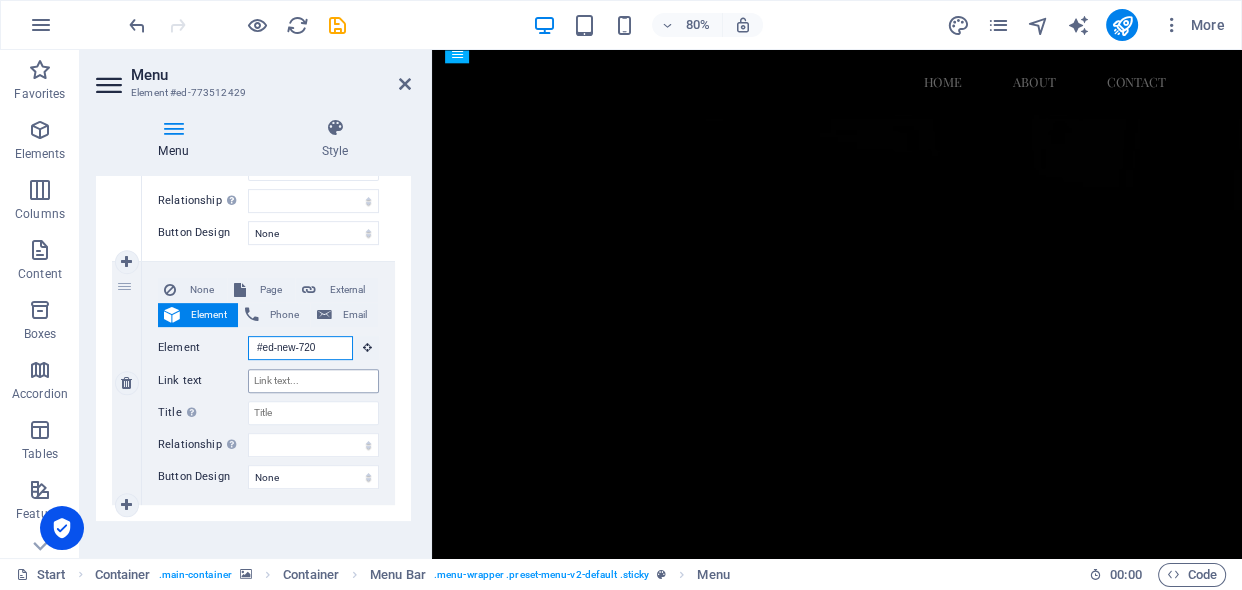 type on "#ed-new-720" 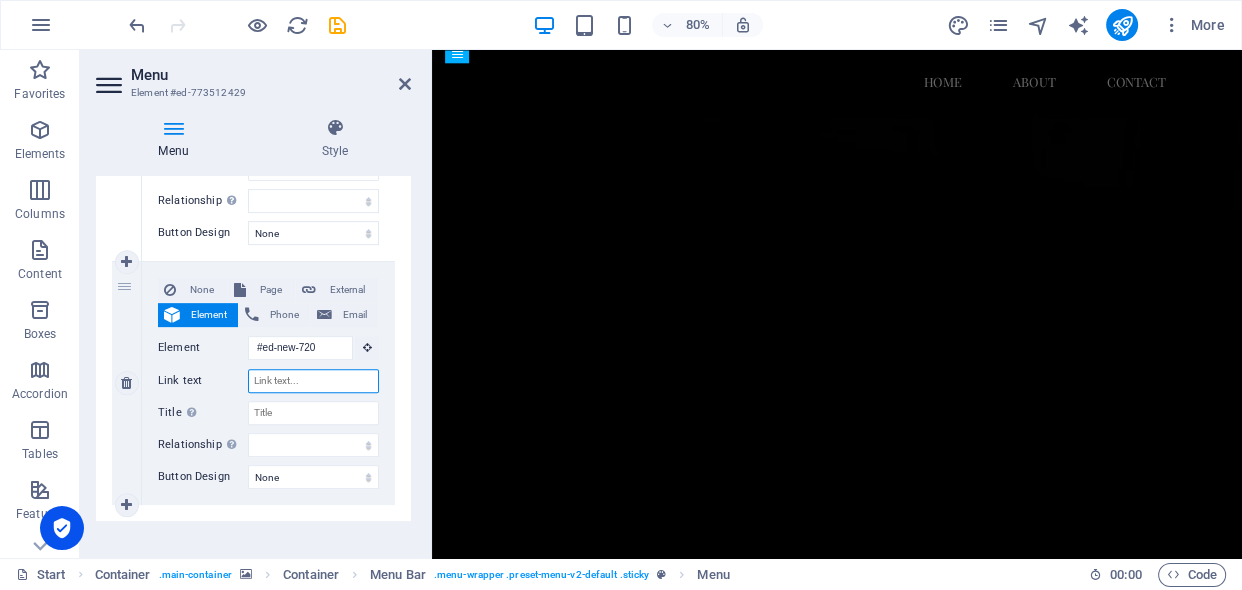 click on "Link text" at bounding box center (313, 381) 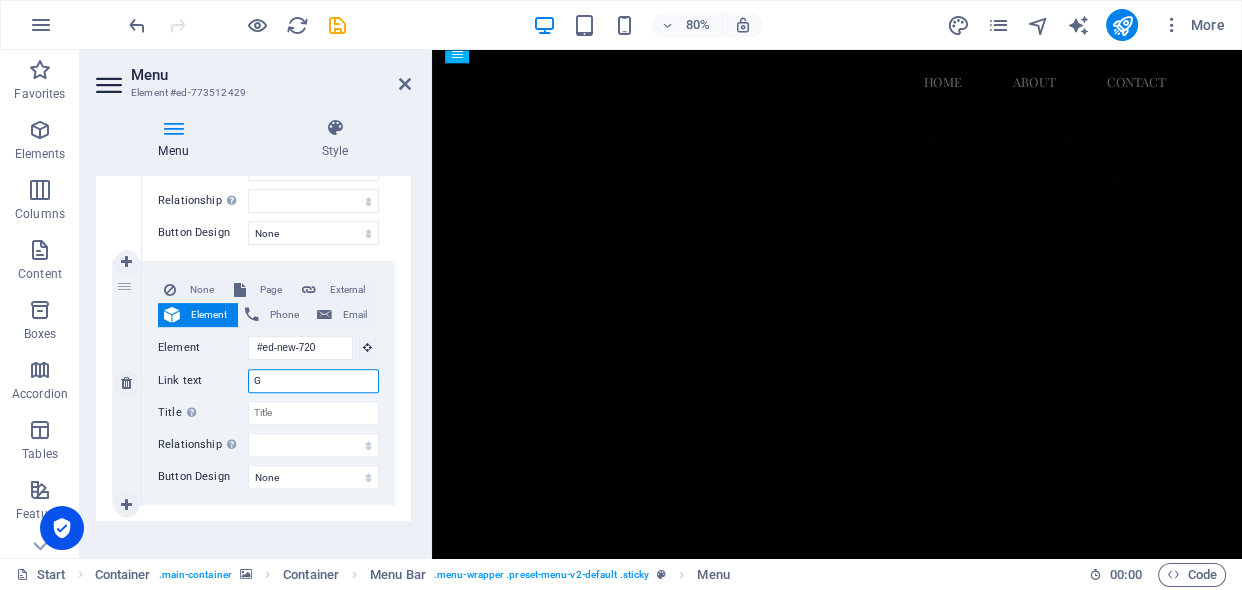 type on "Ga" 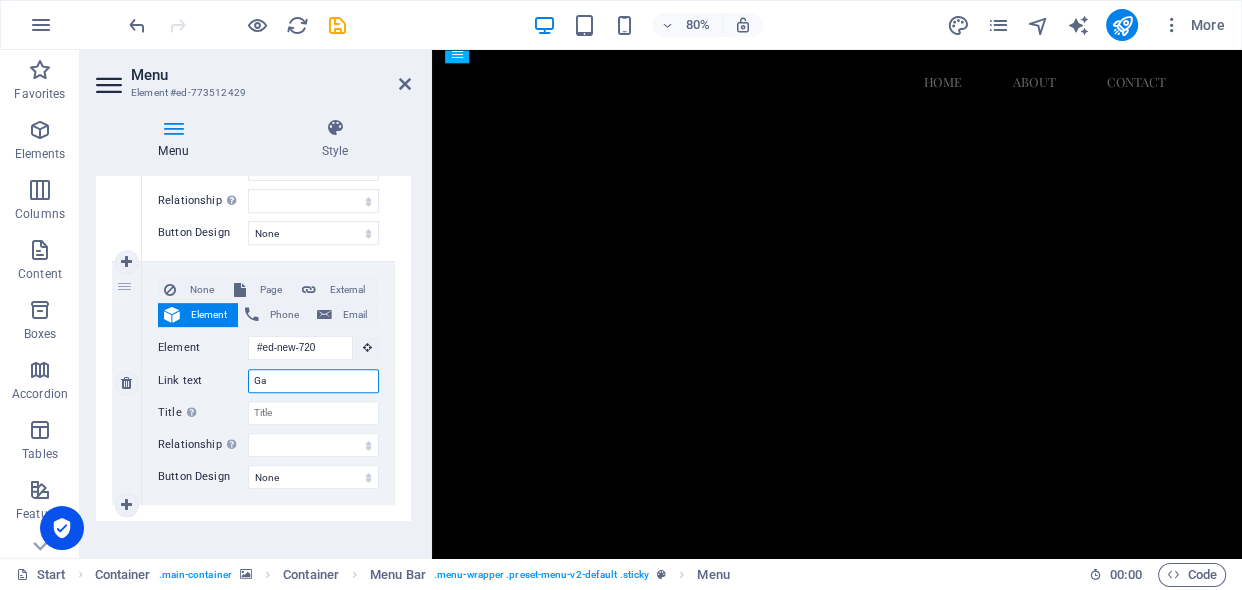 select 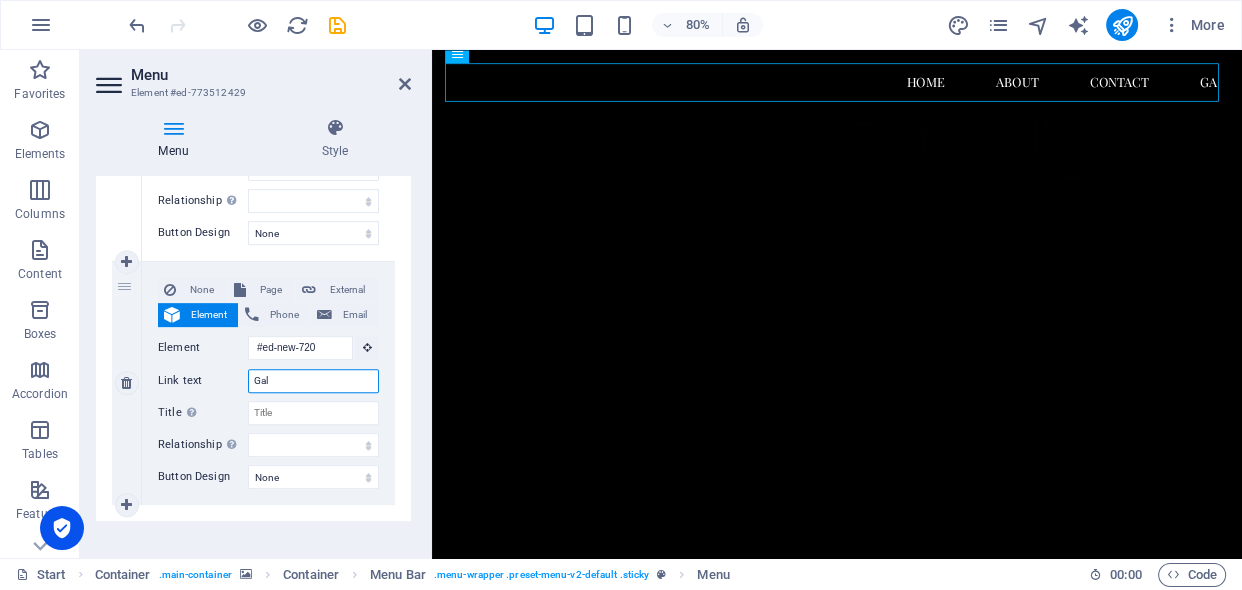 type on "Gall" 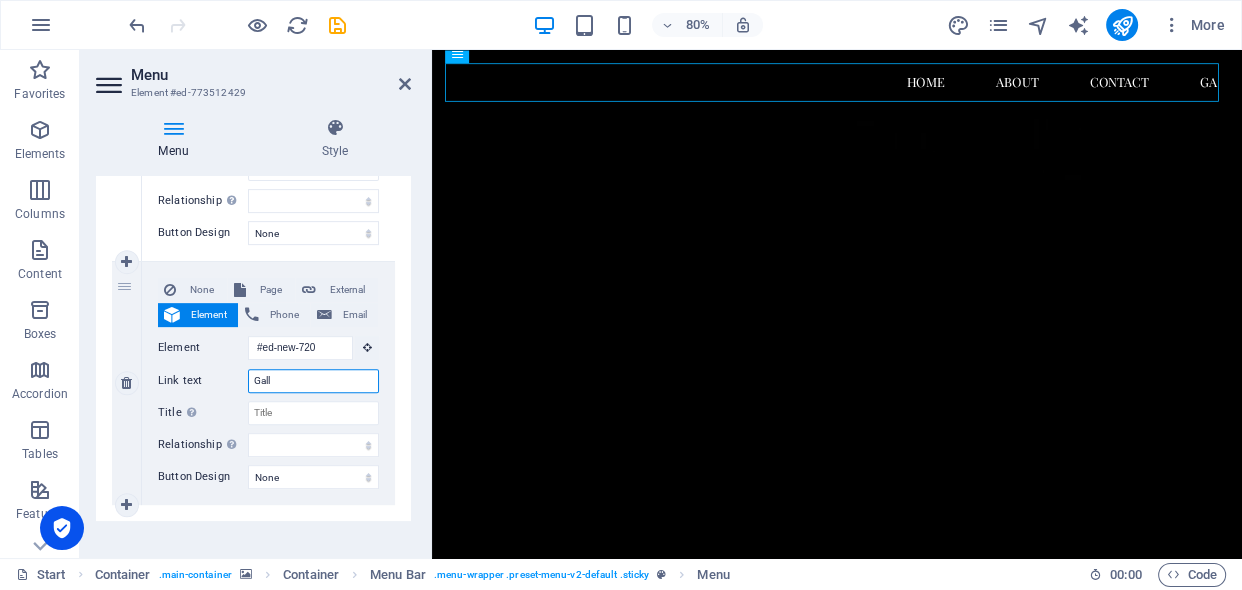 select 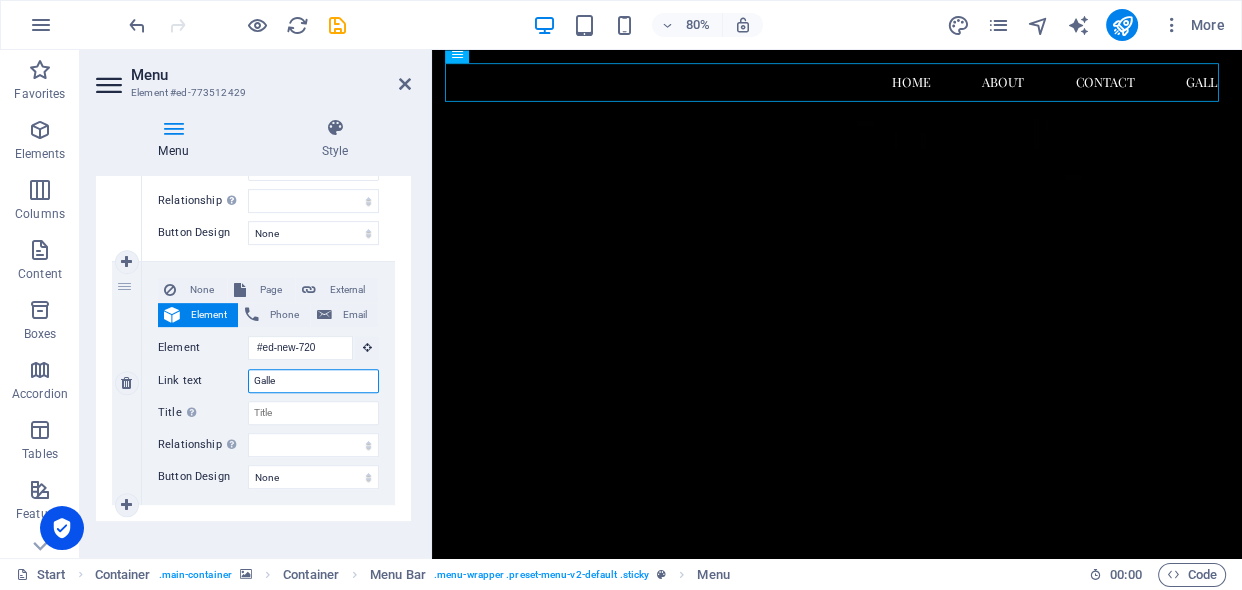 type on "Galler" 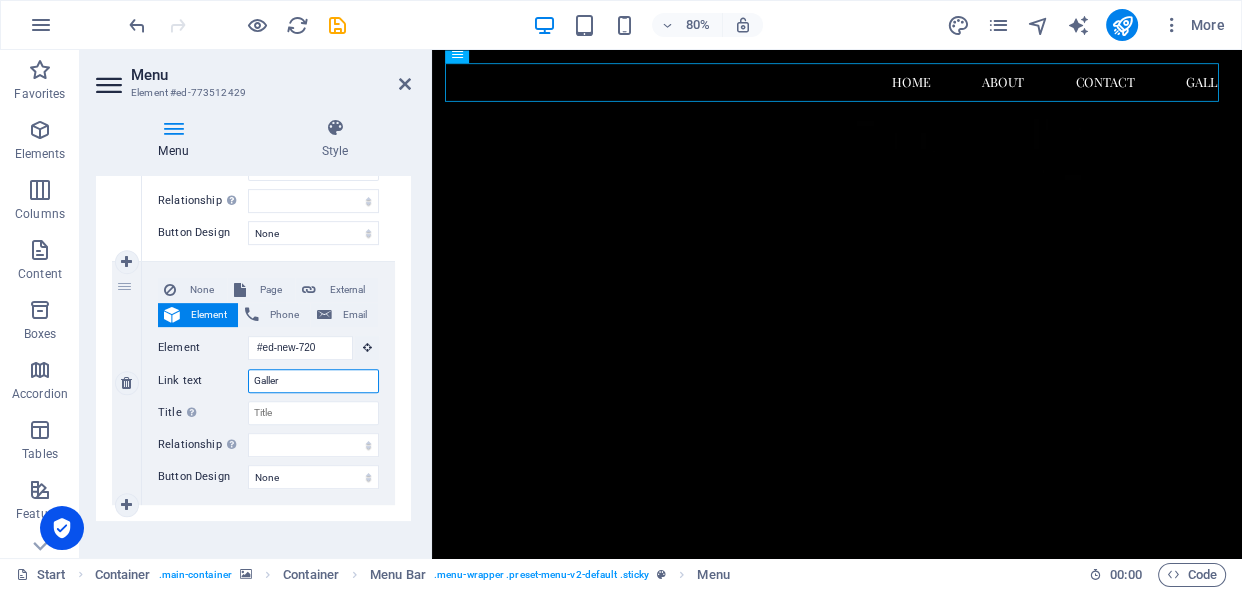 select 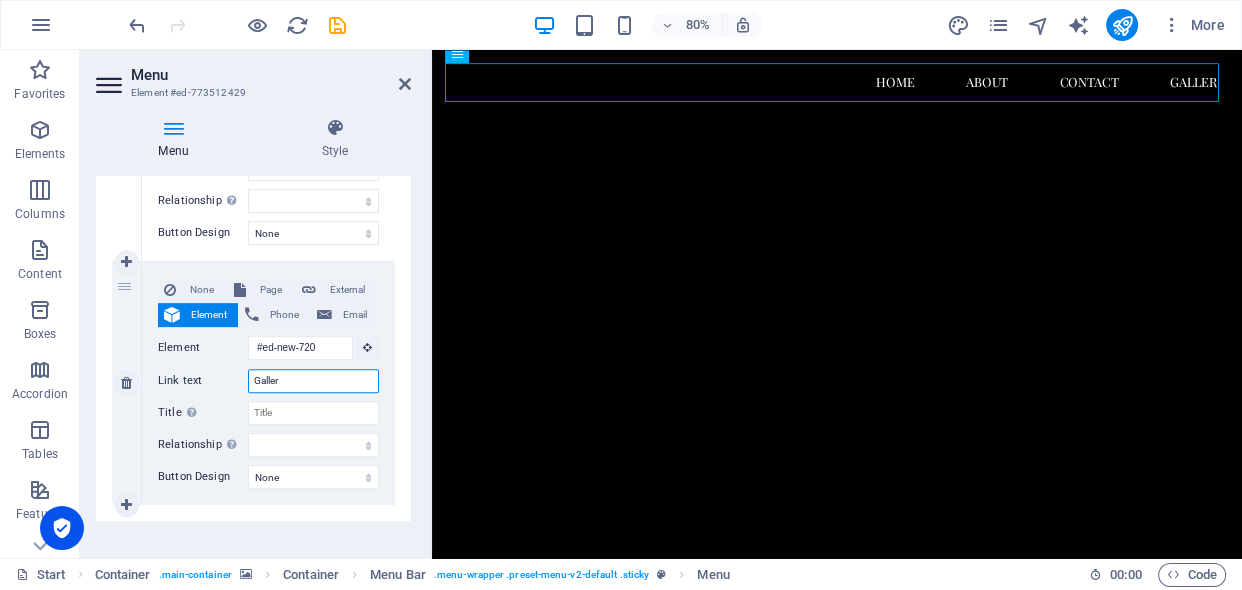 type on "Gallery" 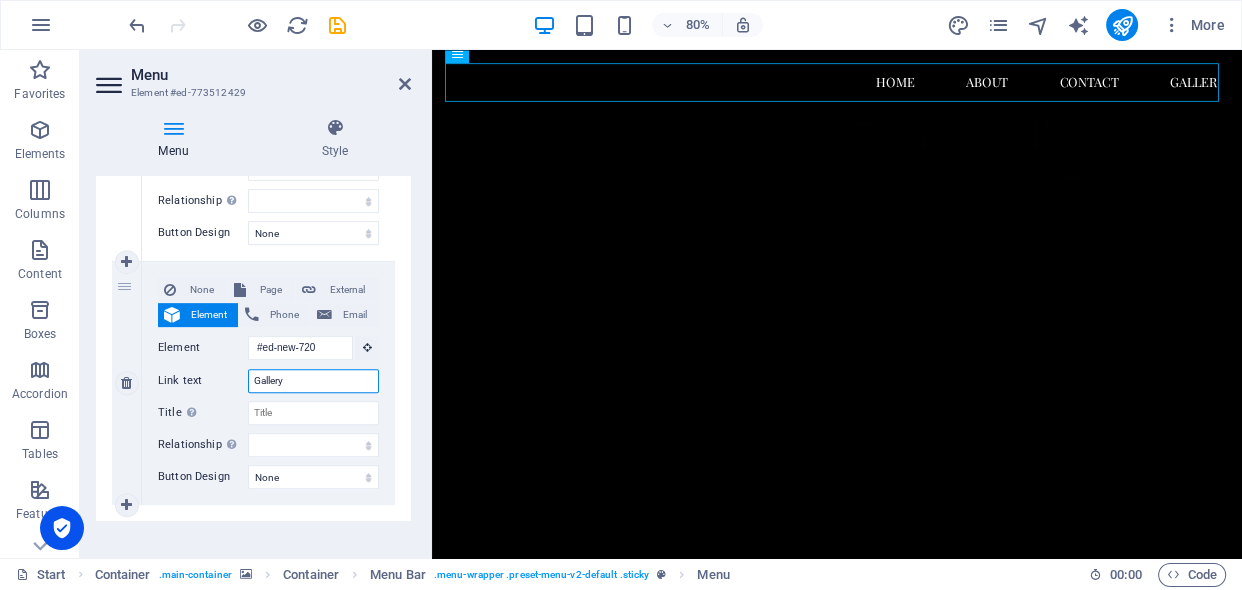 select 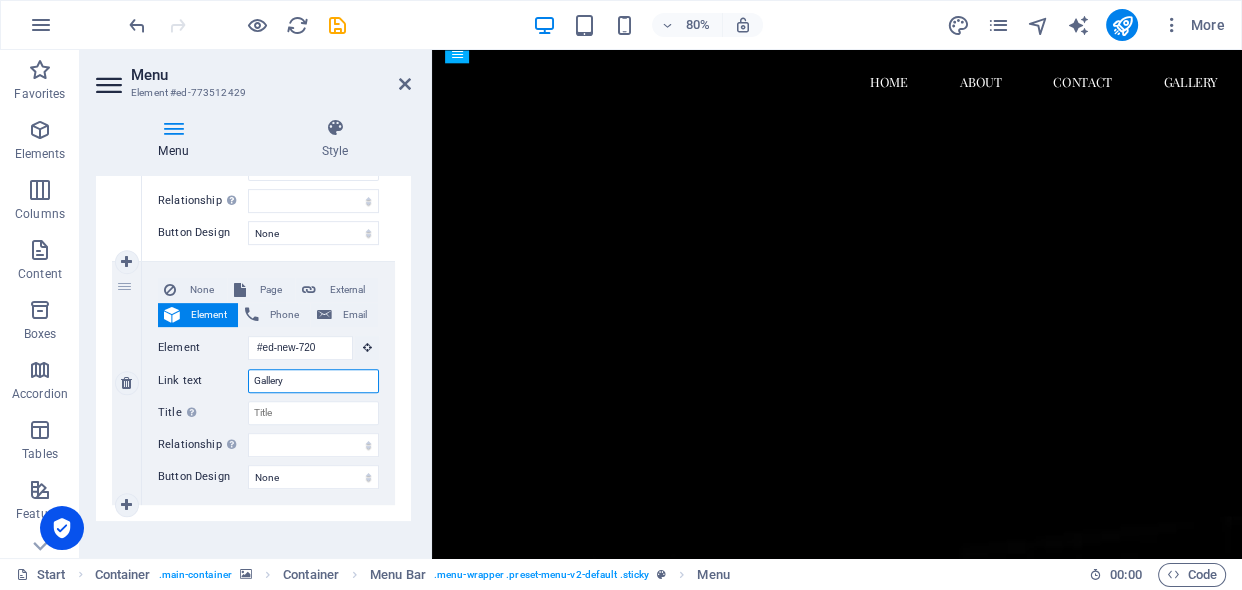 scroll, scrollTop: 0, scrollLeft: 0, axis: both 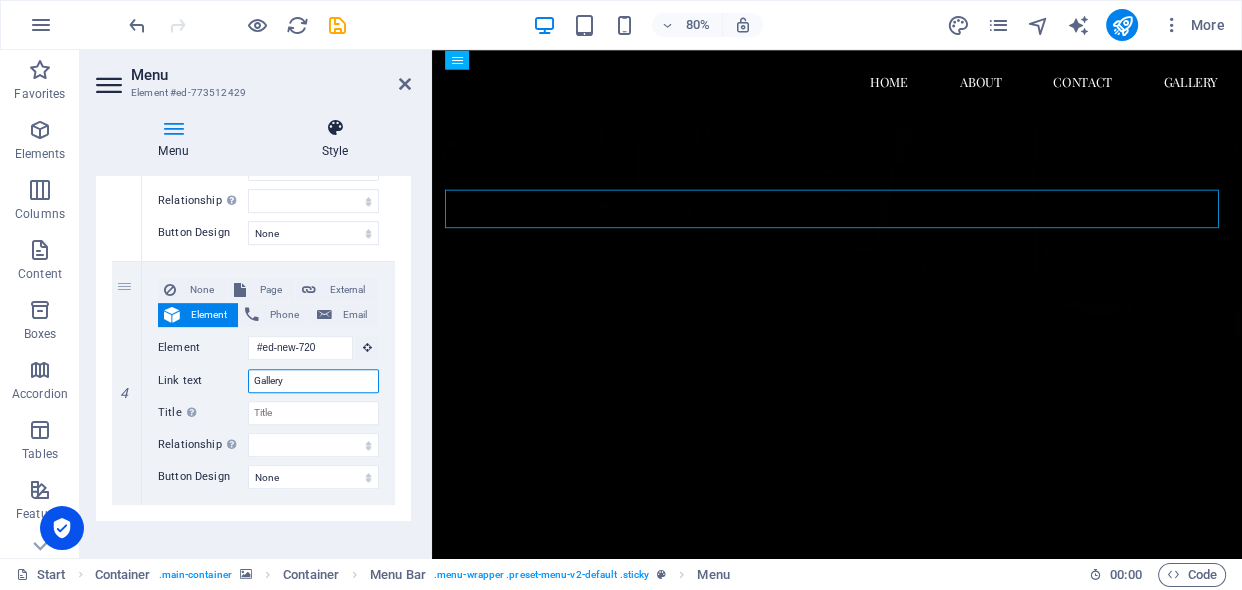 type on "Gallery" 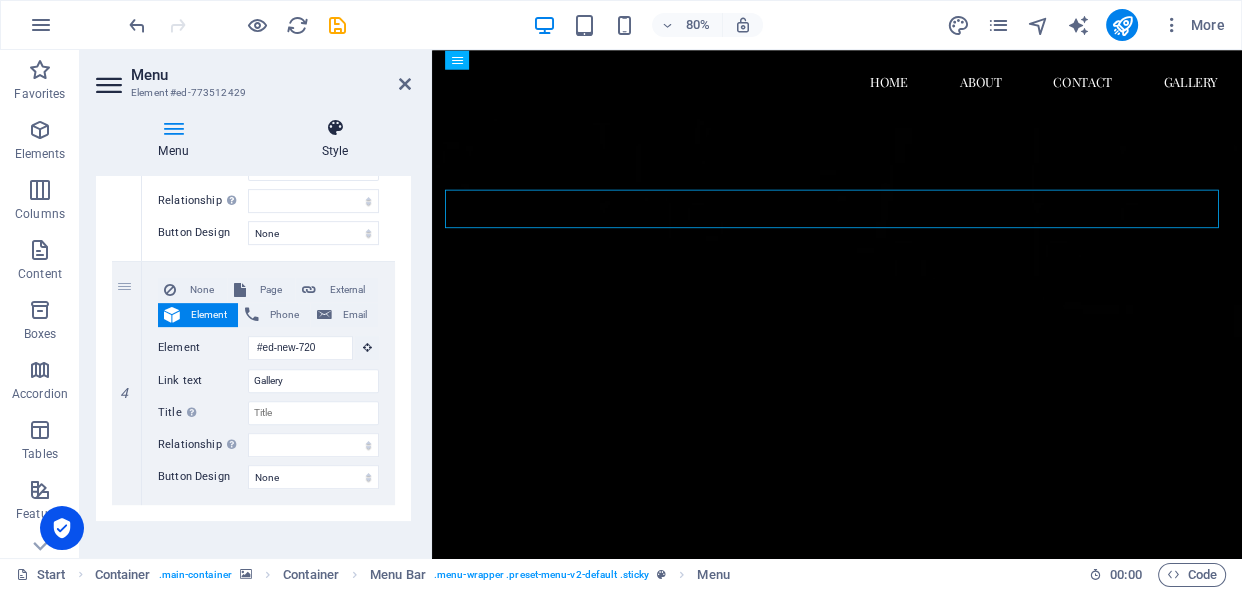 click at bounding box center (335, 128) 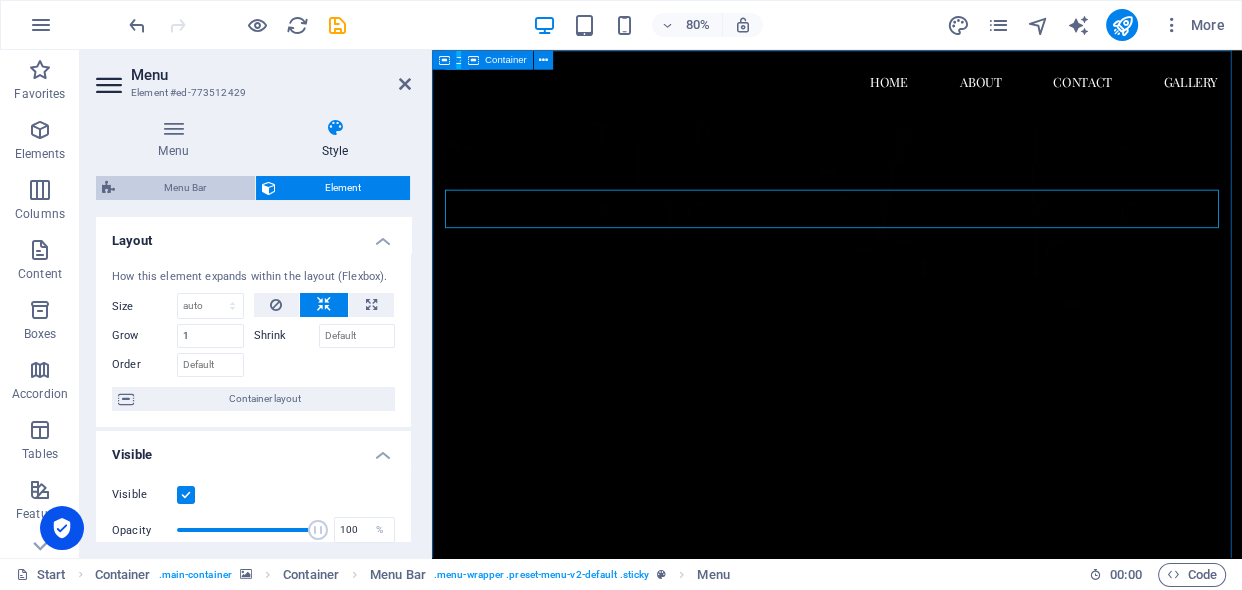 click on "Menu Bar" at bounding box center [185, 188] 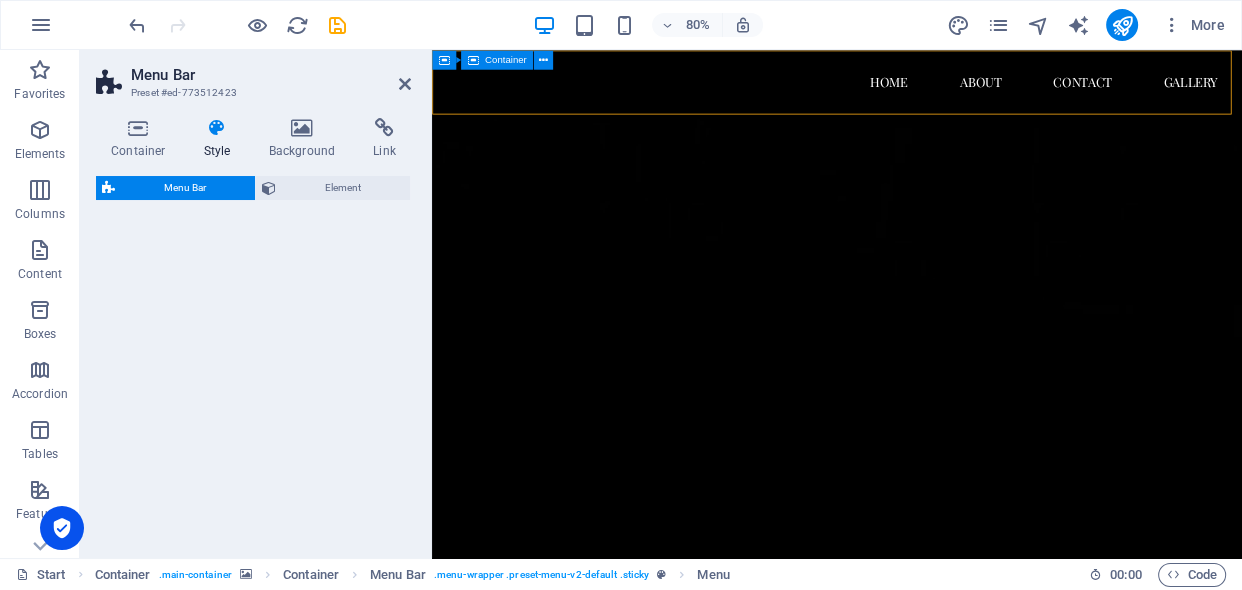 select on "rem" 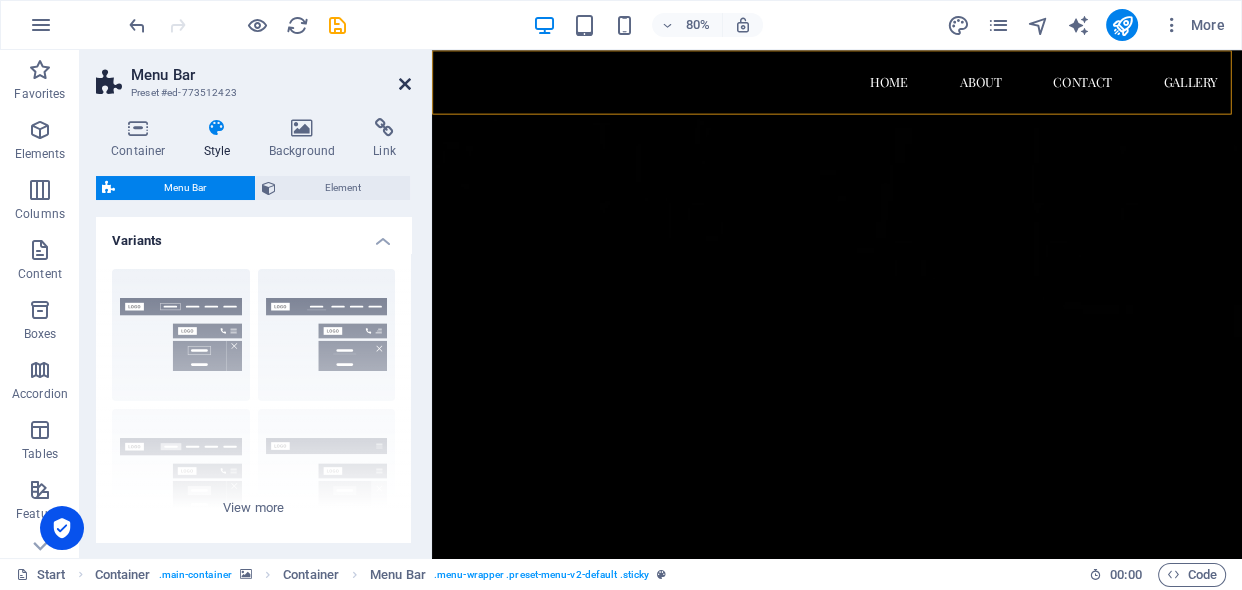 click at bounding box center [405, 84] 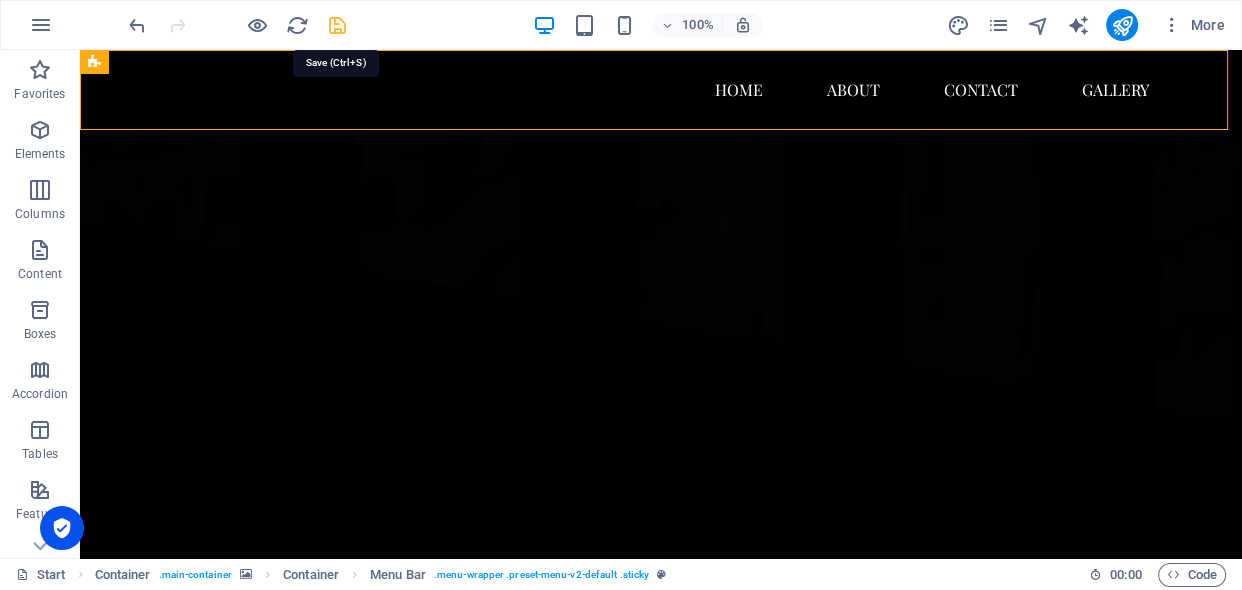click at bounding box center (337, 25) 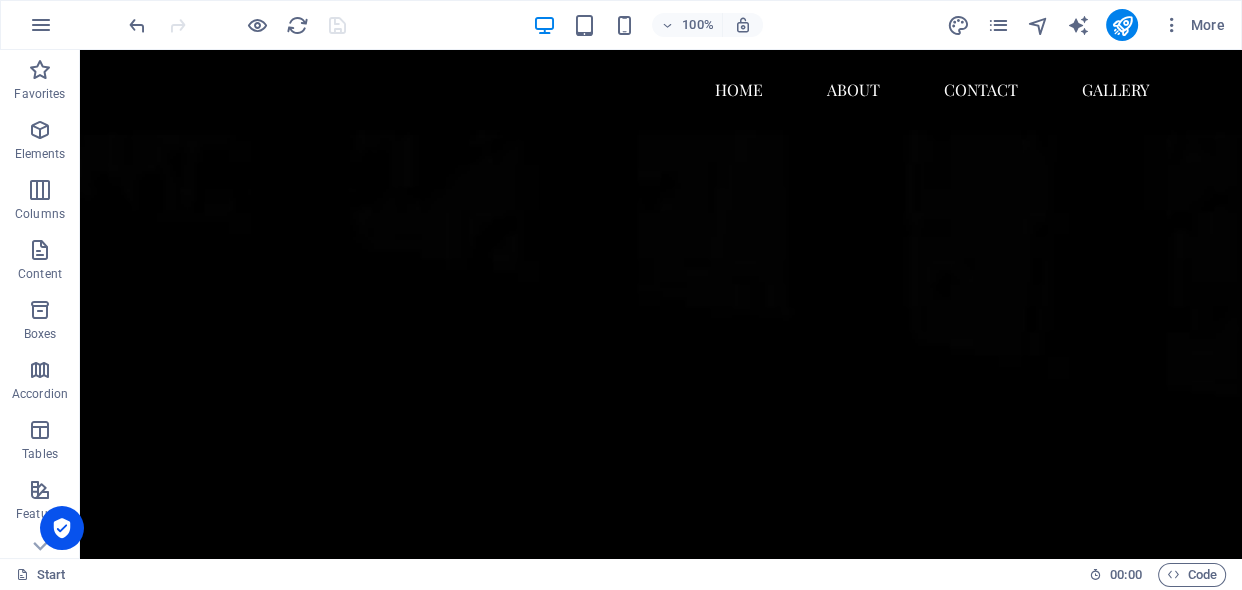 scroll, scrollTop: 0, scrollLeft: 0, axis: both 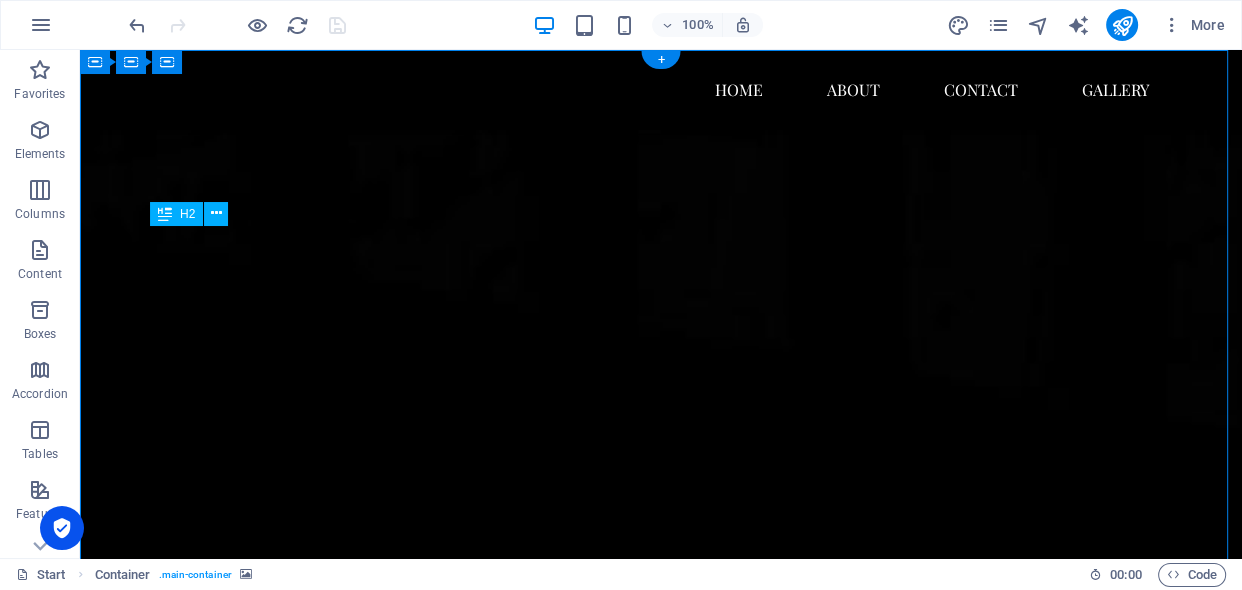 drag, startPoint x: 292, startPoint y: 246, endPoint x: 292, endPoint y: 267, distance: 21 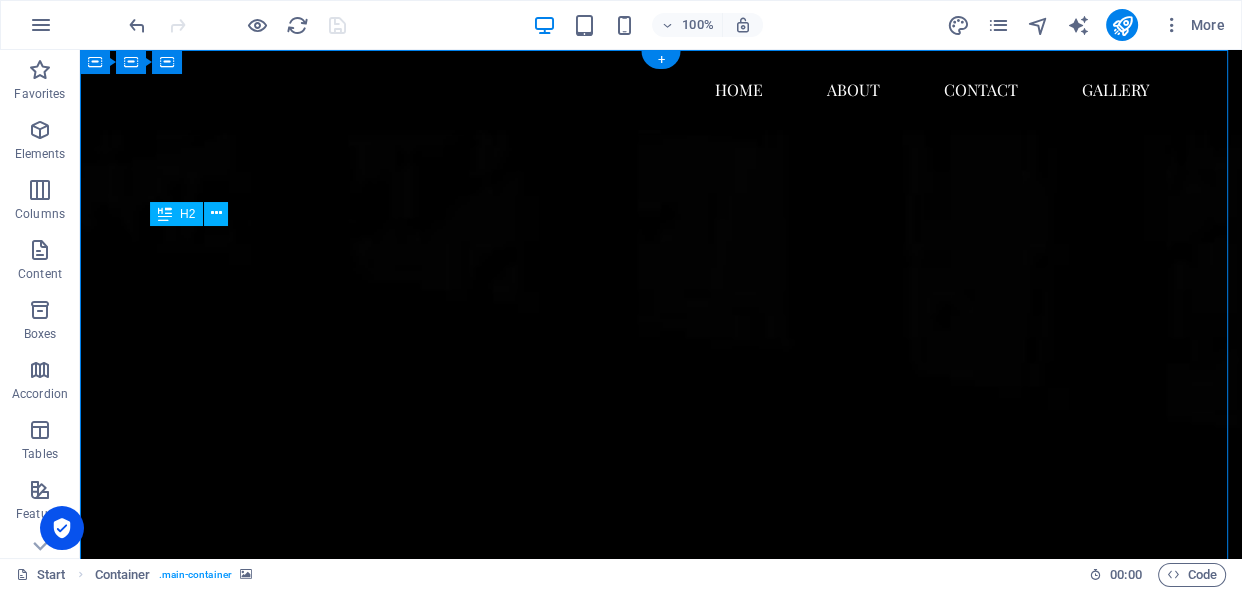 click on "Manufactured for Style. Engineered for Comfort. Made in [GEOGRAPHIC_DATA]." at bounding box center (661, 3641) 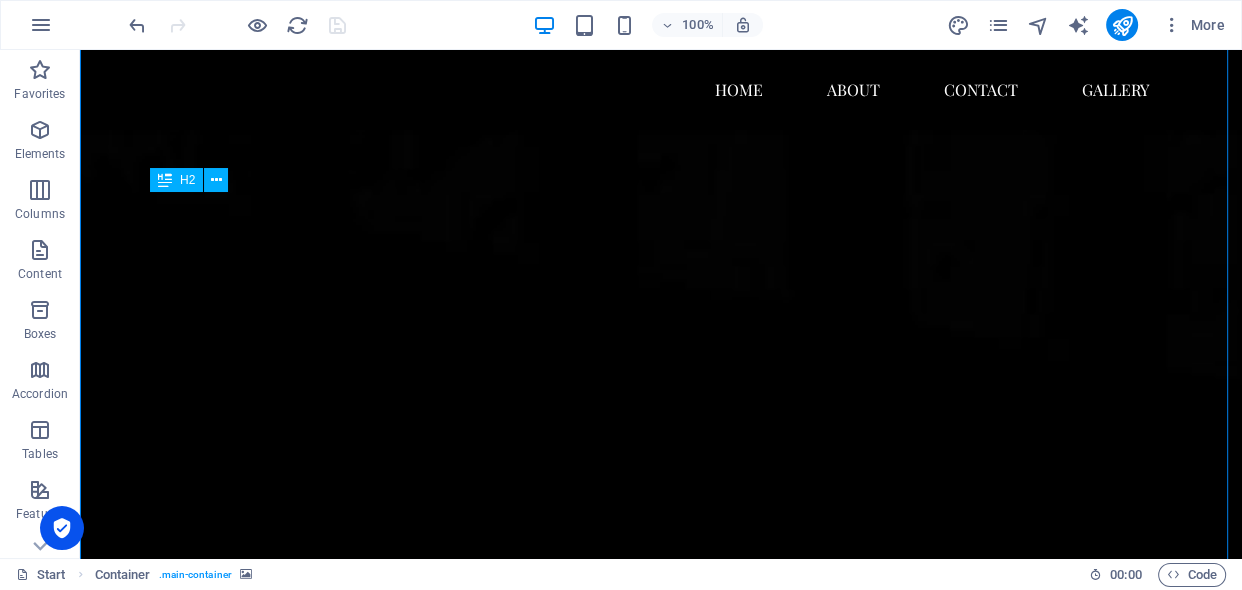 scroll, scrollTop: 79, scrollLeft: 0, axis: vertical 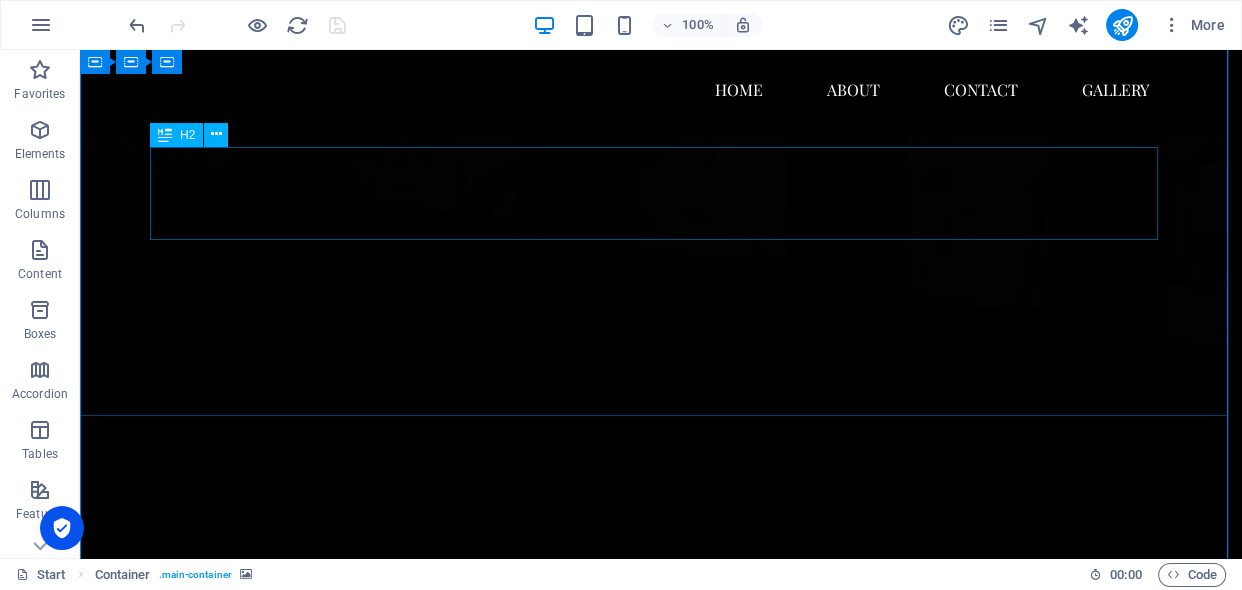 drag, startPoint x: 294, startPoint y: 183, endPoint x: 216, endPoint y: 211, distance: 82.8734 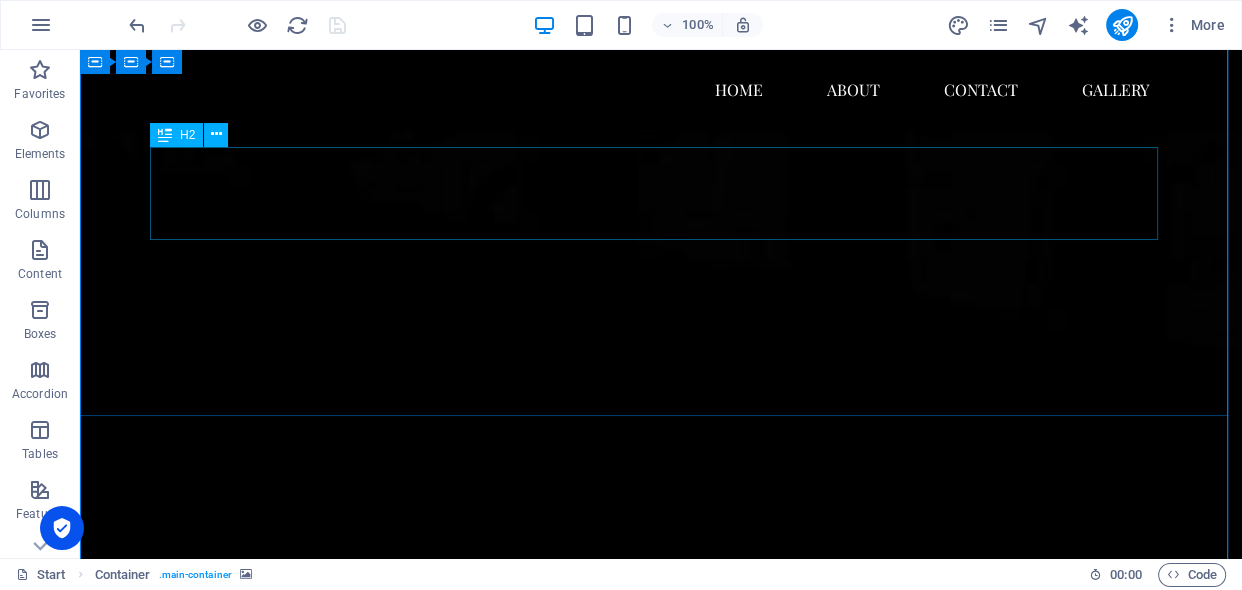 click on "Manufactured for Style. Engineered for Comfort. Made in [GEOGRAPHIC_DATA]." at bounding box center [661, 3562] 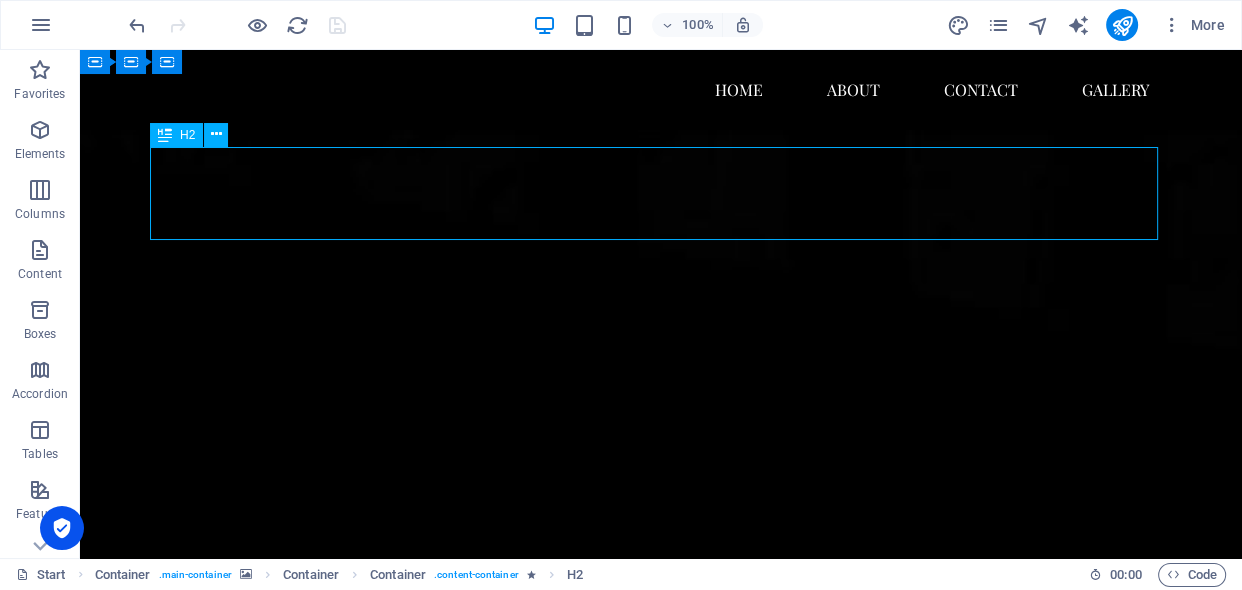click on "Manufactured for Style. Engineered for Comfort. Made in [GEOGRAPHIC_DATA]." at bounding box center (661, 3562) 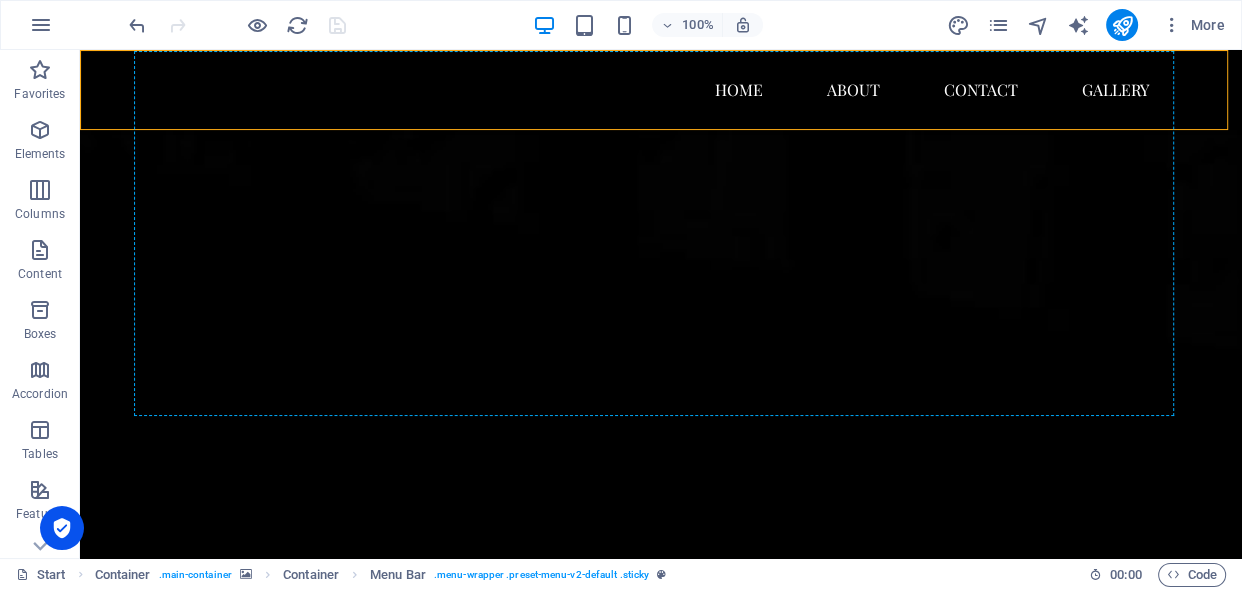 drag, startPoint x: 617, startPoint y: 126, endPoint x: 857, endPoint y: 185, distance: 247.1457 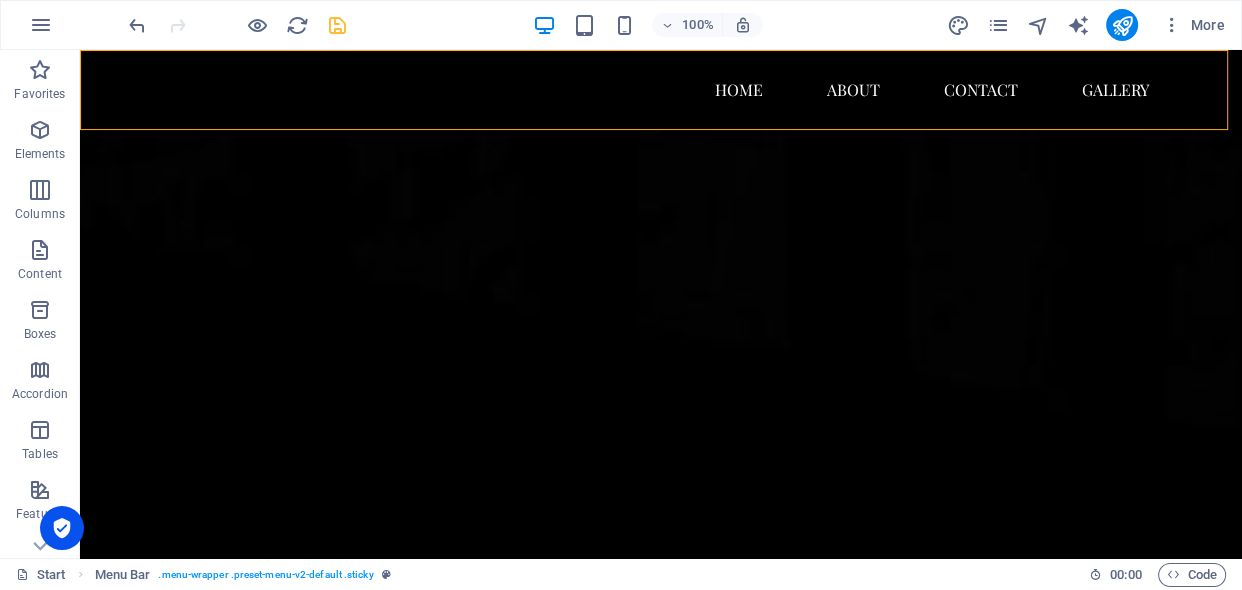 click on "Manufactured for Style. Engineered for Comfort. Made in [GEOGRAPHIC_DATA]." at bounding box center (661, 3562) 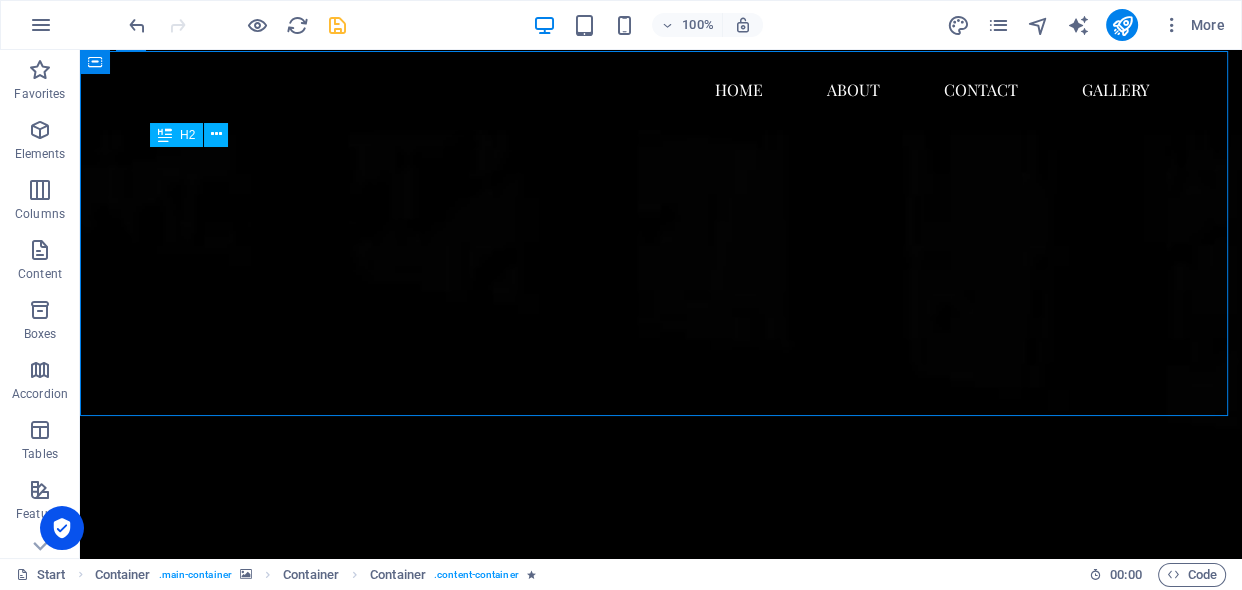 drag, startPoint x: 564, startPoint y: 145, endPoint x: 372, endPoint y: 252, distance: 219.80219 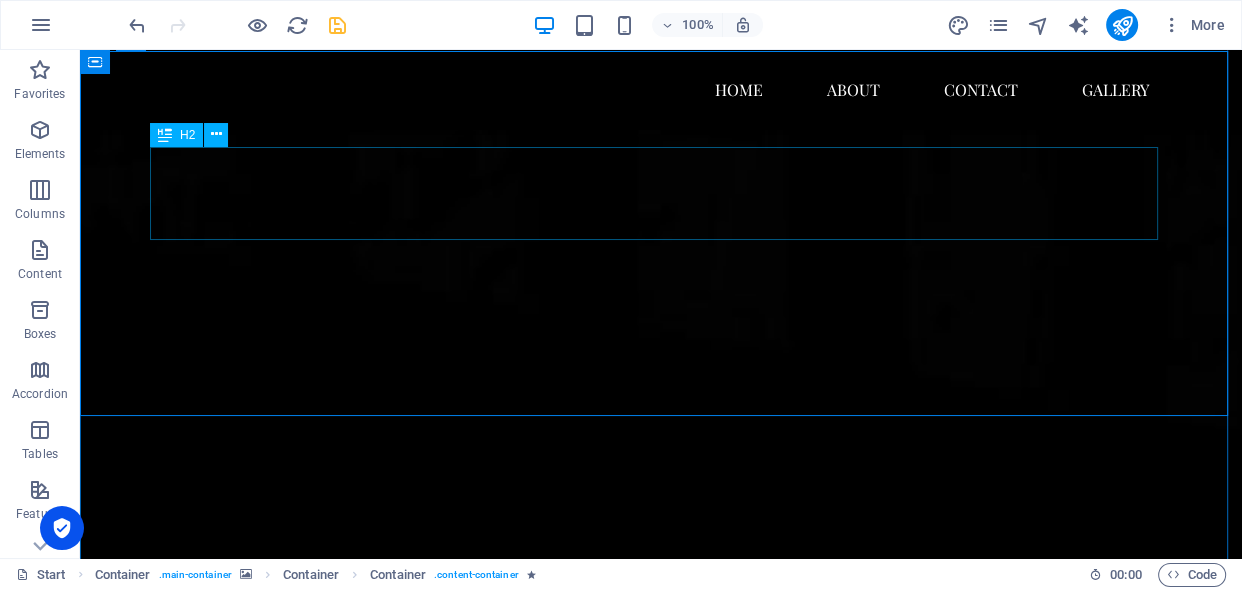 click on "Manufactured for Style. Engineered for Comfort. Made in [GEOGRAPHIC_DATA]." at bounding box center [661, 3562] 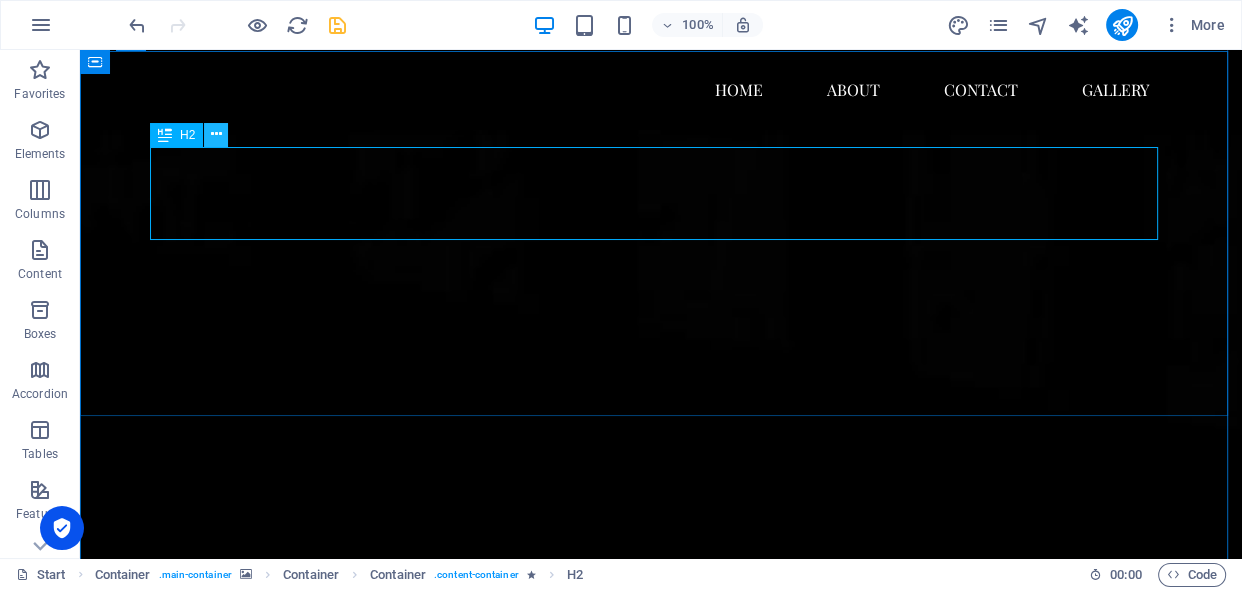 click at bounding box center [216, 134] 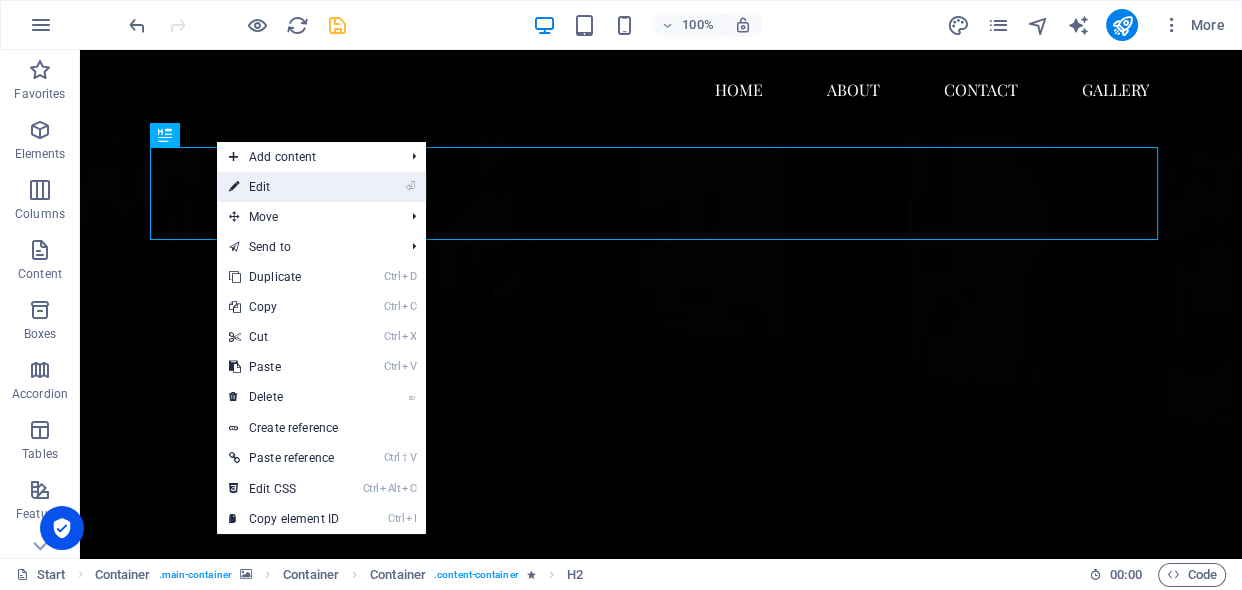 click on "⏎  Edit" at bounding box center (284, 187) 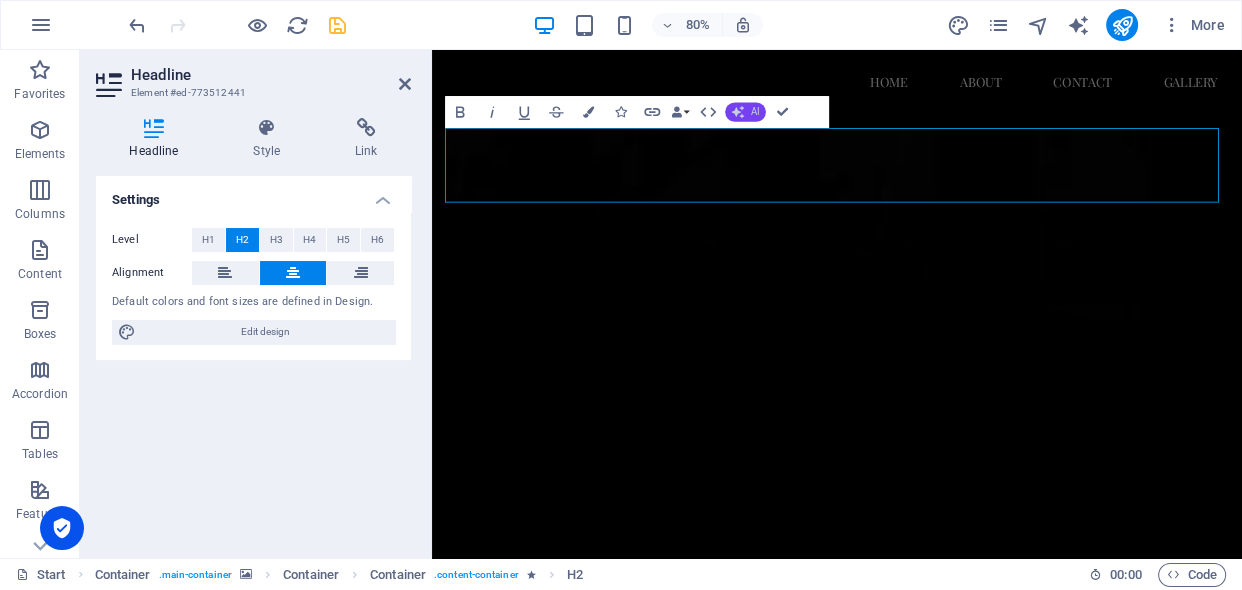 click on "AI" at bounding box center (745, 111) 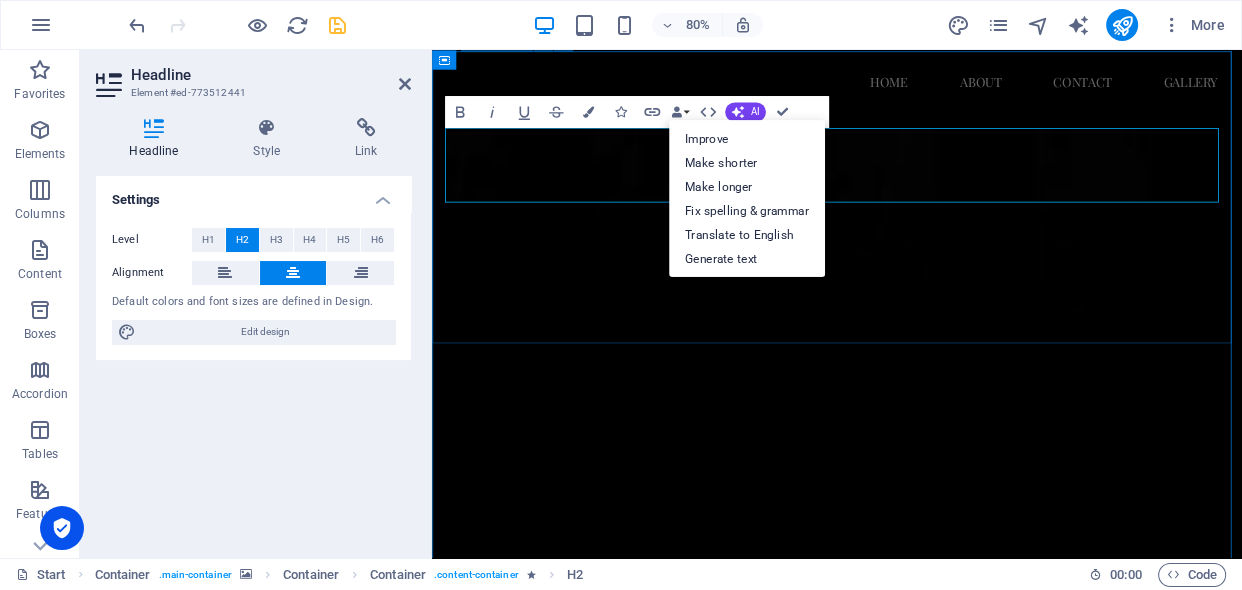 click on "Manufactured for Style. Engineered for Comfort. Made in [GEOGRAPHIC_DATA]." at bounding box center [938, 3602] 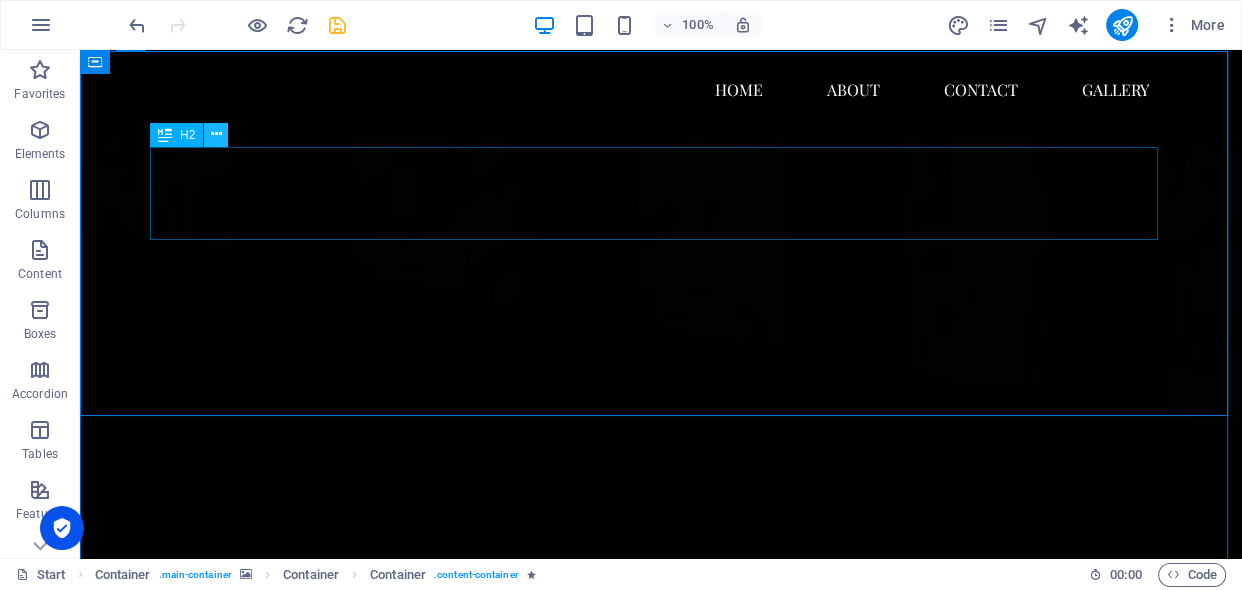 click at bounding box center (216, 134) 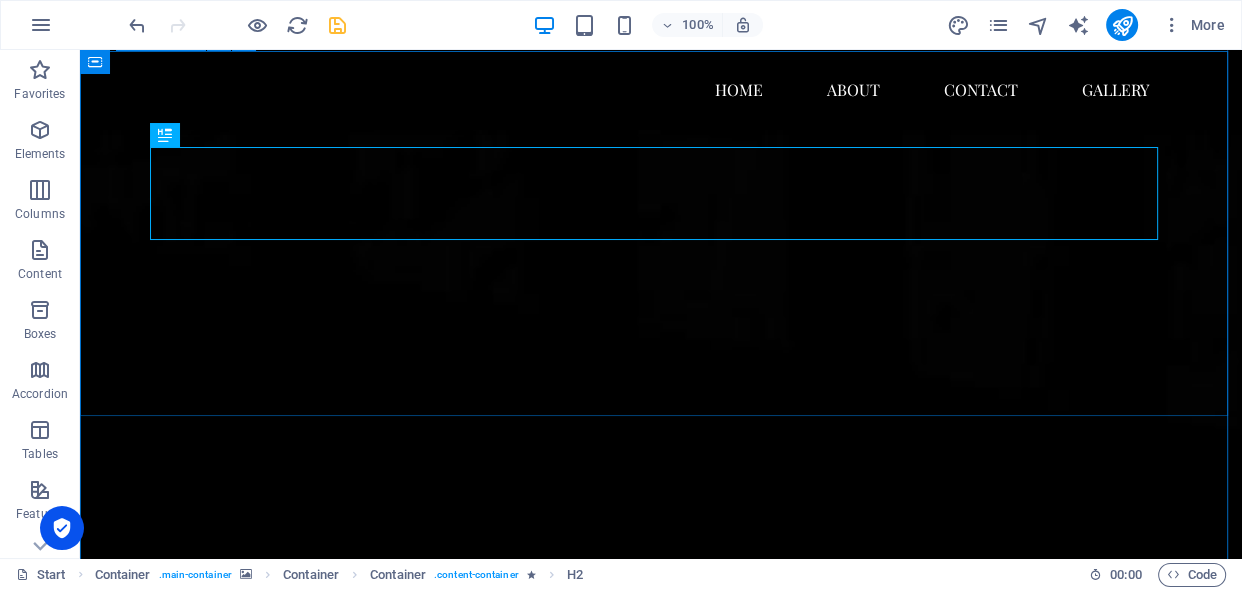 click on "Manufactured for Style. Engineered for Comfort. Made in [GEOGRAPHIC_DATA]." at bounding box center [661, 3602] 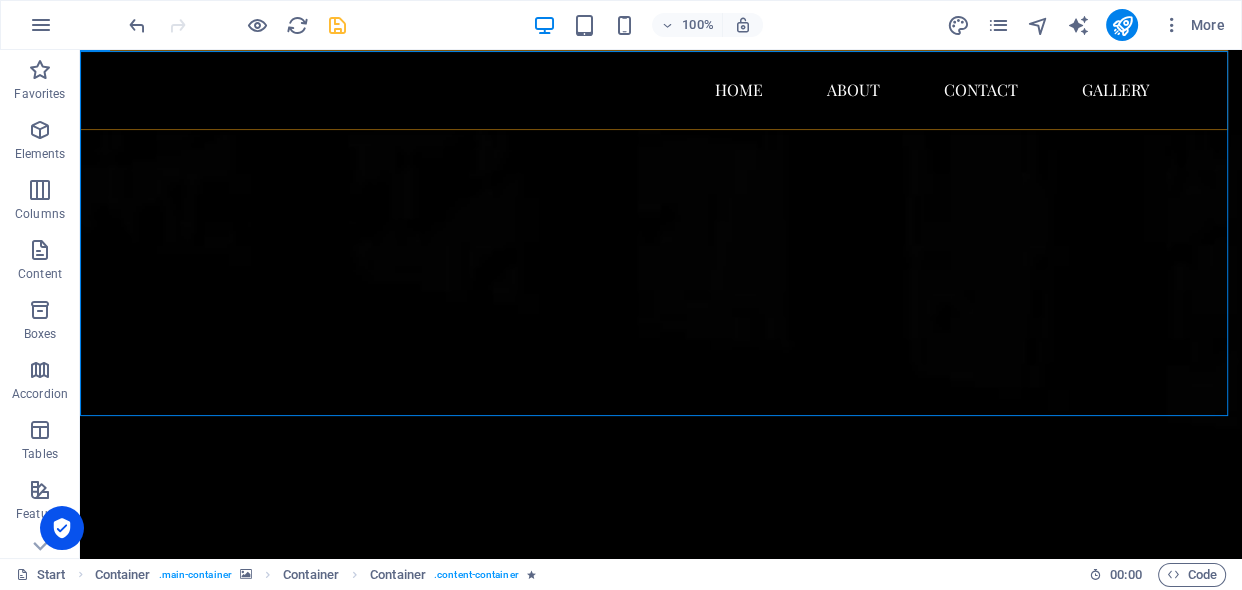 click on "Home About Contact Gallery" at bounding box center [661, 90] 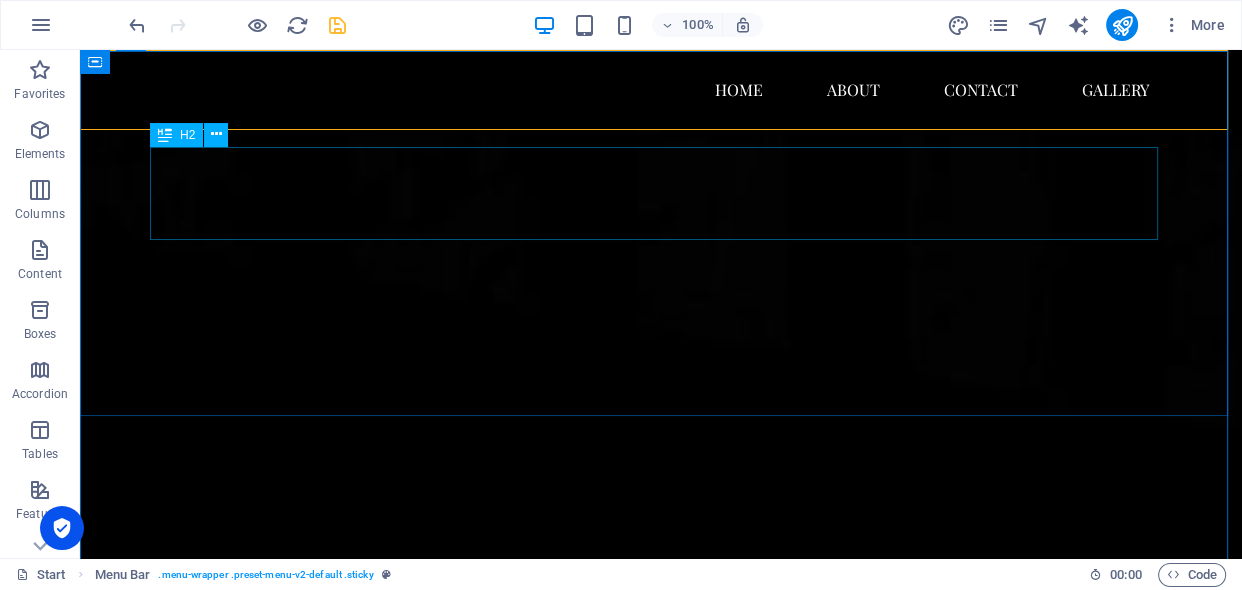 click on "Manufactured for Style. Engineered for Comfort. Made in [GEOGRAPHIC_DATA]." at bounding box center [661, 3562] 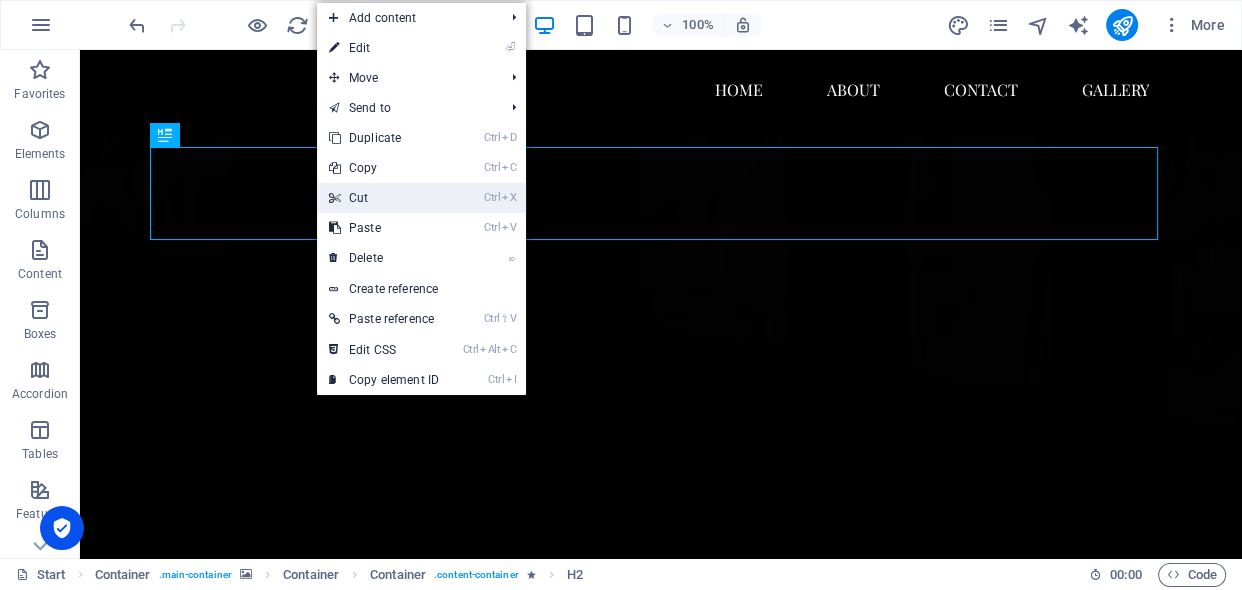 click on "Ctrl X  Cut" at bounding box center [384, 198] 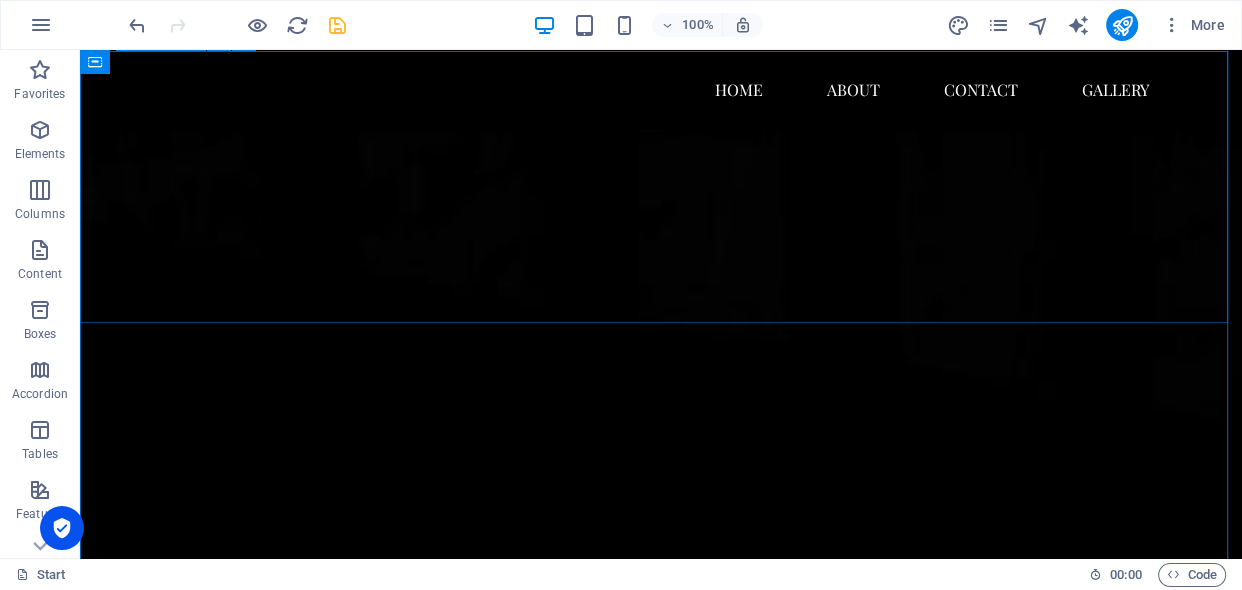 click at bounding box center [661, 3461] 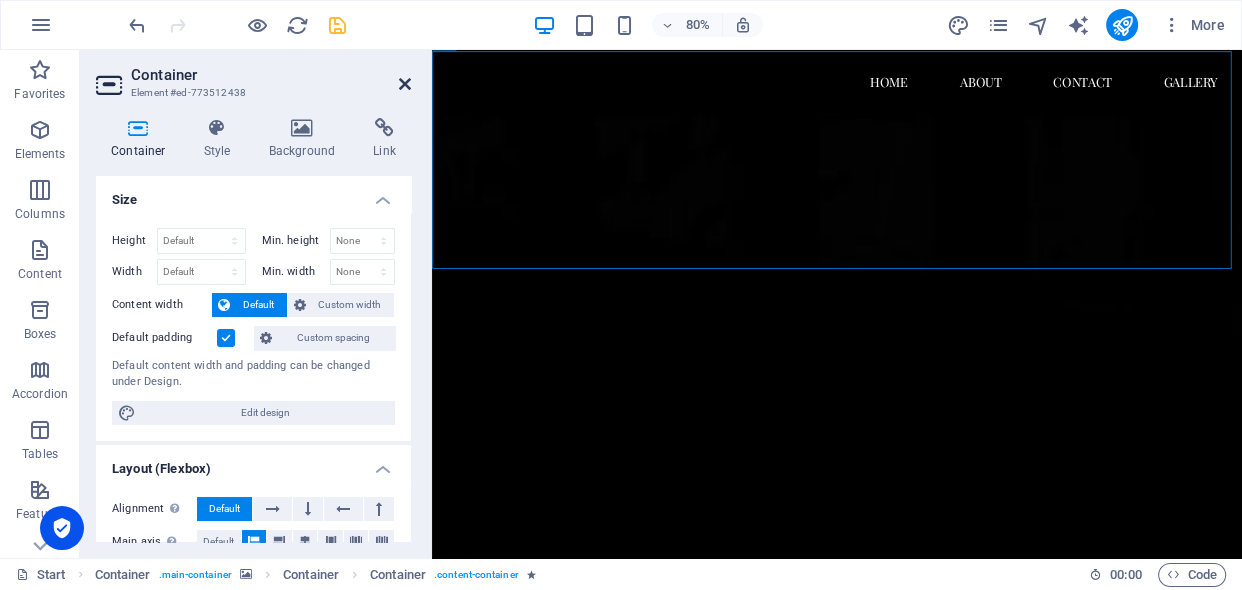 click at bounding box center [405, 84] 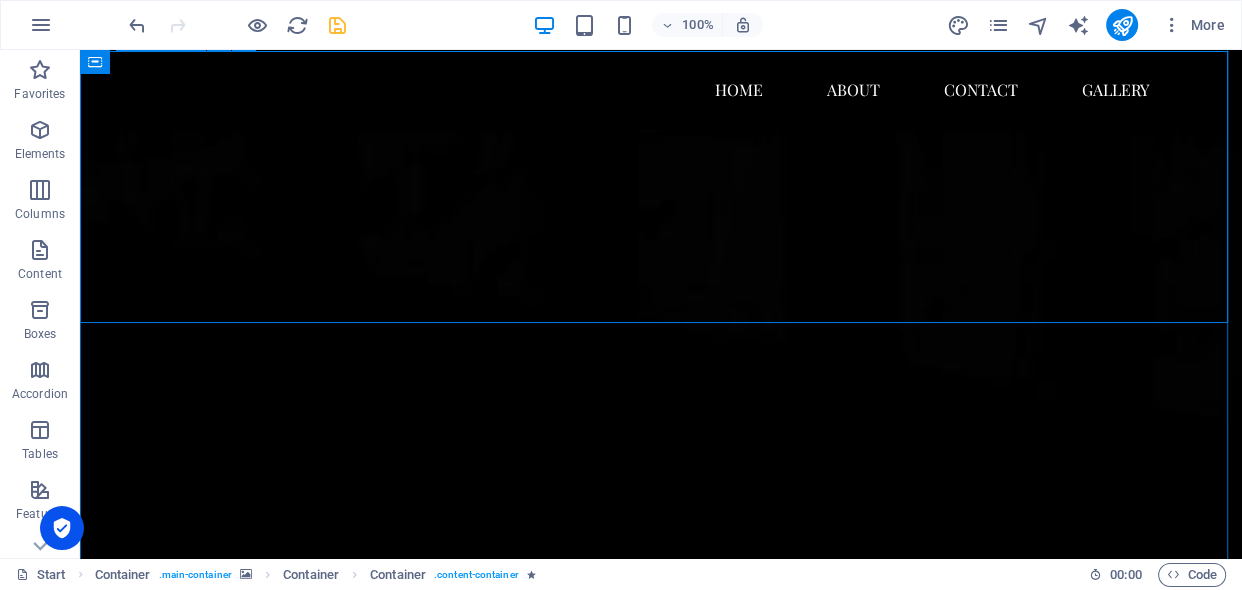 click at bounding box center [661, 3461] 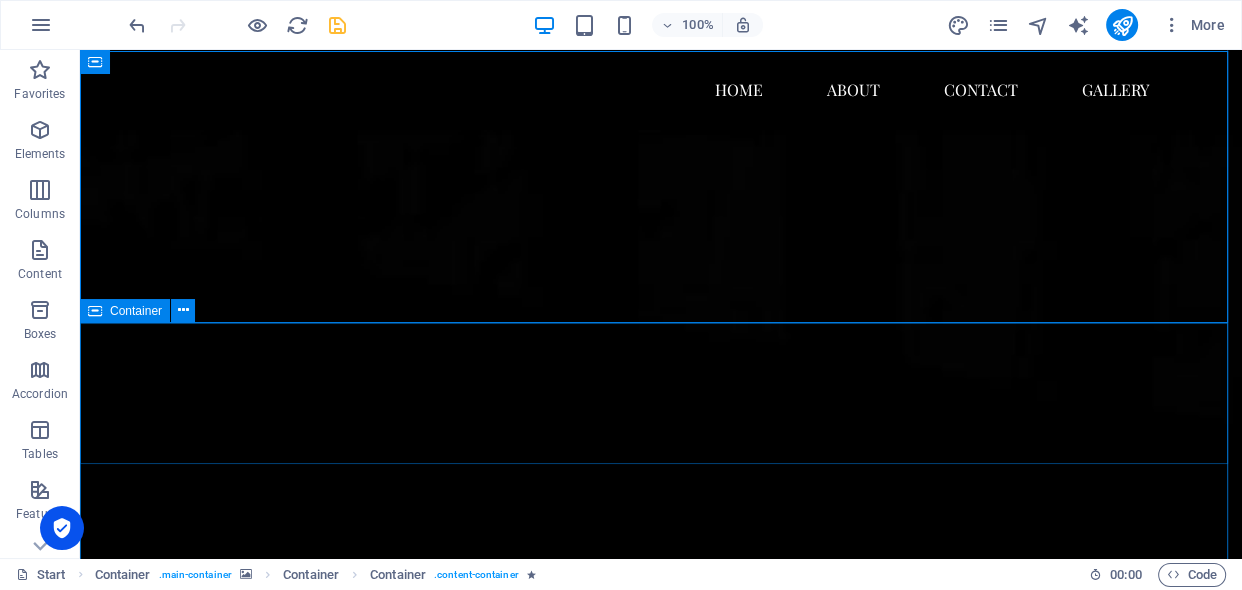 click on "Drop content here or  Add elements  Paste clipboard" at bounding box center (661, 3668) 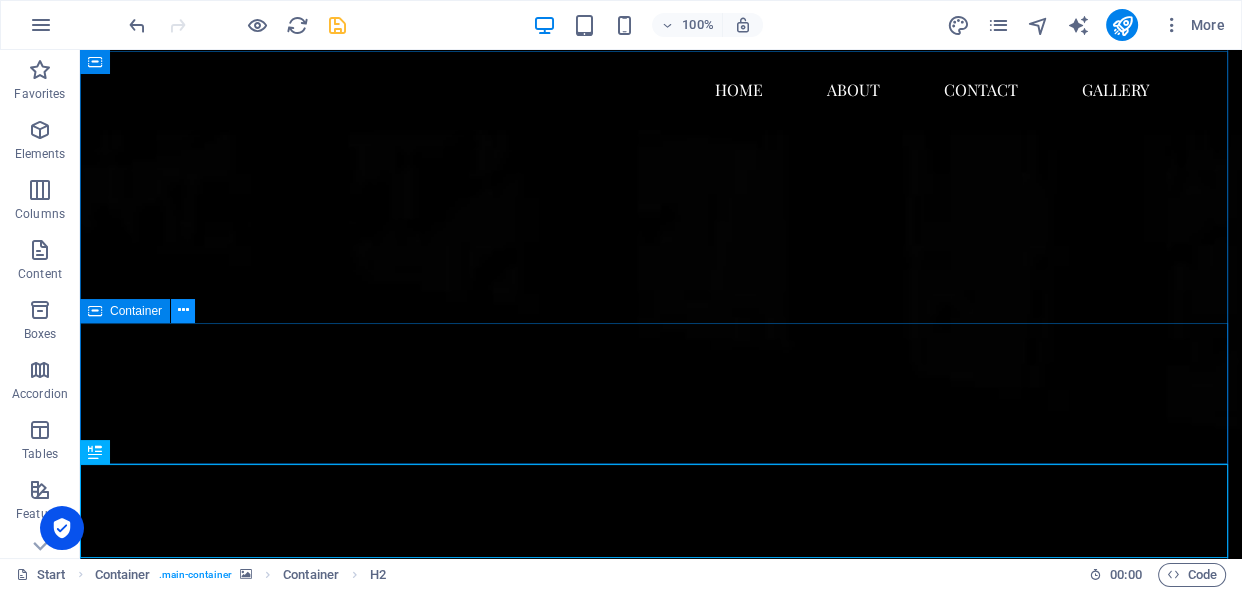 click at bounding box center (183, 310) 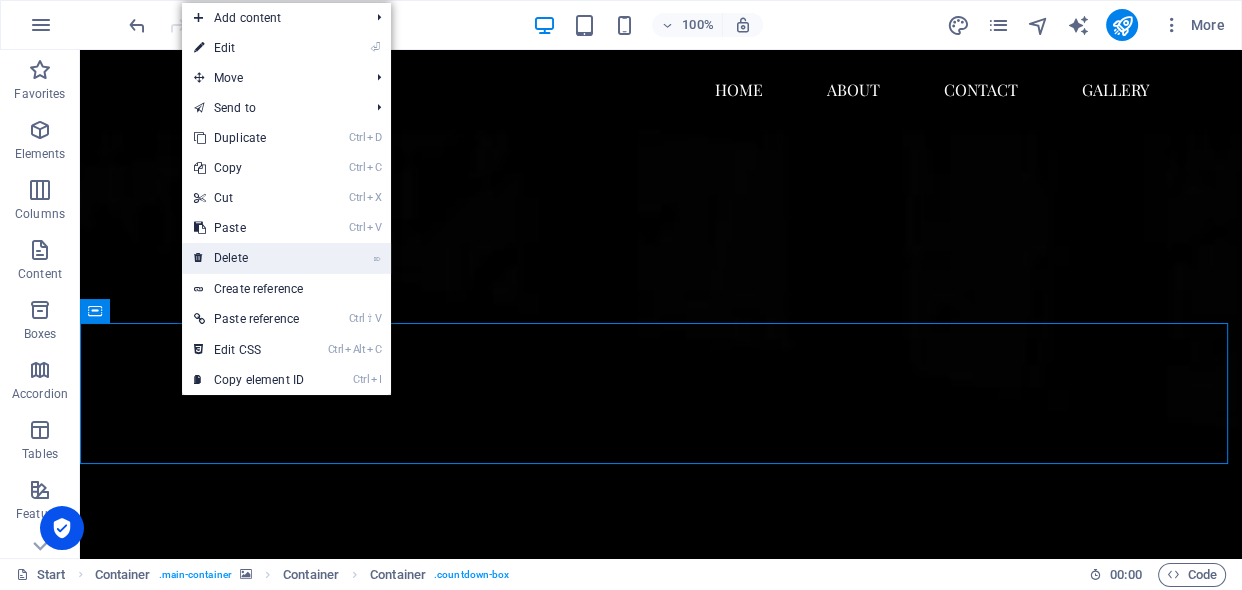 click on "⌦  Delete" at bounding box center (249, 258) 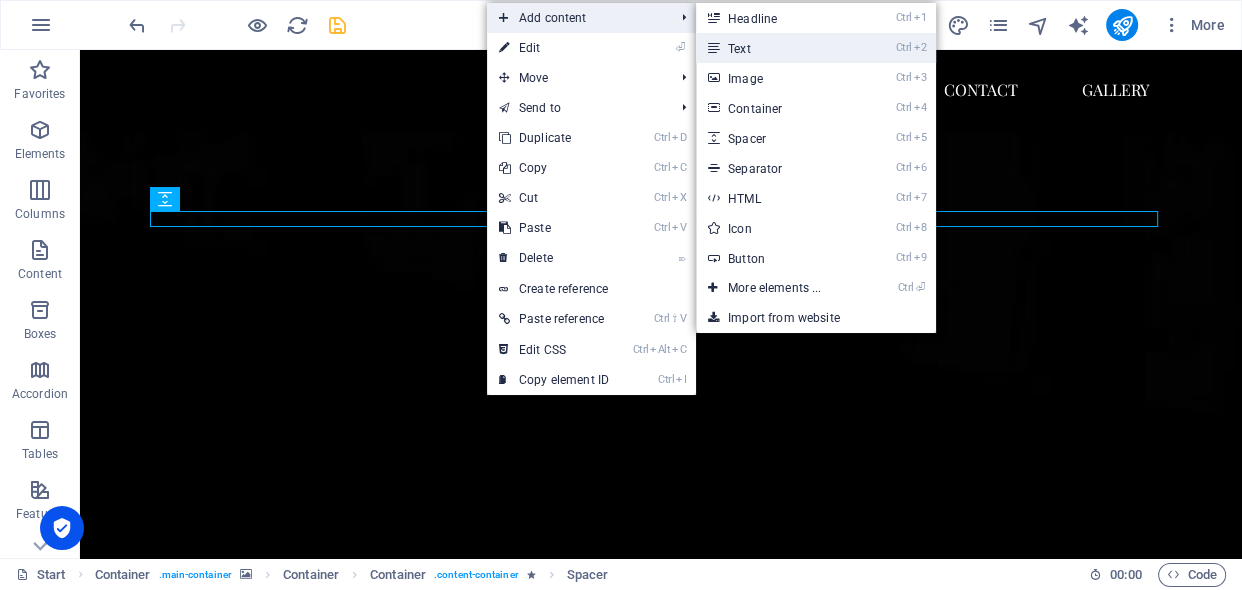 click on "Ctrl 2  Text" at bounding box center [778, 48] 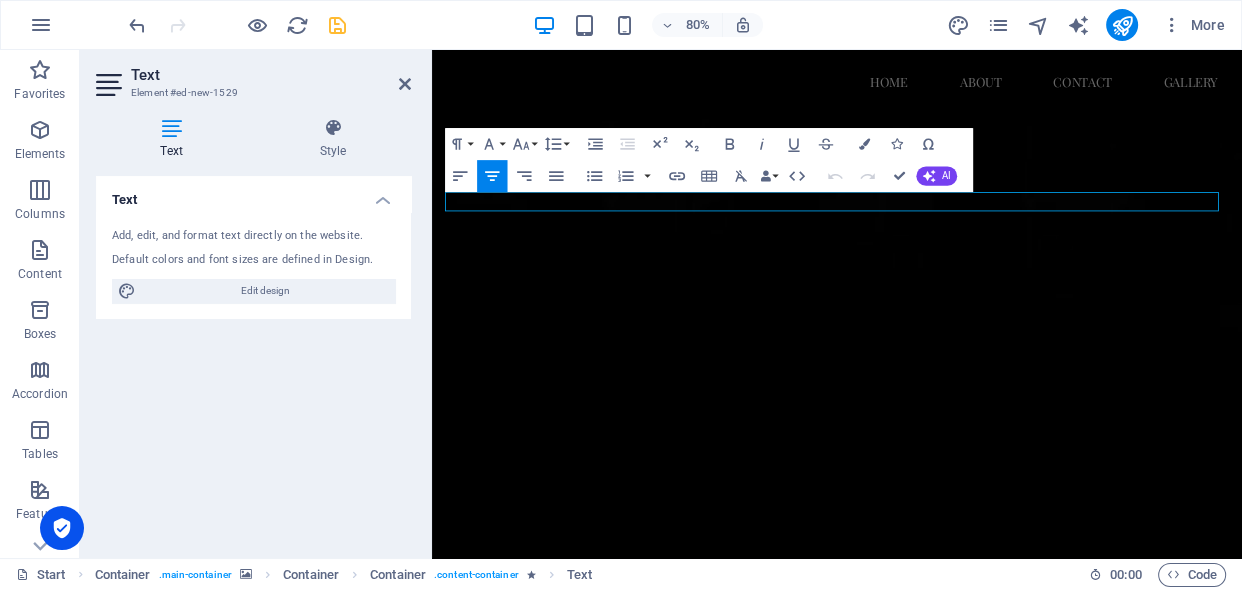 type 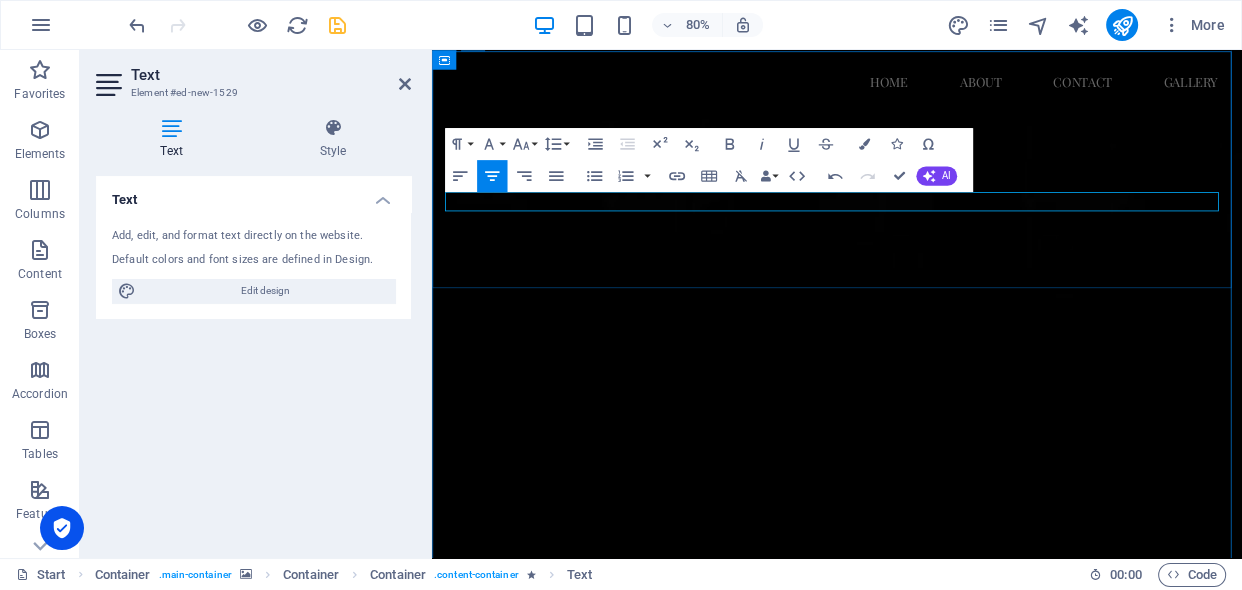 drag, startPoint x: 1018, startPoint y: 236, endPoint x: 845, endPoint y: 235, distance: 173.00288 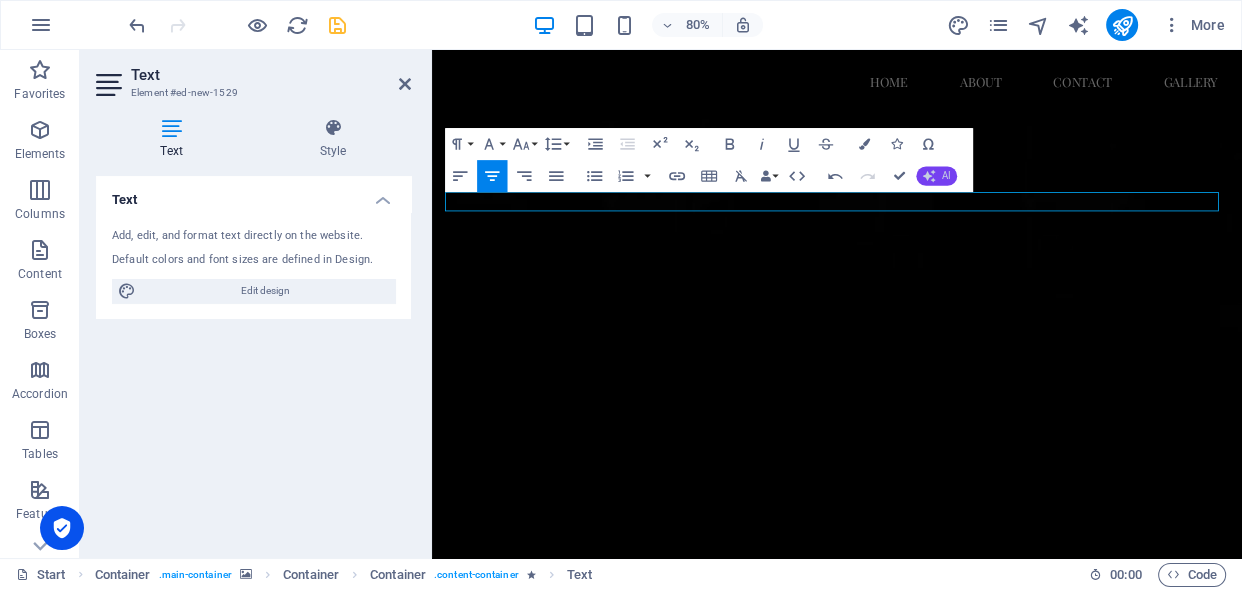click on "AI" at bounding box center [946, 176] 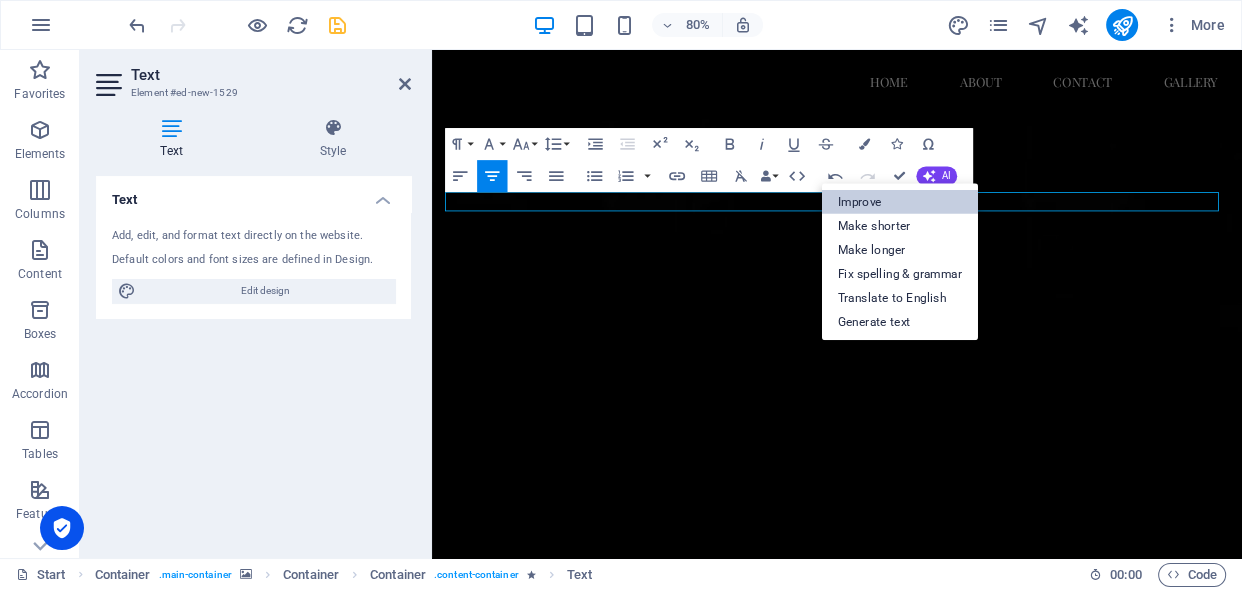 click on "Improve" at bounding box center (899, 202) 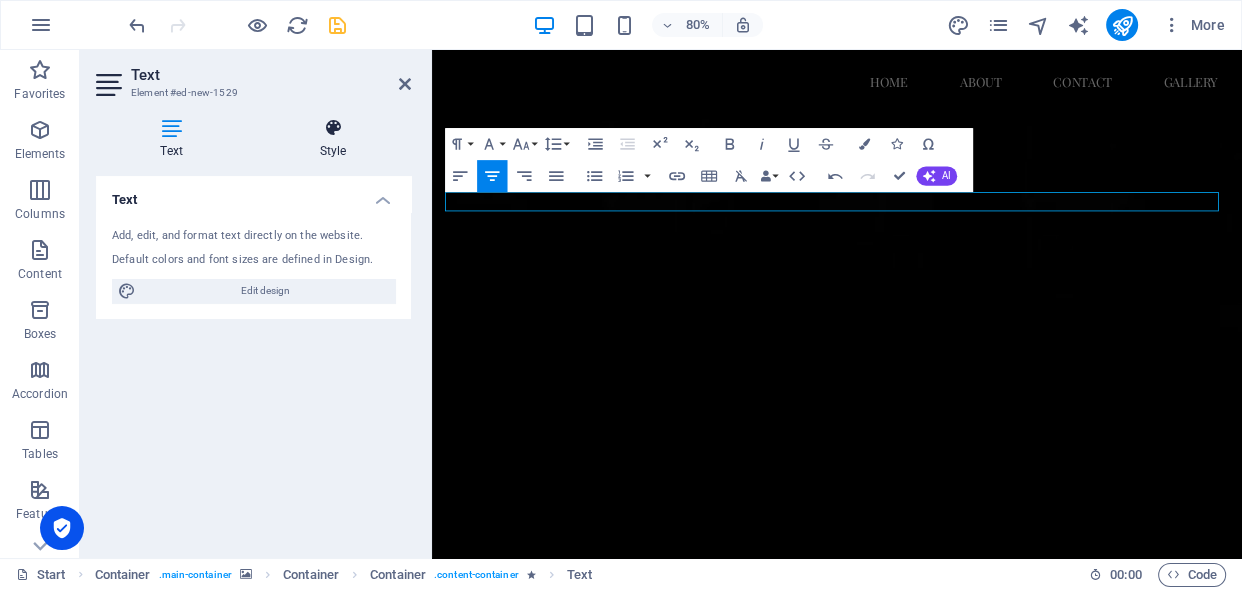 click on "Style" at bounding box center (333, 139) 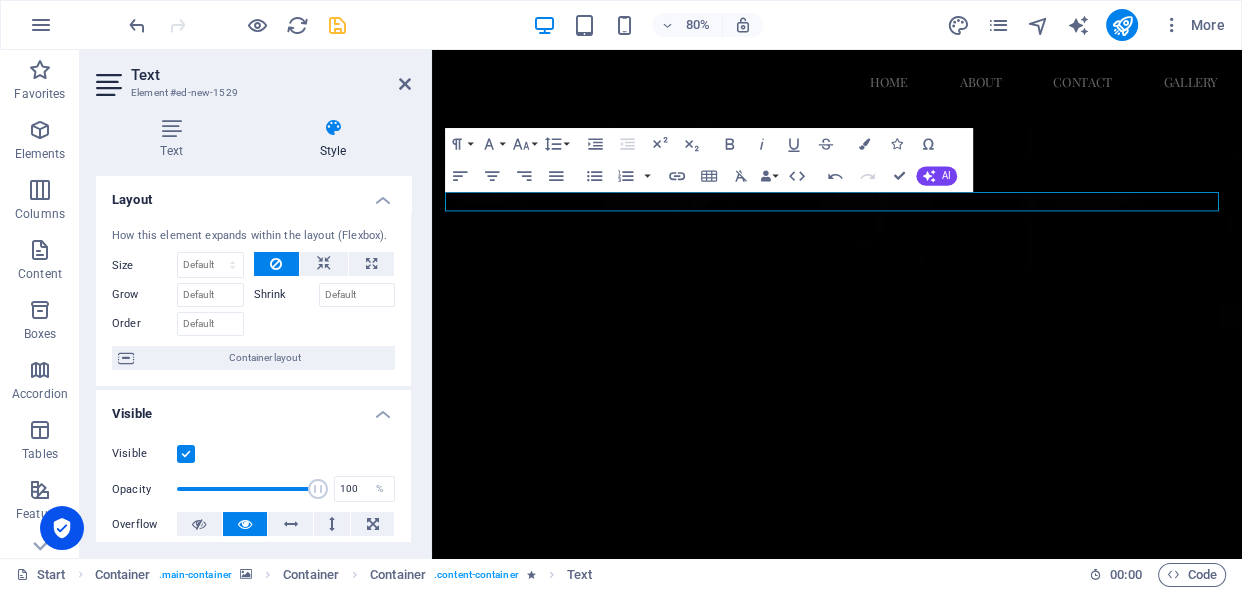 click on "Grow" at bounding box center [144, 295] 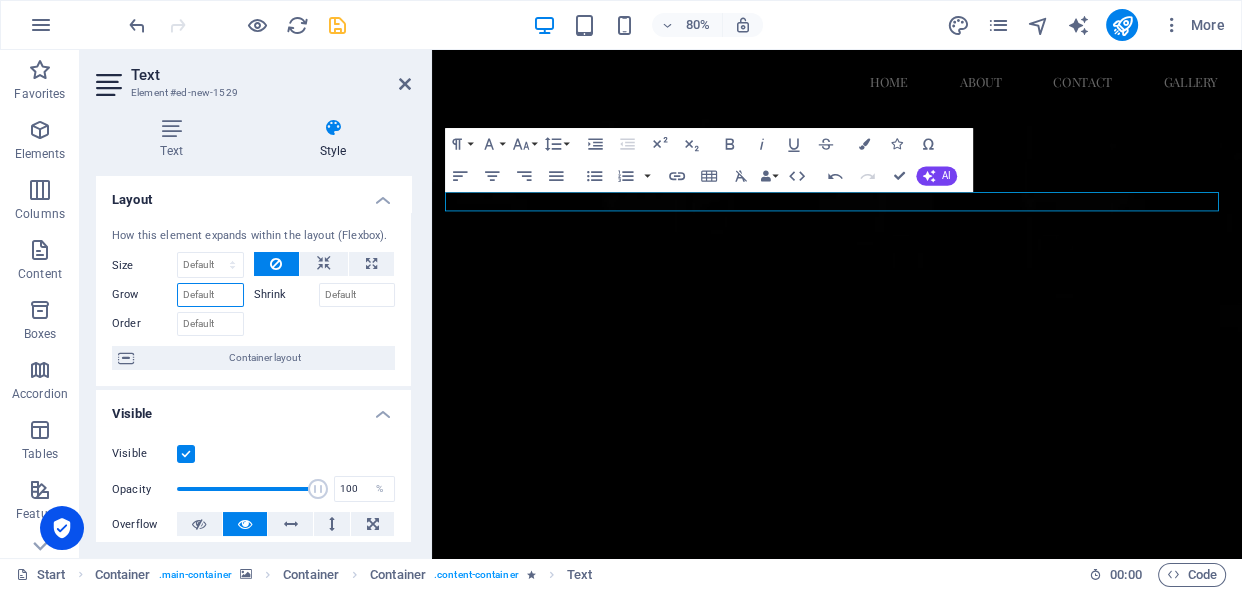 click on "Grow" at bounding box center (210, 295) 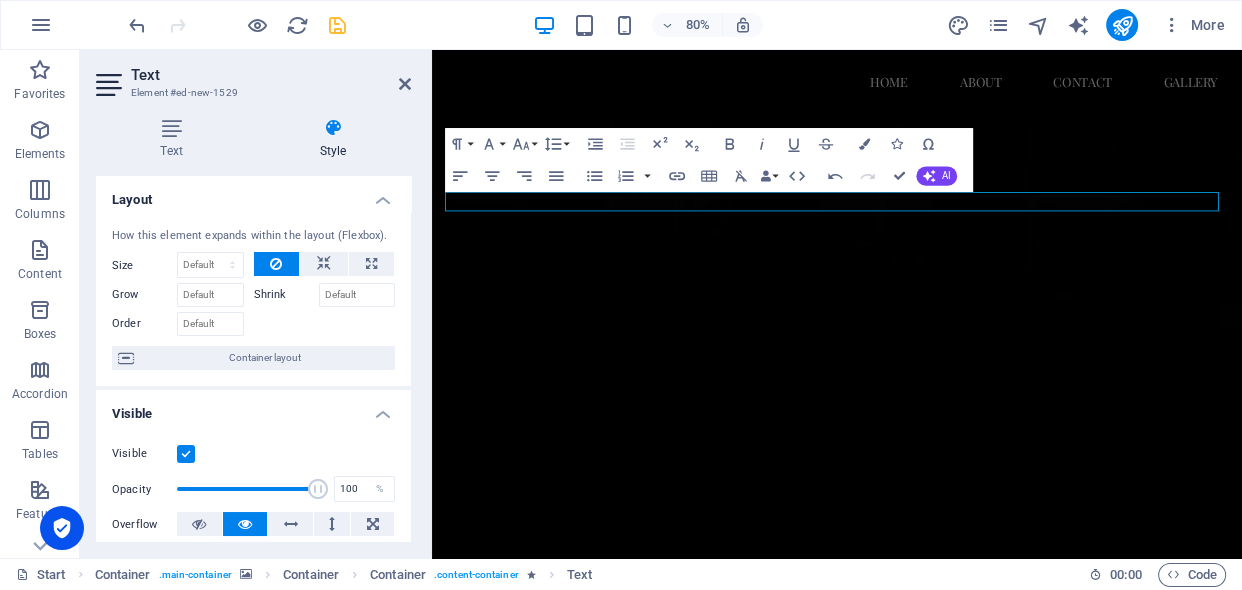 click on "Grow" at bounding box center [144, 295] 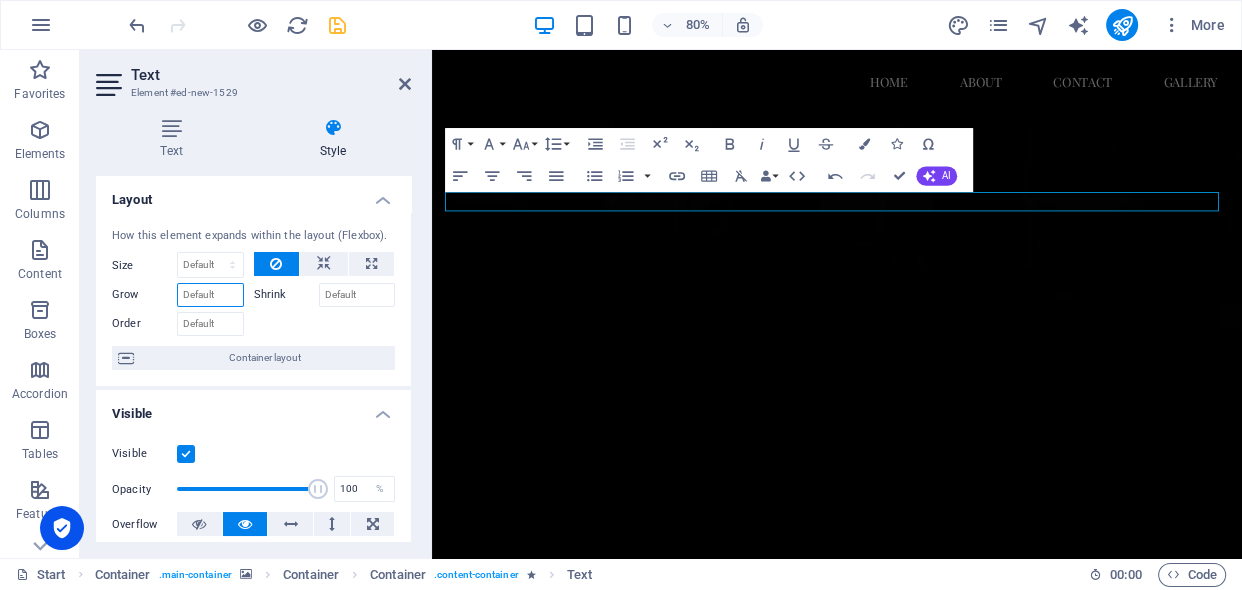 click on "Grow" at bounding box center [210, 295] 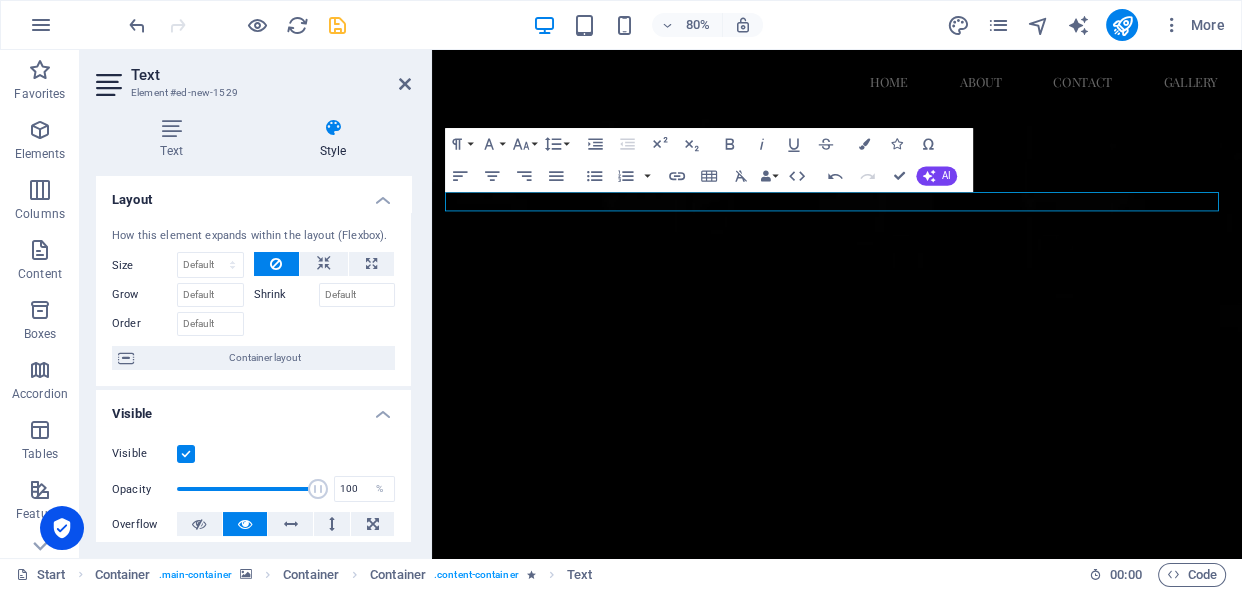 click on "Shrink" at bounding box center (286, 295) 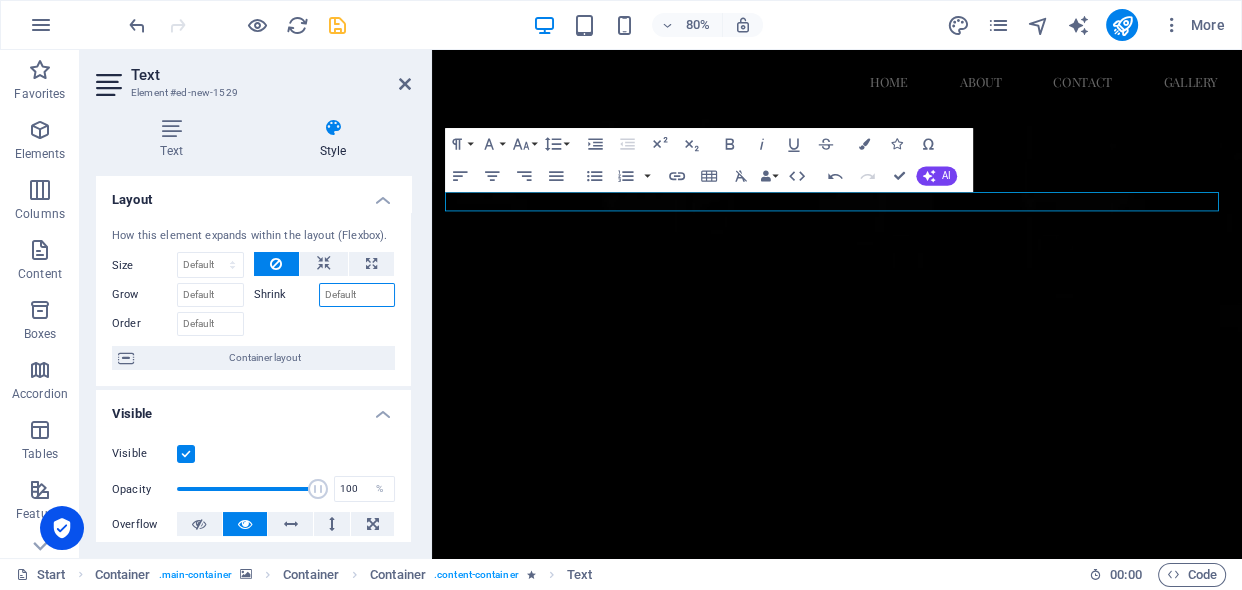 click on "Shrink" at bounding box center (357, 295) 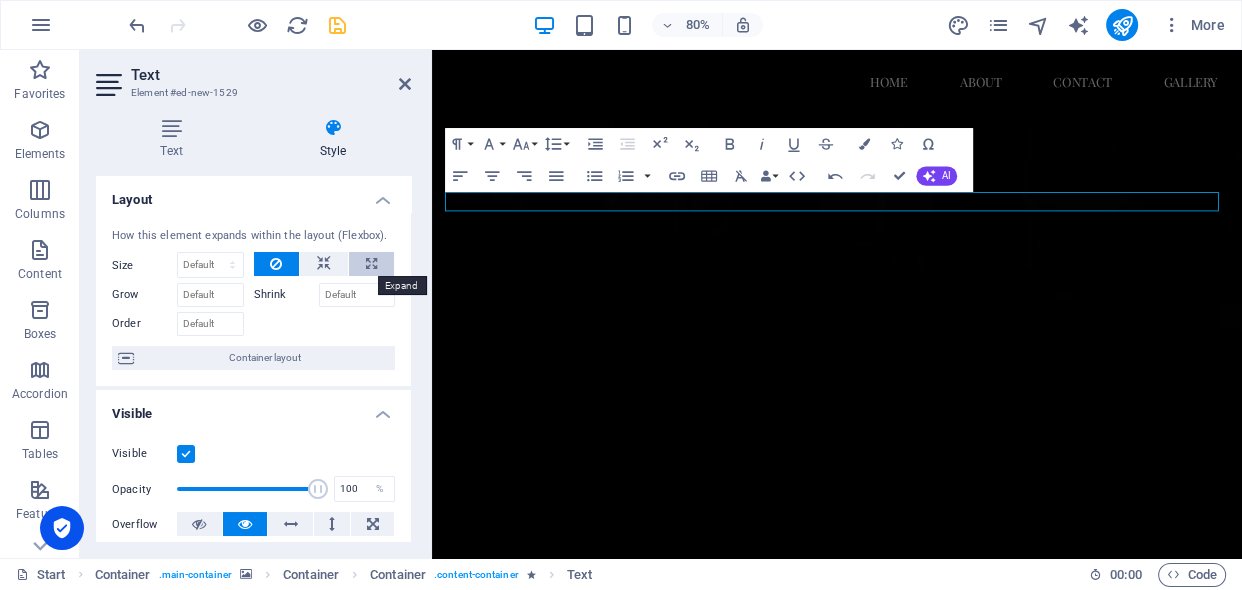 click at bounding box center [371, 264] 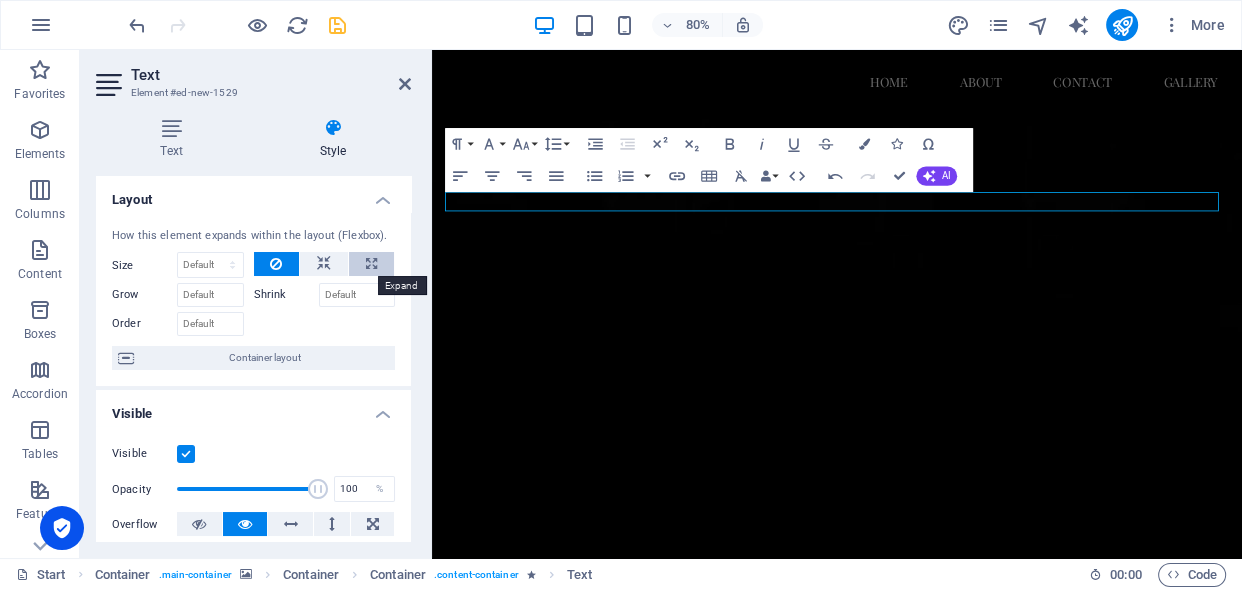 type on "100" 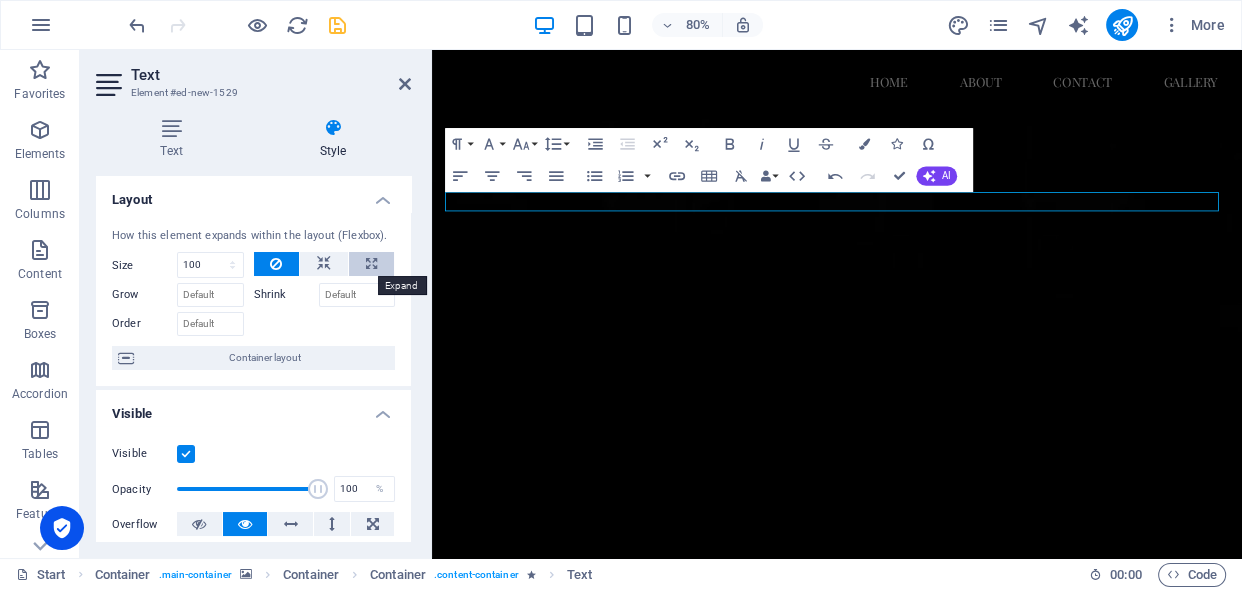 select on "%" 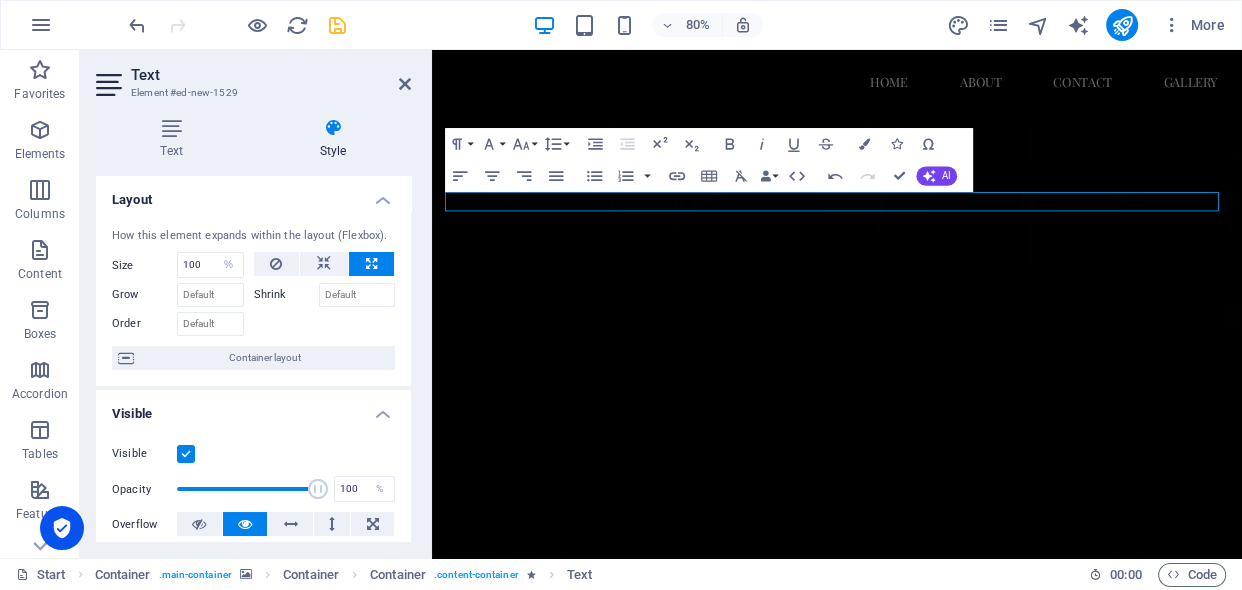 drag, startPoint x: 407, startPoint y: 242, endPoint x: 403, endPoint y: 285, distance: 43.185646 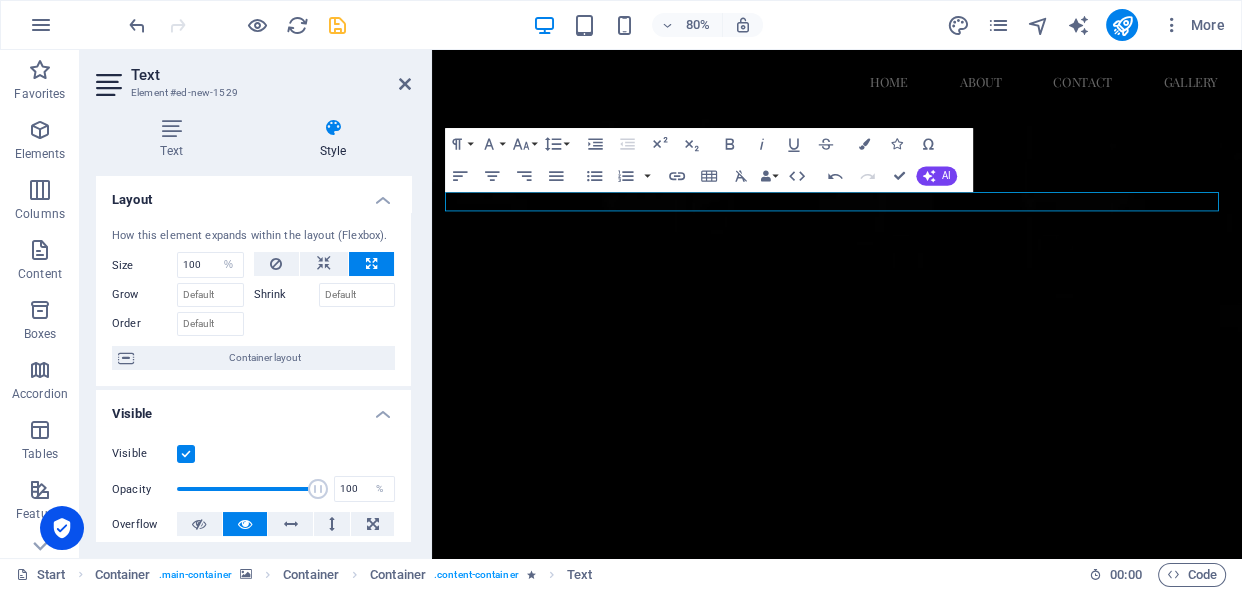 drag, startPoint x: 407, startPoint y: 313, endPoint x: 403, endPoint y: 438, distance: 125.06398 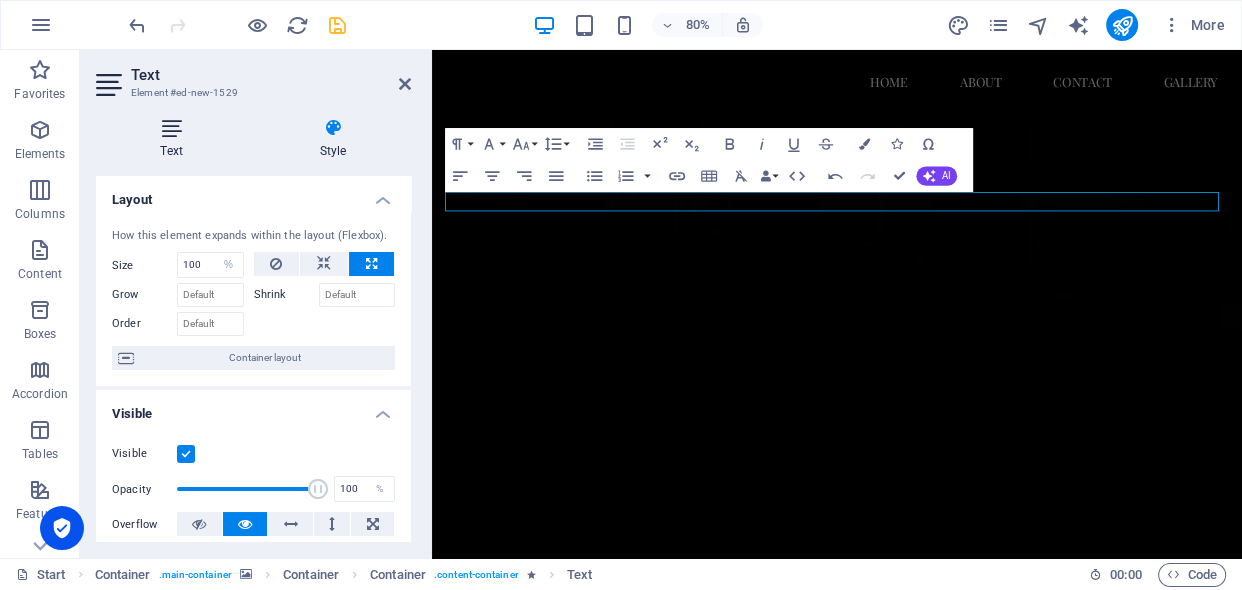 click at bounding box center [171, 128] 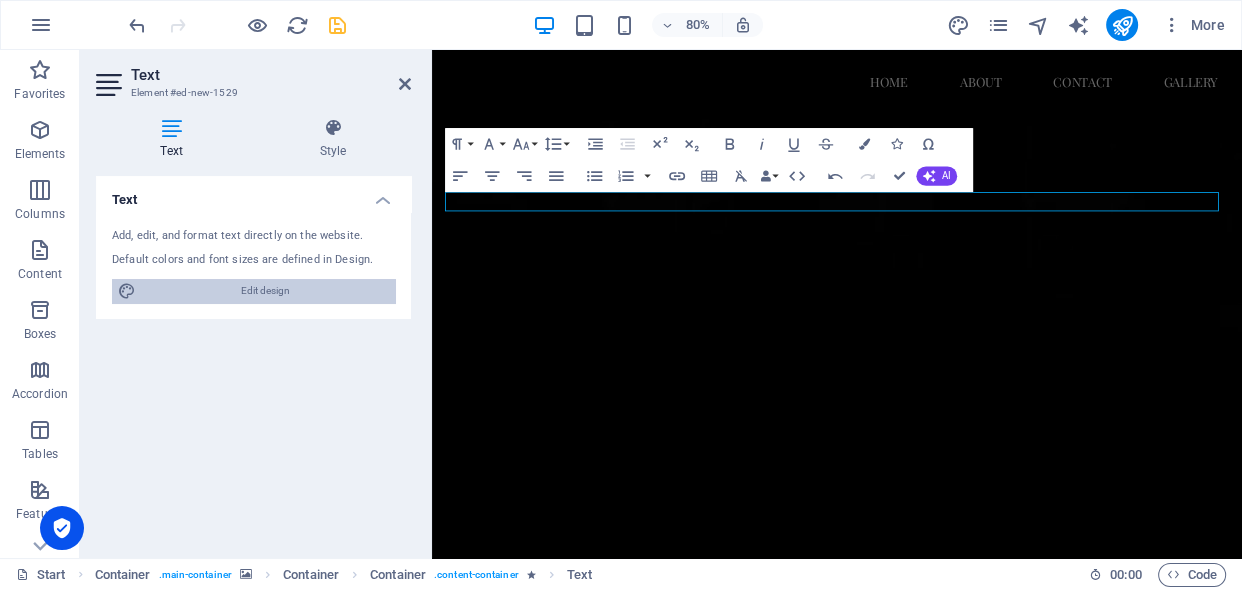 drag, startPoint x: 267, startPoint y: 295, endPoint x: 317, endPoint y: 748, distance: 455.75104 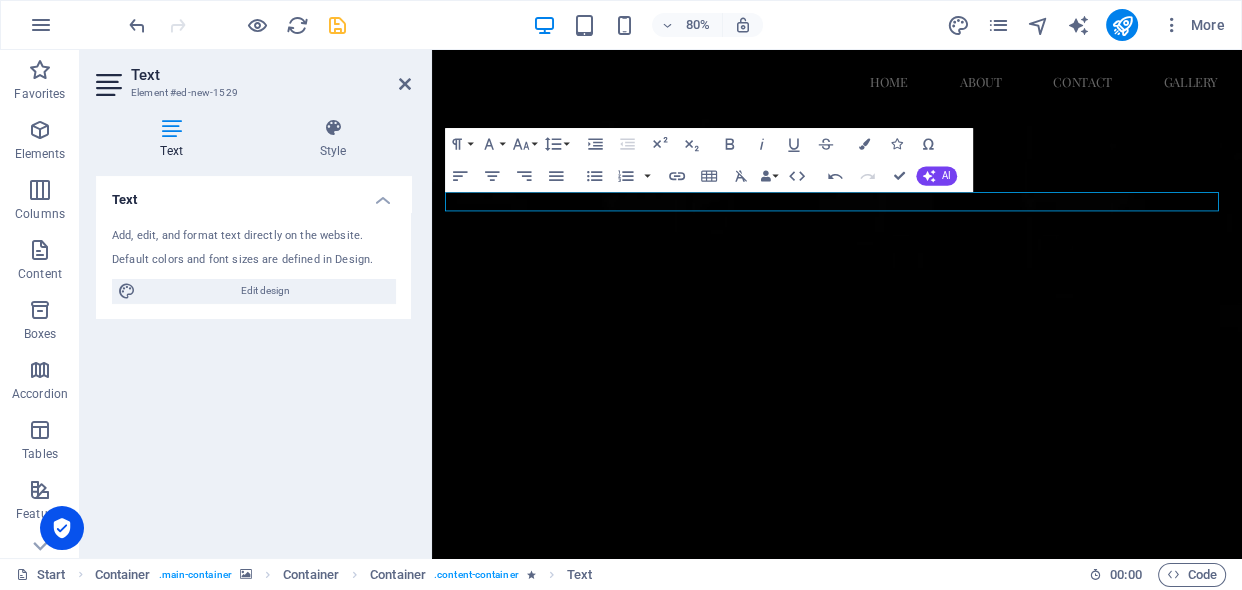 select on "px" 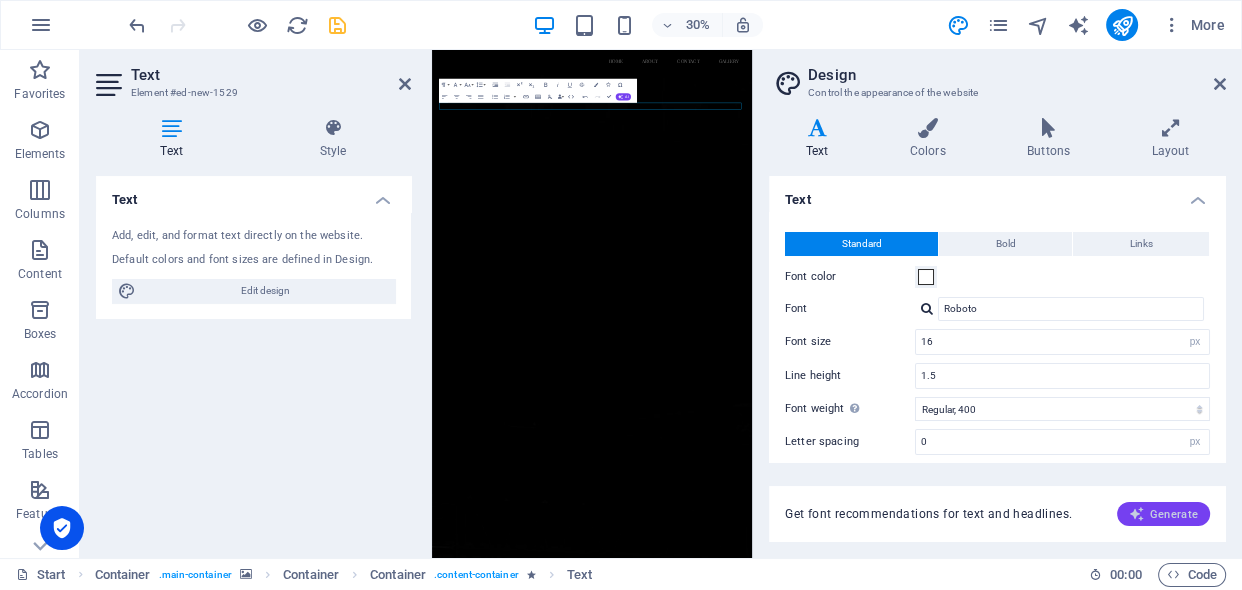 click on "Generate" at bounding box center [1163, 514] 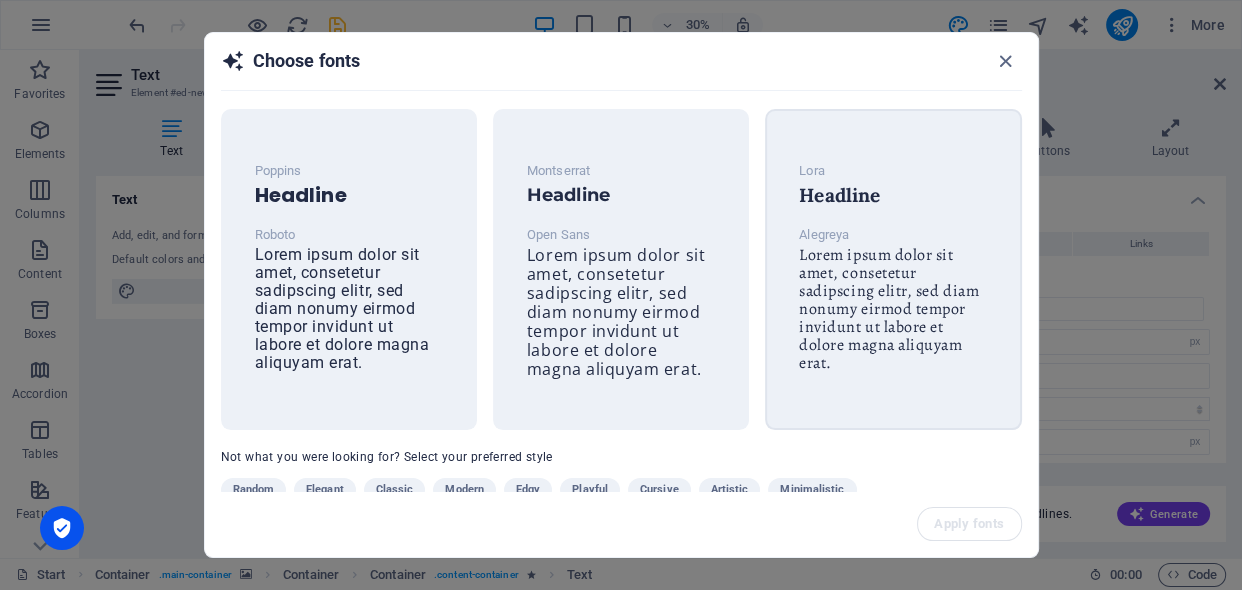 drag, startPoint x: 1030, startPoint y: 243, endPoint x: 1017, endPoint y: 391, distance: 148.56985 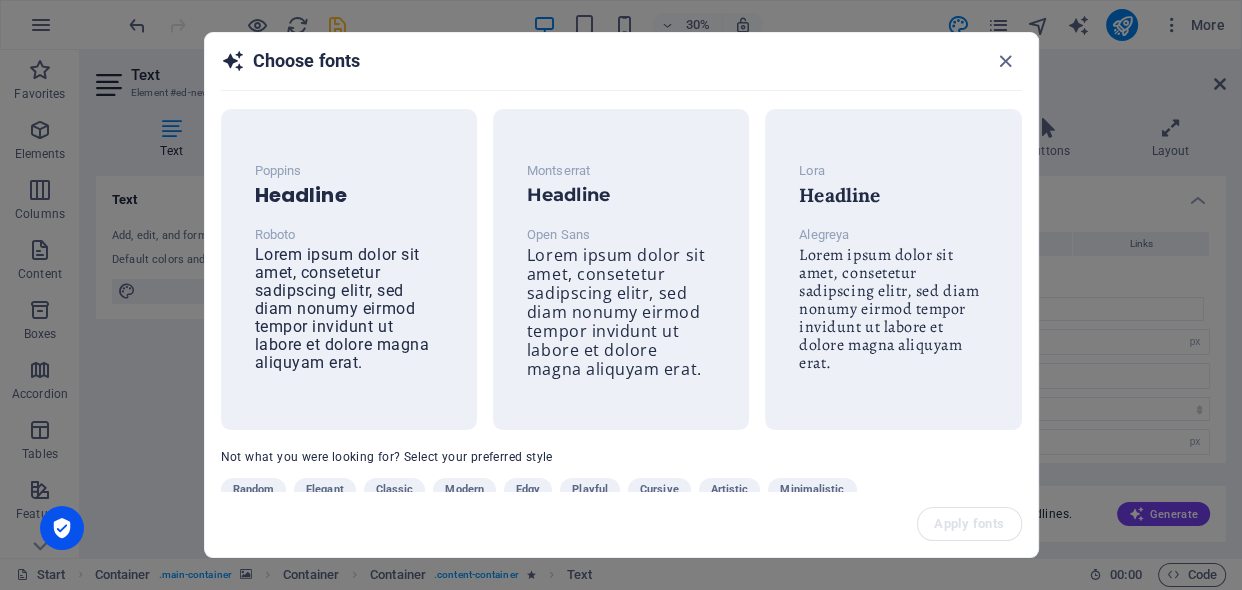 scroll, scrollTop: 67, scrollLeft: 0, axis: vertical 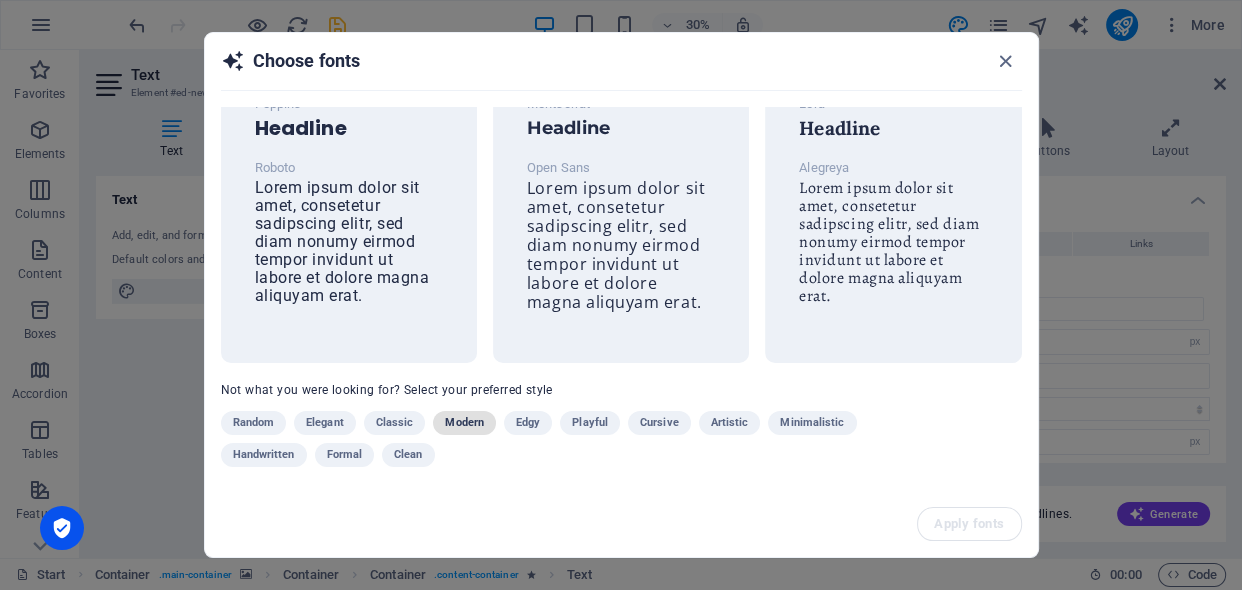 click on "Modern" at bounding box center (464, 423) 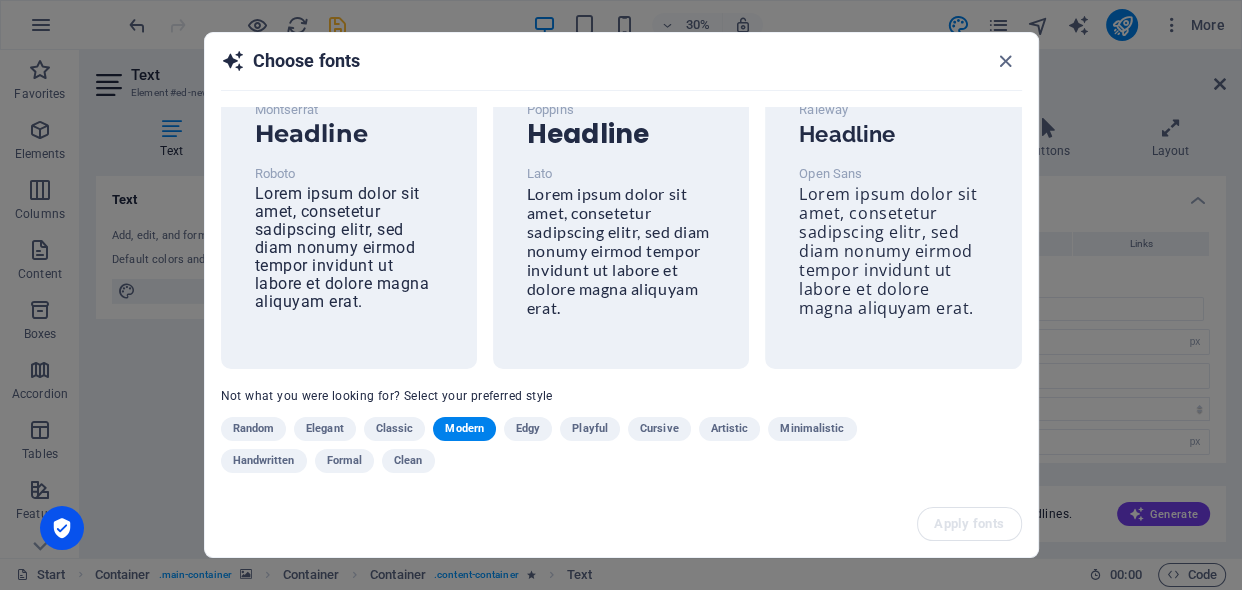 scroll, scrollTop: 67, scrollLeft: 0, axis: vertical 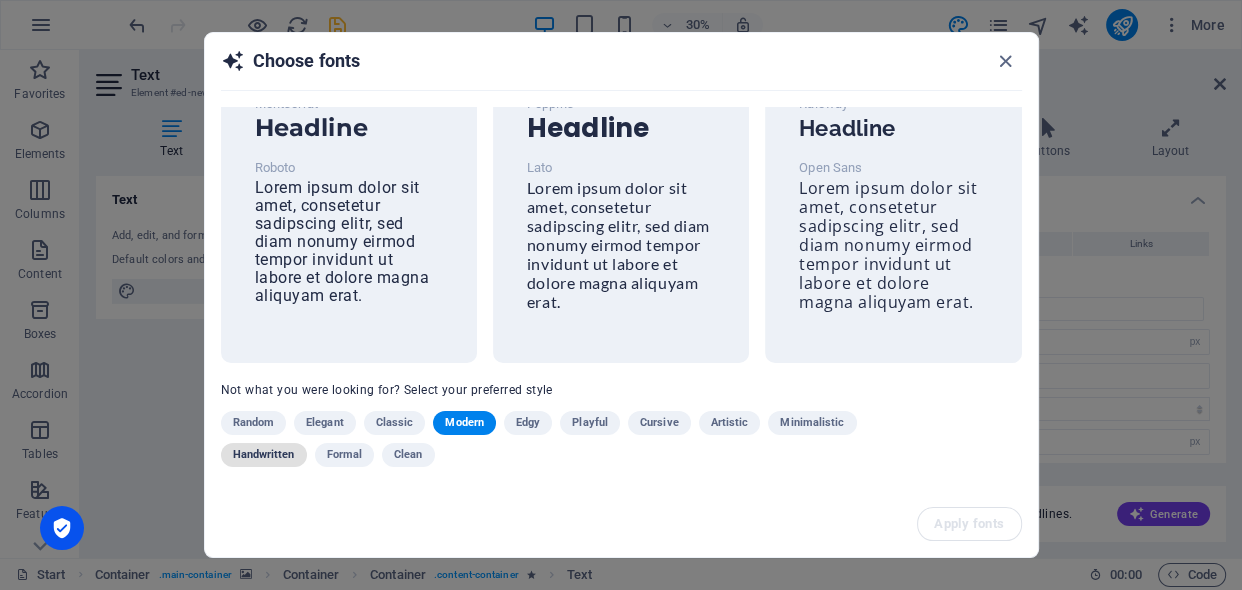 click on "Handwritten" at bounding box center [264, 455] 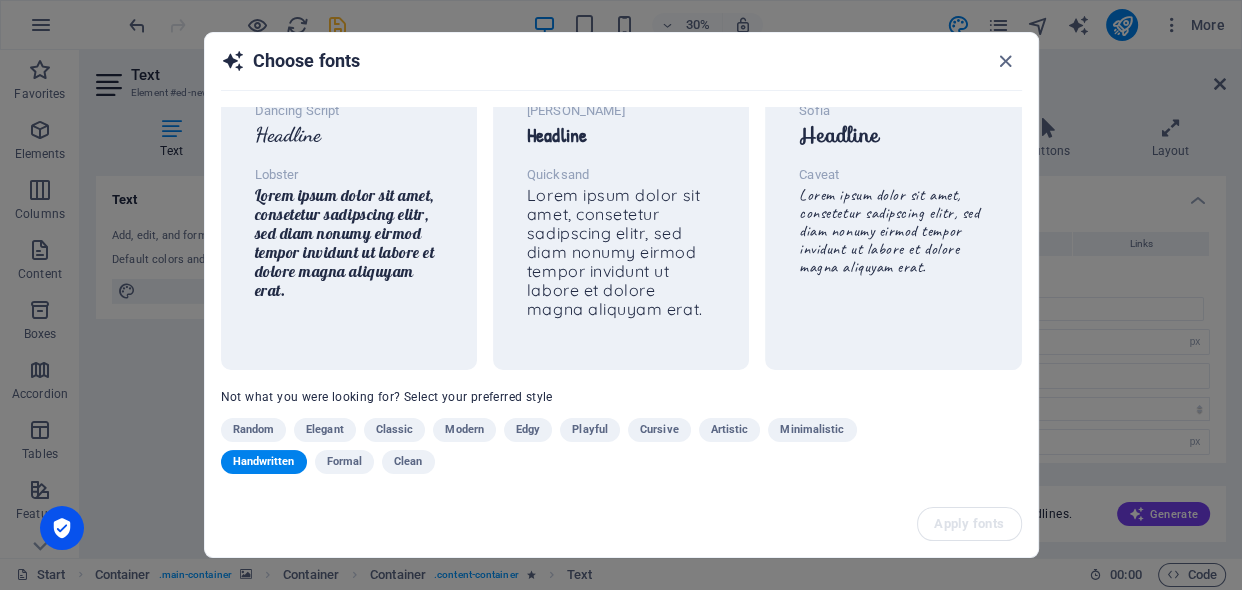 scroll, scrollTop: 67, scrollLeft: 0, axis: vertical 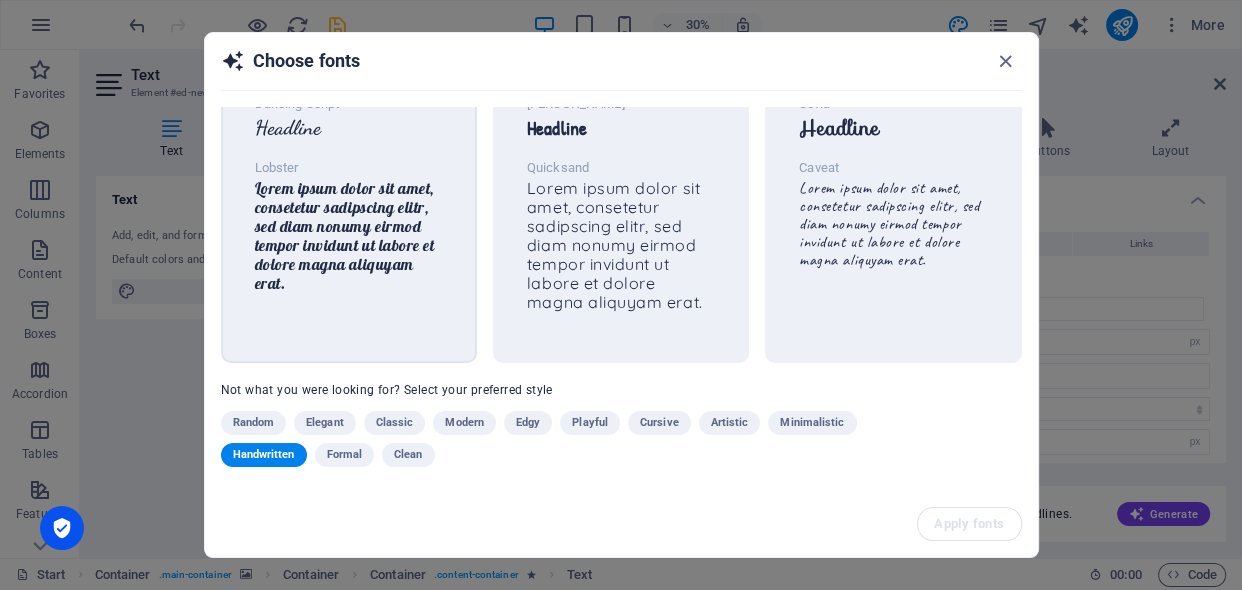 click on "Lobster" at bounding box center [349, 168] 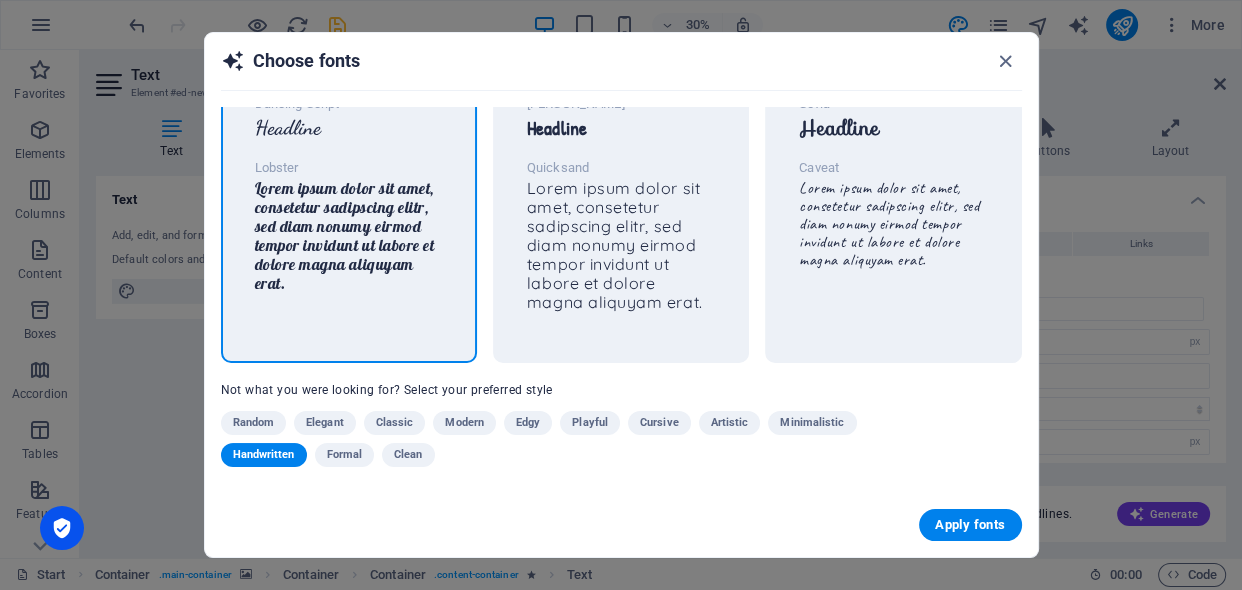 scroll, scrollTop: 65, scrollLeft: 0, axis: vertical 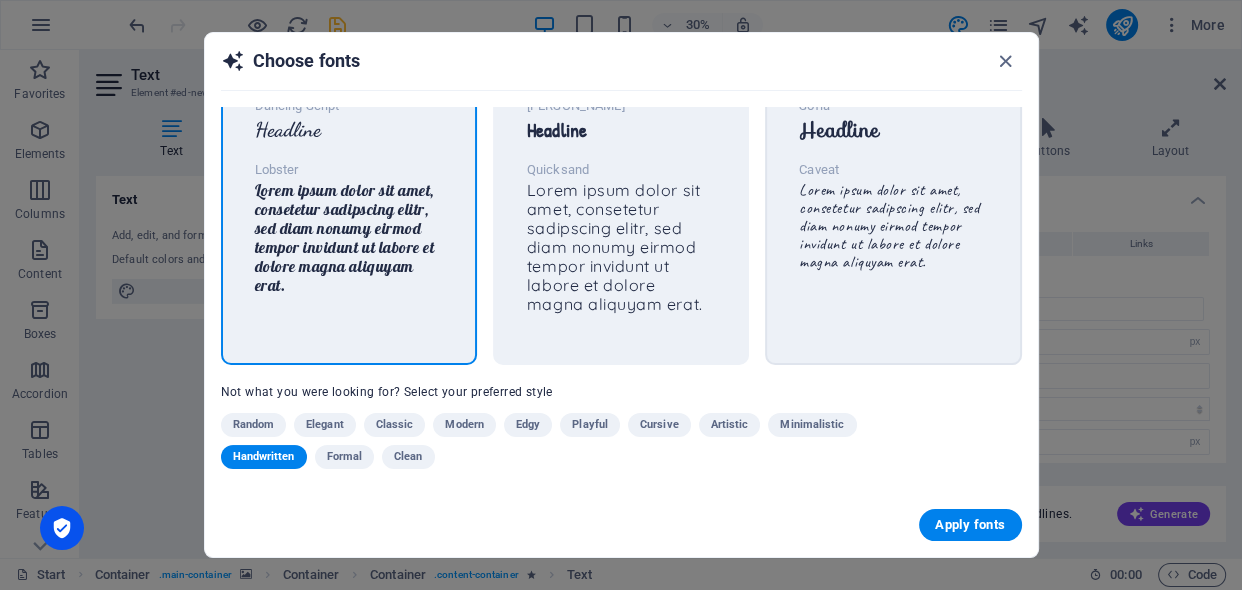 click on "Lorem ipsum dolor sit amet, consetetur sadipscing elitr, sed diam nonumy eirmod tempor invidunt ut labore et dolore magna aliquyam erat." at bounding box center [889, 226] 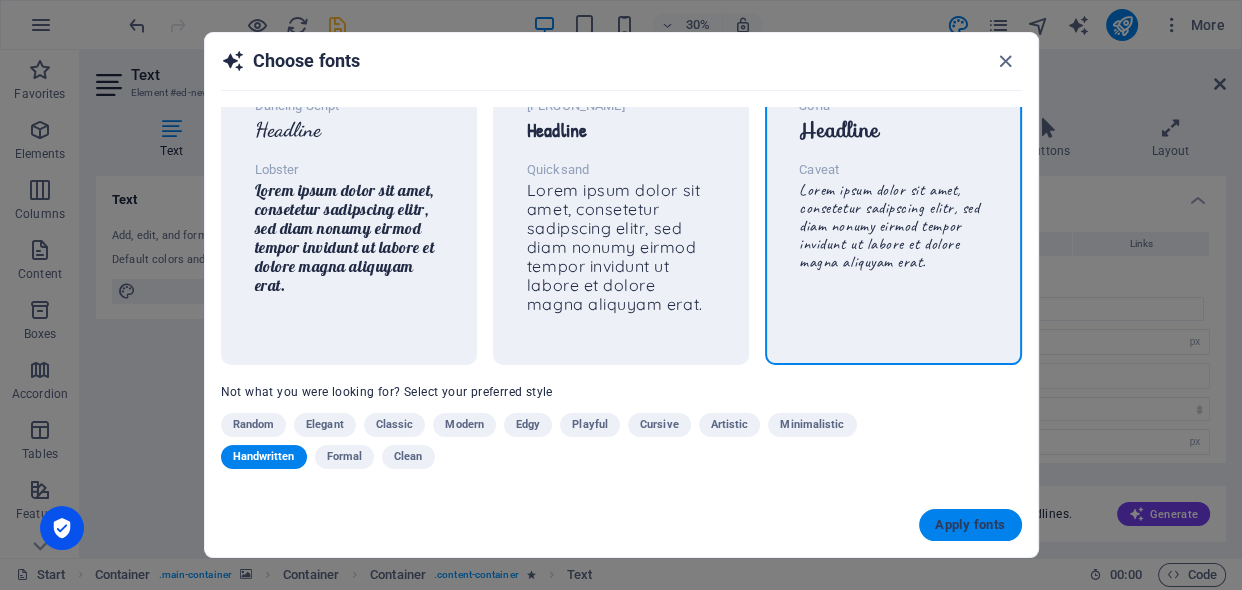 click on "Apply fonts" at bounding box center (970, 525) 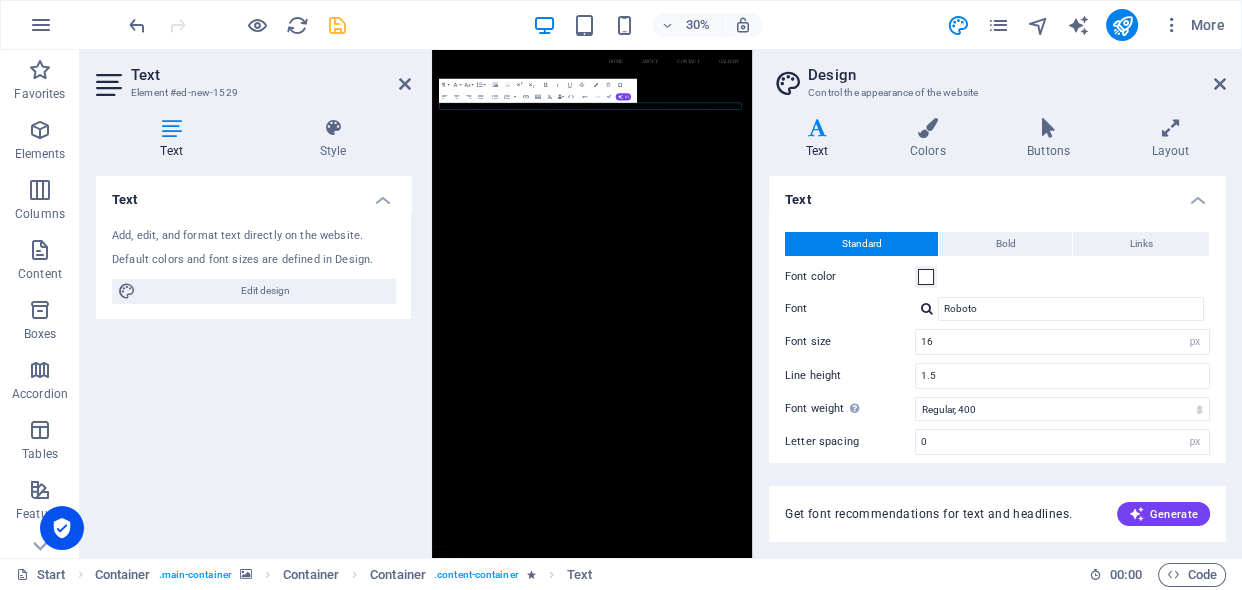 type on "Caveat" 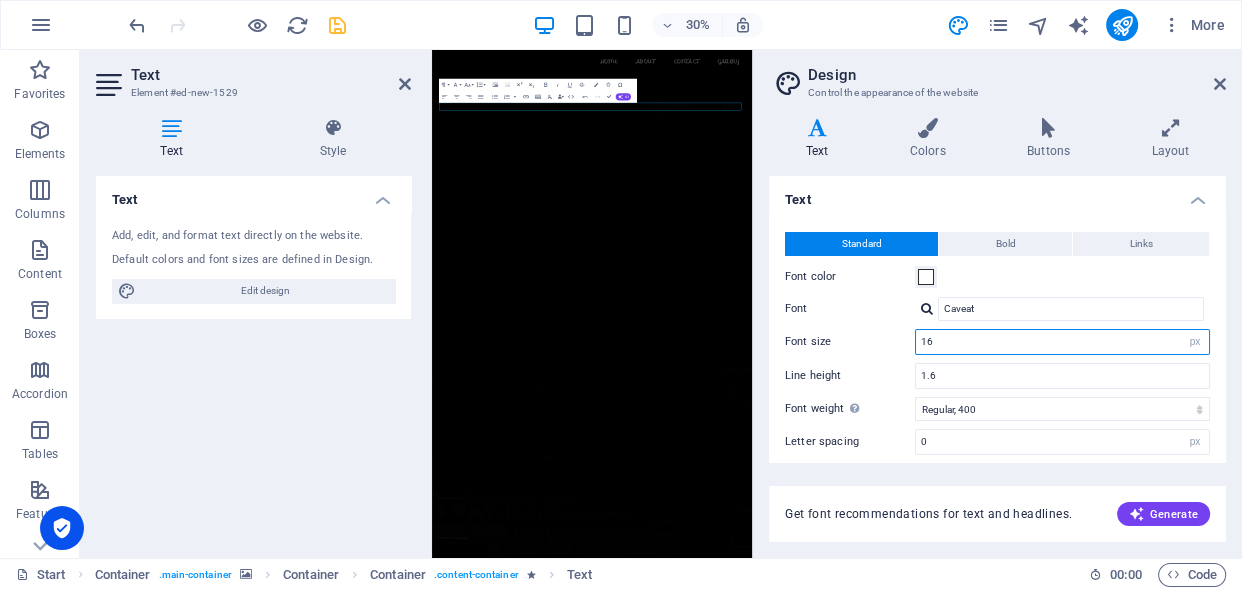 click on "16" at bounding box center [1062, 342] 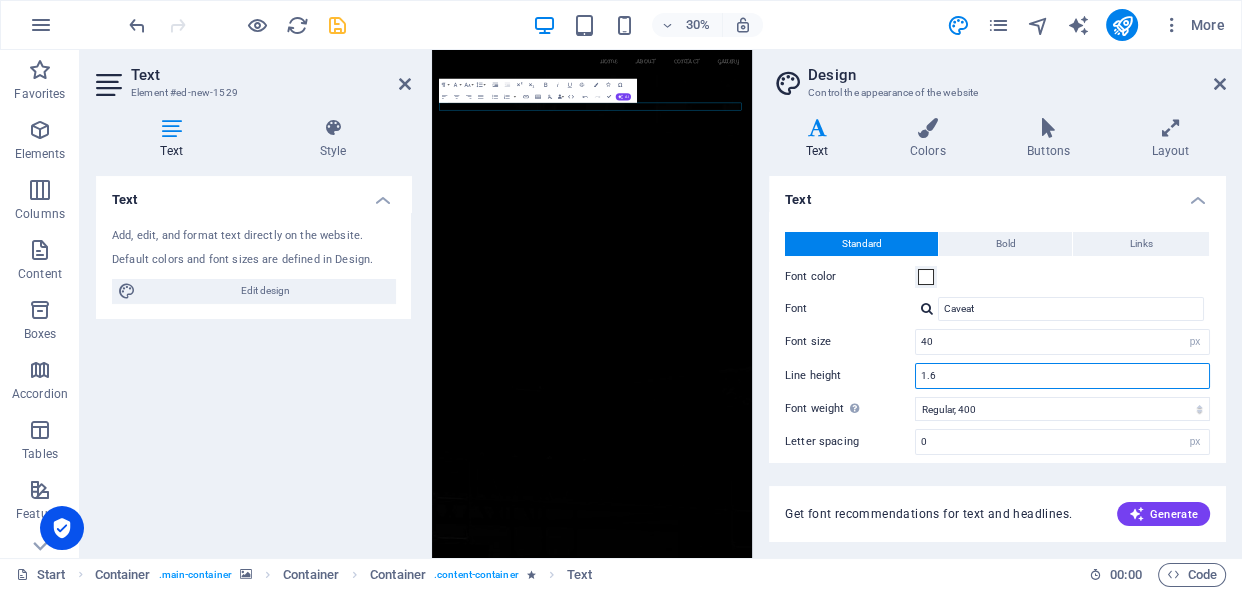 click on "1.6" at bounding box center (1062, 376) 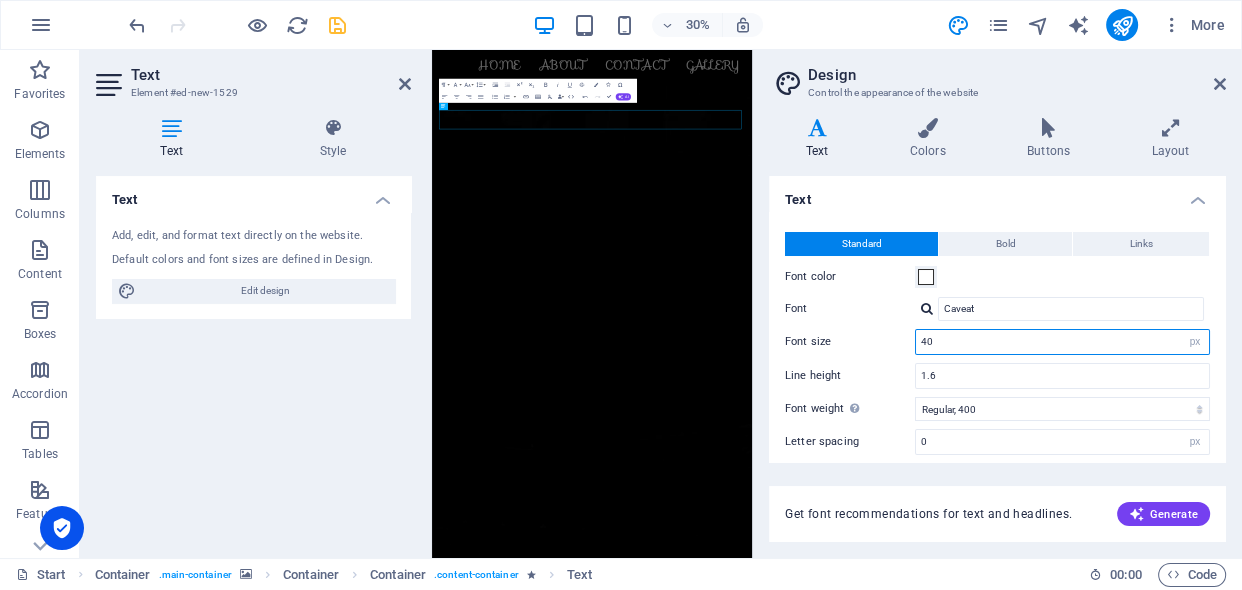 click on "40" at bounding box center (1062, 342) 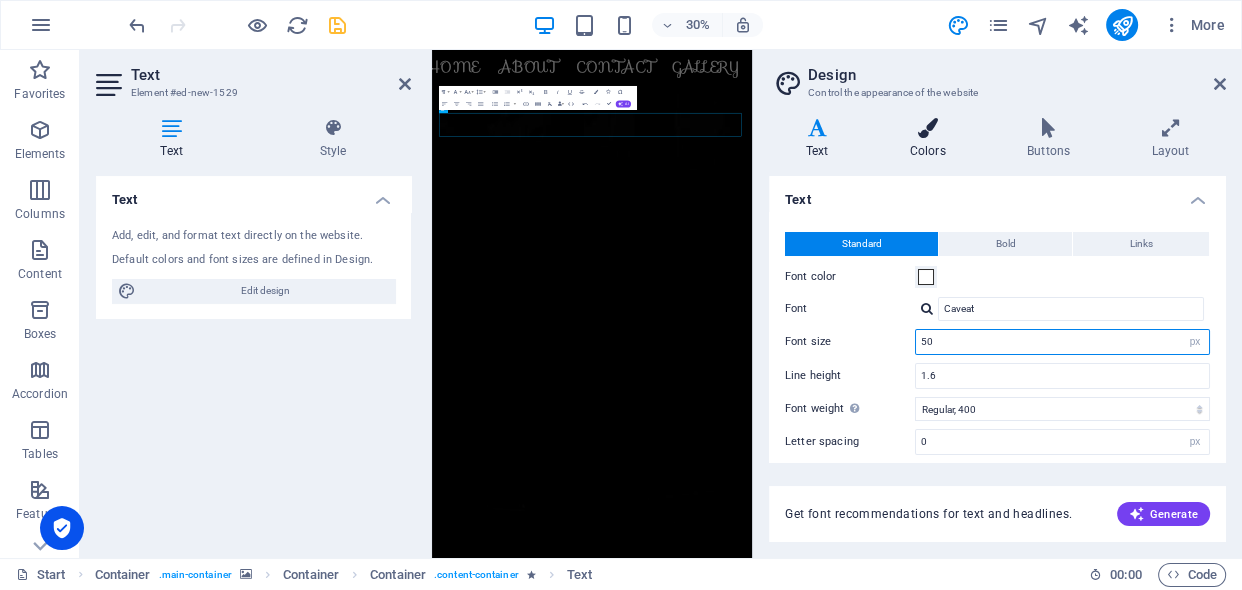 type on "50" 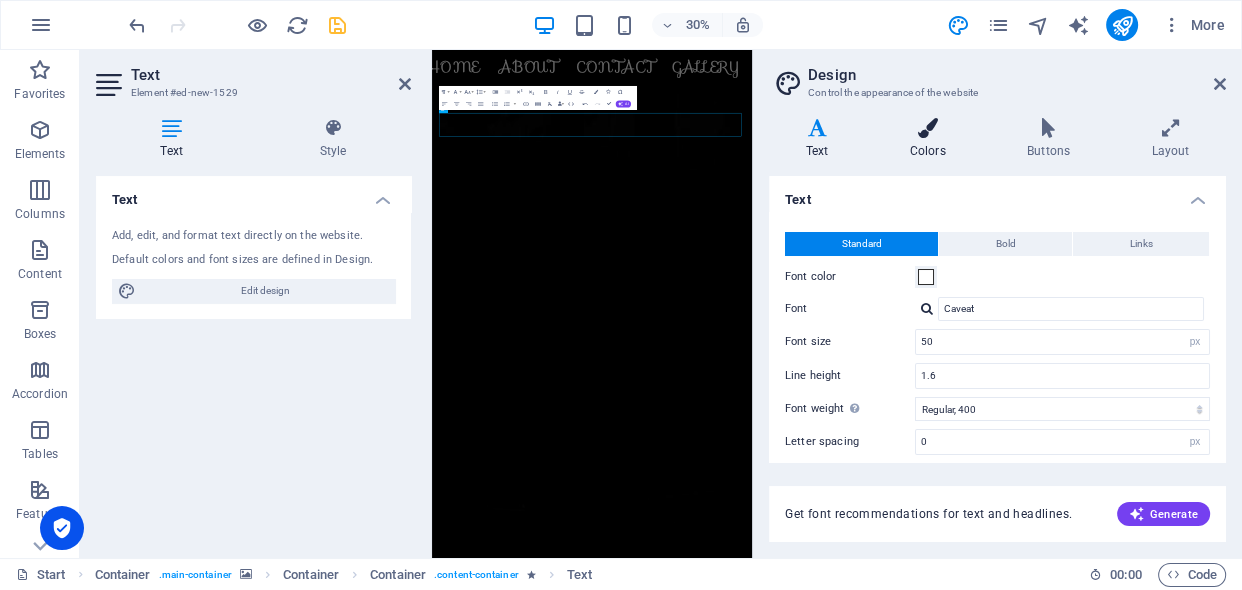 click at bounding box center (927, 128) 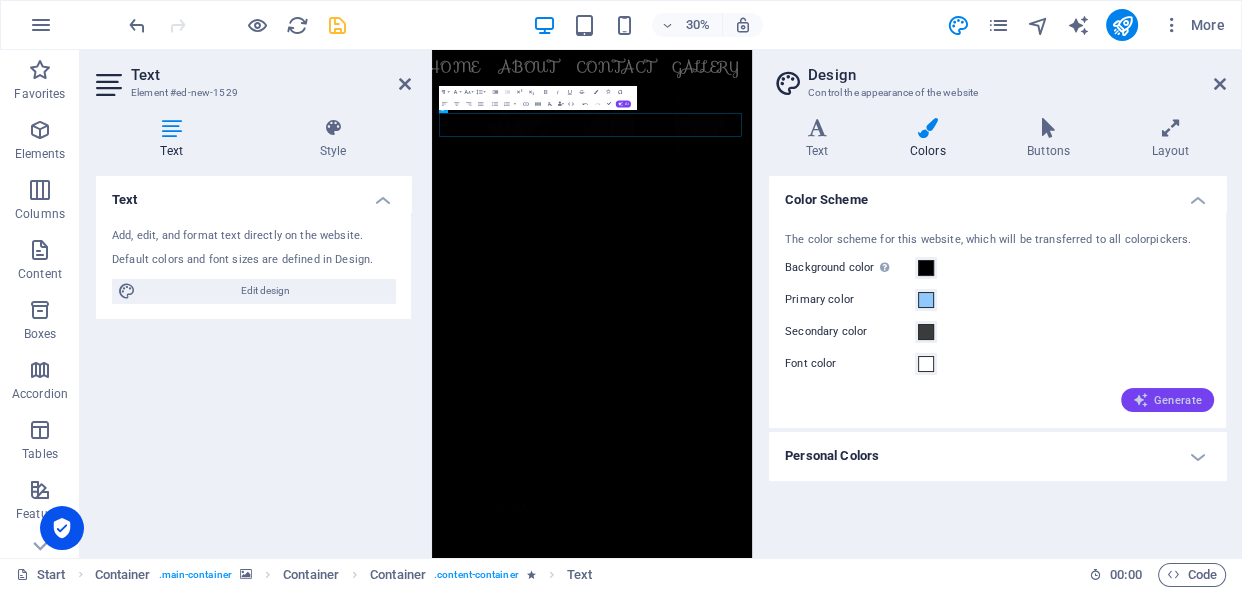 click on "Generate" at bounding box center (1167, 400) 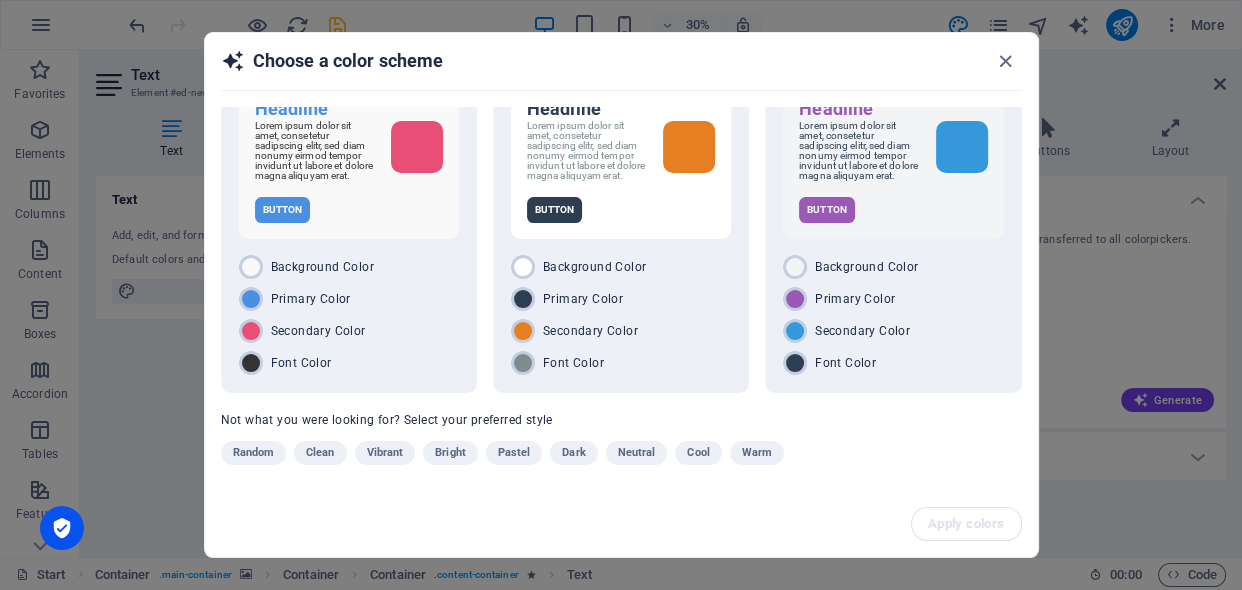 scroll, scrollTop: 70, scrollLeft: 0, axis: vertical 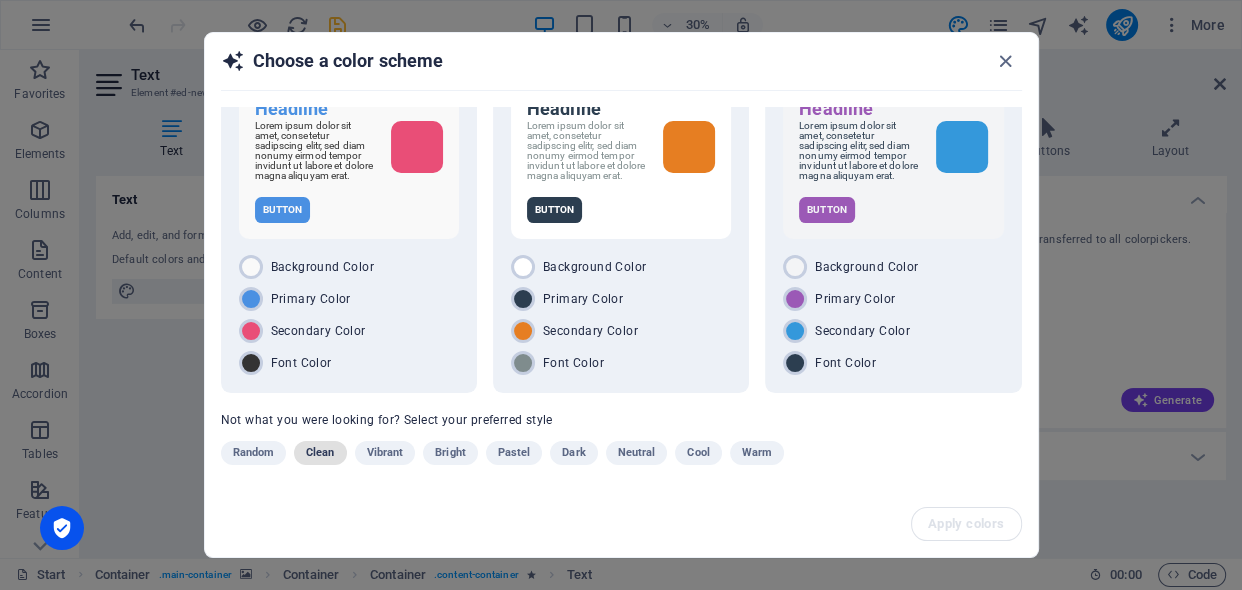 click on "Clean" at bounding box center [320, 453] 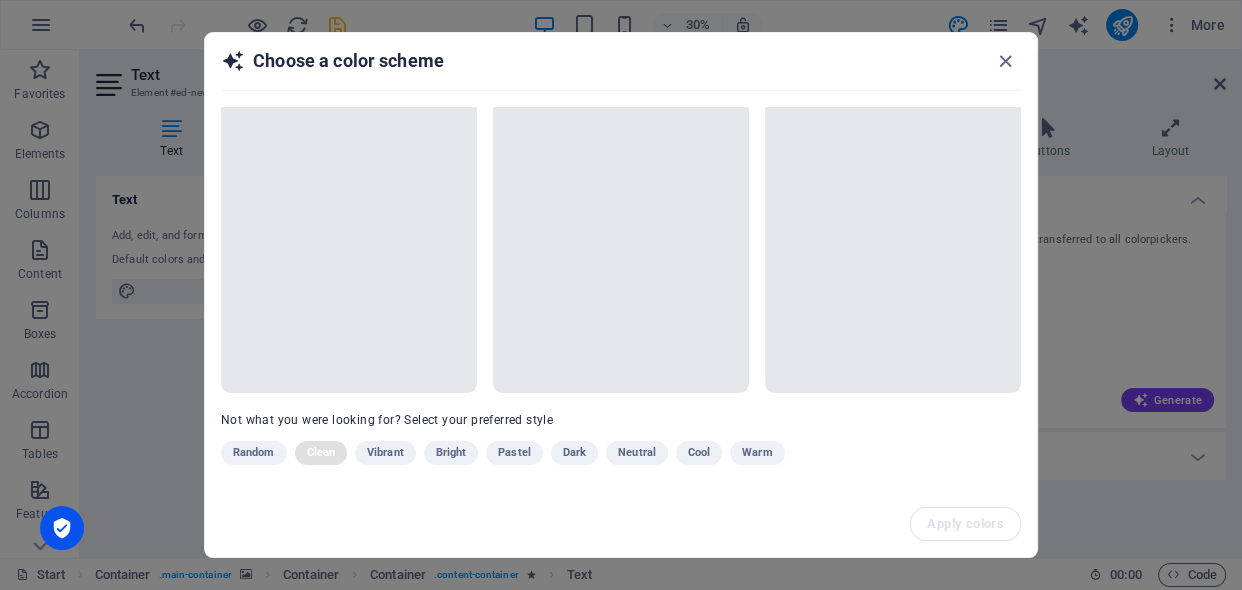 scroll, scrollTop: 60, scrollLeft: 0, axis: vertical 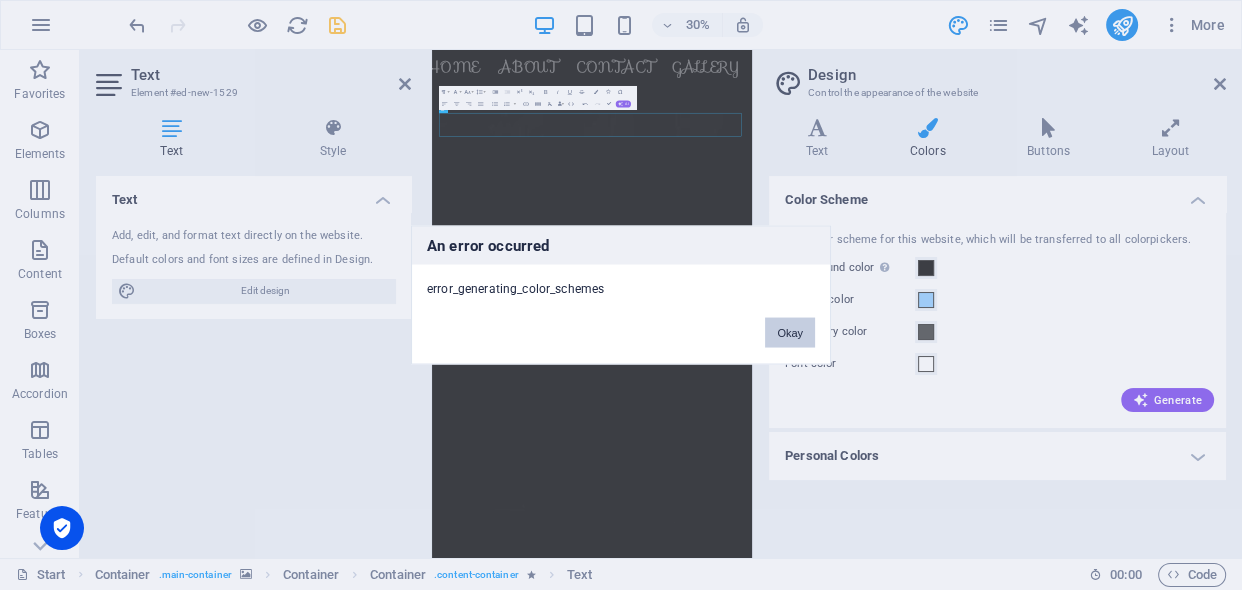 click on "Okay" at bounding box center [790, 333] 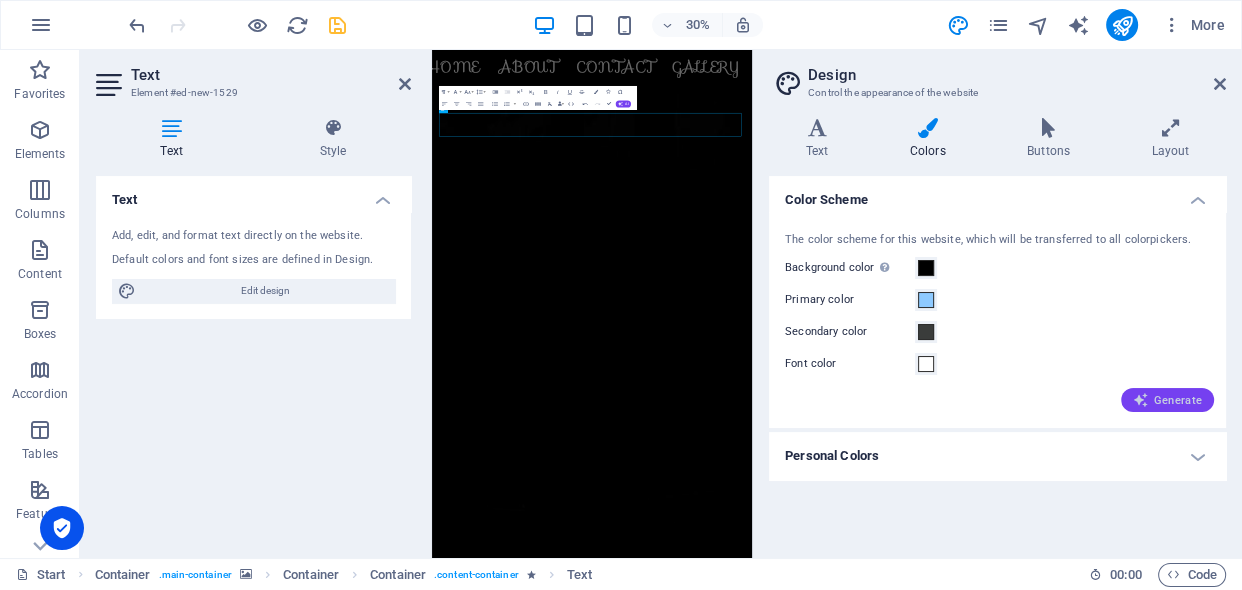 click on "Generate" at bounding box center (1167, 400) 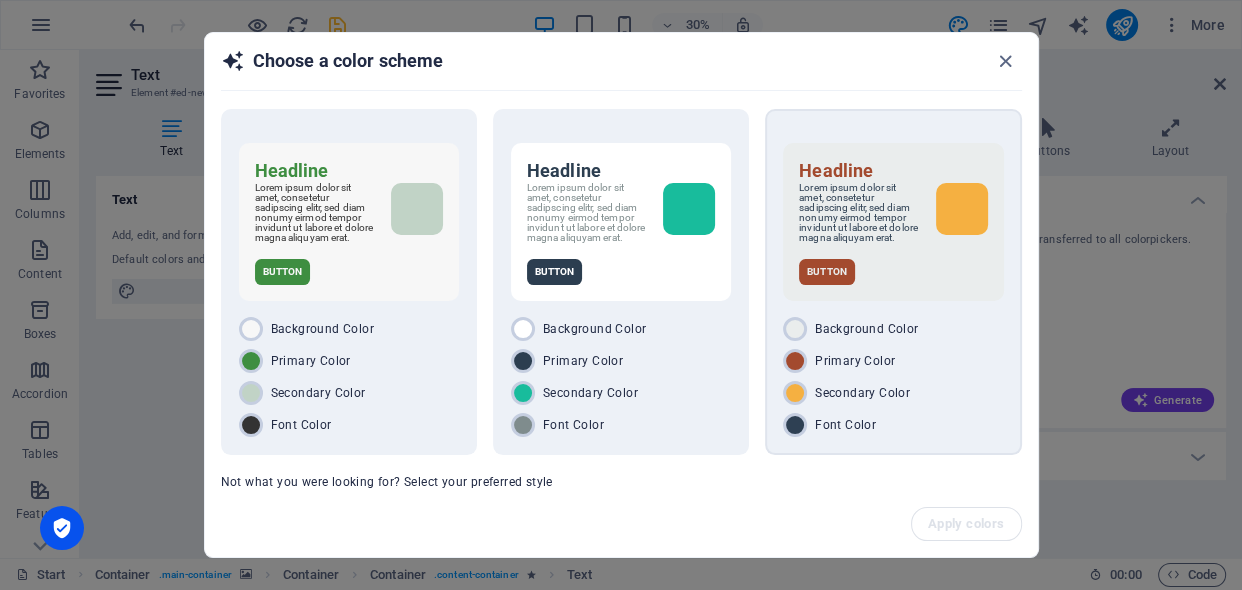 click on "Button" at bounding box center [893, 272] 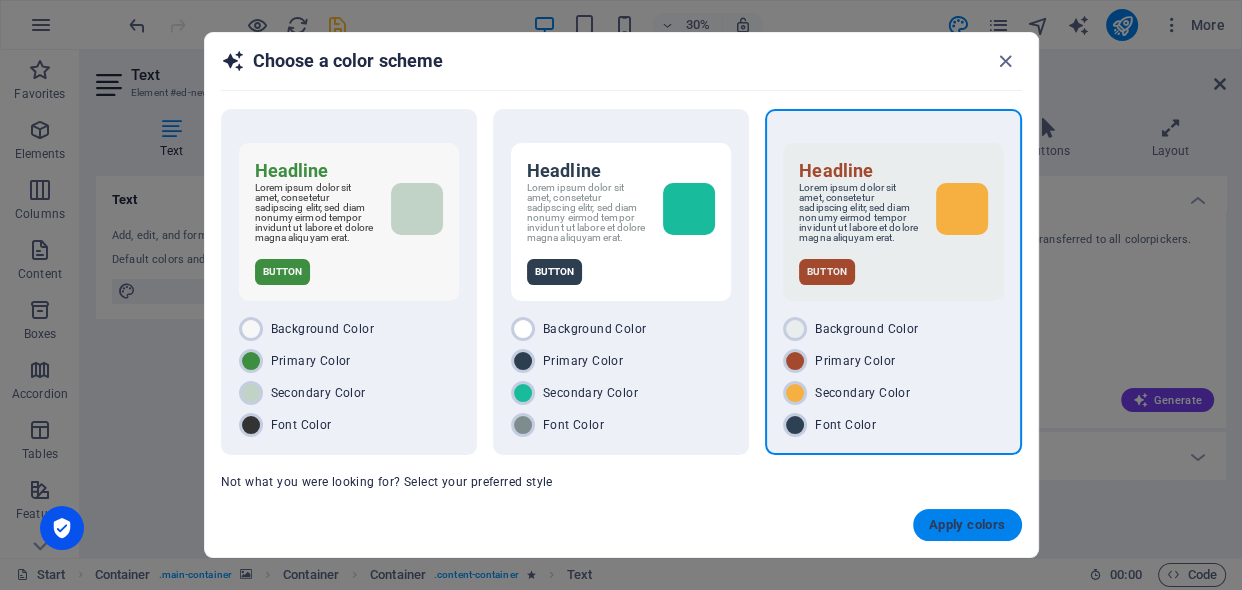 click on "Apply colors" at bounding box center (967, 525) 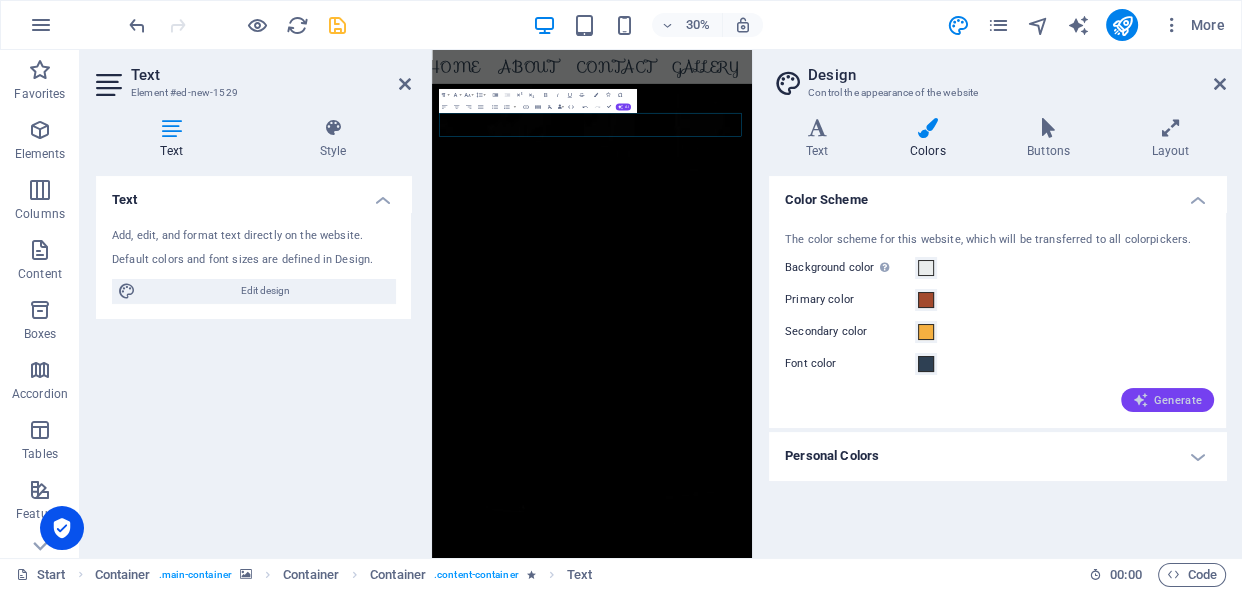 click on "Generate" at bounding box center (1167, 400) 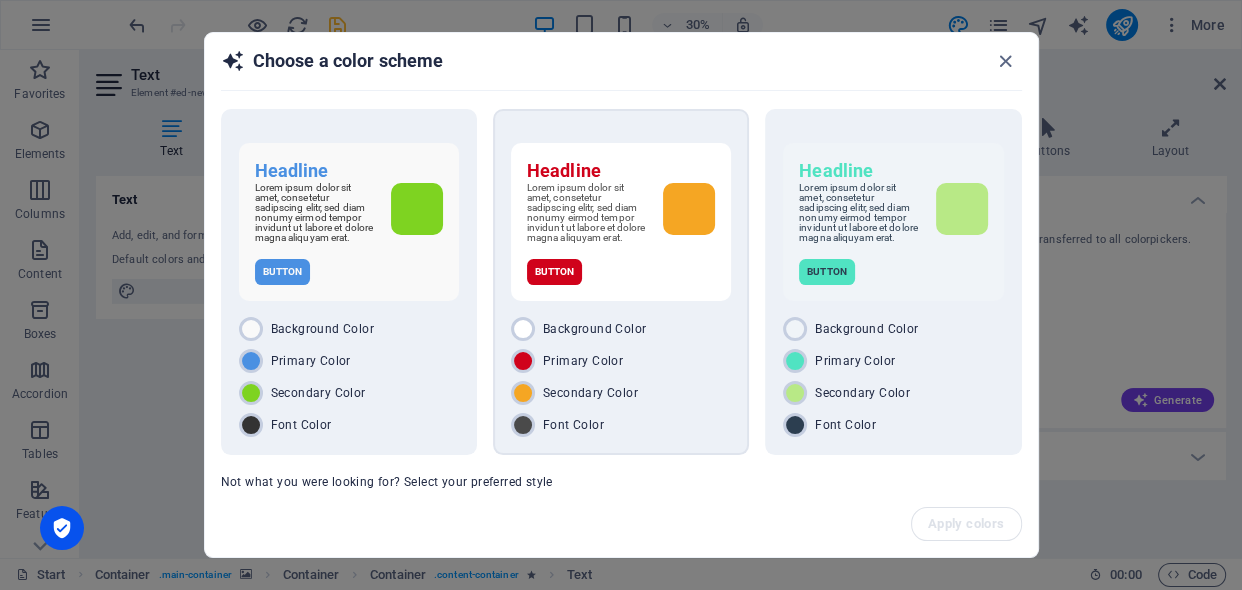 click on "Button" at bounding box center (621, 272) 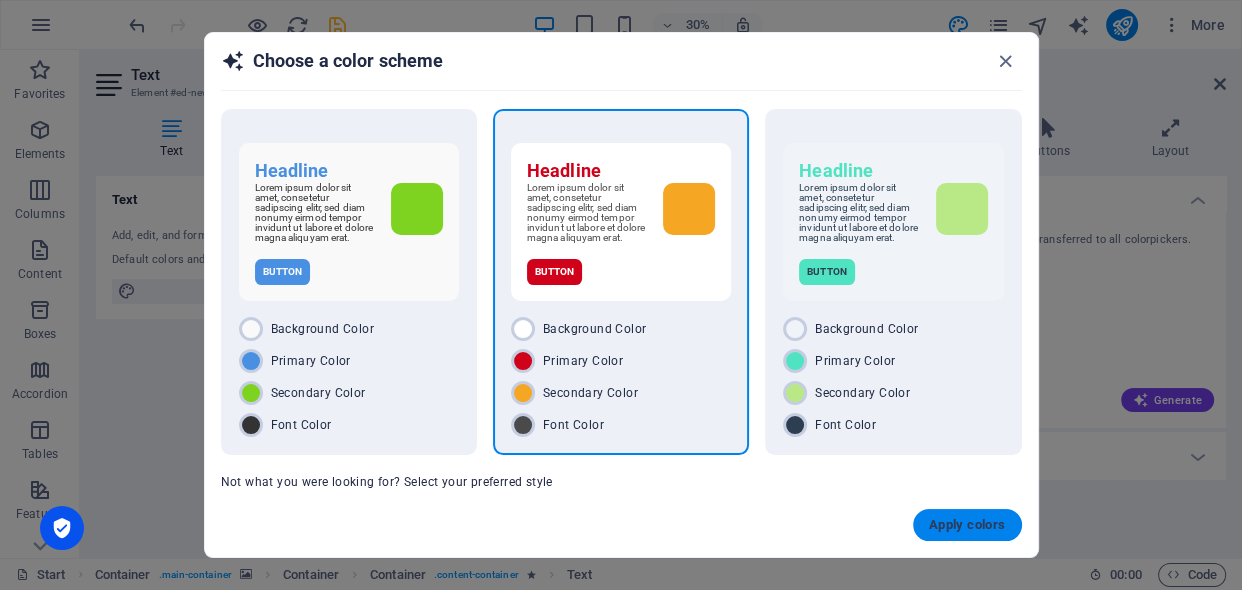 click on "Apply colors" at bounding box center [967, 525] 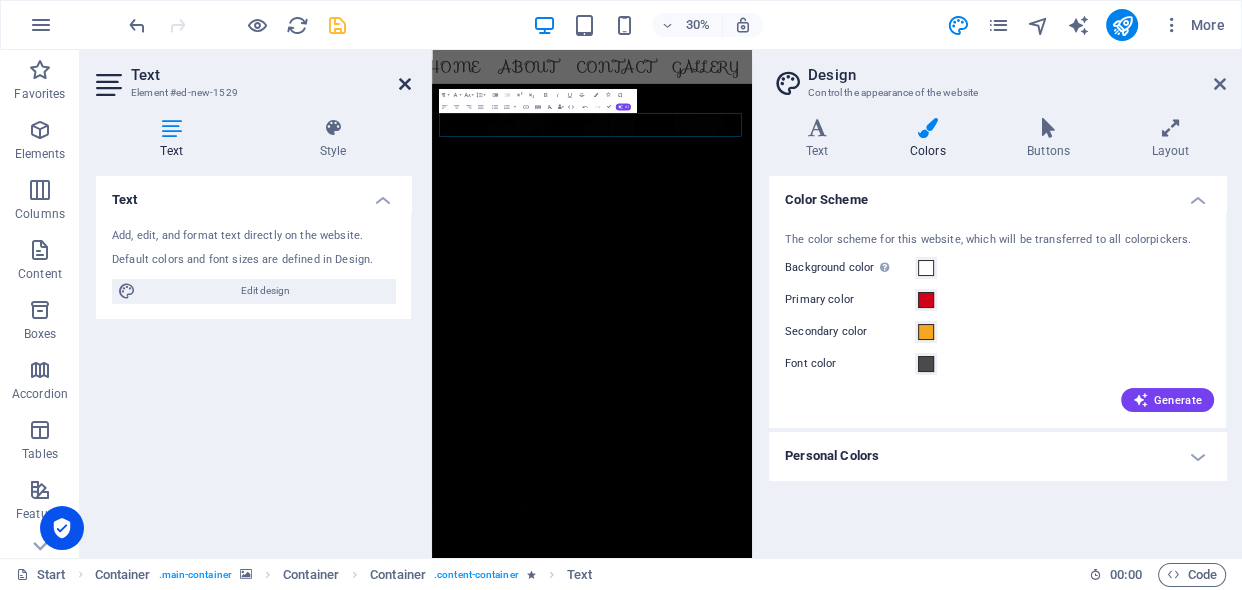 click at bounding box center [405, 84] 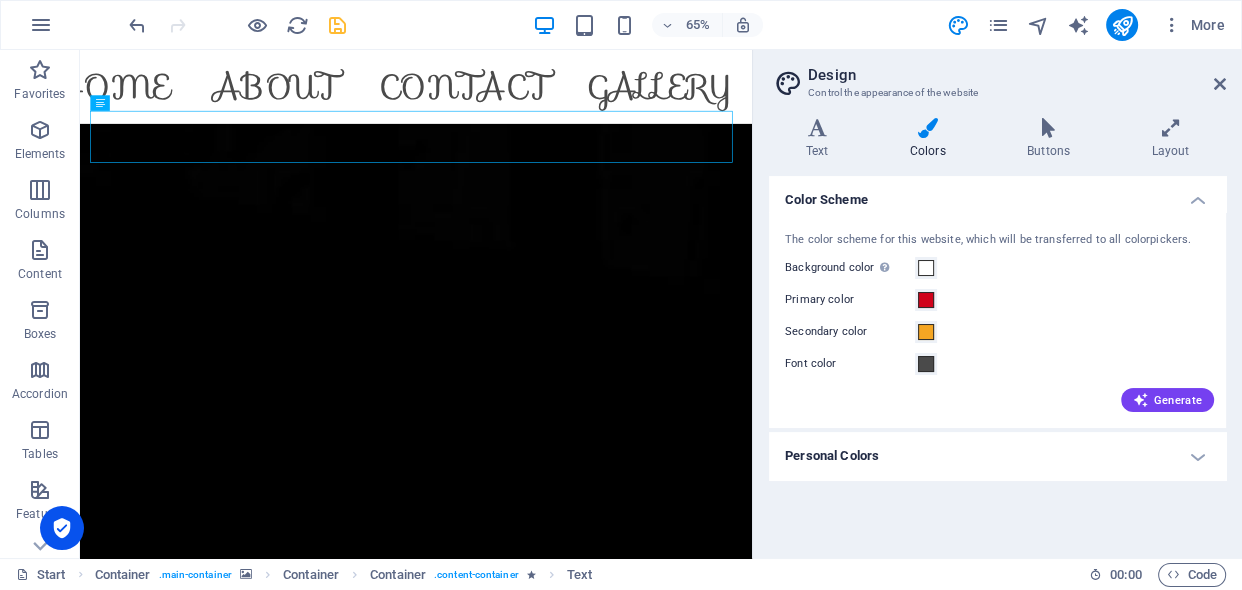 scroll, scrollTop: 131, scrollLeft: 0, axis: vertical 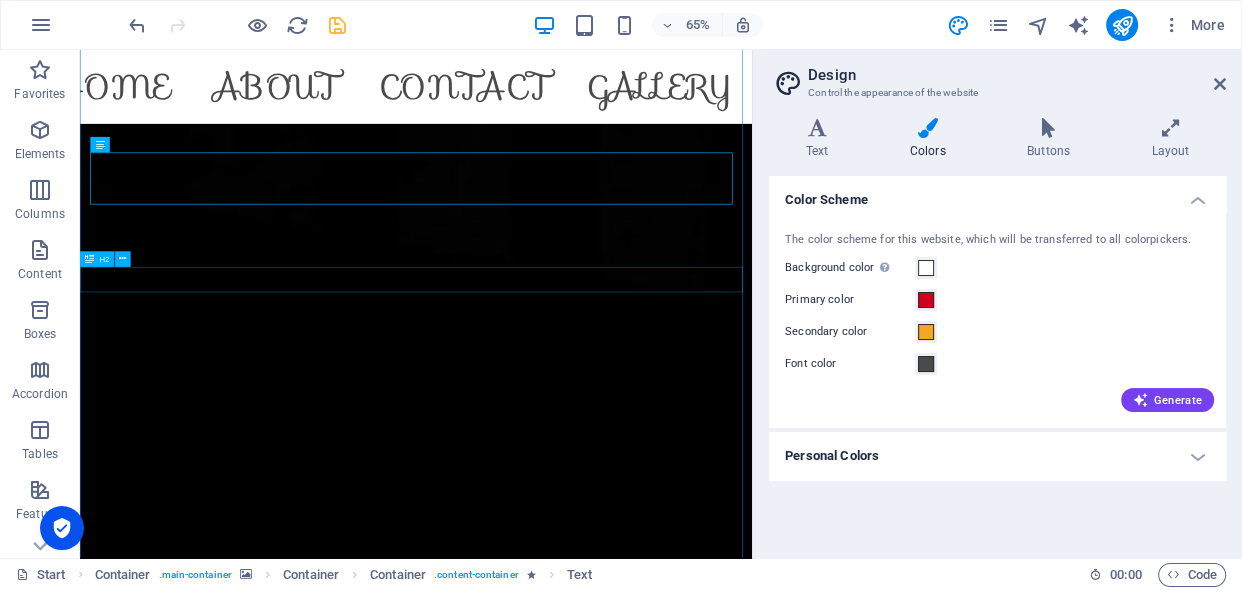 click on "Manufactured for Style. Engineered for Comfort. Made in [GEOGRAPHIC_DATA]." at bounding box center (597, 4281) 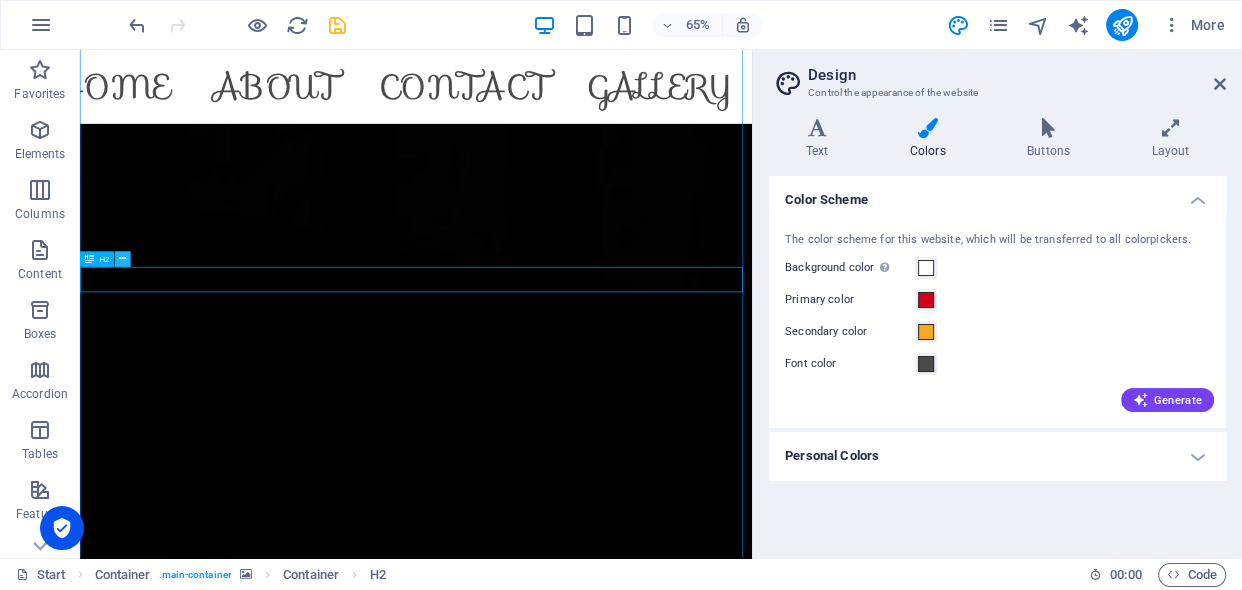 click at bounding box center (123, 260) 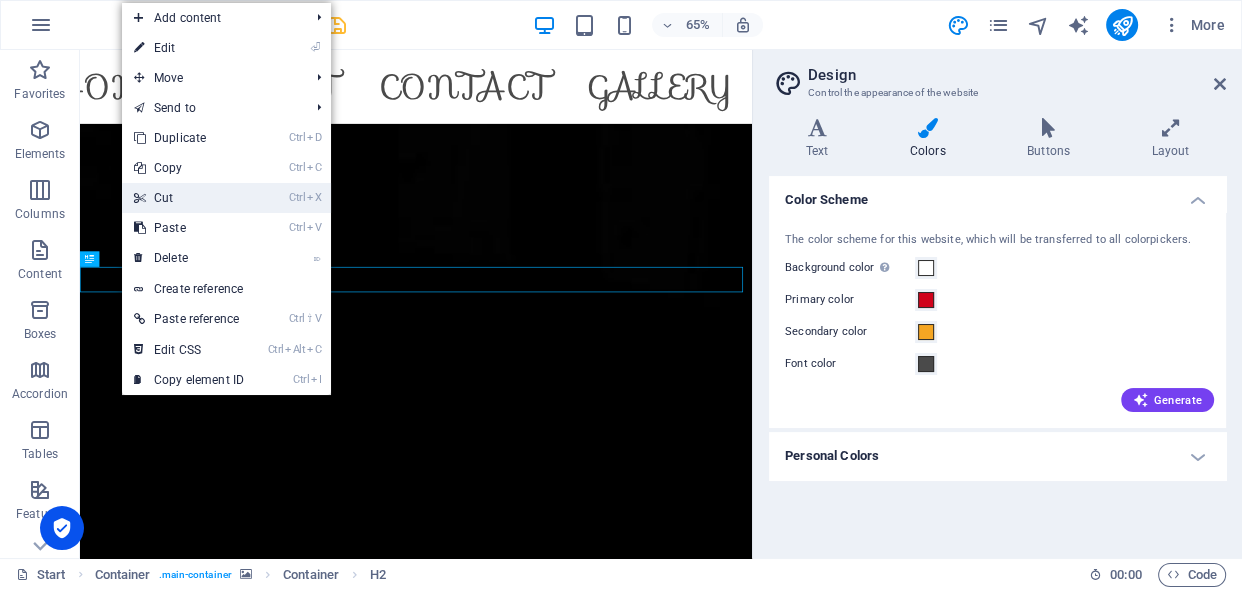 click on "Ctrl X  Cut" at bounding box center (189, 198) 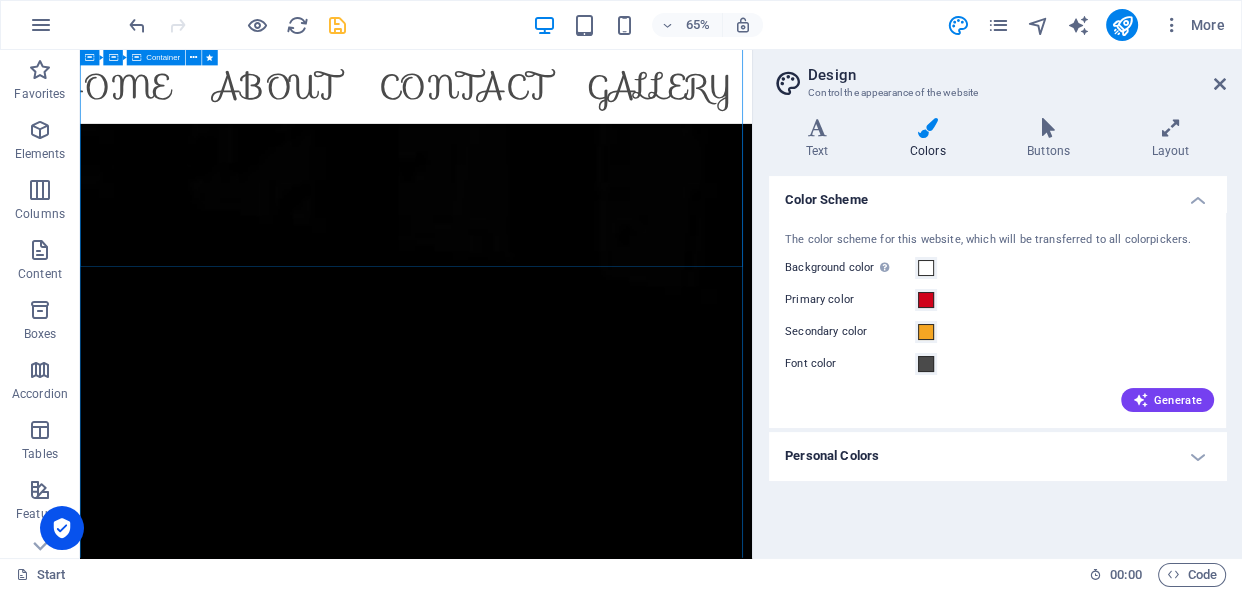 click on "Chronicle Footwear" at bounding box center [597, 4027] 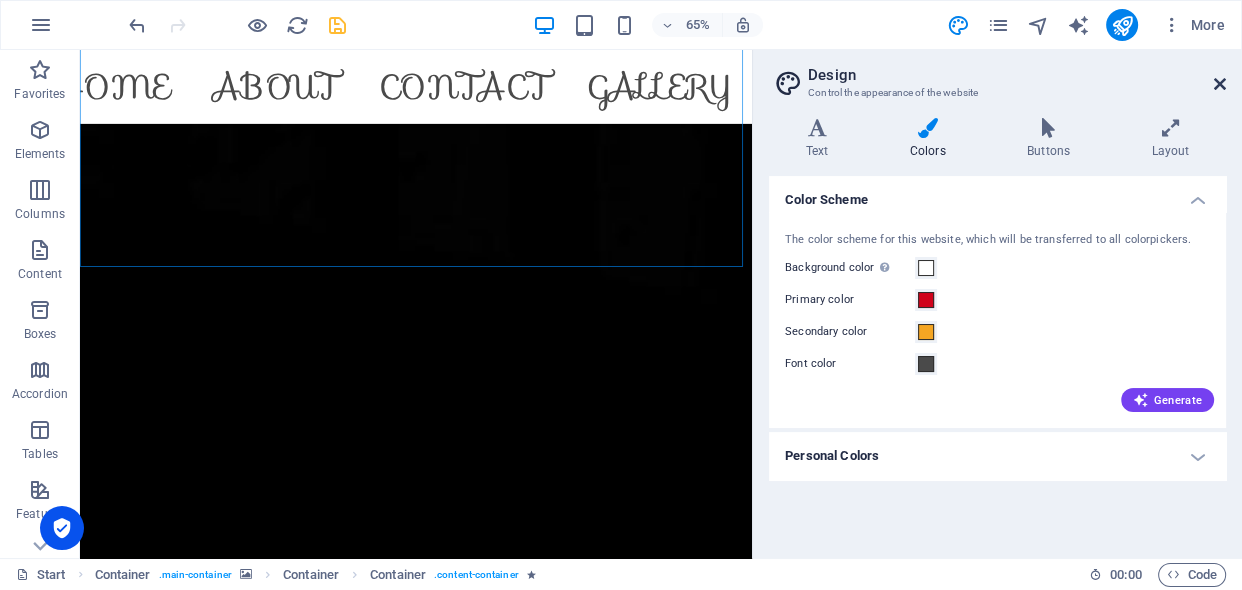 click at bounding box center [1220, 84] 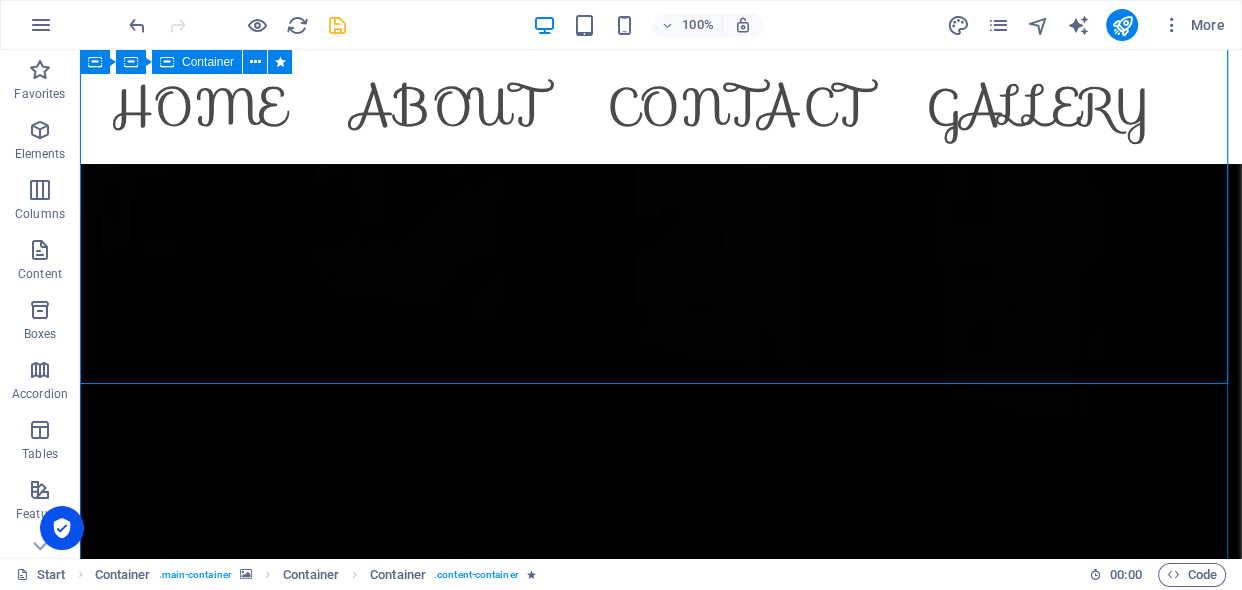 click on "Chronicle Footwear" at bounding box center [661, 4027] 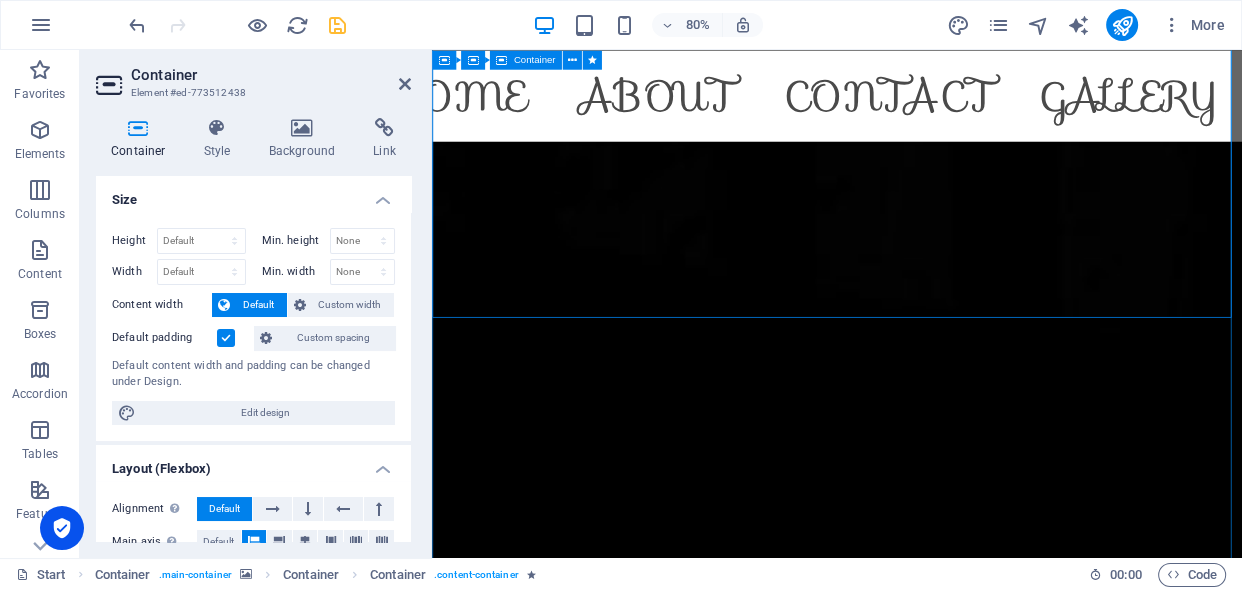 click on "Chronicle Footwear" at bounding box center (938, 4027) 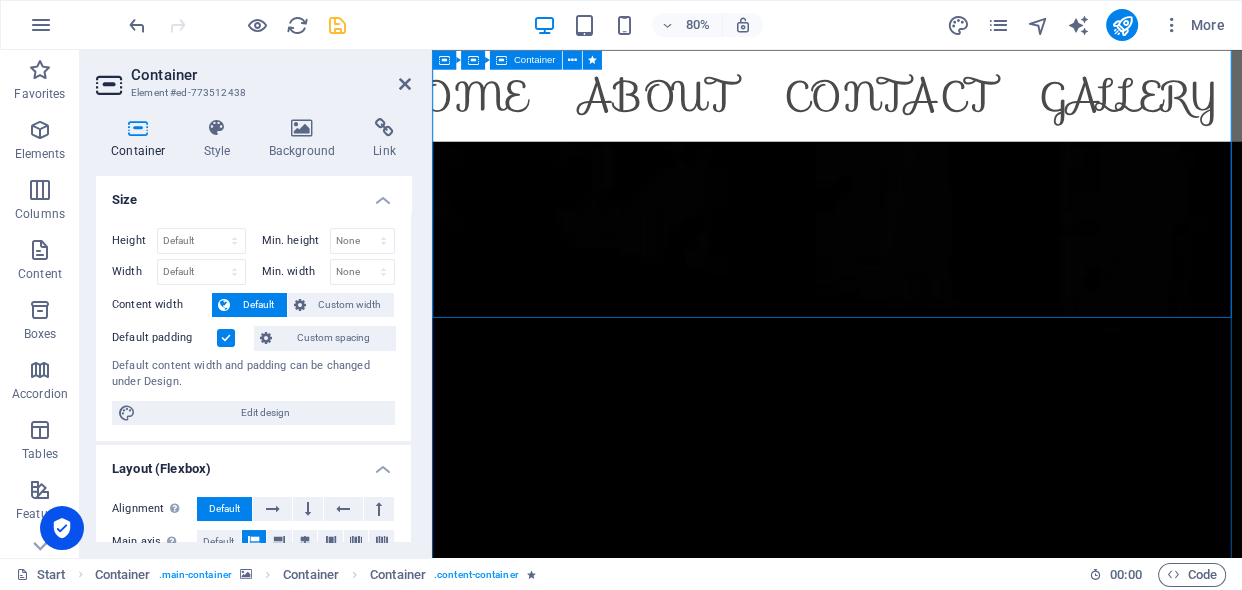 click on "Chronicle Footwear" at bounding box center (938, 4027) 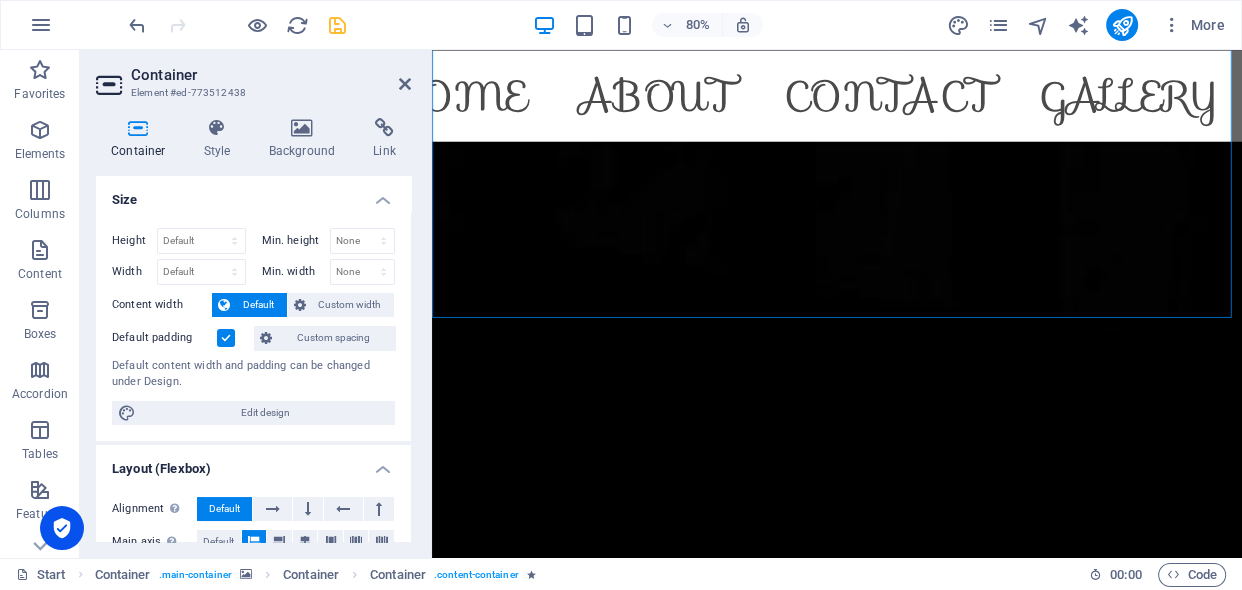drag, startPoint x: 407, startPoint y: 274, endPoint x: 403, endPoint y: 314, distance: 40.1995 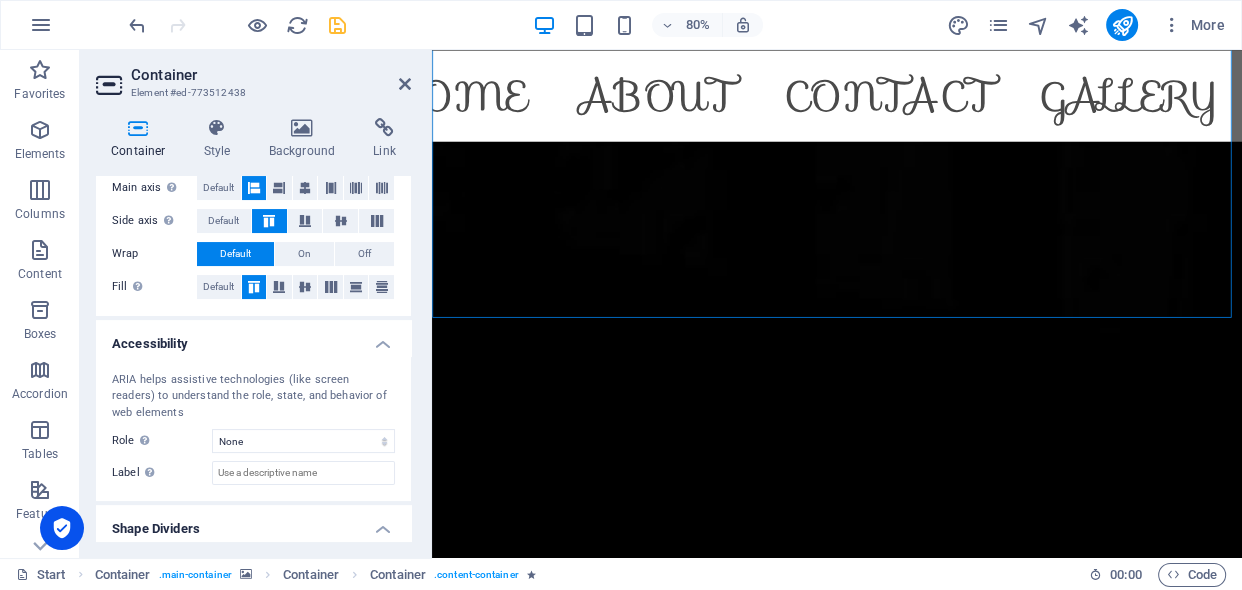 scroll, scrollTop: 408, scrollLeft: 0, axis: vertical 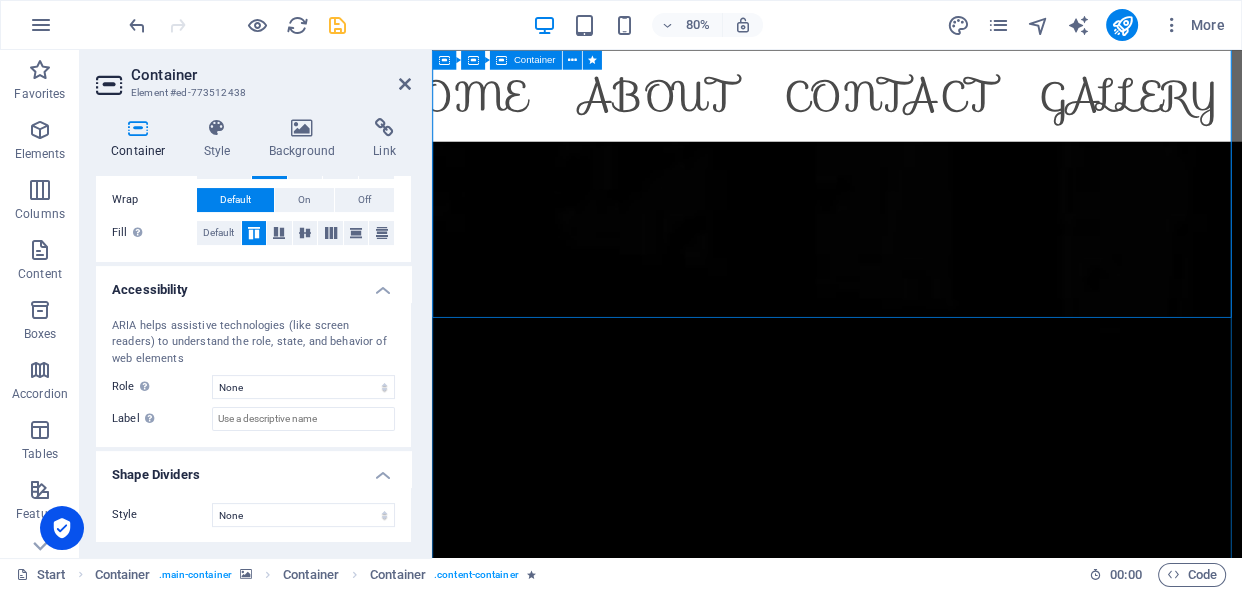 click on "Chronicle Footwear" at bounding box center (938, 4027) 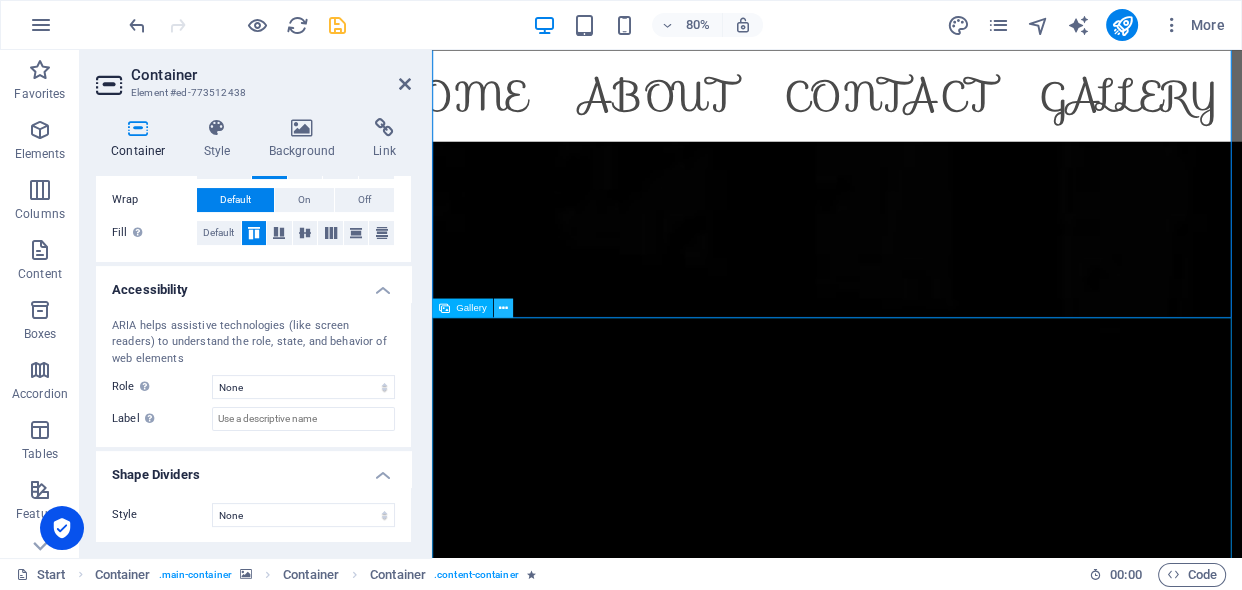 click at bounding box center (503, 307) 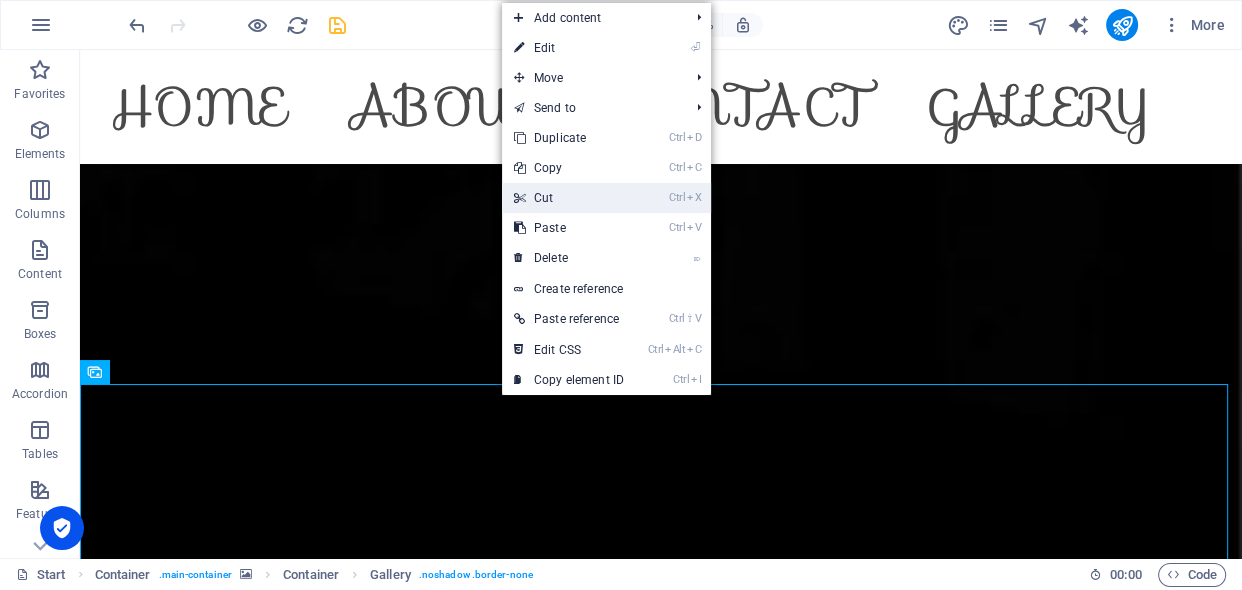 click on "Ctrl X  Cut" at bounding box center [569, 198] 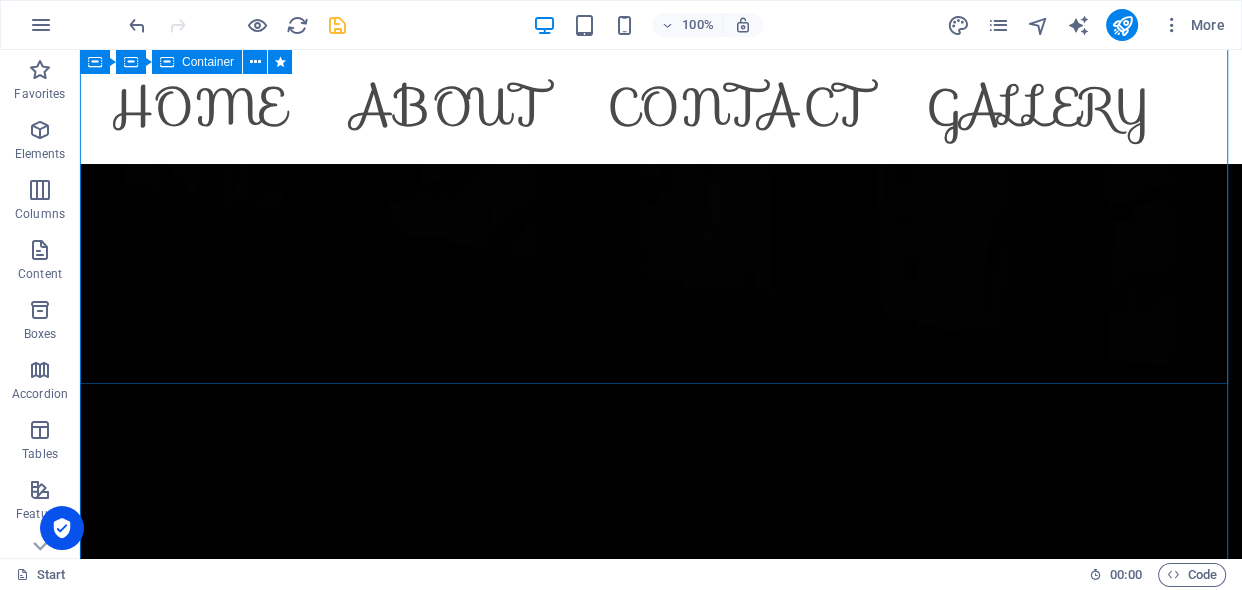 click on "Chronicle Footwear" at bounding box center (661, 3183) 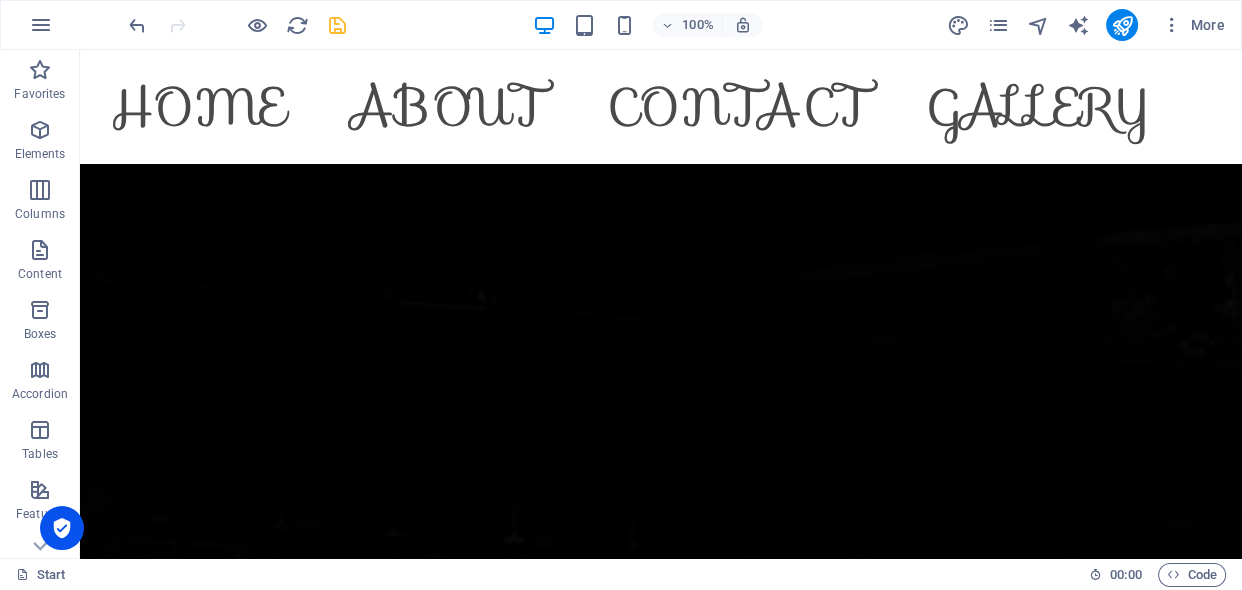 scroll, scrollTop: 1040, scrollLeft: 0, axis: vertical 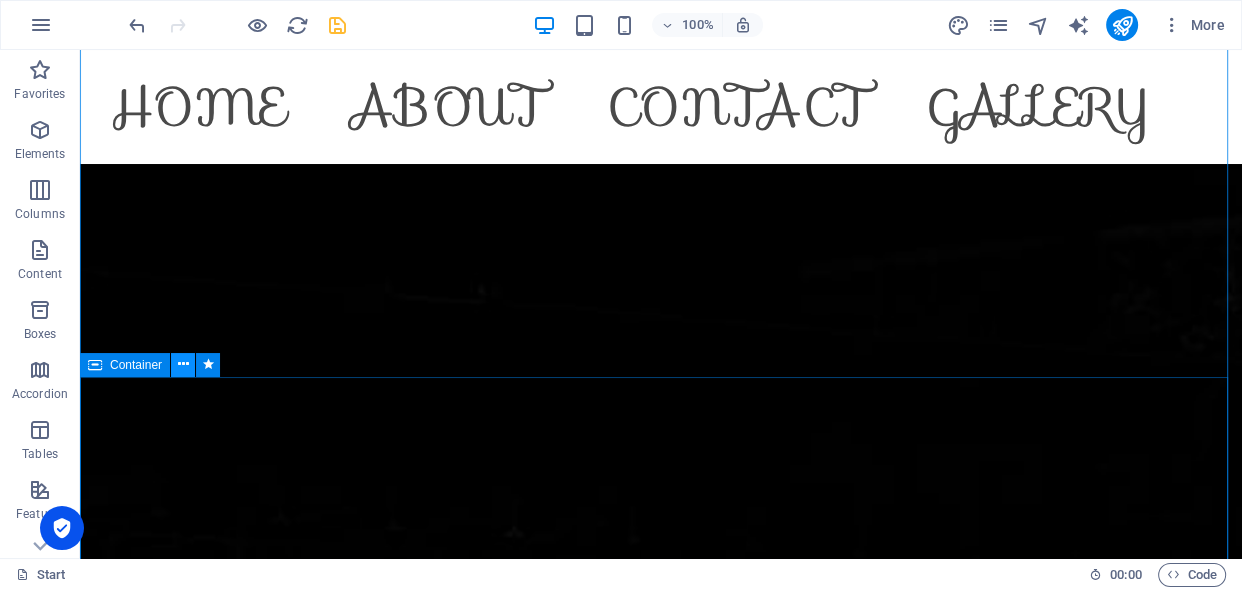 click at bounding box center [183, 364] 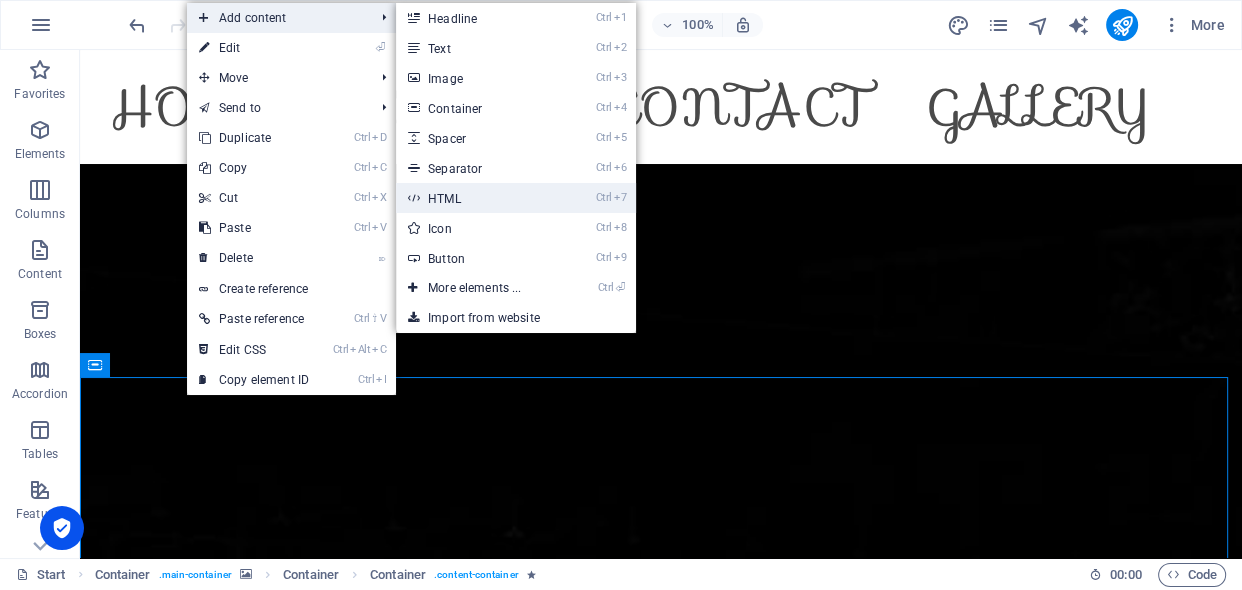 drag, startPoint x: 498, startPoint y: 200, endPoint x: 74, endPoint y: 193, distance: 424.05777 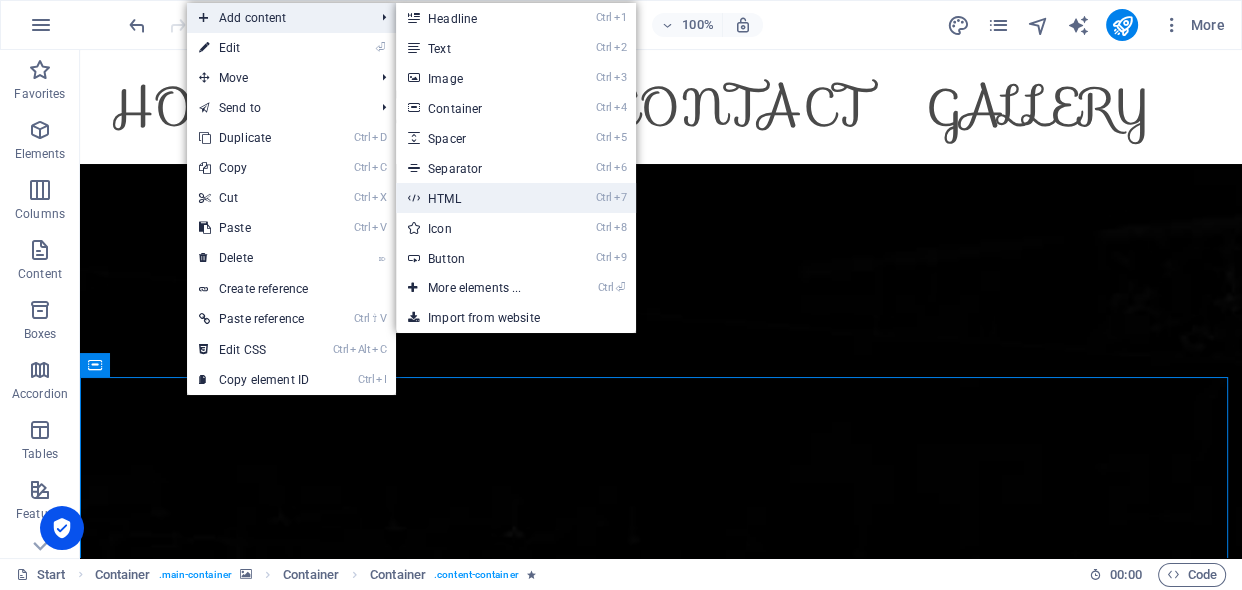 click on "Ctrl 7  HTML" at bounding box center (478, 198) 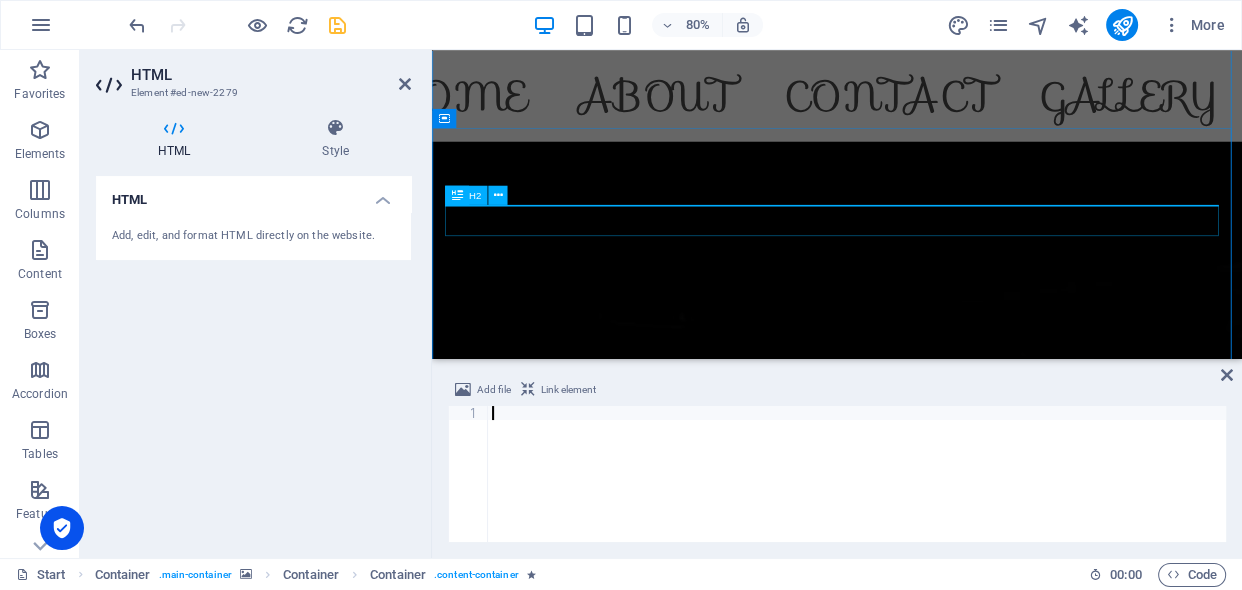 scroll, scrollTop: 1270, scrollLeft: 0, axis: vertical 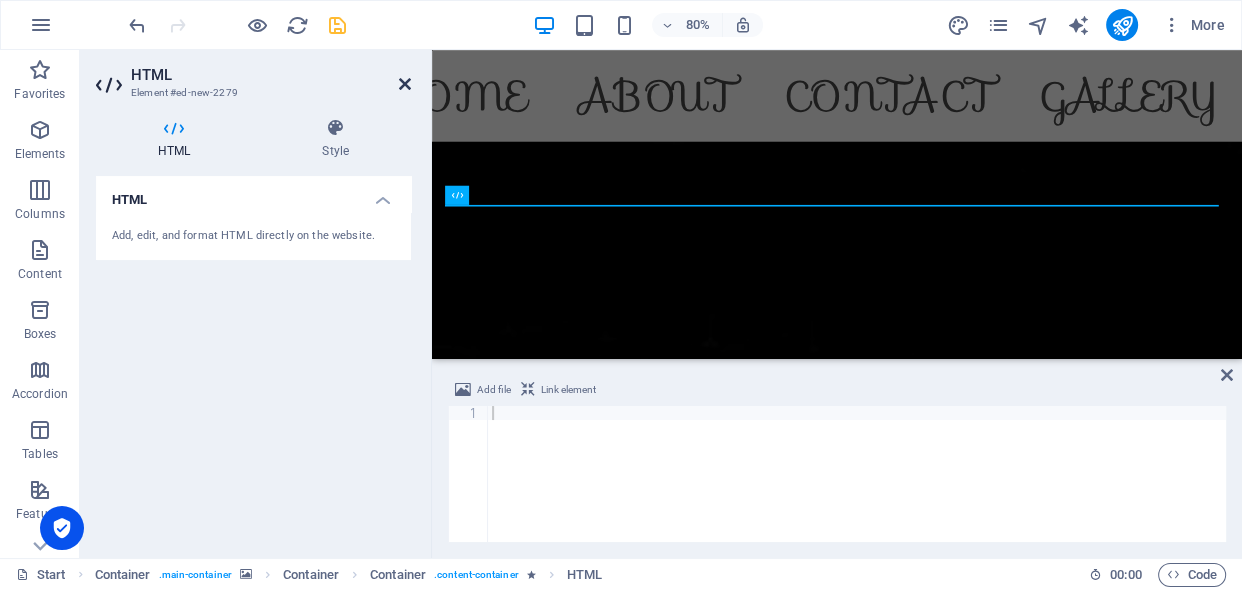 click at bounding box center (405, 84) 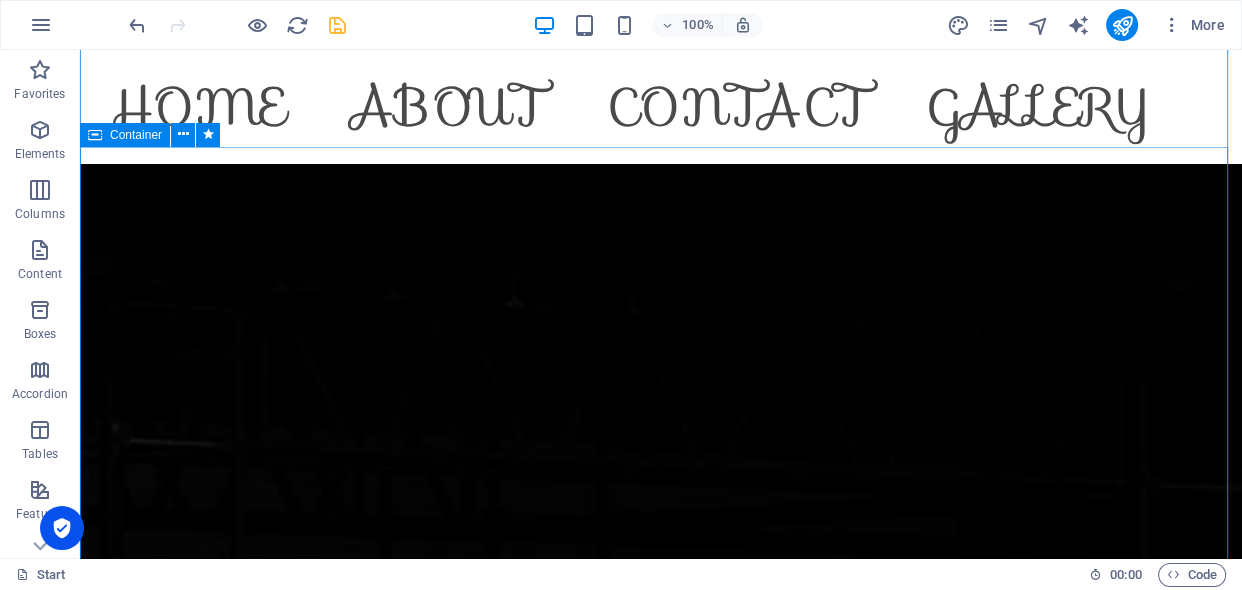 click on "Contact us We’d love to walk this journey with you. Whether you're shopping for yourself or placing a  boutique or reseller order , our team is ready to assist. Address :  [STREET_ADDRESS] Phone :  [PHONE_NUMBER] Email :  [EMAIL_ADDRESS][DOMAIN_NAME]   I have read and understand the privacy policy. Unreadable? Regenerate Submit" at bounding box center (661, 4047) 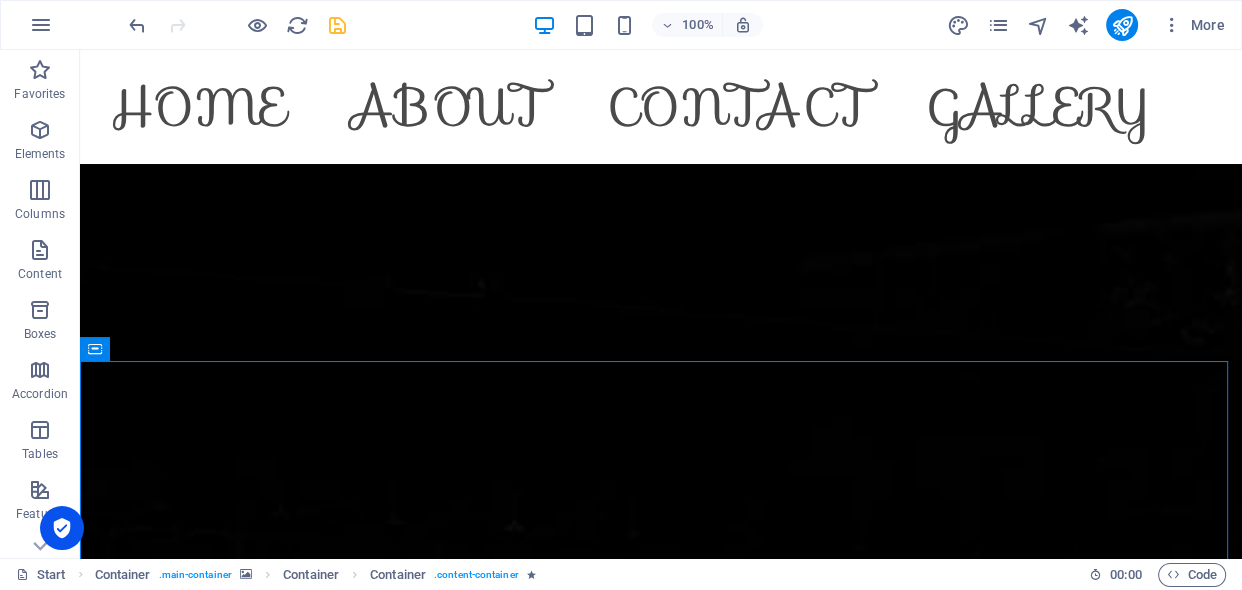 scroll, scrollTop: 1028, scrollLeft: 0, axis: vertical 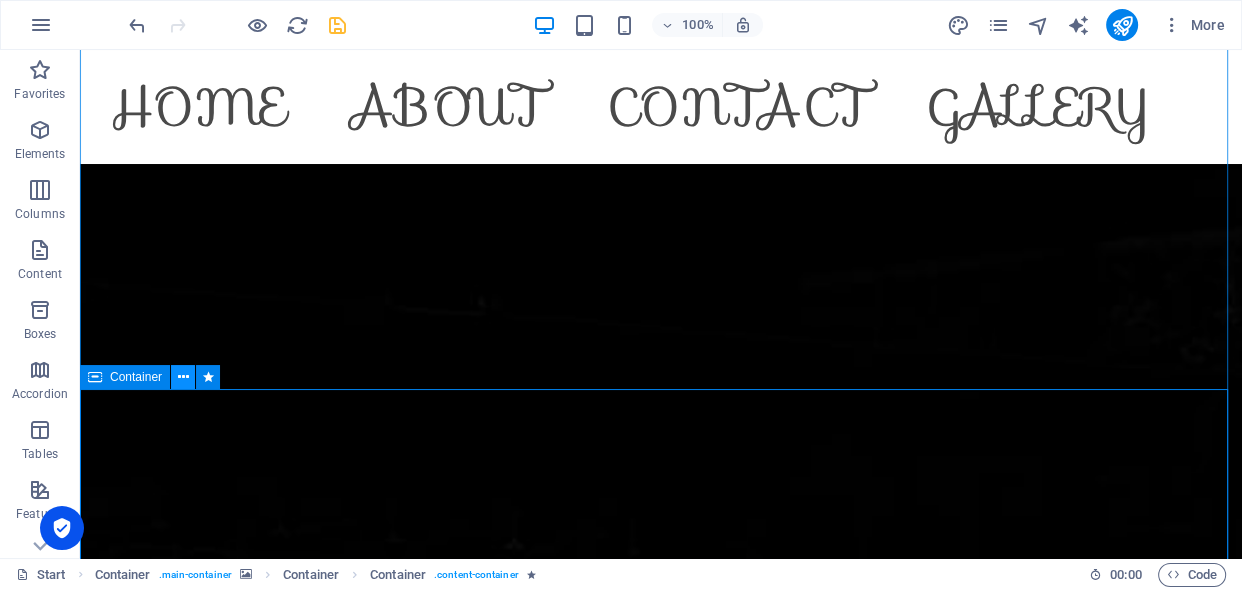 click at bounding box center [183, 377] 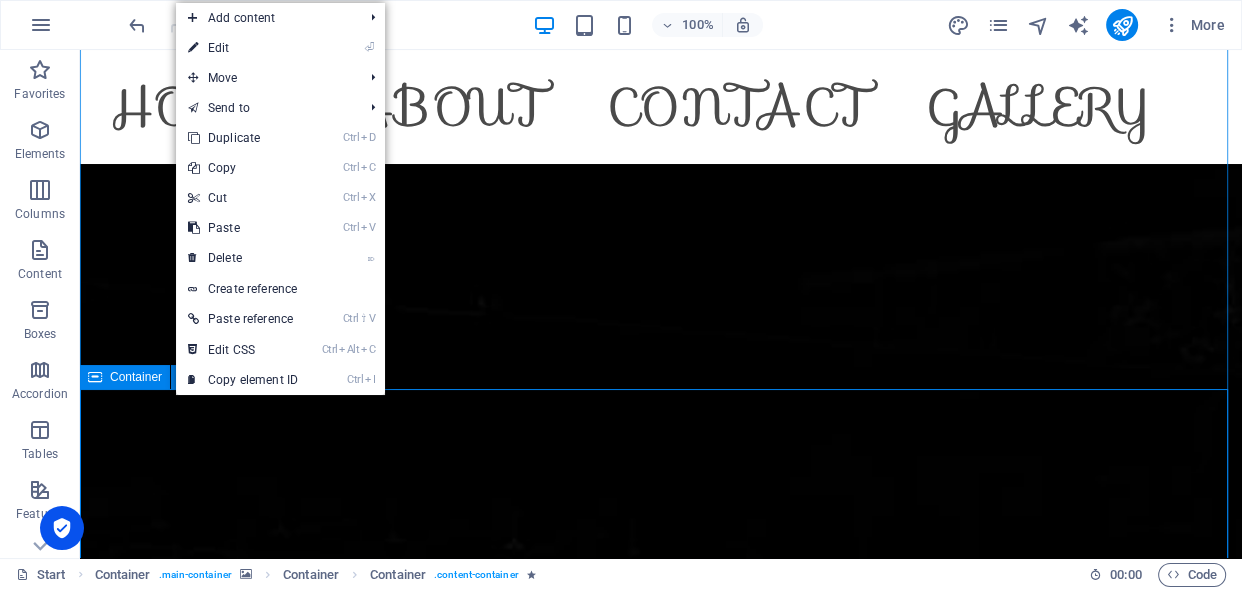 click on "Contact us We’d love to walk this journey with you. Whether you're shopping for yourself or placing a  boutique or reseller order , our team is ready to assist. Address :  [STREET_ADDRESS] Phone :  [PHONE_NUMBER] Email :  [EMAIL_ADDRESS][DOMAIN_NAME]   I have read and understand the privacy policy. Unreadable? Regenerate Submit" at bounding box center [661, 4289] 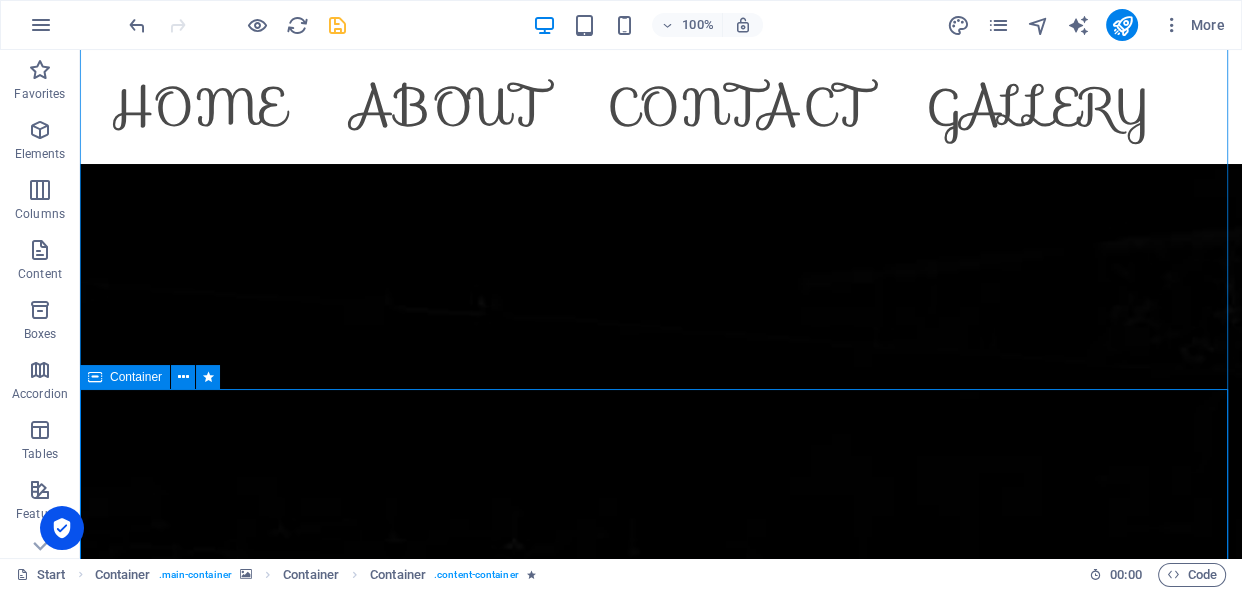 click on "Container" at bounding box center [136, 377] 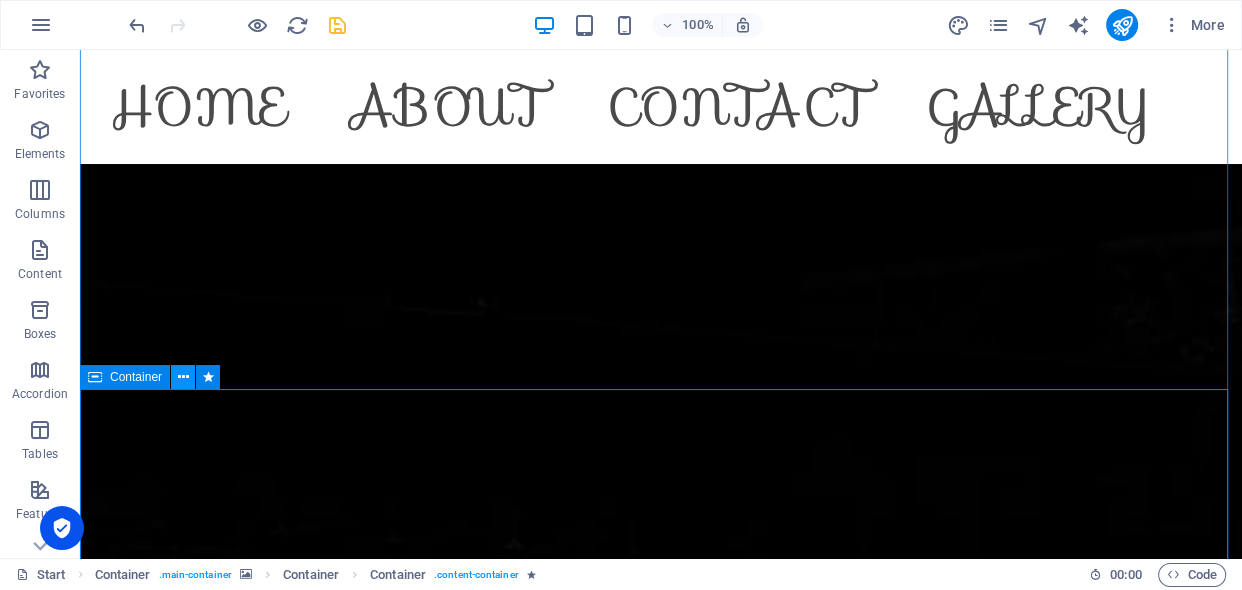 click at bounding box center [183, 377] 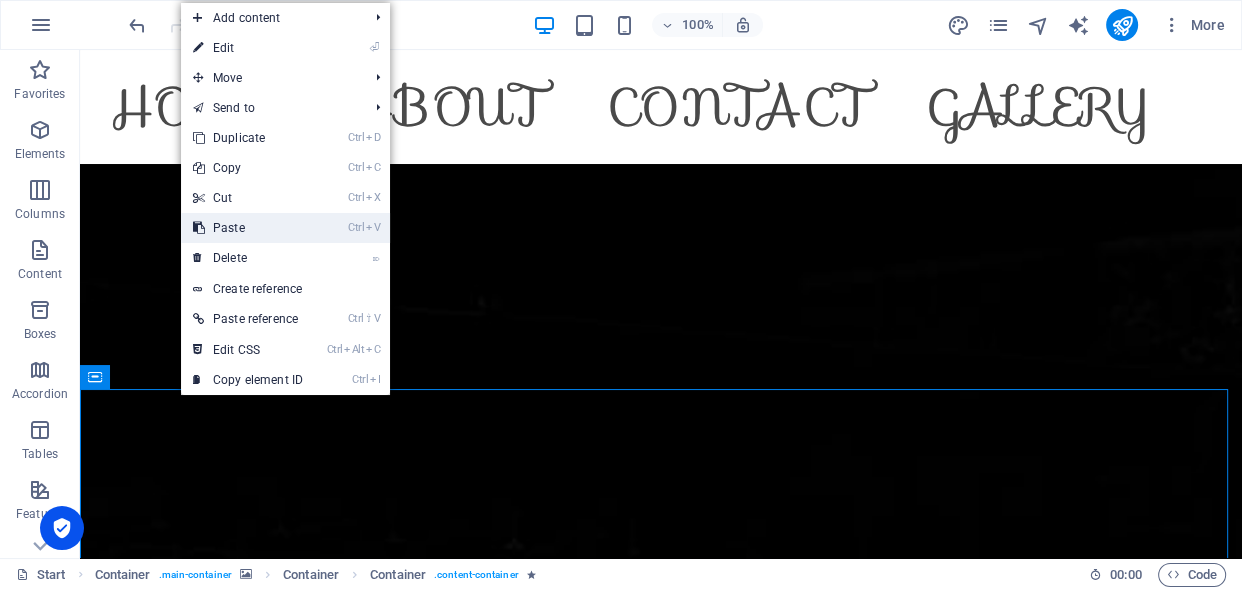 click on "Ctrl V  Paste" at bounding box center (248, 228) 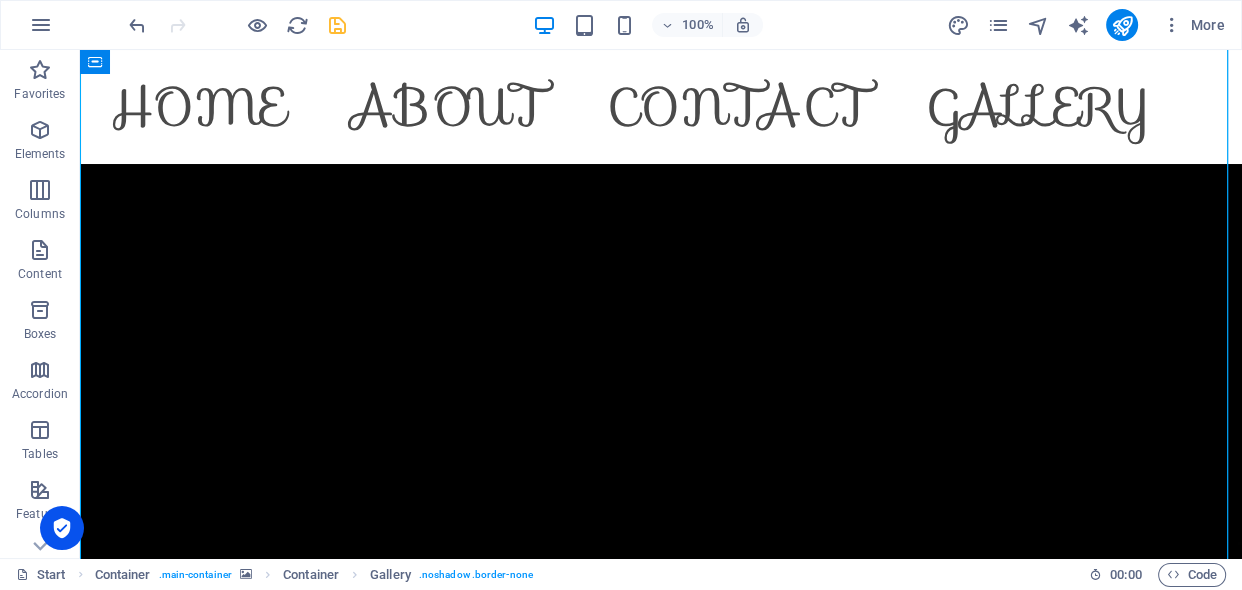 scroll, scrollTop: 3038, scrollLeft: 0, axis: vertical 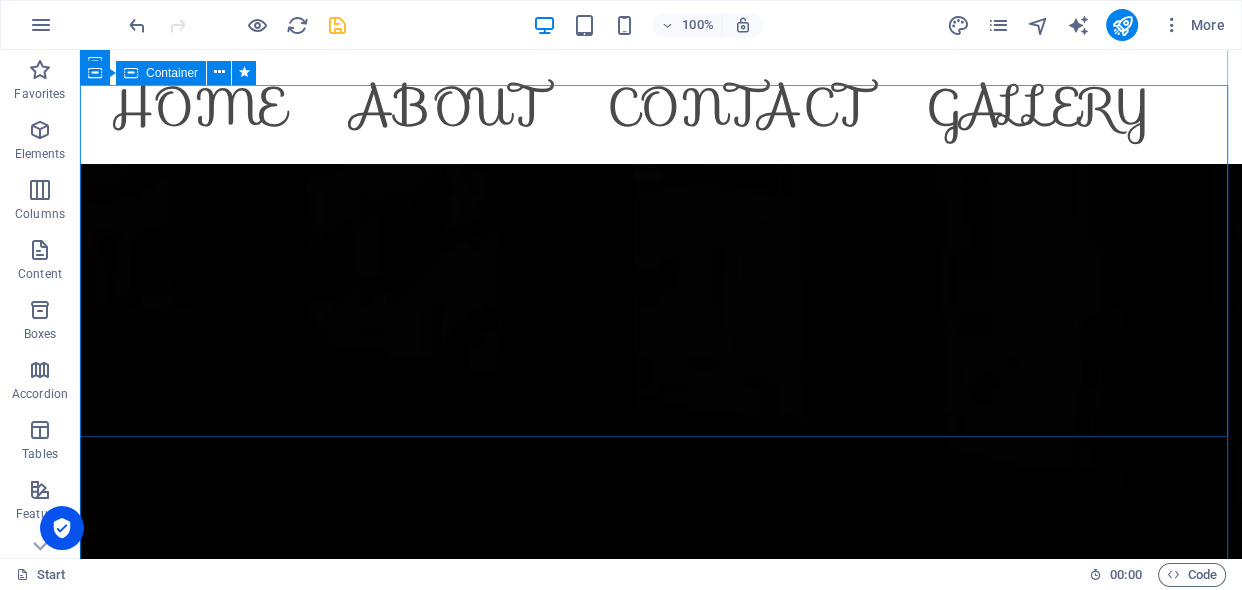 click on "Chronicle Footwear" at bounding box center [661, 4095] 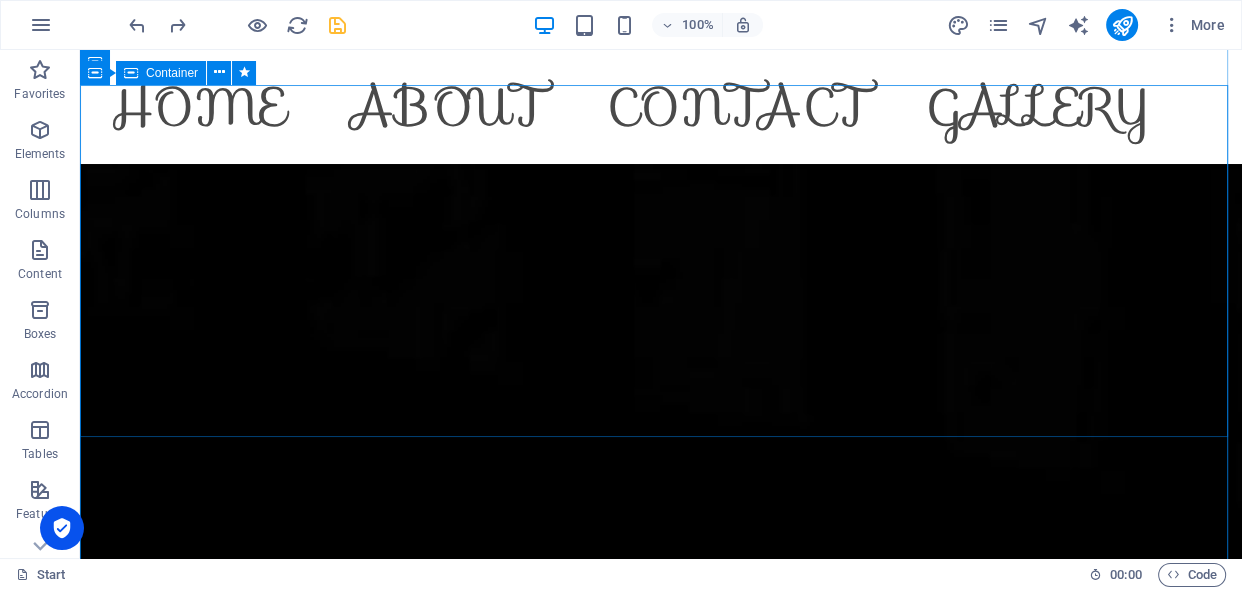 click on "Chronicle Footwear" at bounding box center [661, 4095] 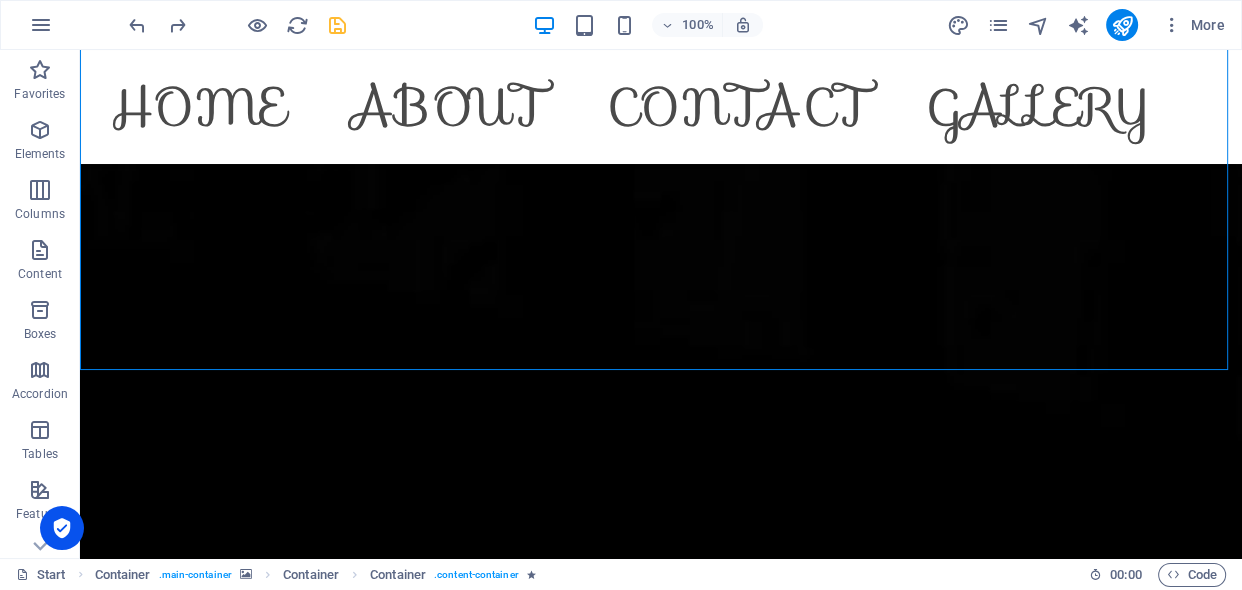 scroll, scrollTop: 0, scrollLeft: 0, axis: both 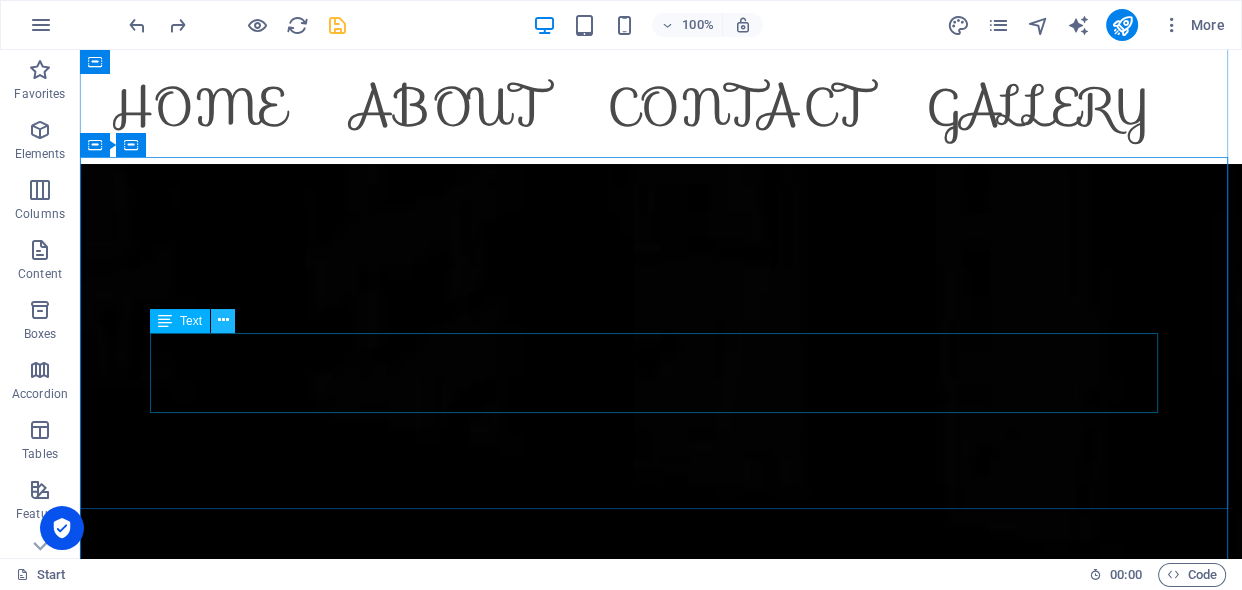 click at bounding box center [223, 320] 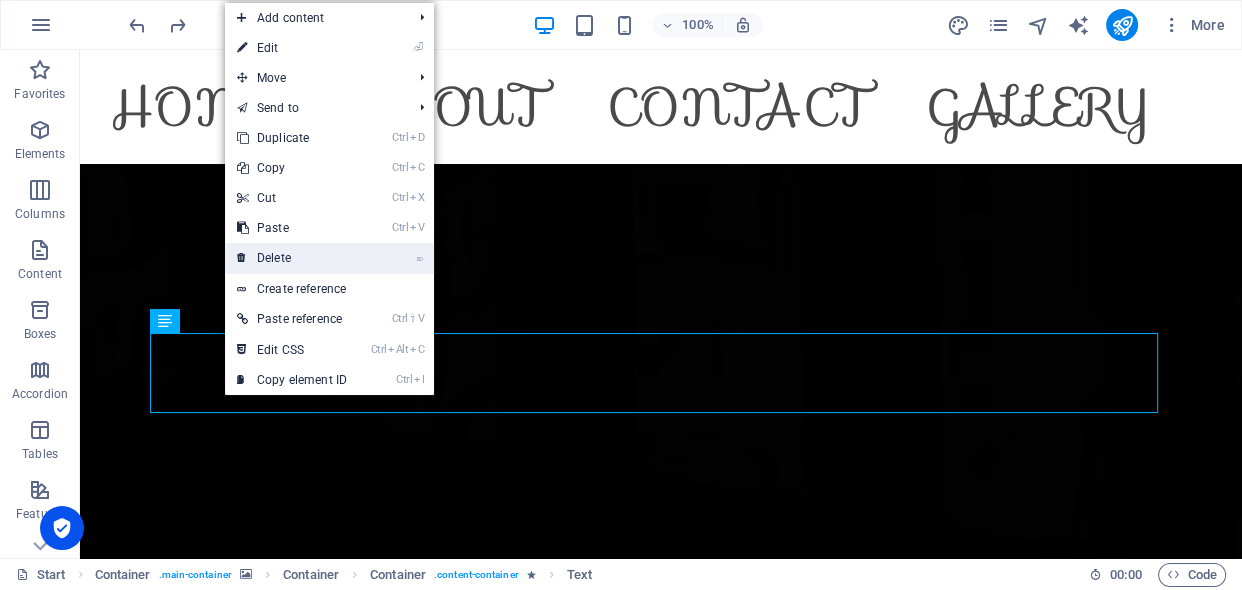 click on "⌦  Delete" at bounding box center (292, 258) 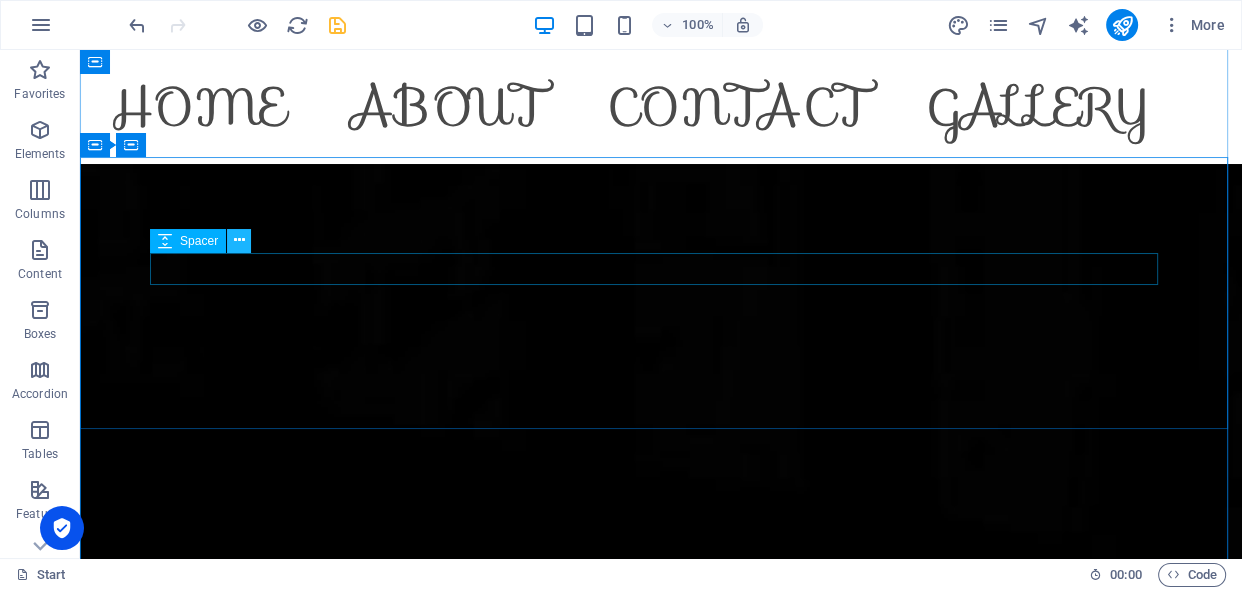 click at bounding box center (239, 240) 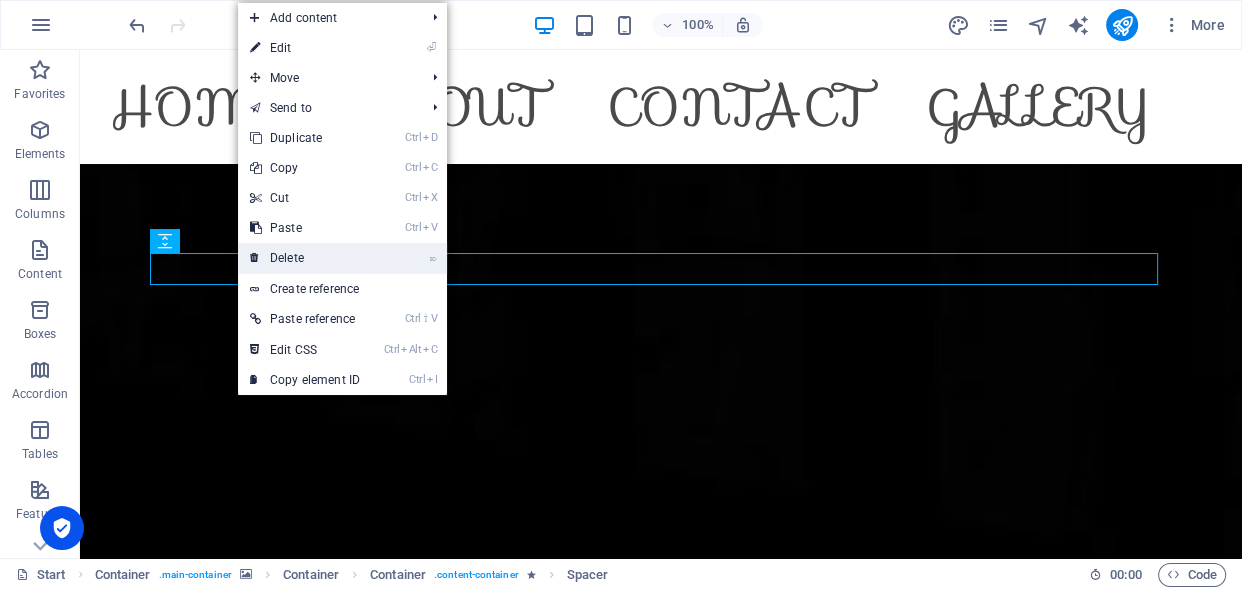 click on "⌦  Delete" at bounding box center (305, 258) 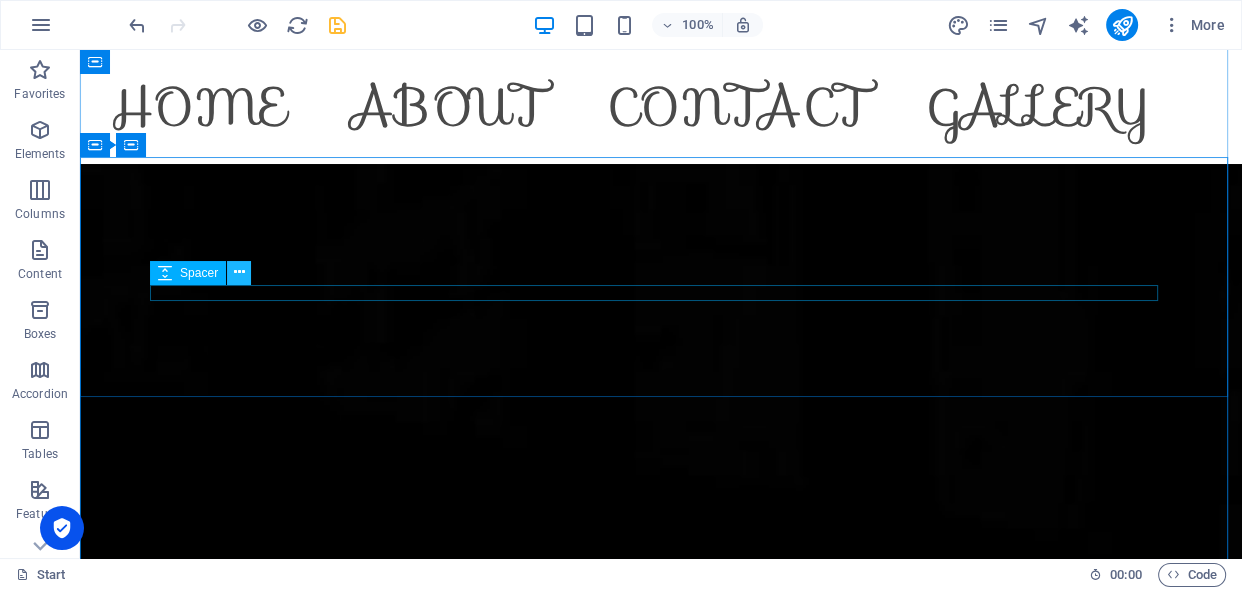 click at bounding box center (239, 272) 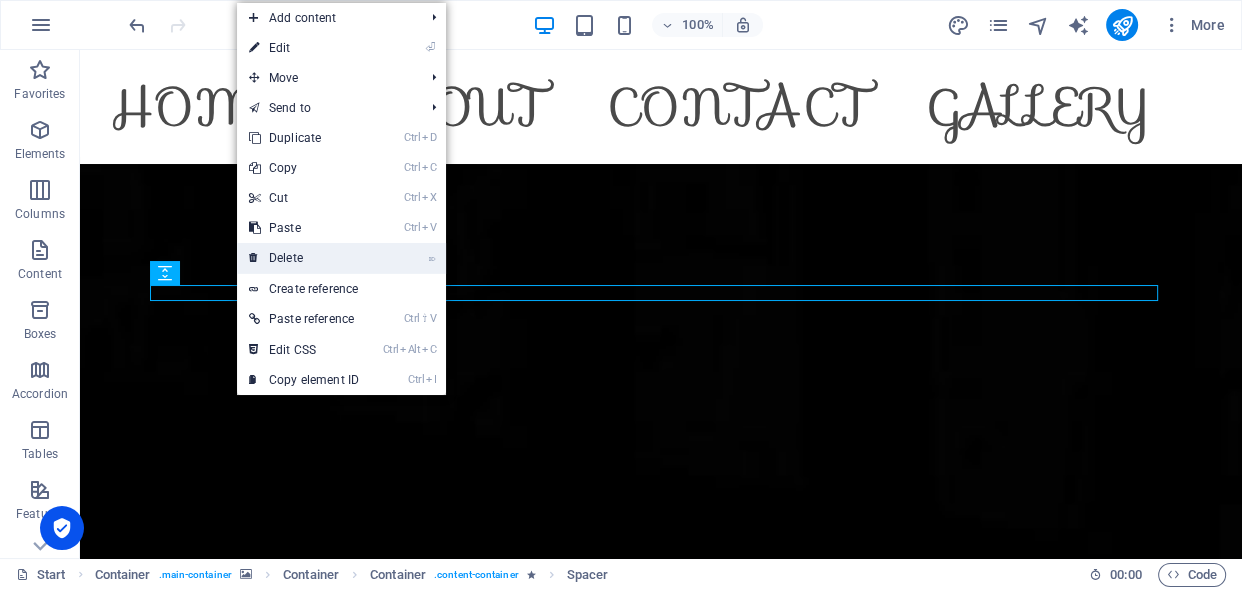 click on "⌦  Delete" at bounding box center (304, 258) 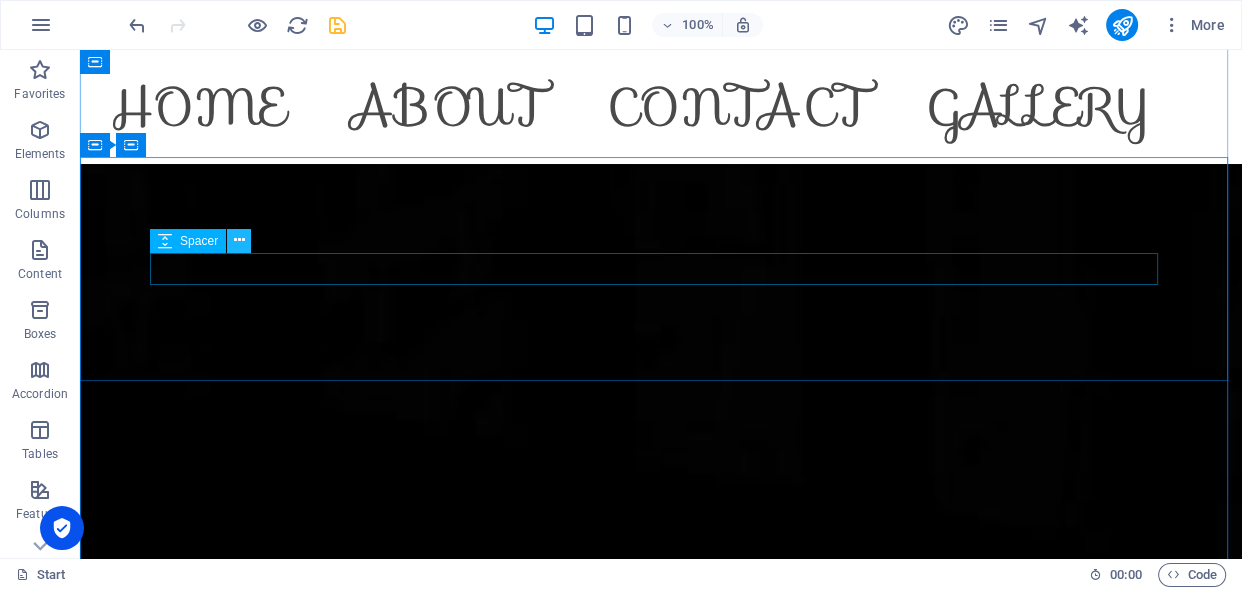 click at bounding box center (239, 240) 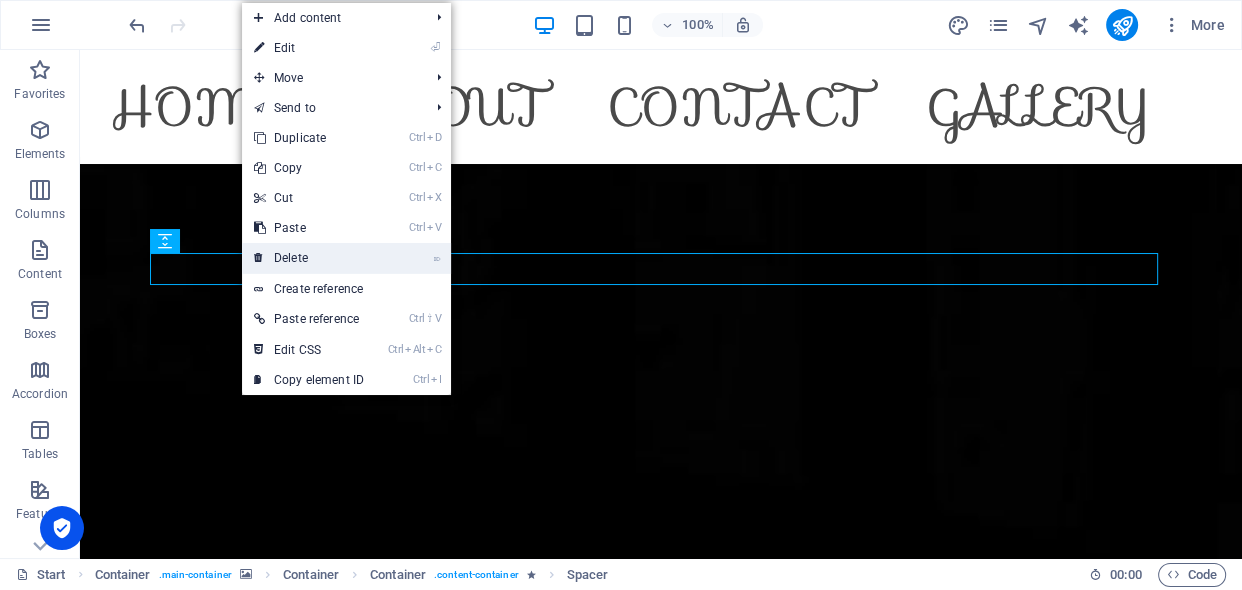 click on "⌦  Delete" at bounding box center [309, 258] 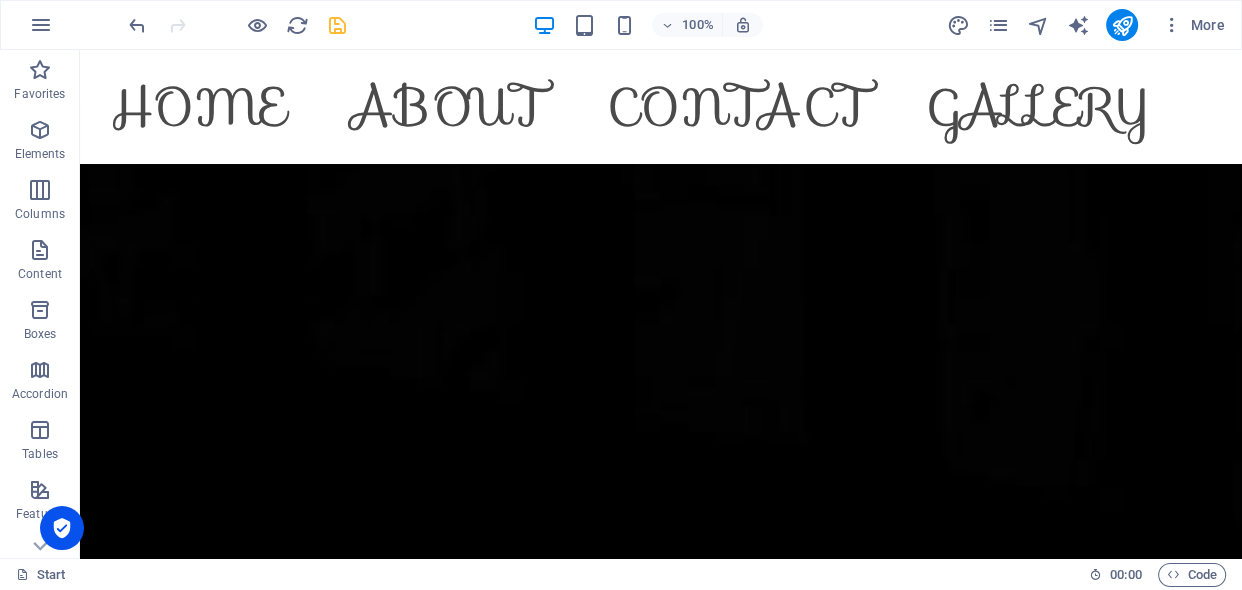 scroll, scrollTop: 30, scrollLeft: 0, axis: vertical 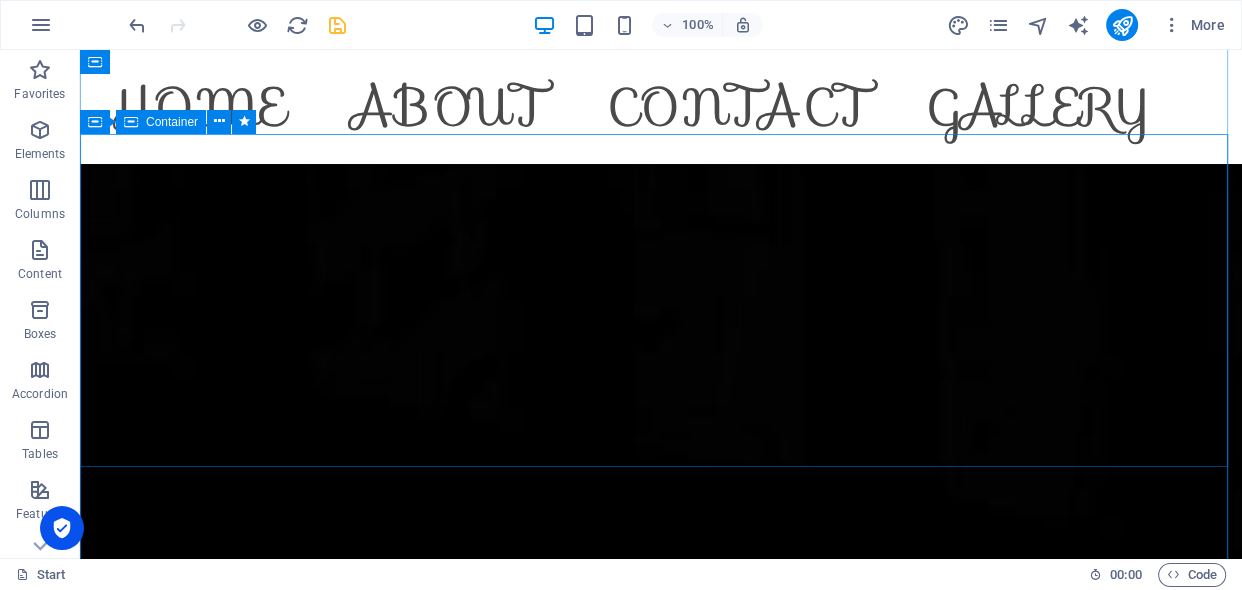 click on "Drop content here or  Add elements  Paste clipboard" at bounding box center (661, 4116) 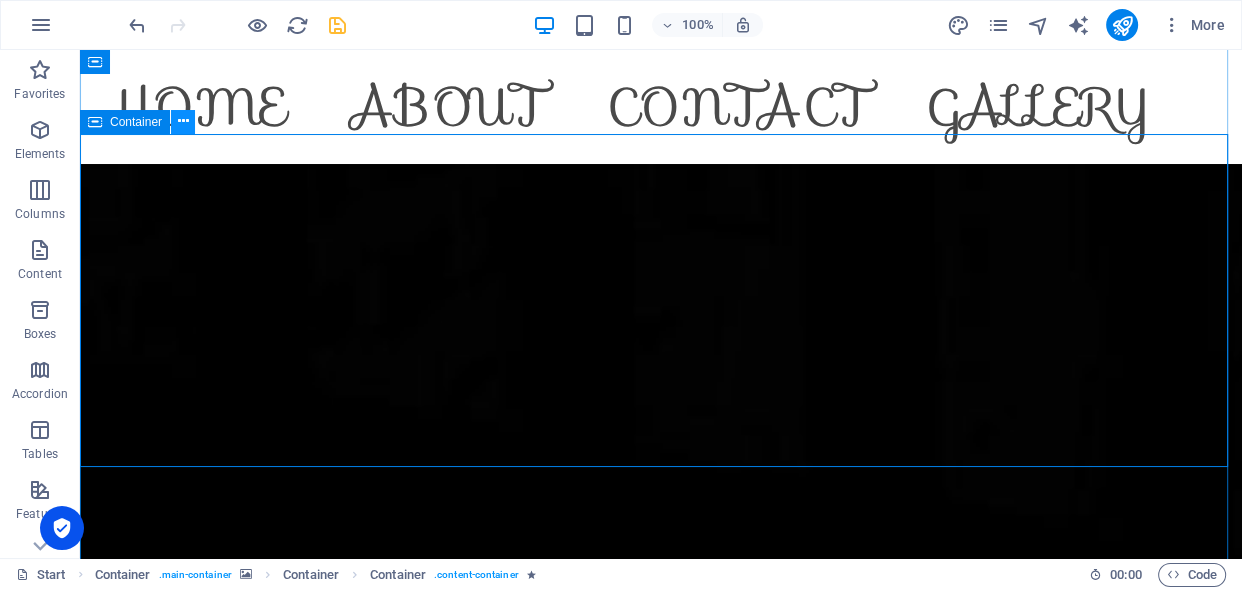 click at bounding box center (183, 121) 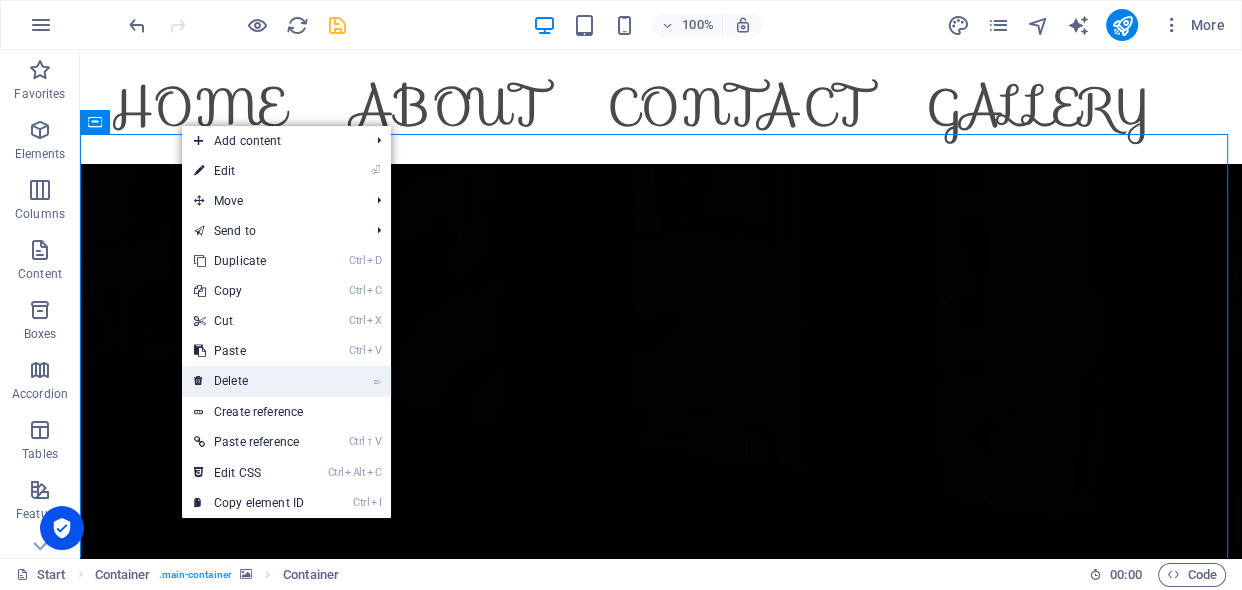 click on "⌦  Delete" at bounding box center (249, 381) 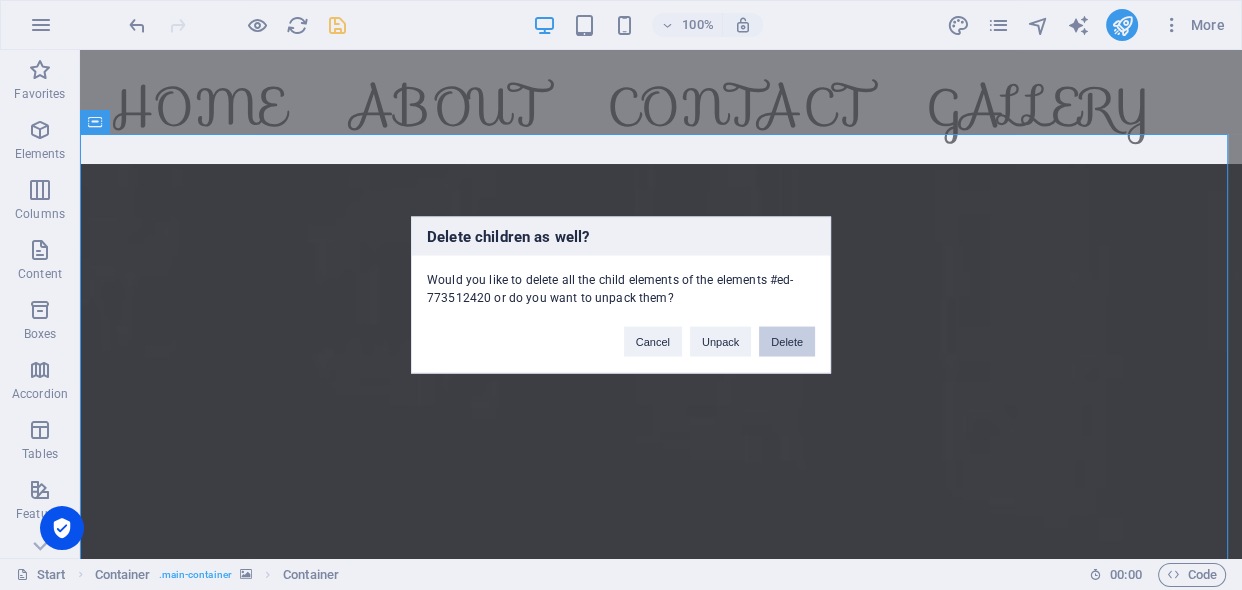 click on "Delete" at bounding box center [787, 342] 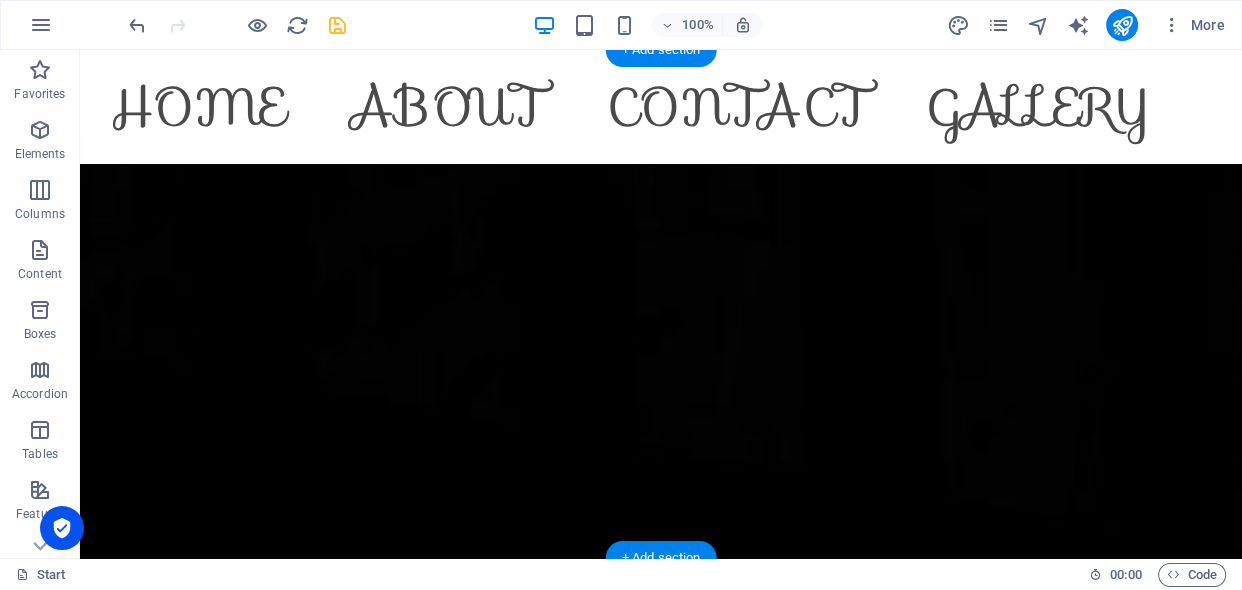 scroll, scrollTop: 0, scrollLeft: 0, axis: both 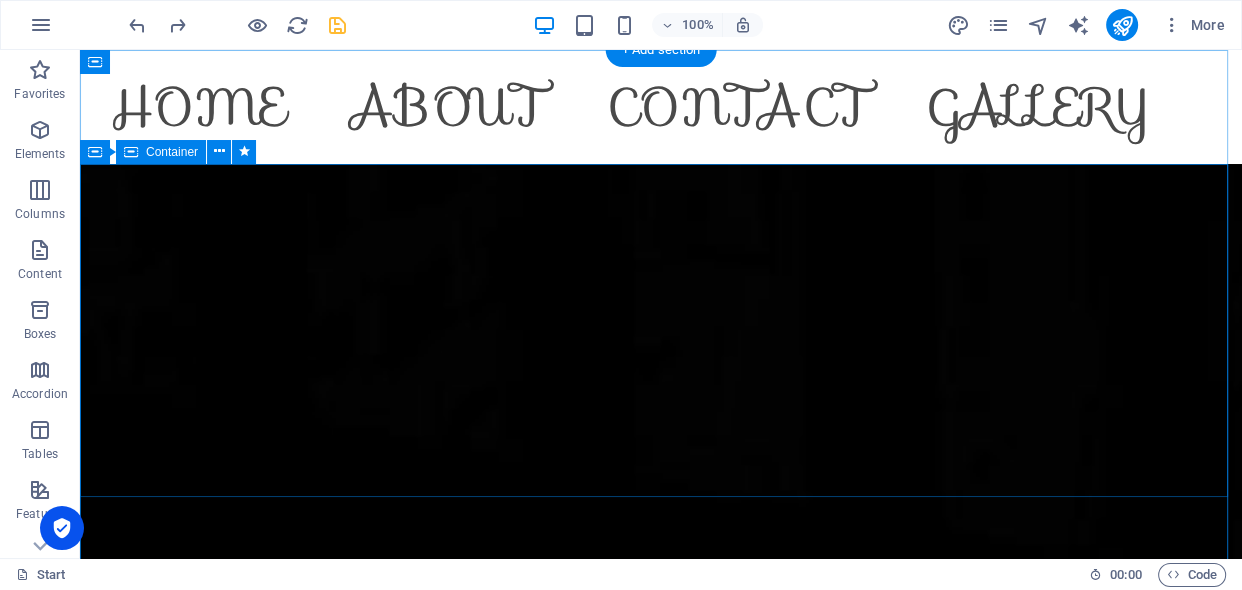 click on "Drop content here or  Add elements  Paste clipboard" at bounding box center [661, 4146] 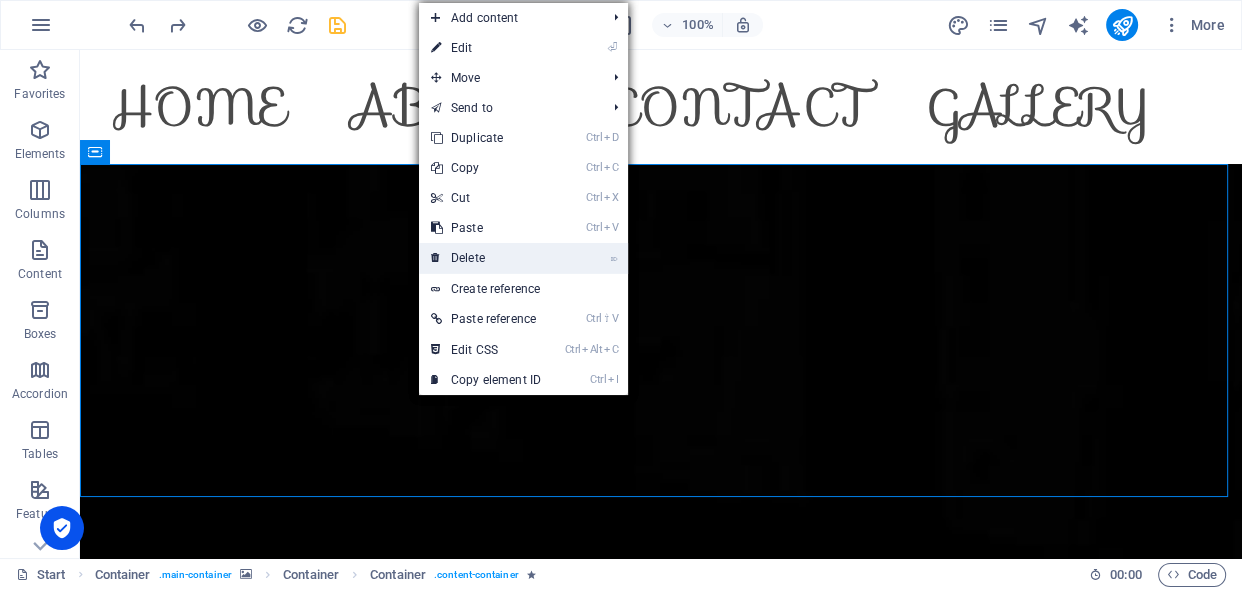 click on "⌦  Delete" at bounding box center [486, 258] 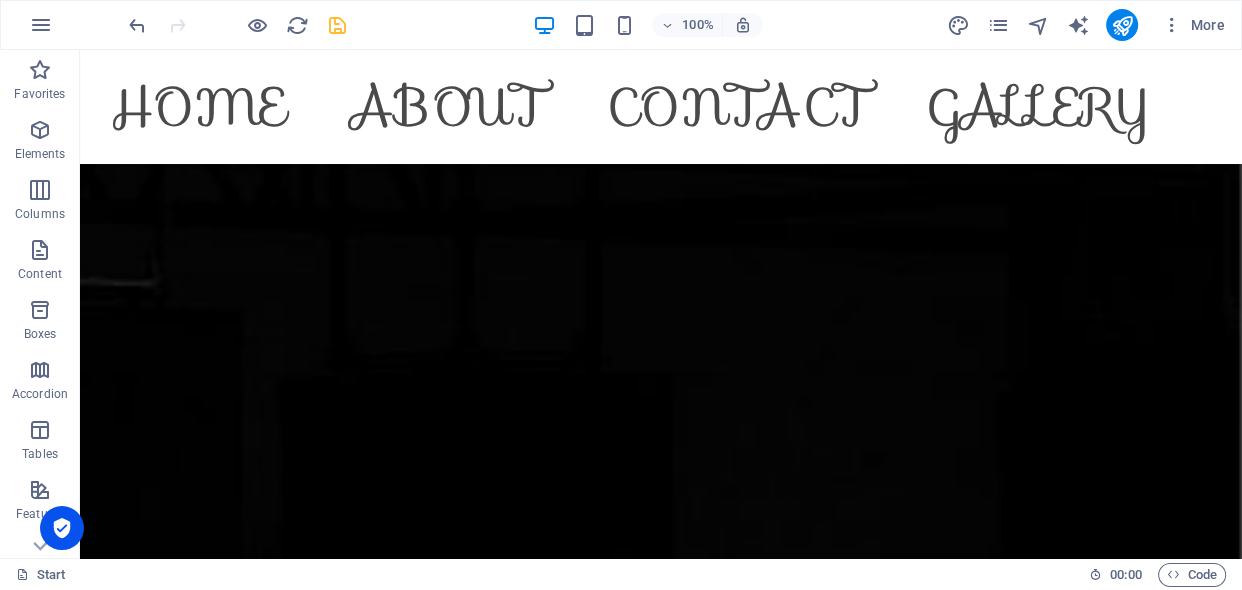 scroll, scrollTop: 1869, scrollLeft: 0, axis: vertical 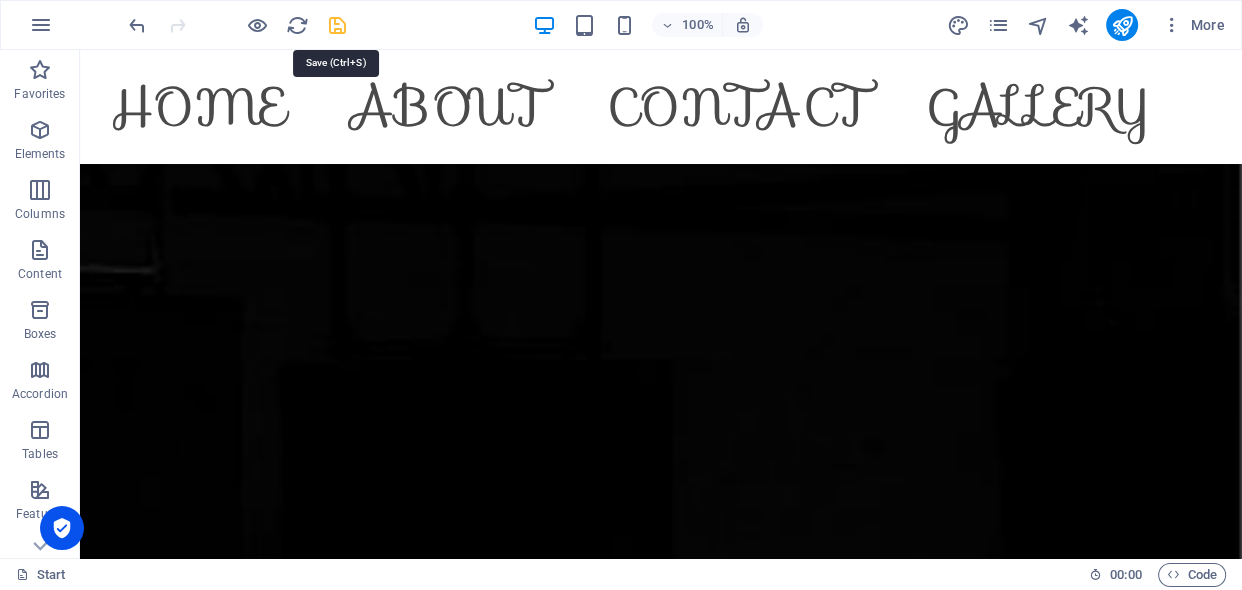click at bounding box center [337, 25] 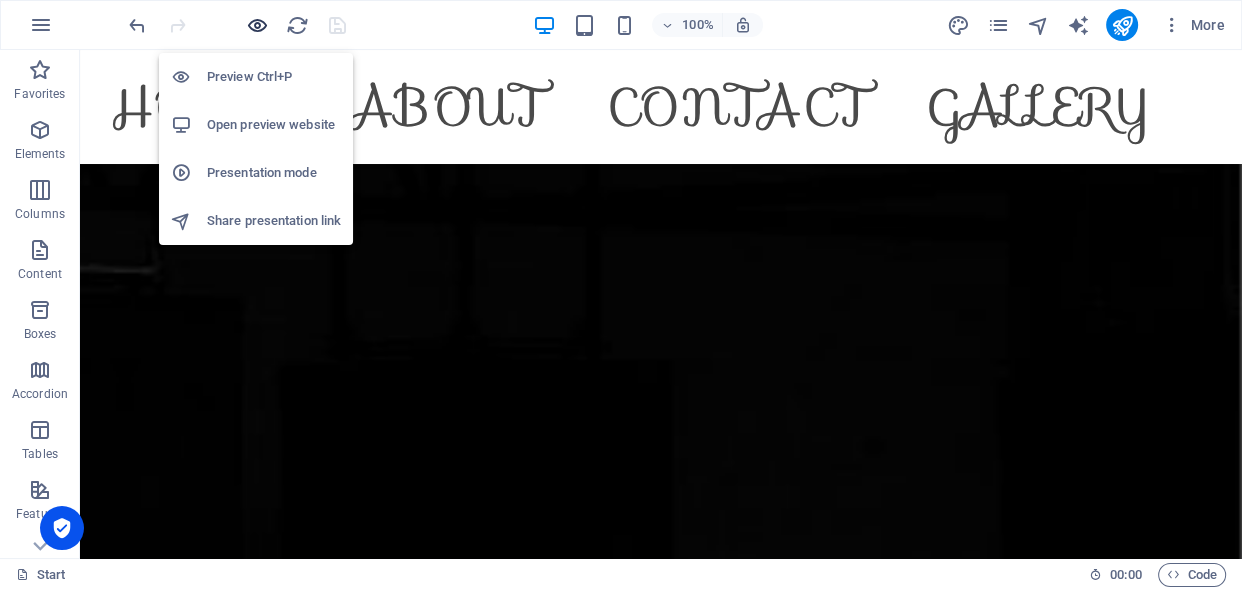 click at bounding box center [257, 25] 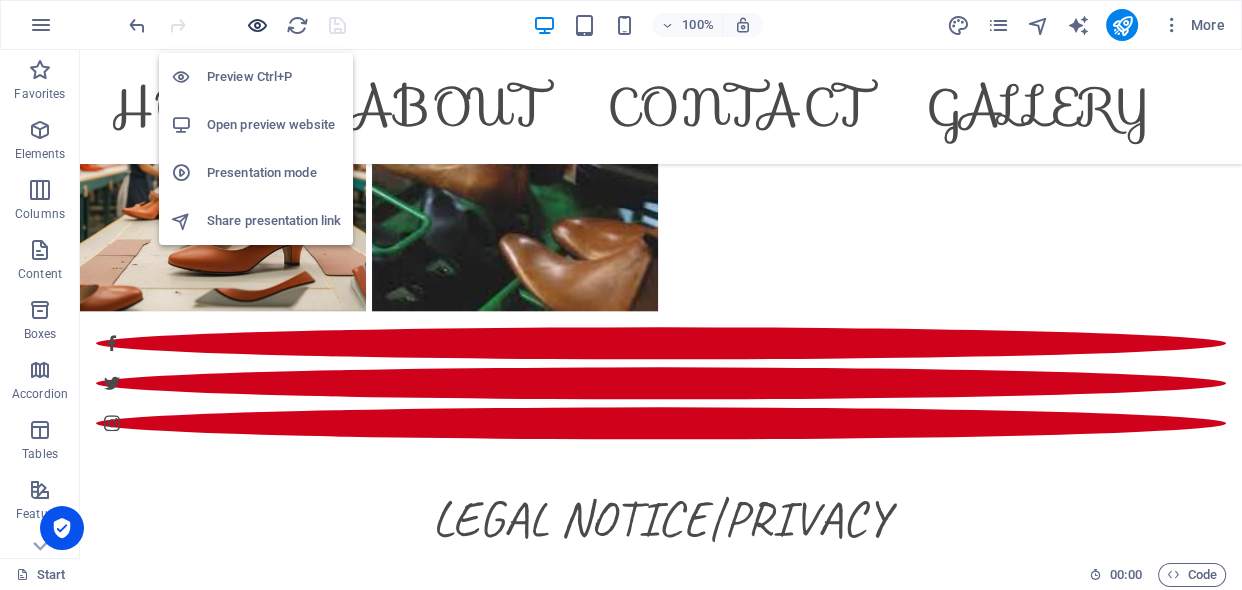 scroll, scrollTop: 637, scrollLeft: 0, axis: vertical 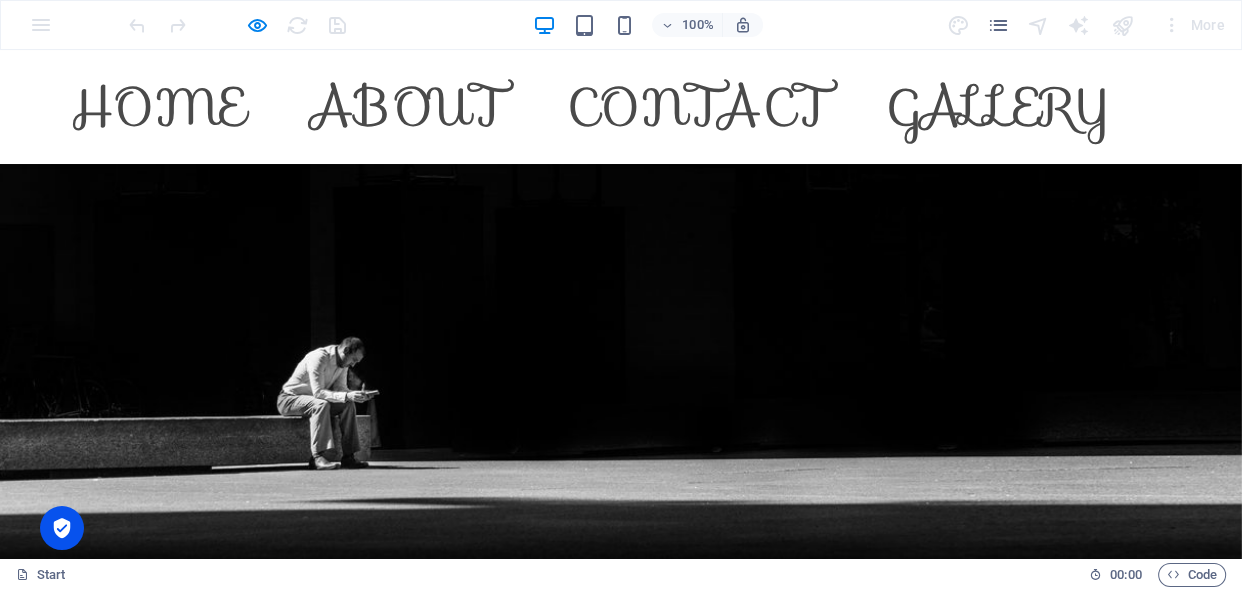 click on "Home" at bounding box center (158, 107) 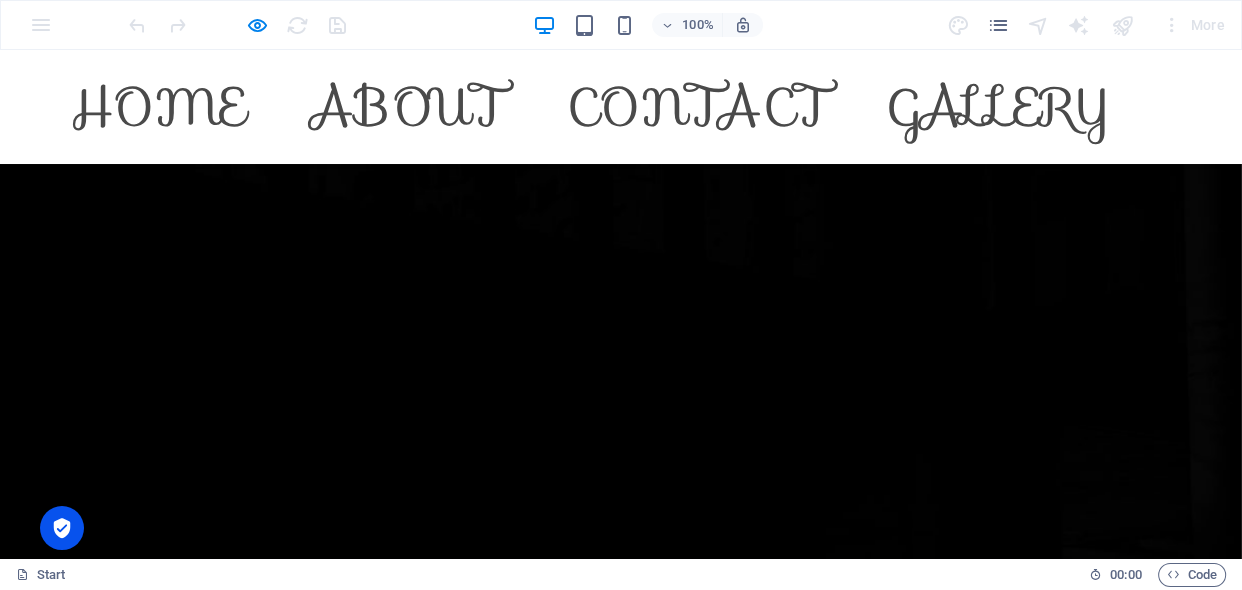 scroll, scrollTop: 0, scrollLeft: 0, axis: both 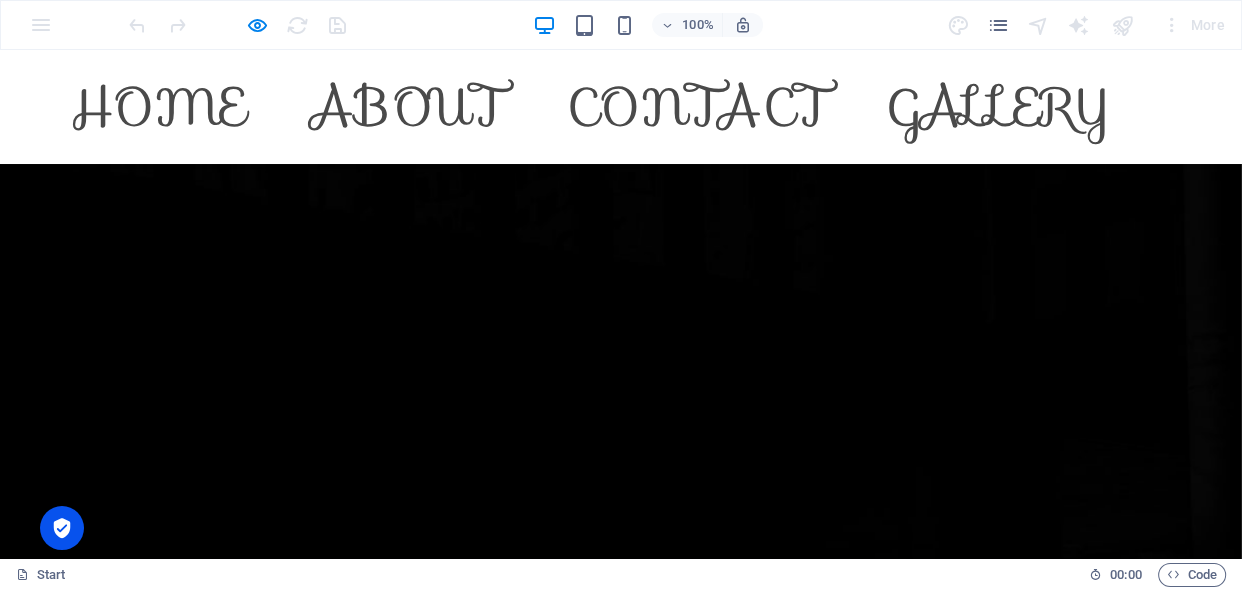 click on "About" at bounding box center [407, 107] 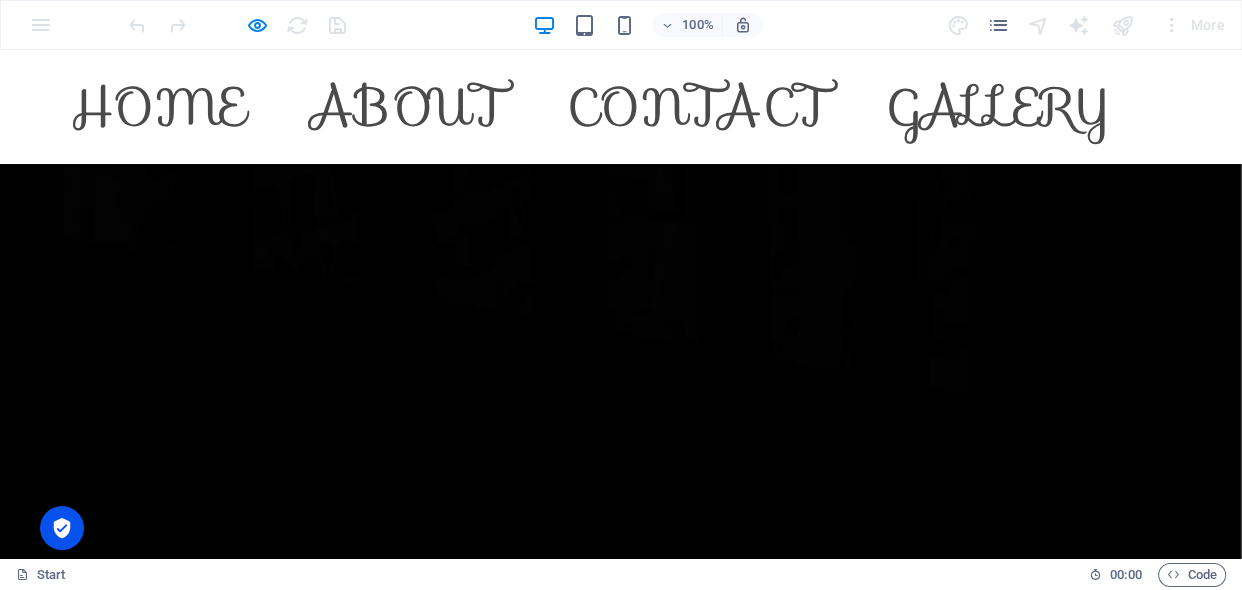 click on "Home" at bounding box center (158, 107) 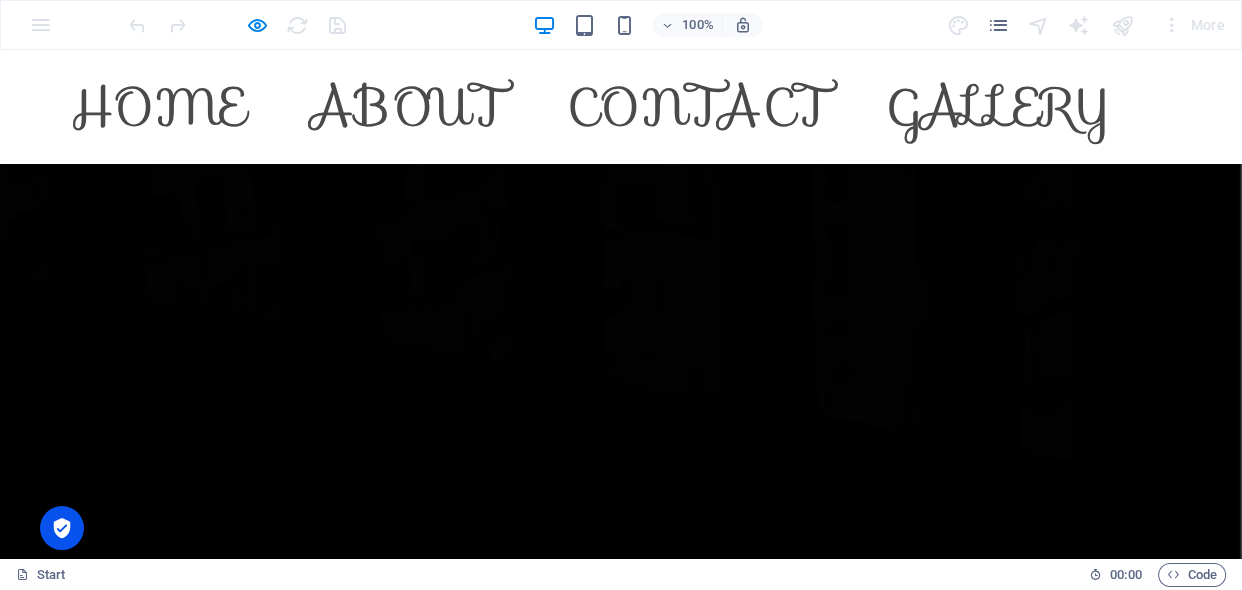 click on "Gallery" at bounding box center [1000, 107] 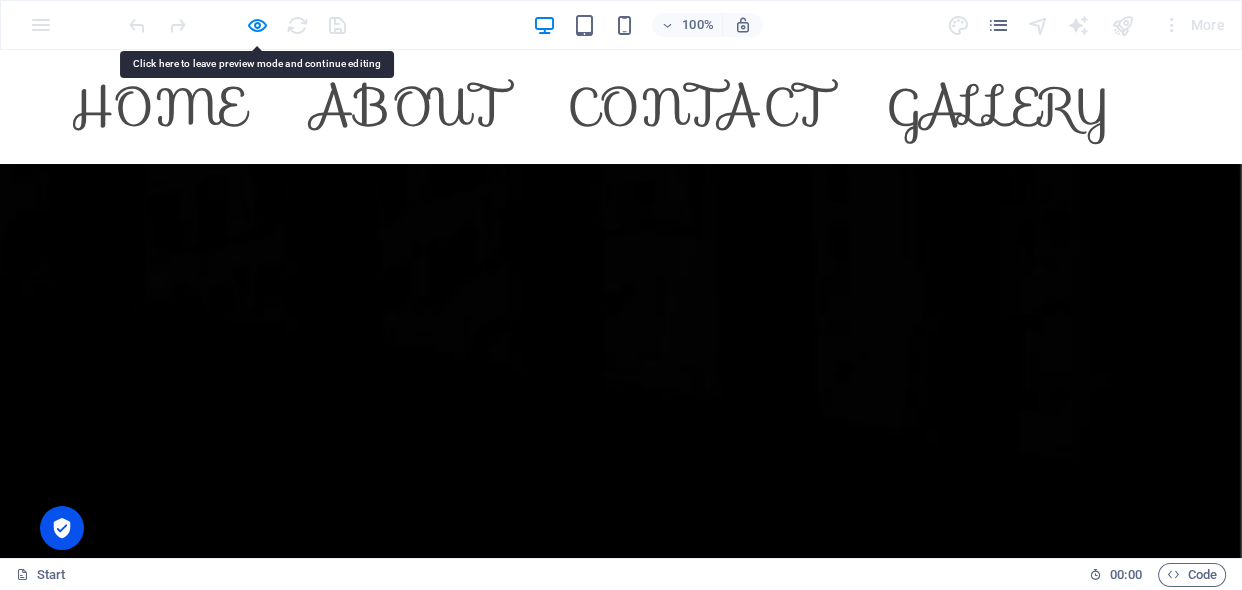 click on "Gallery" at bounding box center [1000, 107] 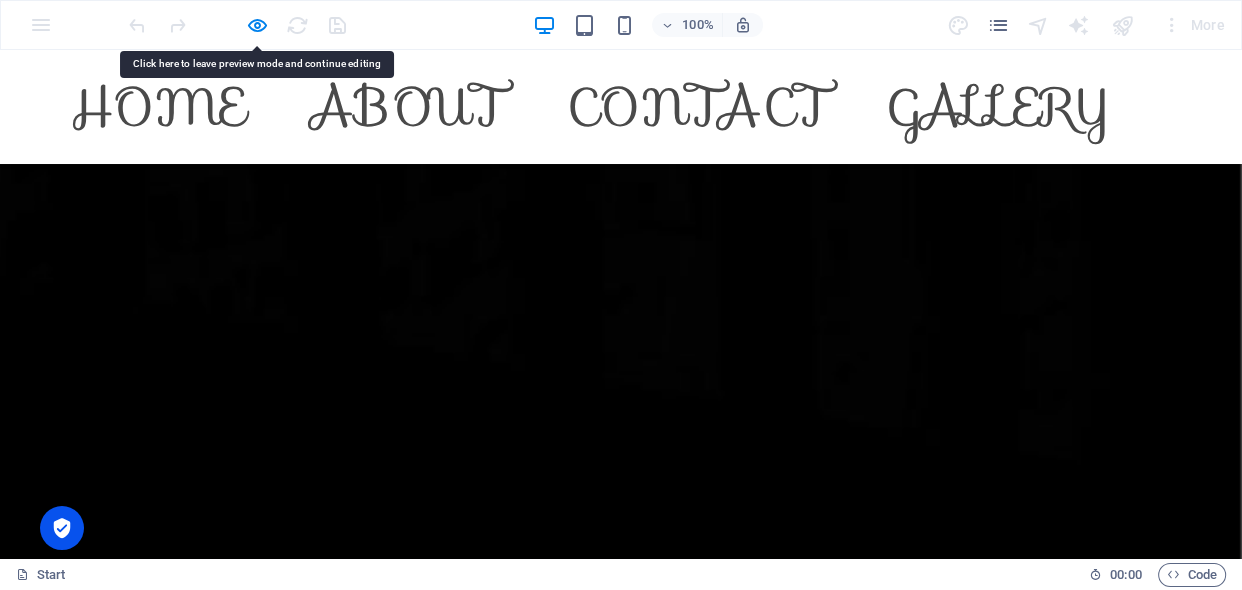 click on "Home" at bounding box center [158, 107] 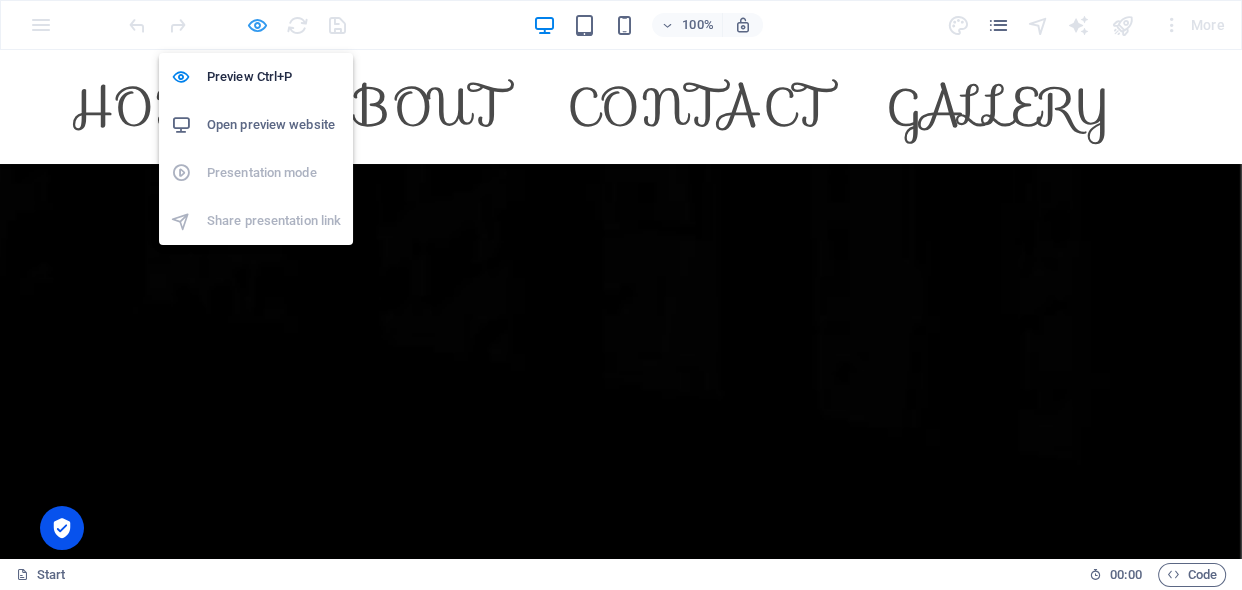 click at bounding box center (257, 25) 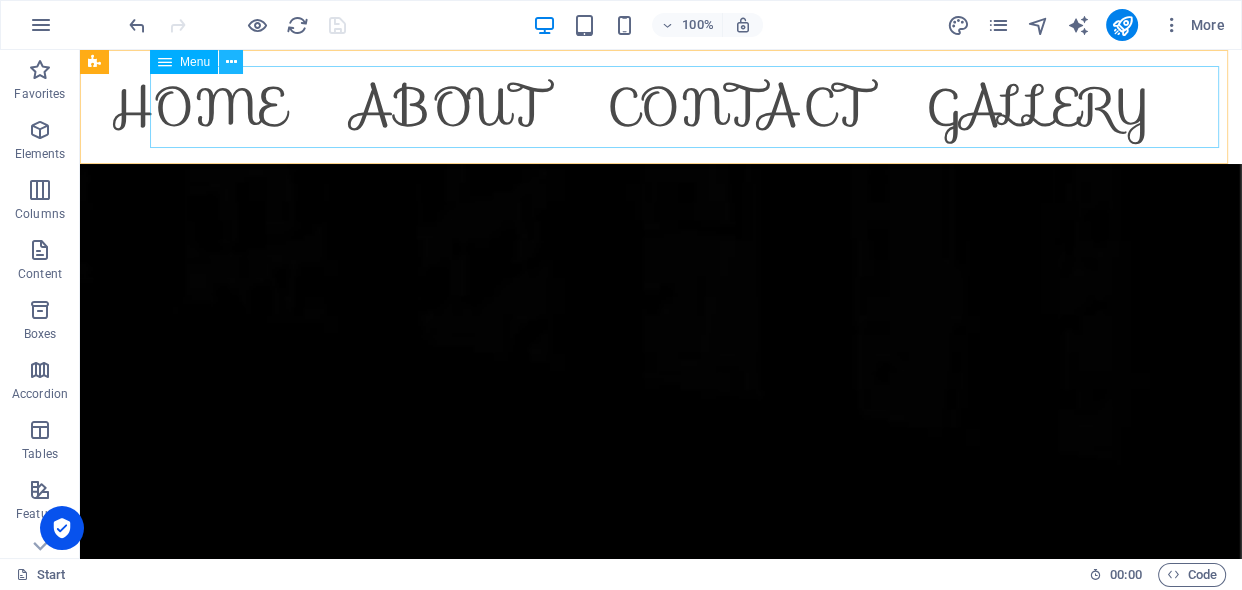 click at bounding box center [231, 62] 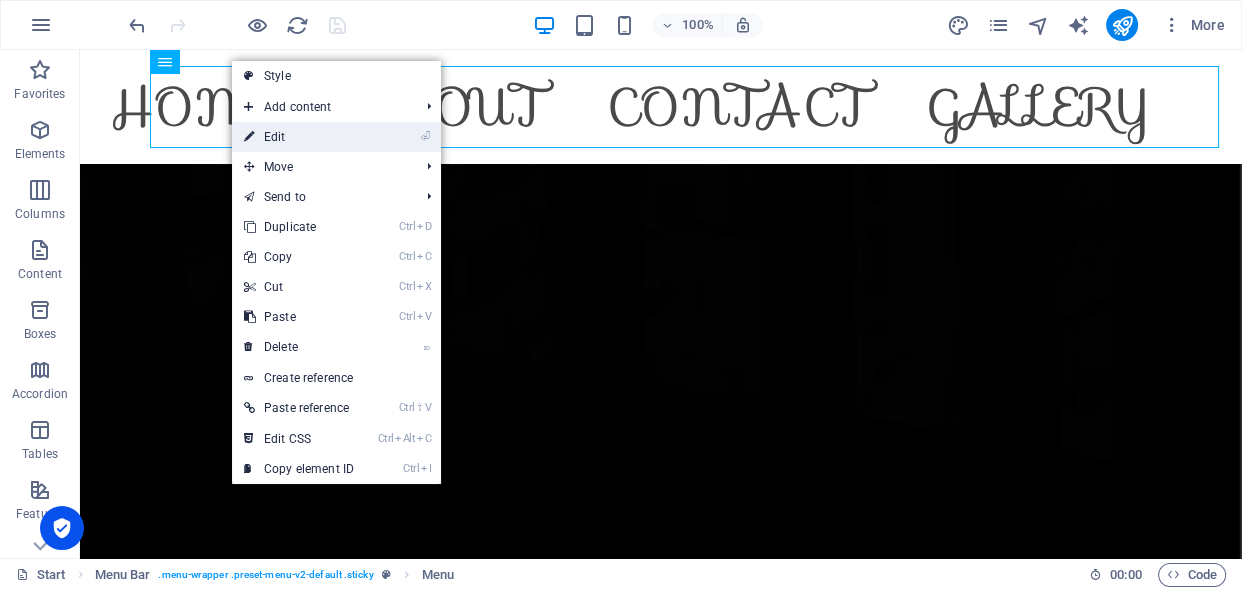 click on "⏎  Edit" at bounding box center (299, 137) 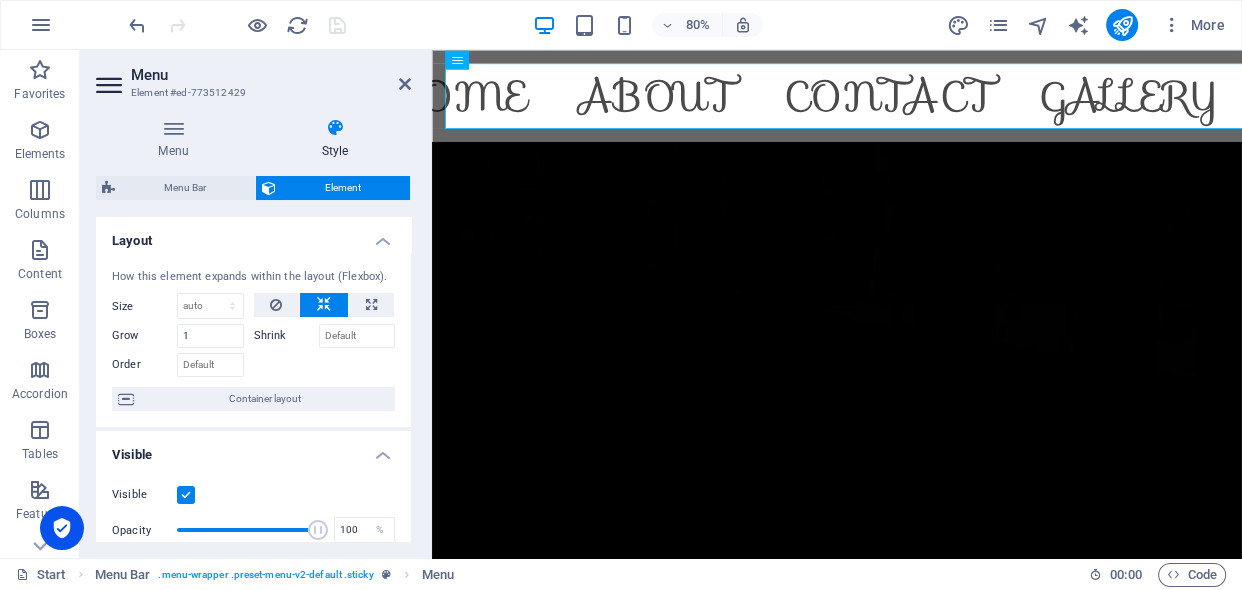 drag, startPoint x: 406, startPoint y: 267, endPoint x: 406, endPoint y: 335, distance: 68 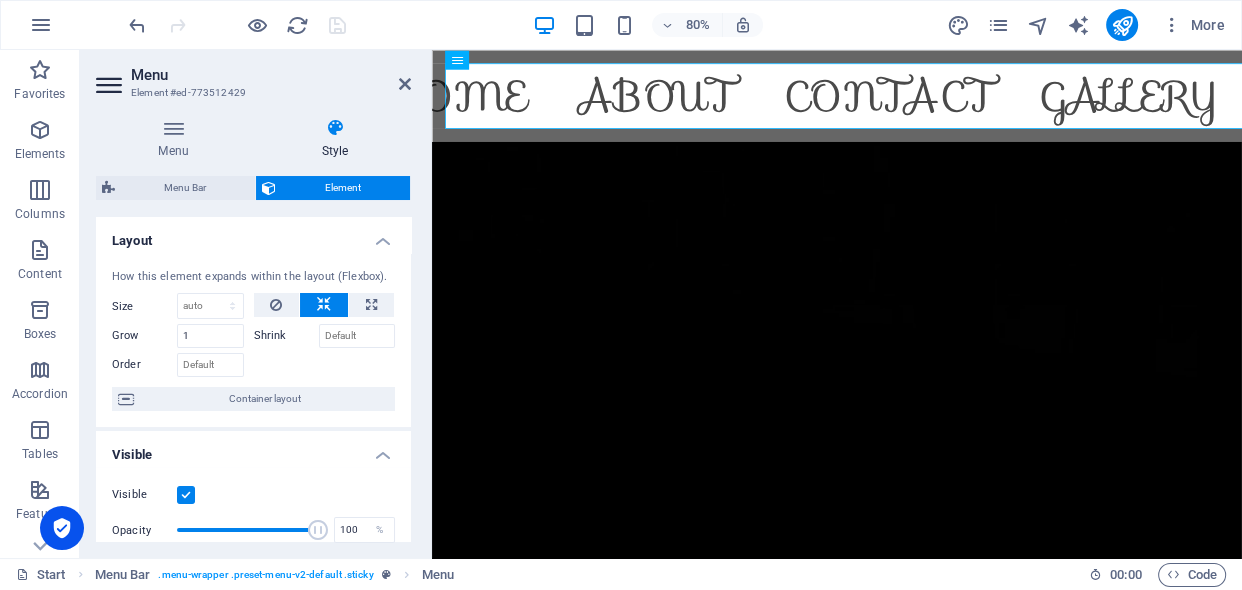 click on "How this element expands within the layout (Flexbox). Size Default auto px % 1/1 1/2 1/3 1/4 1/5 1/6 1/7 1/8 1/9 1/10 Grow 1 Shrink Order Container layout" at bounding box center [253, 340] 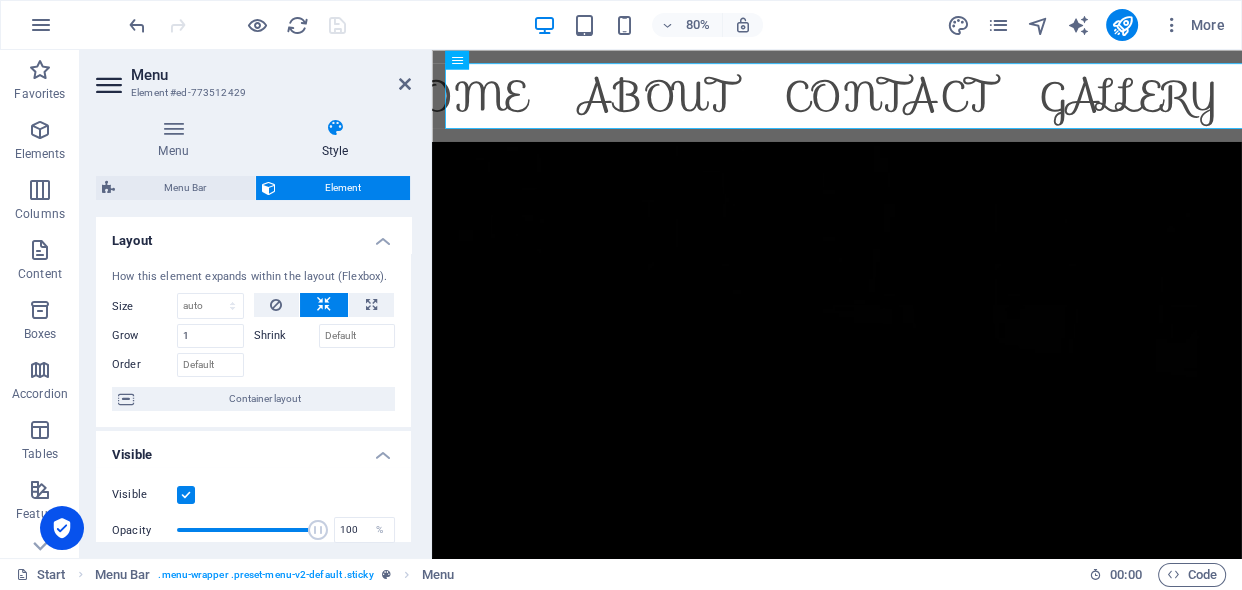 drag, startPoint x: 406, startPoint y: 281, endPoint x: 407, endPoint y: 364, distance: 83.00603 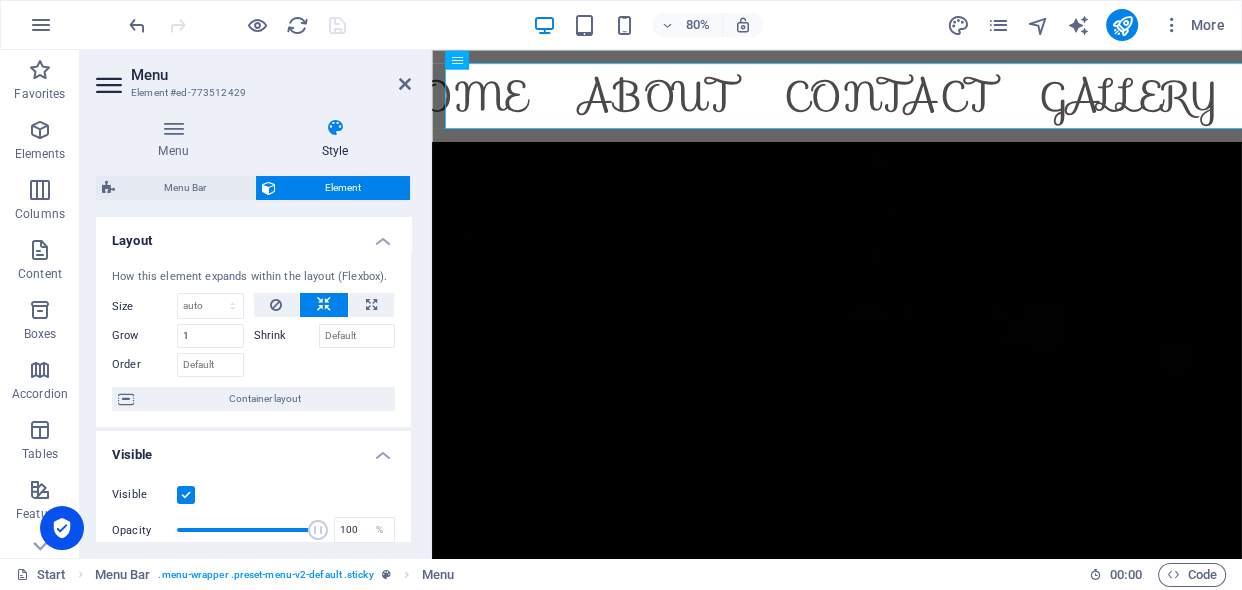 click on "How this element expands within the layout (Flexbox). Size Default auto px % 1/1 1/2 1/3 1/4 1/5 1/6 1/7 1/8 1/9 1/10 Grow 1 Shrink Order Container layout" at bounding box center (253, 340) 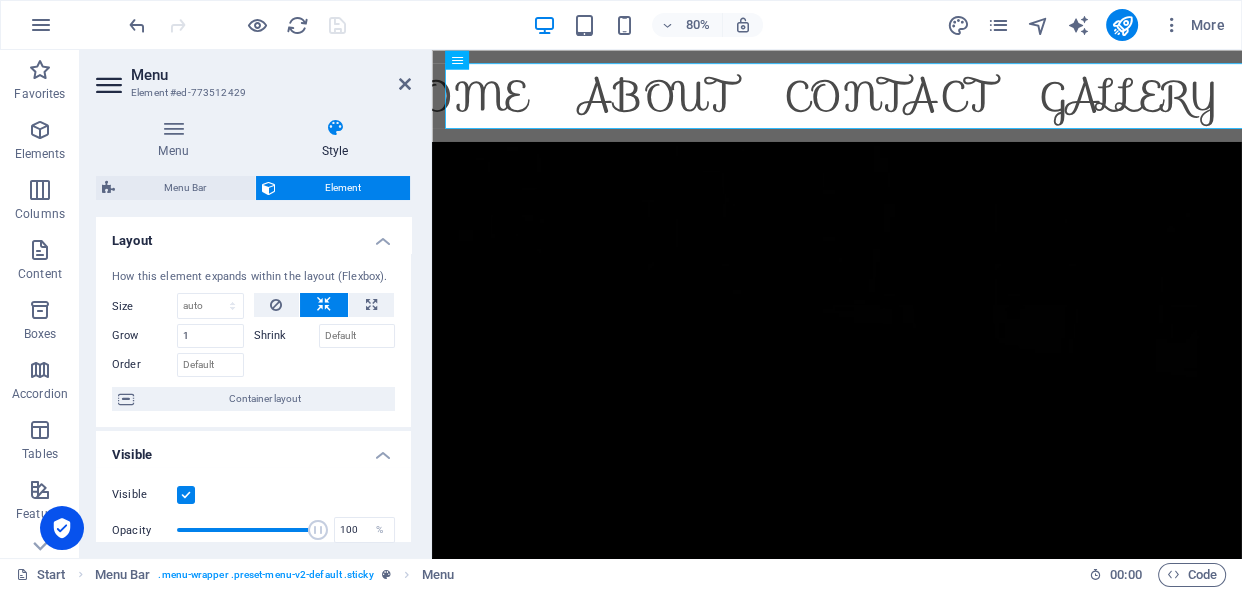 click on "Visible" at bounding box center (253, 449) 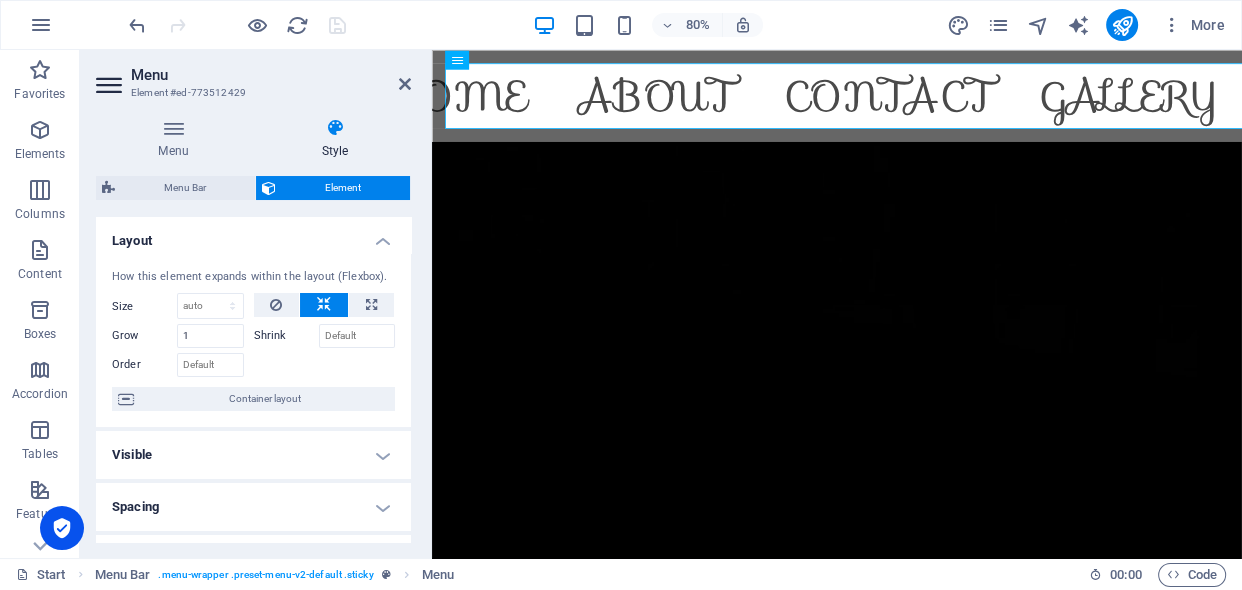 click on "Visible" at bounding box center (253, 455) 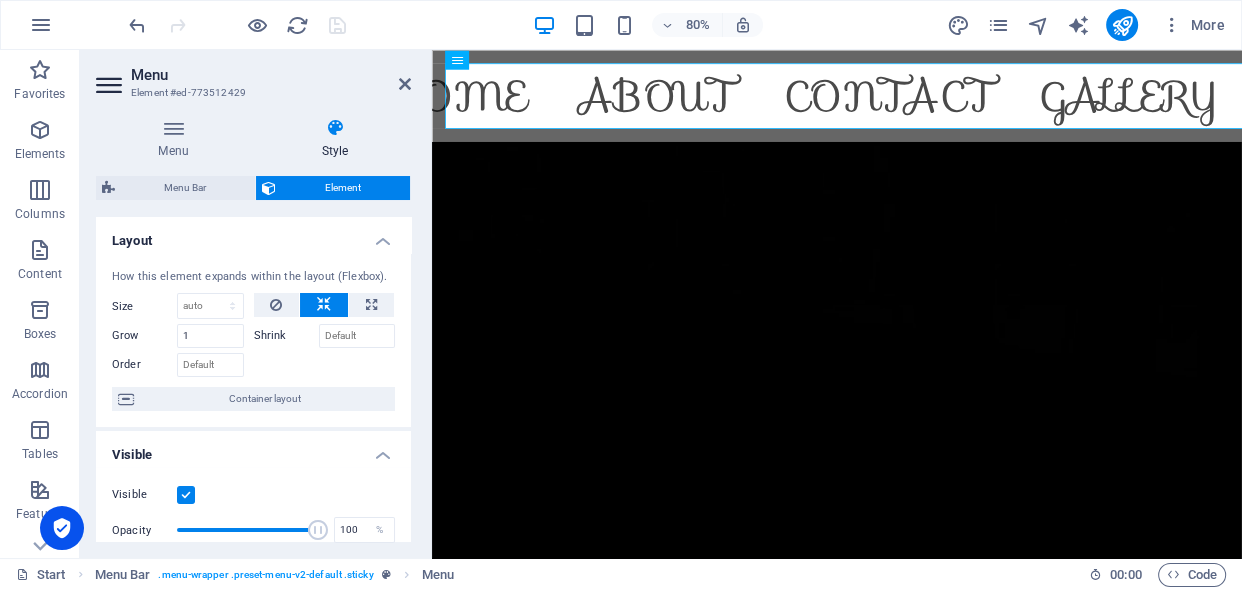 click on "Visible" at bounding box center (253, 449) 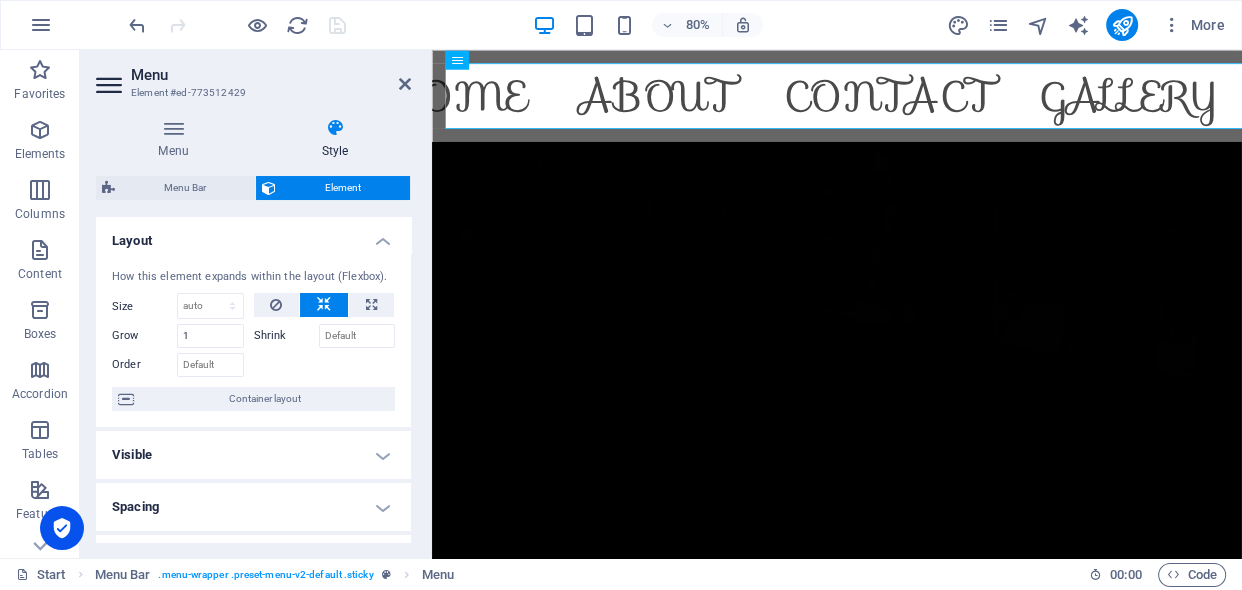 click on "Layout How this element expands within the layout (Flexbox). Size Default auto px % 1/1 1/2 1/3 1/4 1/5 1/6 1/7 1/8 1/9 1/10 Grow 1 Shrink Order Container layout Visible Visible Opacity 100 % Overflow Spacing Margin Default auto px % rem vw vh Custom Custom auto px % rem vw vh auto px % rem vw vh auto px % rem vw vh auto px % rem vw vh Padding Default px rem % vh vw Custom Custom px rem % vh vw px rem % vh vw px rem % vh vw px rem % vh vw Border Style              - Width 1 auto px rem % vh vw Custom Custom 1 auto px rem % vh vw 1 auto px rem % vh vw 1 auto px rem % vh vw 1 auto px rem % vh vw  - Color Round corners Default px rem % vh vw Custom Custom px rem % vh vw px rem % vh vw px rem % vh vw px rem % vh vw Shadow Default None Outside Inside Color X offset 0 px rem vh vw Y offset 0 px rem vh vw Blur 0 px rem % vh vw Spread 0 px rem vh vw Text Shadow Default None Outside Color X offset 0 px rem vh vw Y offset 0 px rem vh vw Blur 0 px rem % vh vw Positioning Default Static Relative Absolute Fixed" at bounding box center (253, 379) 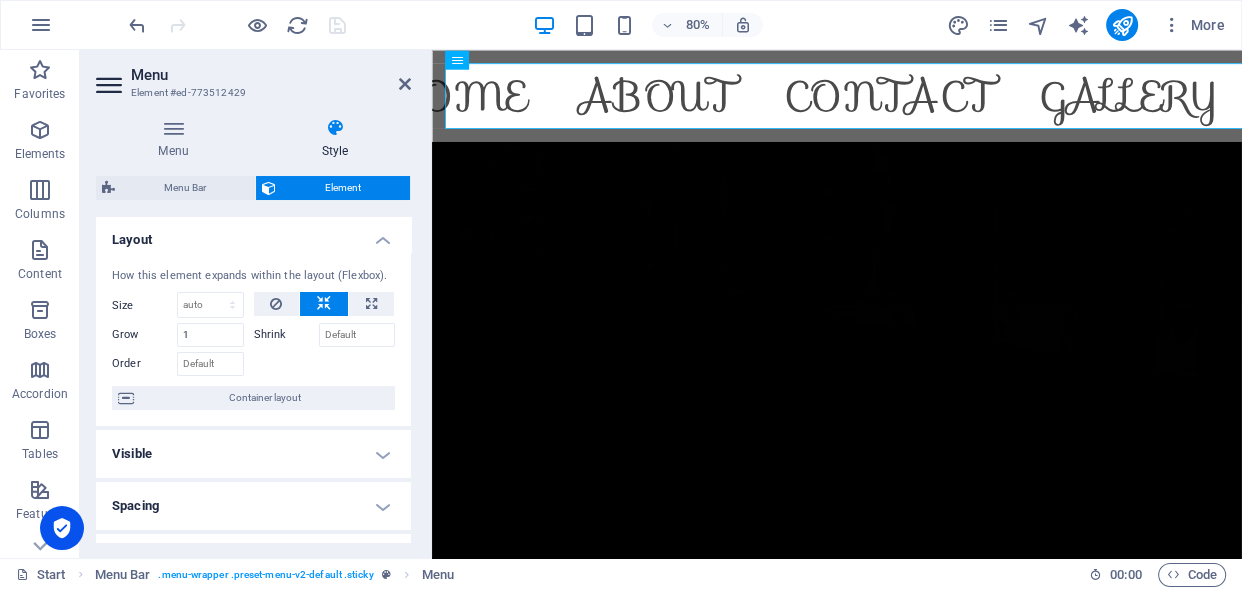 scroll, scrollTop: 0, scrollLeft: 0, axis: both 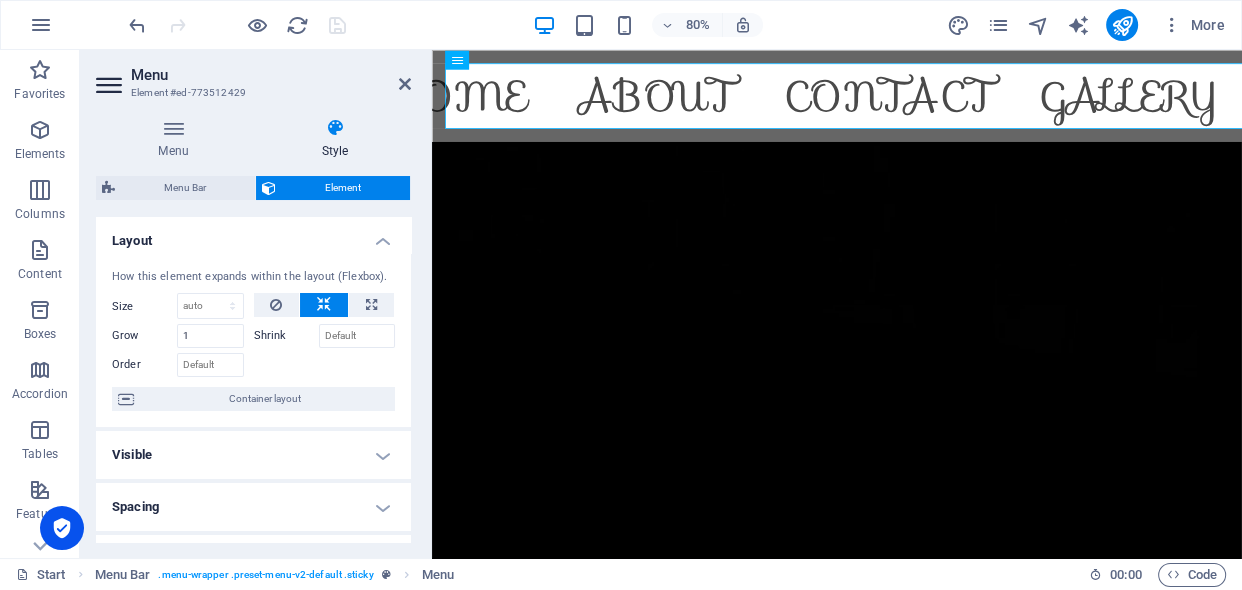drag, startPoint x: 410, startPoint y: 374, endPoint x: 410, endPoint y: 395, distance: 21 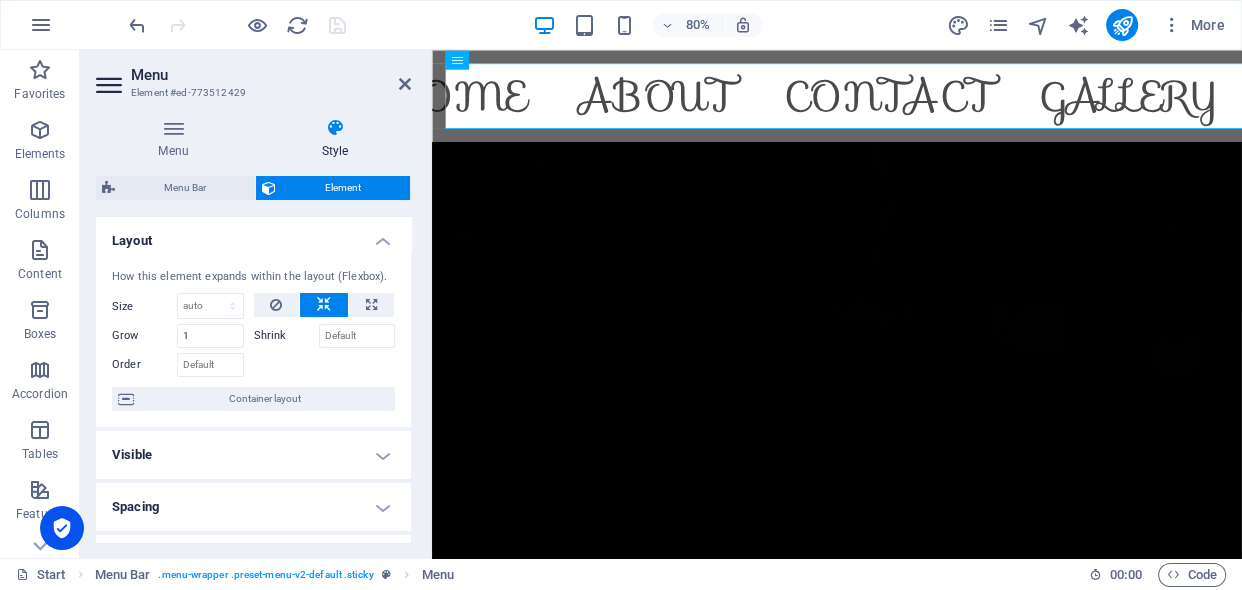 click on "Layout How this element expands within the layout (Flexbox). Size Default auto px % 1/1 1/2 1/3 1/4 1/5 1/6 1/7 1/8 1/9 1/10 Grow 1 Shrink Order Container layout Visible Visible Opacity 100 % Overflow Spacing Margin Default auto px % rem vw vh Custom Custom auto px % rem vw vh auto px % rem vw vh auto px % rem vw vh auto px % rem vw vh Padding Default px rem % vh vw Custom Custom px rem % vh vw px rem % vh vw px rem % vh vw px rem % vh vw Border Style              - Width 1 auto px rem % vh vw Custom Custom 1 auto px rem % vh vw 1 auto px rem % vh vw 1 auto px rem % vh vw 1 auto px rem % vh vw  - Color Round corners Default px rem % vh vw Custom Custom px rem % vh vw px rem % vh vw px rem % vh vw px rem % vh vw Shadow Default None Outside Inside Color X offset 0 px rem vh vw Y offset 0 px rem vh vw Blur 0 px rem % vh vw Spread 0 px rem vh vw Text Shadow Default None Outside Color X offset 0 px rem vh vw Y offset 0 px rem vh vw Blur 0 px rem % vh vw Positioning Default Static Relative Absolute Fixed" at bounding box center [253, 379] 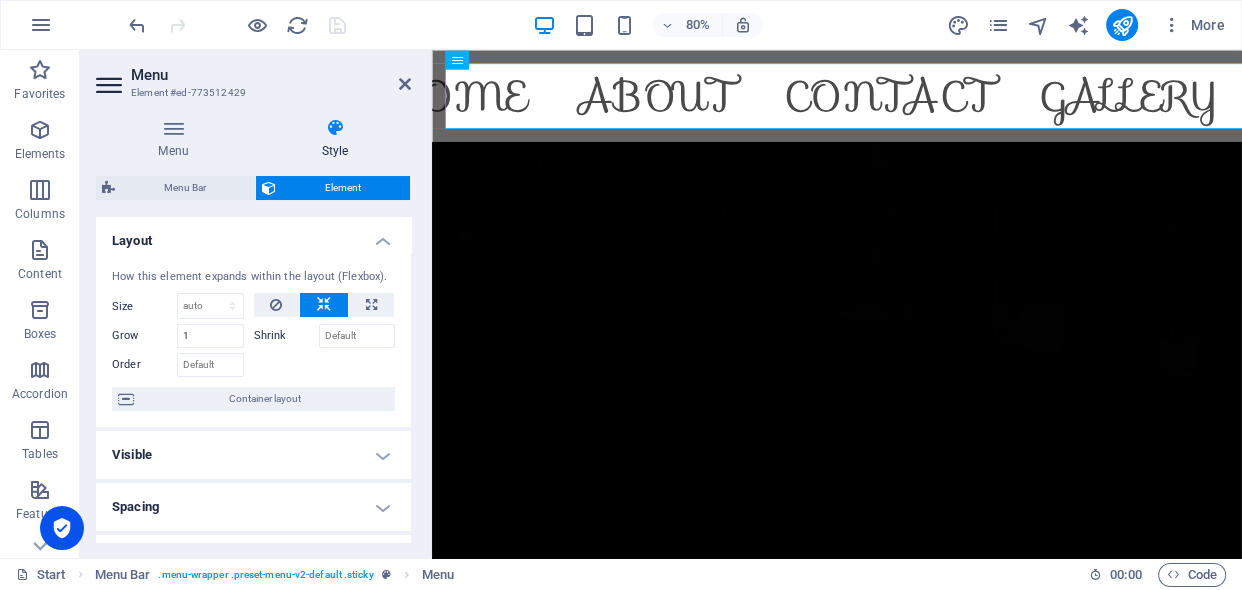 click on "Layout How this element expands within the layout (Flexbox). Size Default auto px % 1/1 1/2 1/3 1/4 1/5 1/6 1/7 1/8 1/9 1/10 Grow 1 Shrink Order Container layout Visible Visible Opacity 100 % Overflow Spacing Margin Default auto px % rem vw vh Custom Custom auto px % rem vw vh auto px % rem vw vh auto px % rem vw vh auto px % rem vw vh Padding Default px rem % vh vw Custom Custom px rem % vh vw px rem % vh vw px rem % vh vw px rem % vh vw Border Style              - Width 1 auto px rem % vh vw Custom Custom 1 auto px rem % vh vw 1 auto px rem % vh vw 1 auto px rem % vh vw 1 auto px rem % vh vw  - Color Round corners Default px rem % vh vw Custom Custom px rem % vh vw px rem % vh vw px rem % vh vw px rem % vh vw Shadow Default None Outside Inside Color X offset 0 px rem vh vw Y offset 0 px rem vh vw Blur 0 px rem % vh vw Spread 0 px rem vh vw Text Shadow Default None Outside Color X offset 0 px rem vh vw Y offset 0 px rem vh vw Blur 0 px rem % vh vw Positioning Default Static Relative Absolute Fixed" at bounding box center [253, 379] 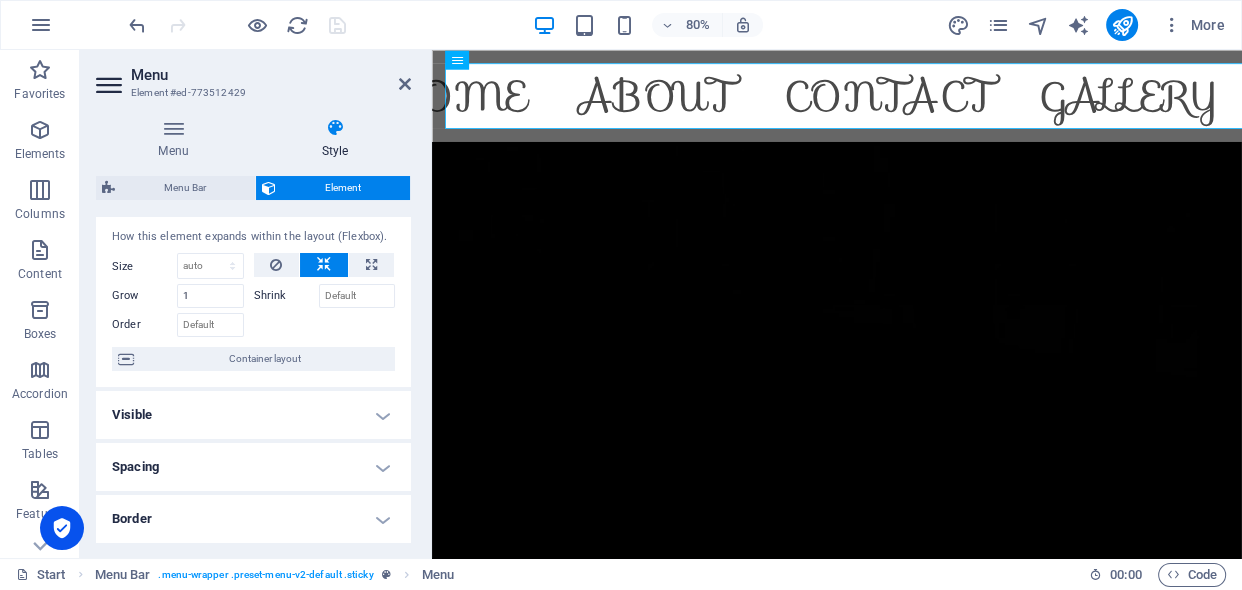 scroll, scrollTop: 39, scrollLeft: 0, axis: vertical 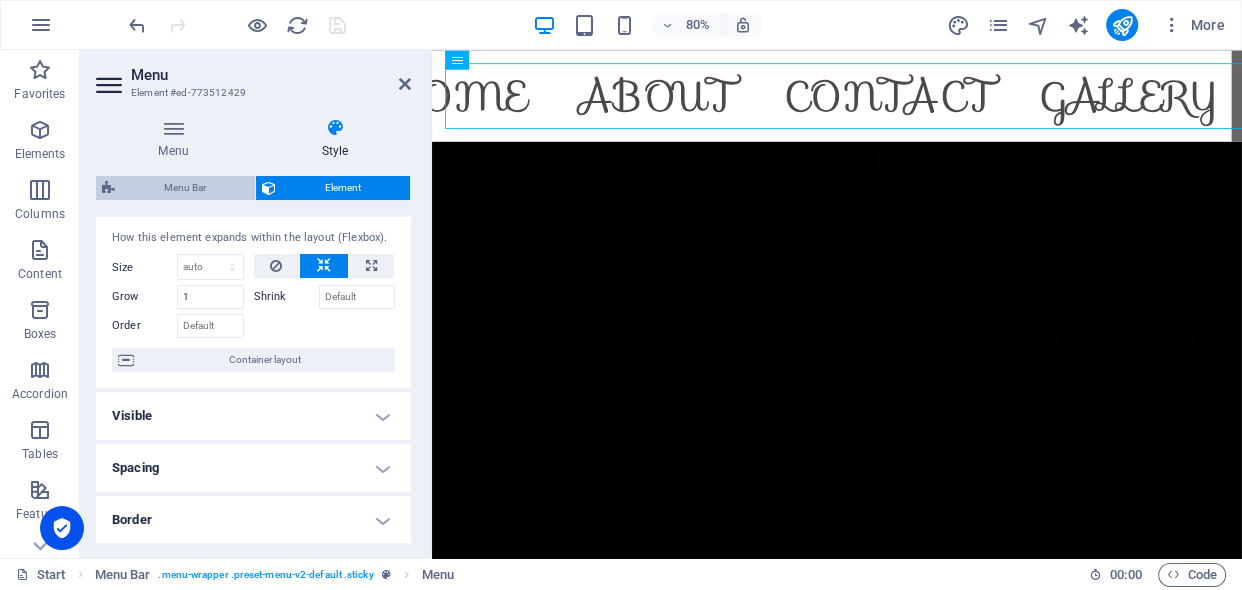 click on "Menu Bar" at bounding box center (185, 188) 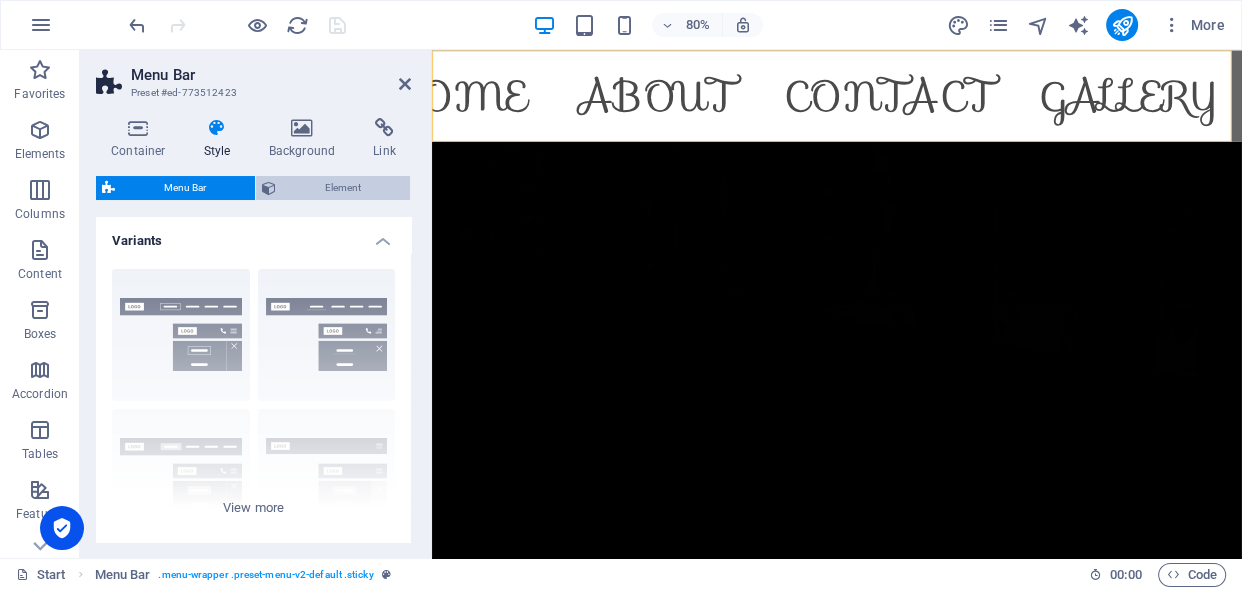 click on "Element" at bounding box center [343, 188] 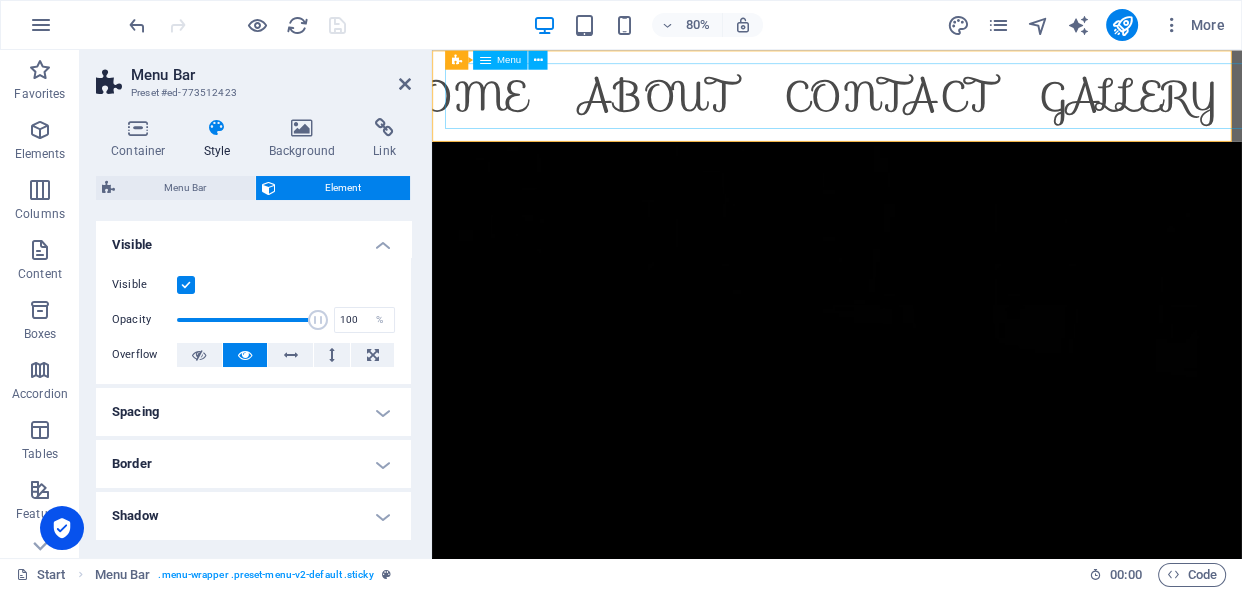click on "Home About Contact Gallery" at bounding box center [938, 107] 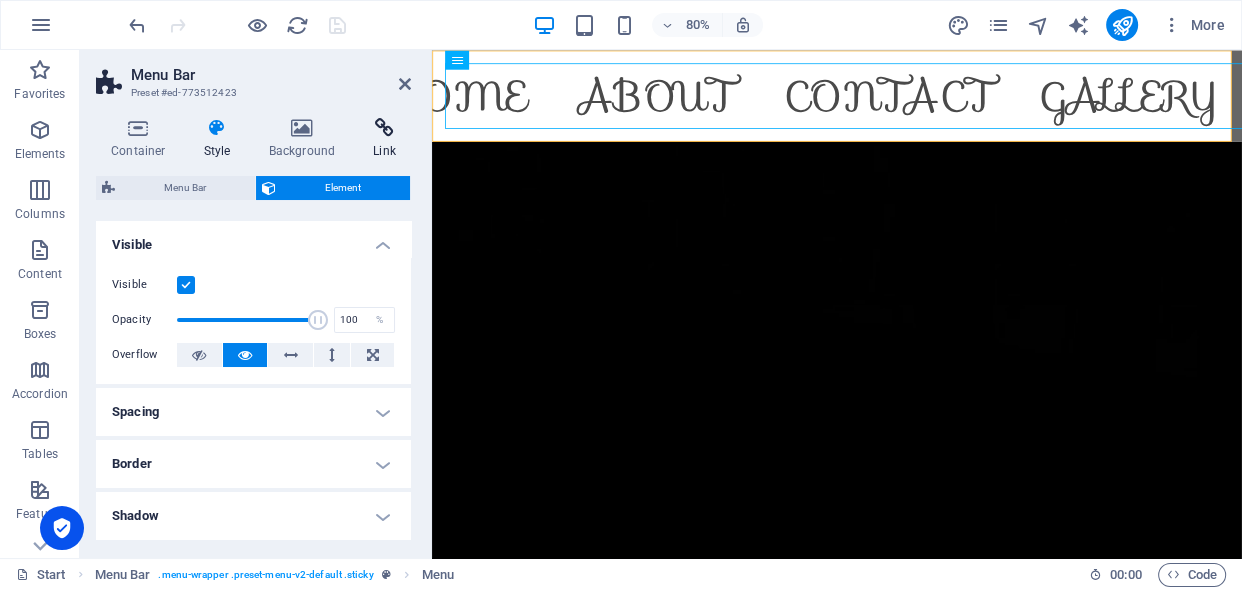 click at bounding box center [384, 128] 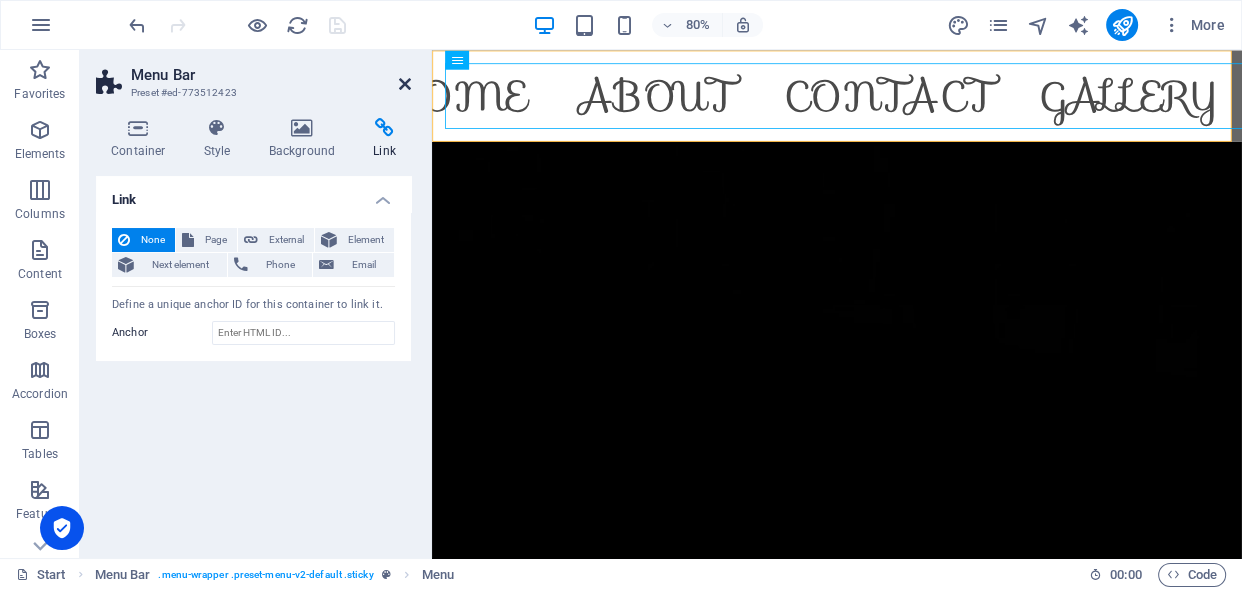 click at bounding box center (405, 84) 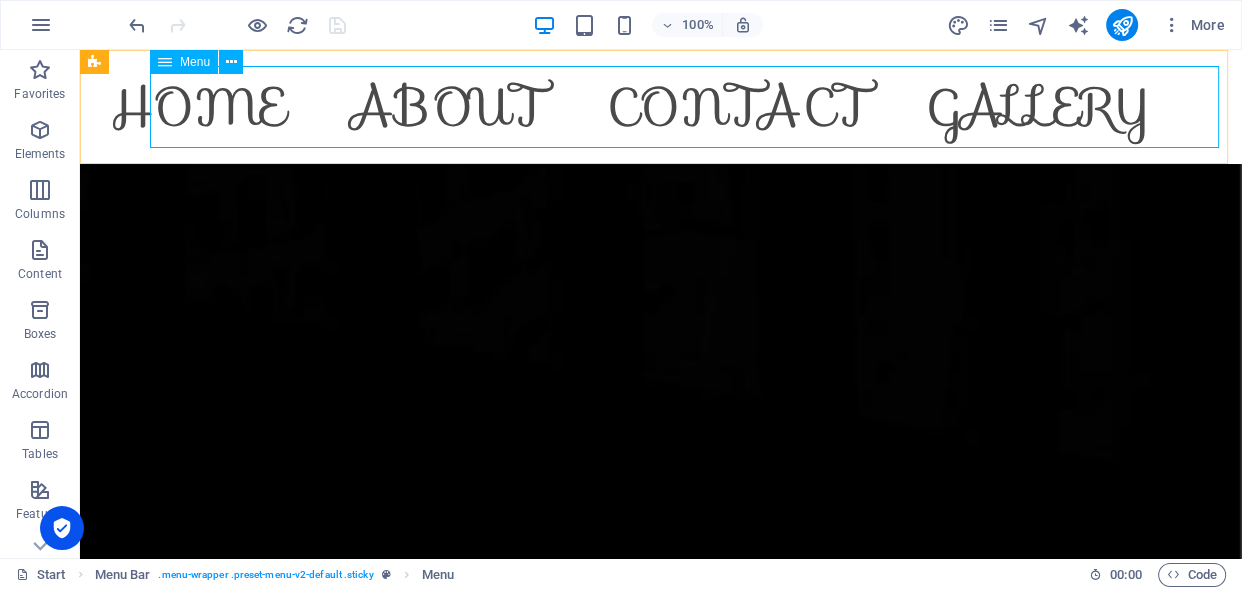 click on "Home About Contact Gallery" at bounding box center [661, 107] 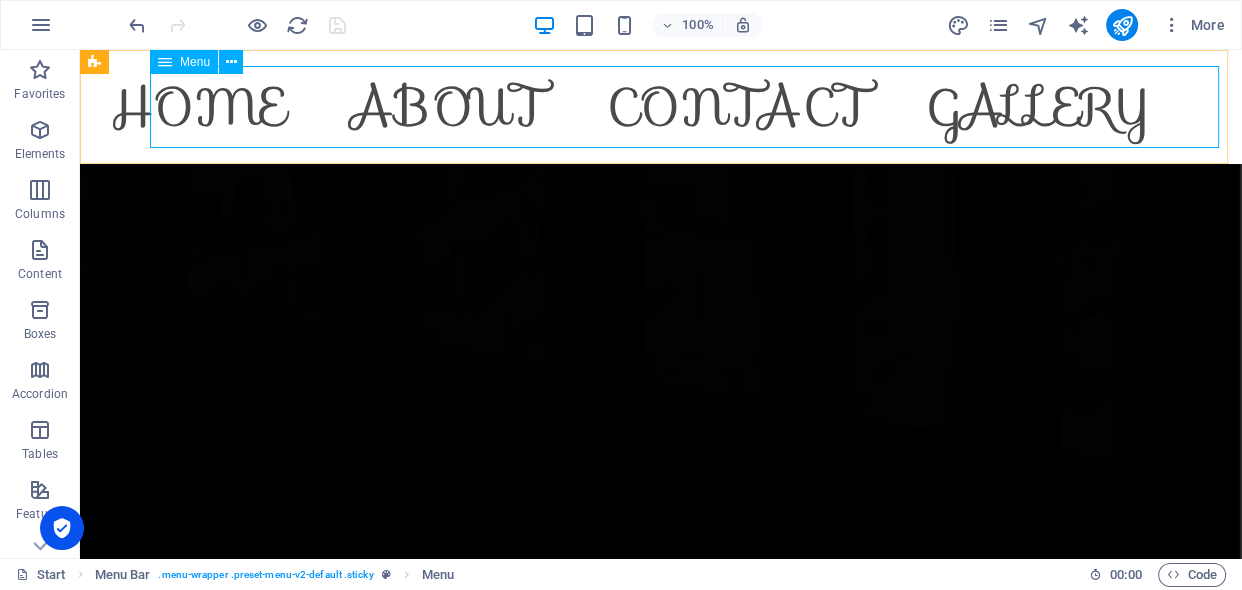 click on "Menu" at bounding box center (195, 62) 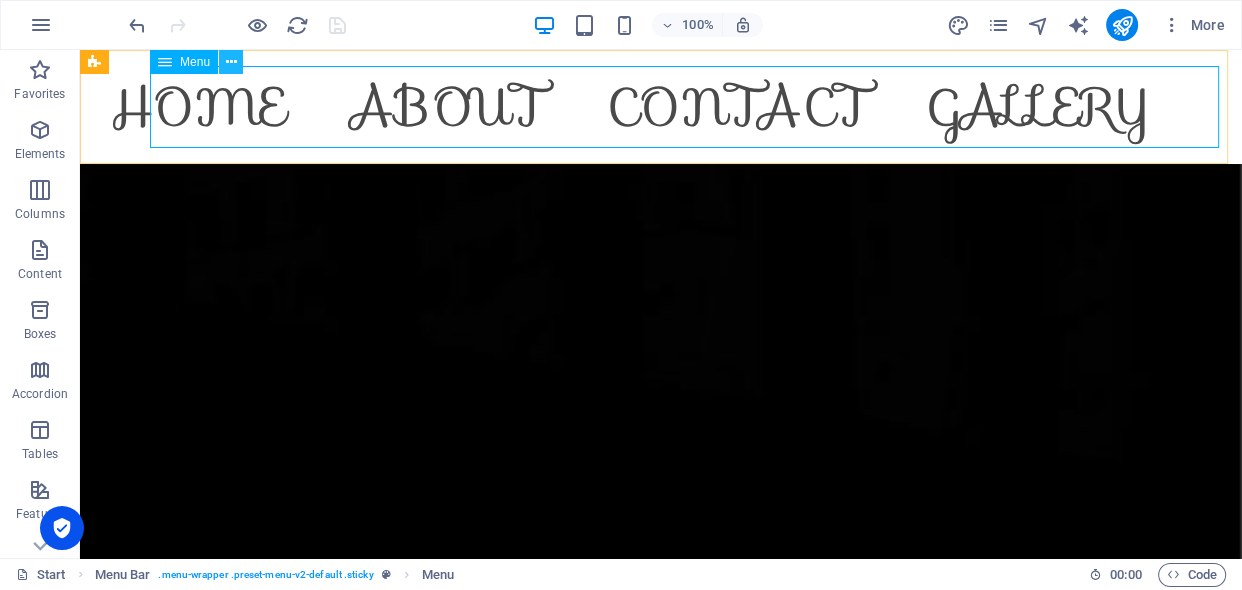 click at bounding box center (231, 62) 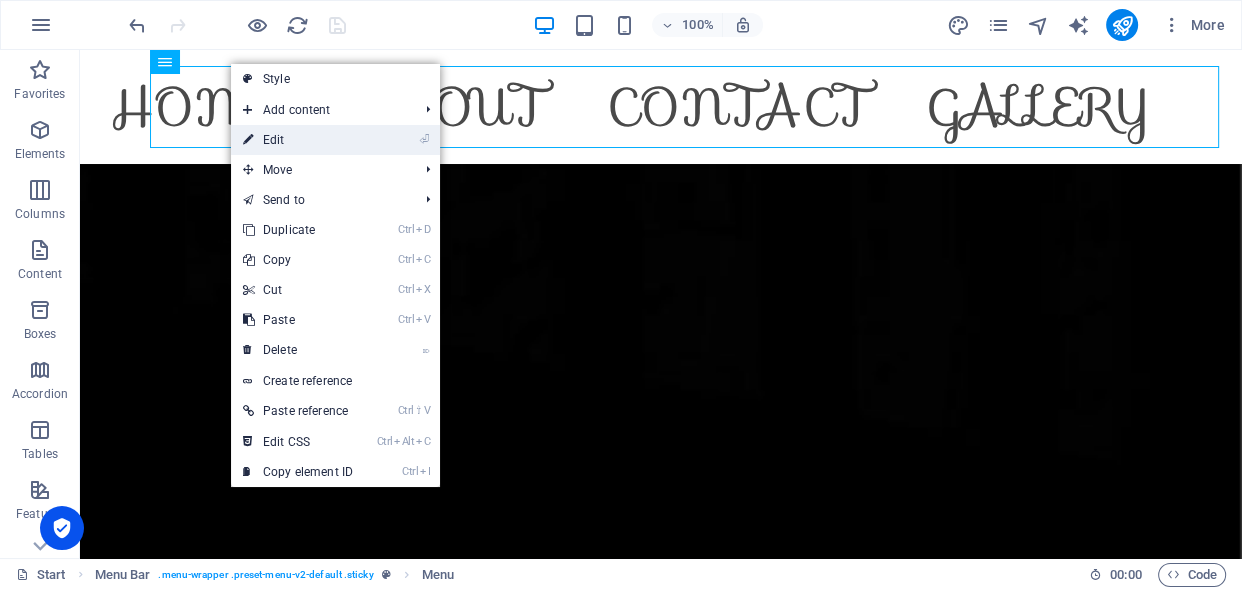 click on "⏎  Edit" at bounding box center (298, 140) 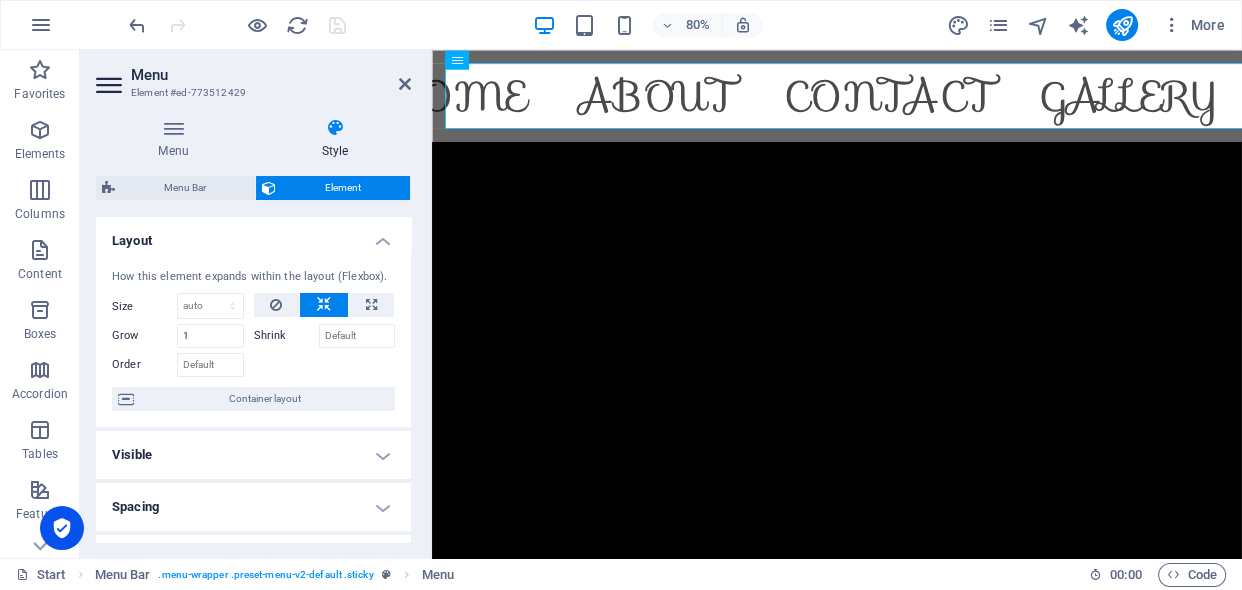 drag, startPoint x: 407, startPoint y: 279, endPoint x: 407, endPoint y: 306, distance: 27 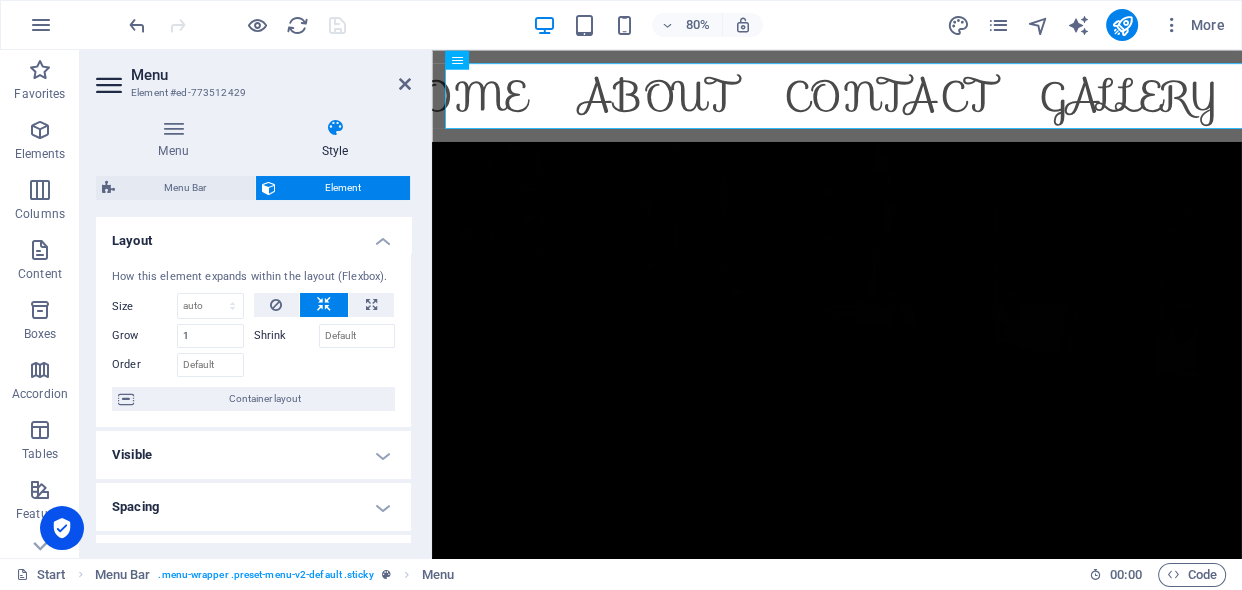 click on "How this element expands within the layout (Flexbox). Size Default auto px % 1/1 1/2 1/3 1/4 1/5 1/6 1/7 1/8 1/9 1/10 Grow 1 Shrink Order Container layout" at bounding box center [253, 340] 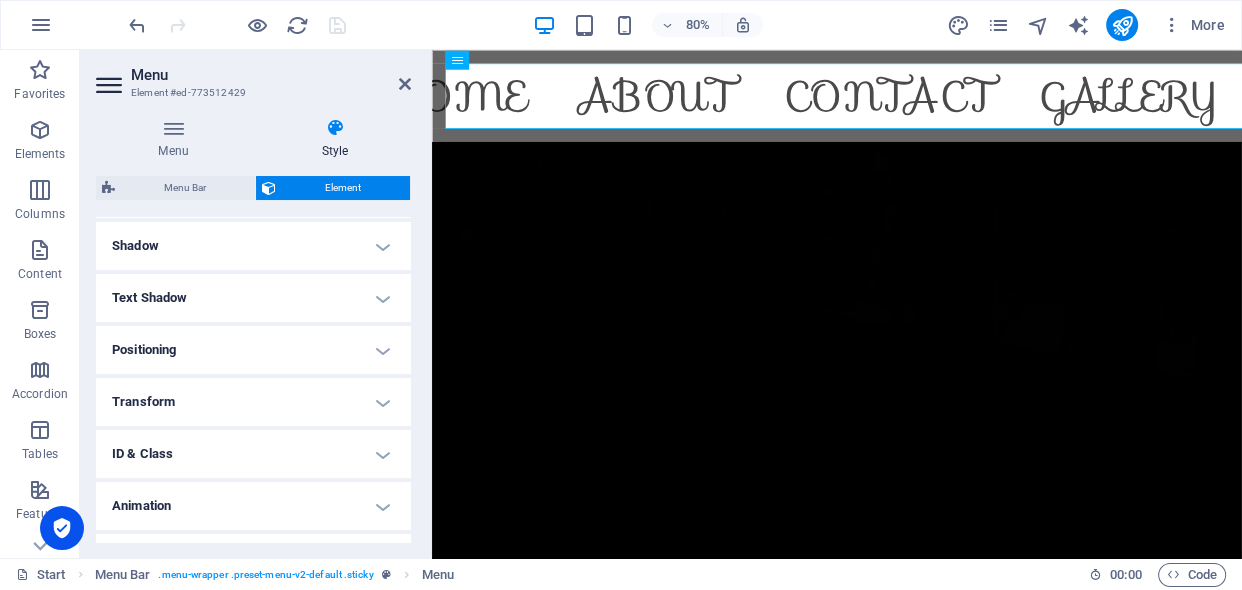 scroll, scrollTop: 404, scrollLeft: 0, axis: vertical 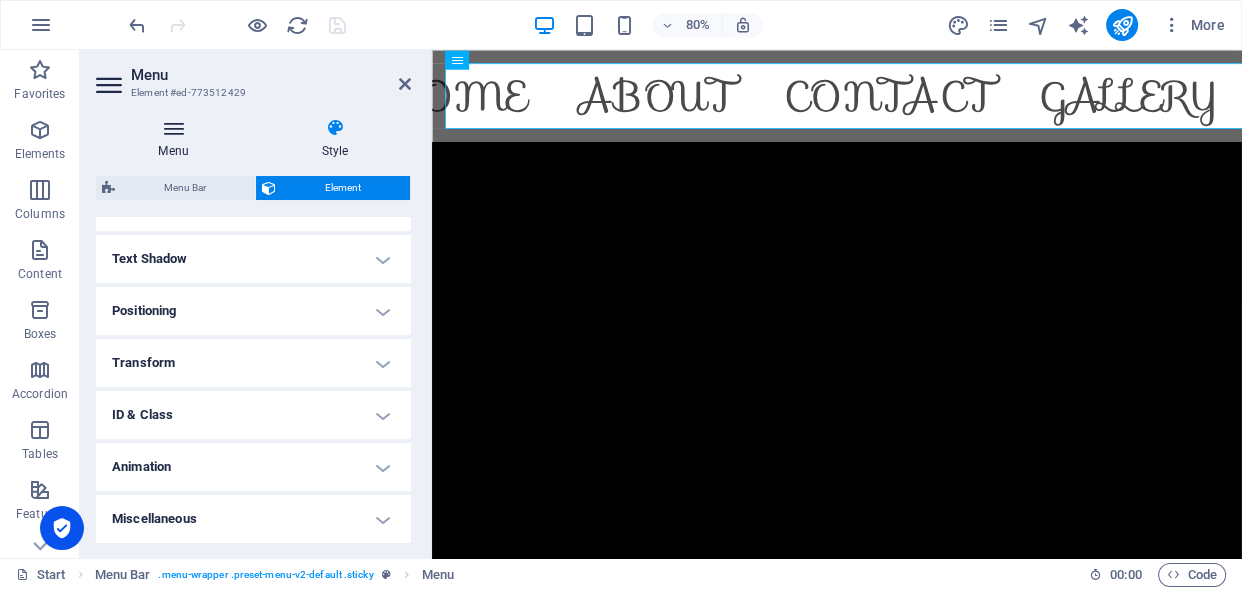 click at bounding box center (173, 128) 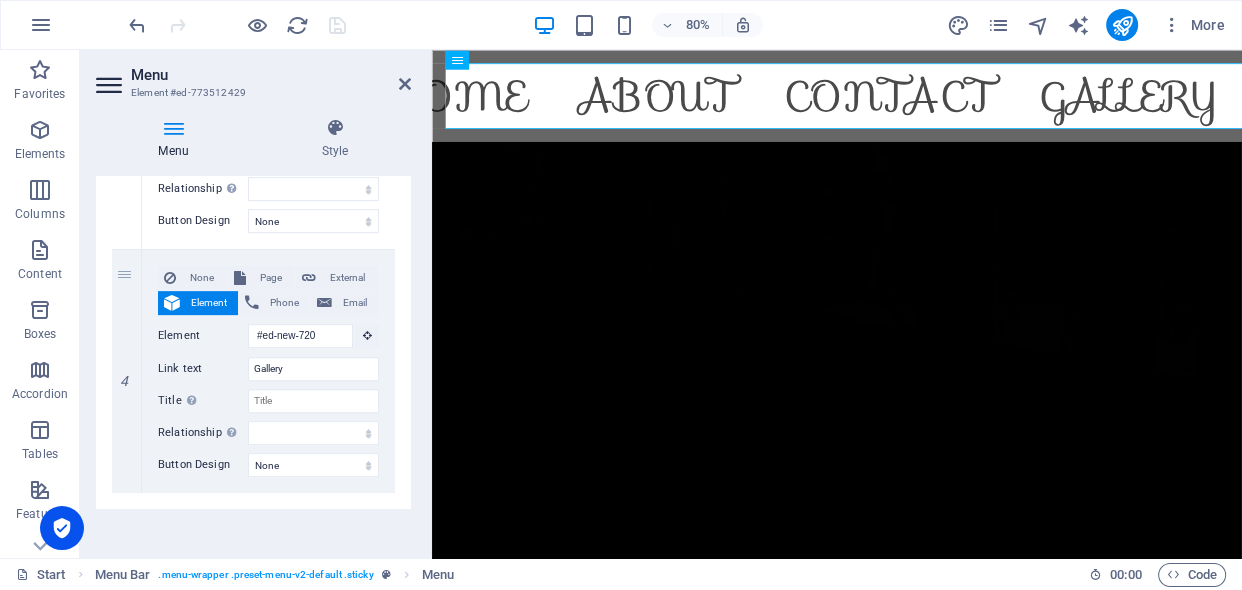 scroll, scrollTop: 854, scrollLeft: 0, axis: vertical 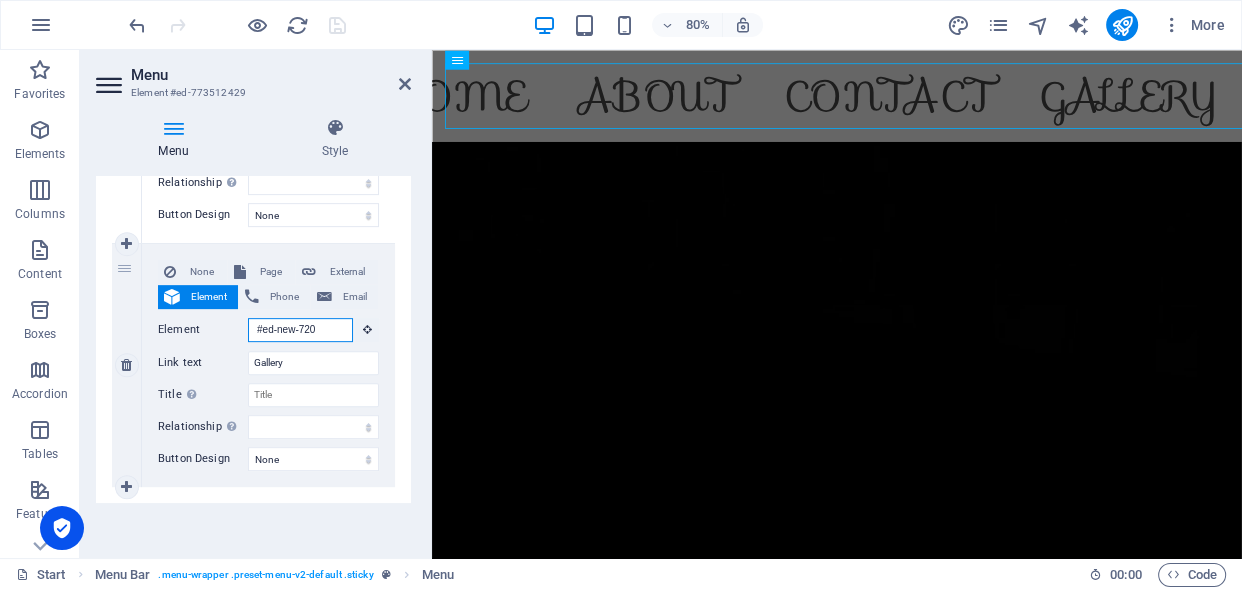 click on "#ed-new-720" at bounding box center [300, 330] 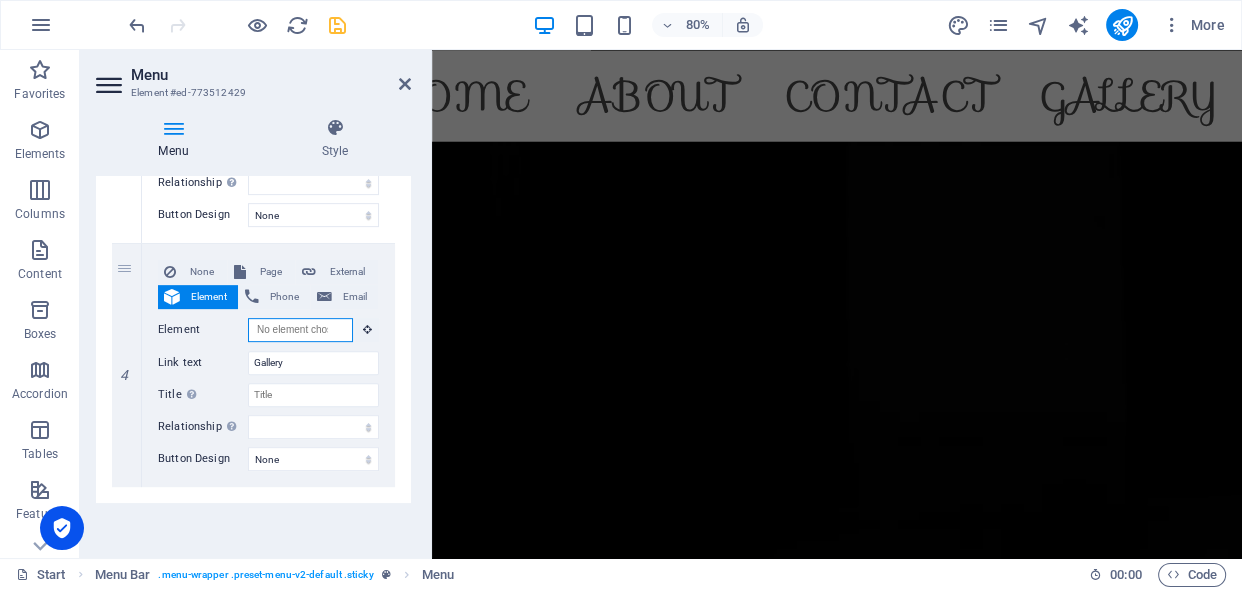 scroll, scrollTop: 2408, scrollLeft: 0, axis: vertical 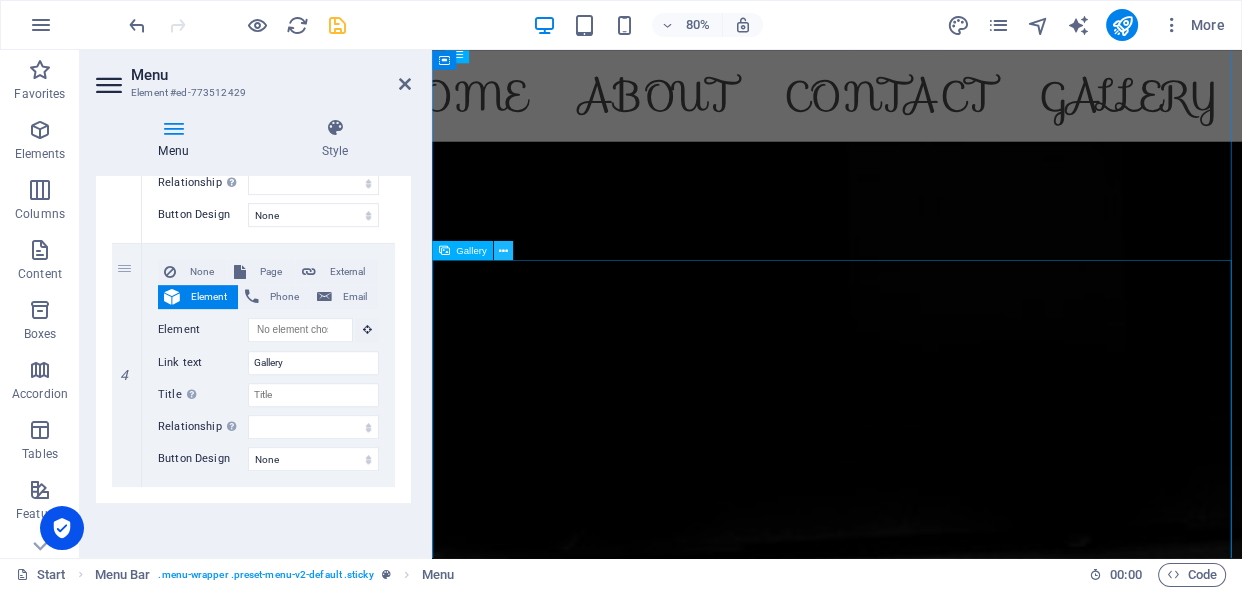 click at bounding box center [503, 250] 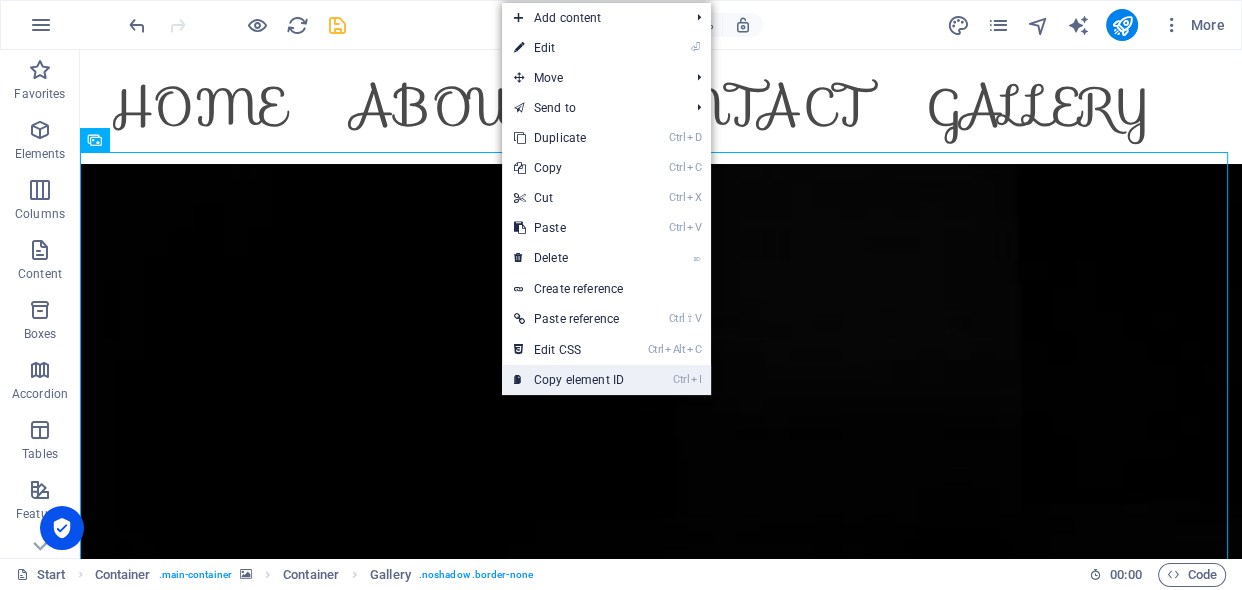 click on "Ctrl I  Copy element ID" at bounding box center (569, 380) 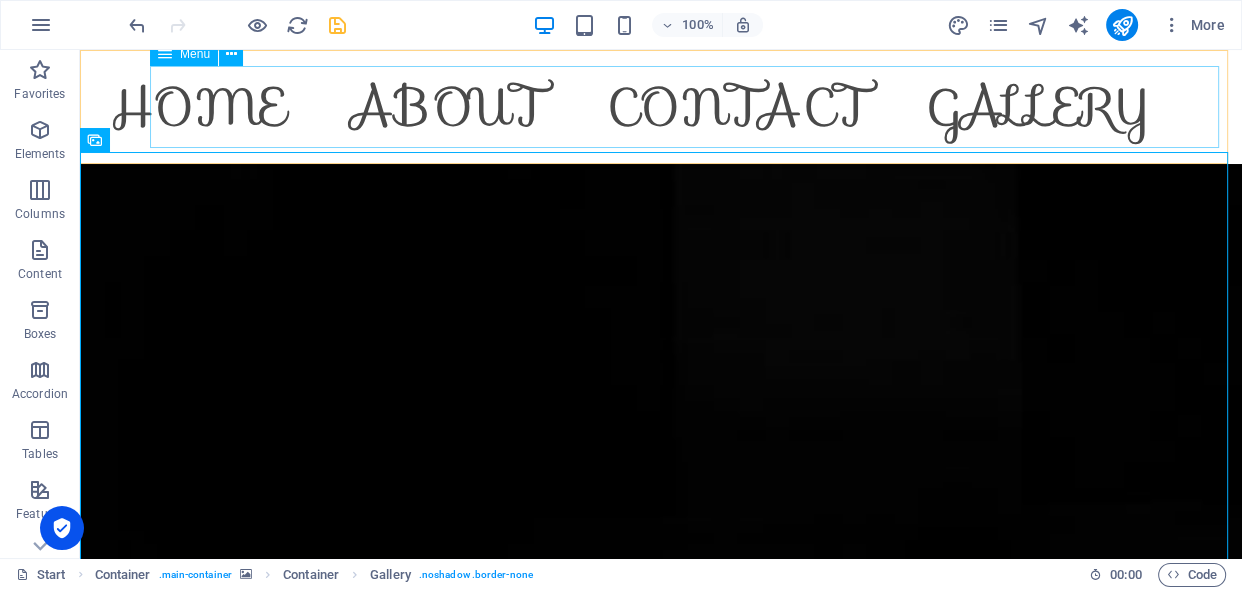 click on "Home About Contact Gallery" at bounding box center [661, 107] 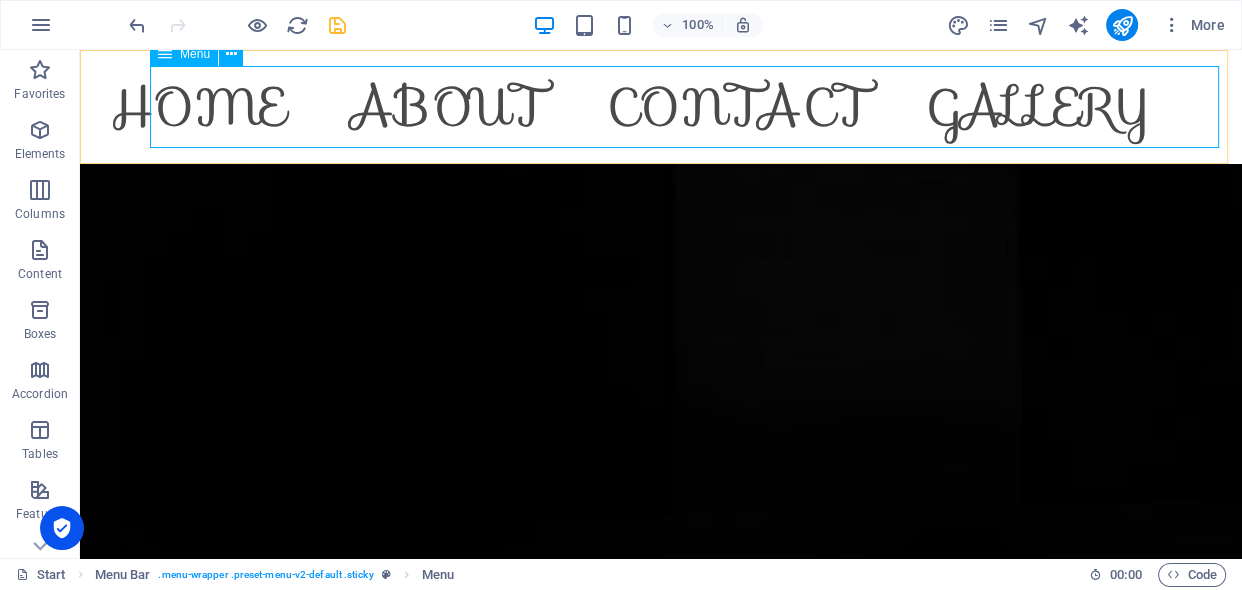 click on "Menu" at bounding box center [195, 54] 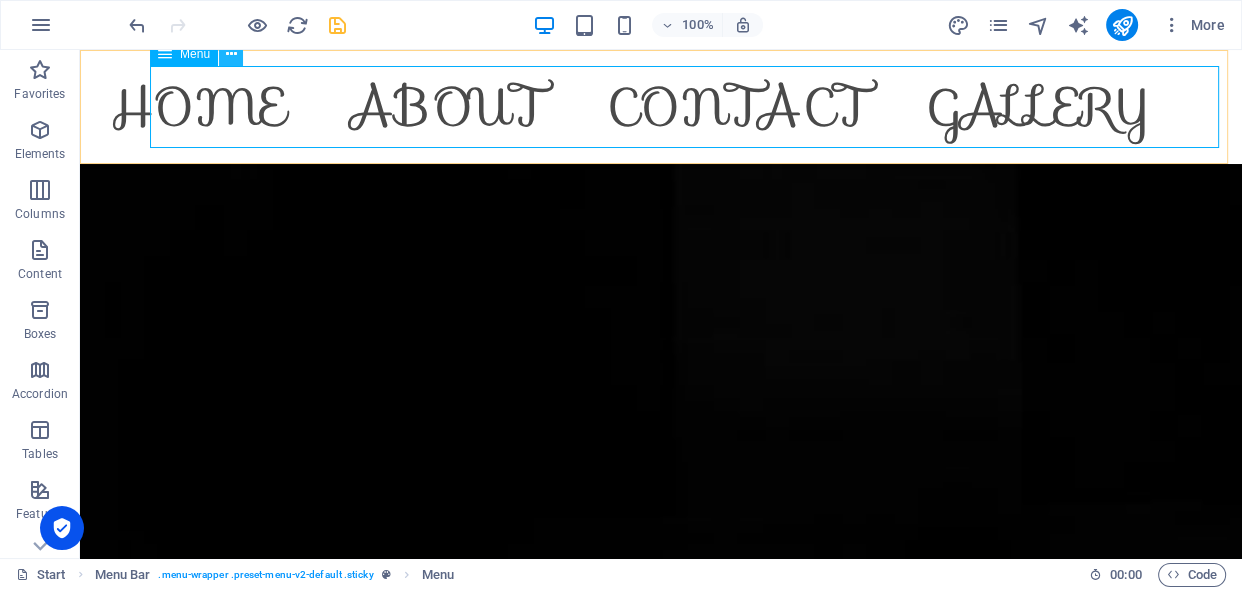 click at bounding box center [231, 54] 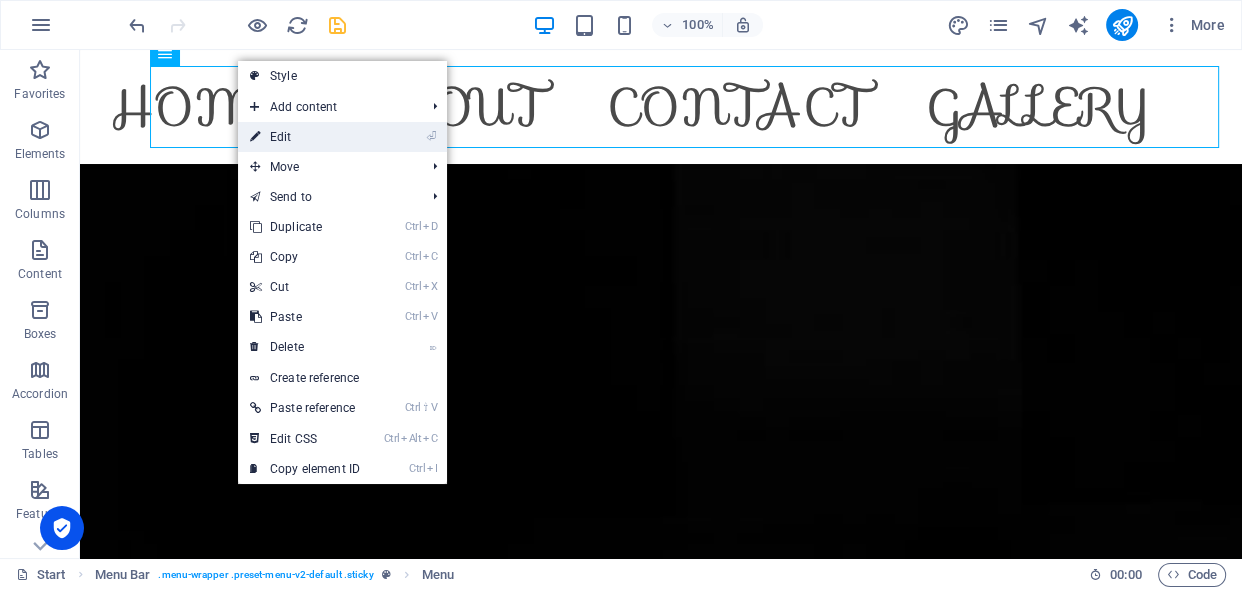 click on "⏎  Edit" at bounding box center (305, 137) 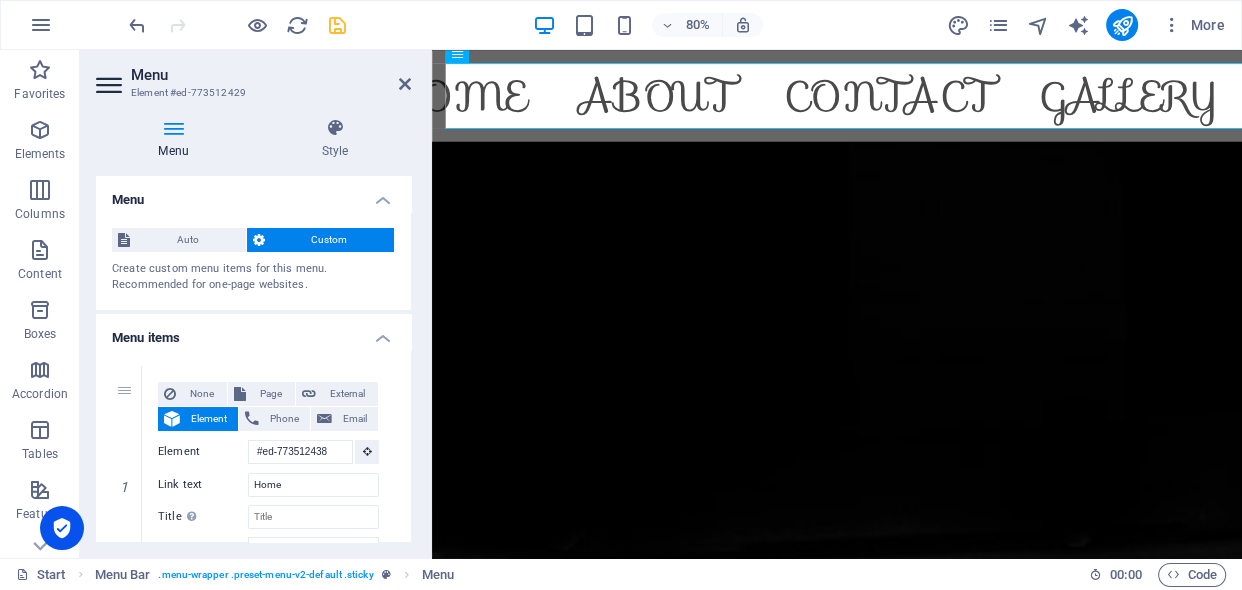 drag, startPoint x: 406, startPoint y: 210, endPoint x: 408, endPoint y: 242, distance: 32.06244 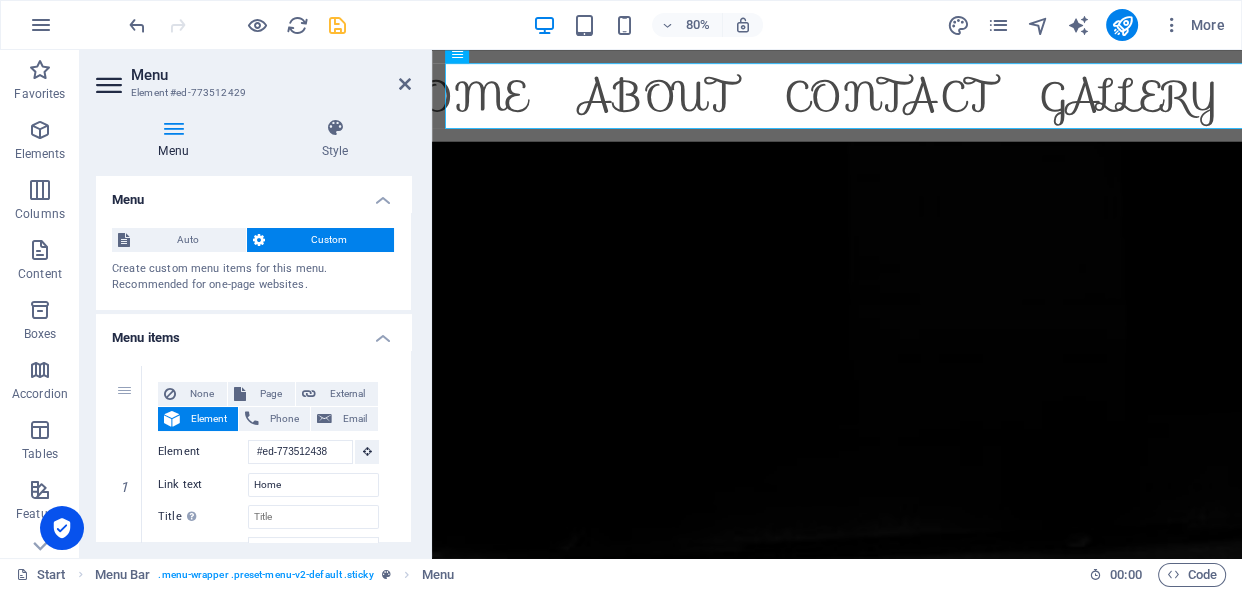 scroll, scrollTop: 320, scrollLeft: 0, axis: vertical 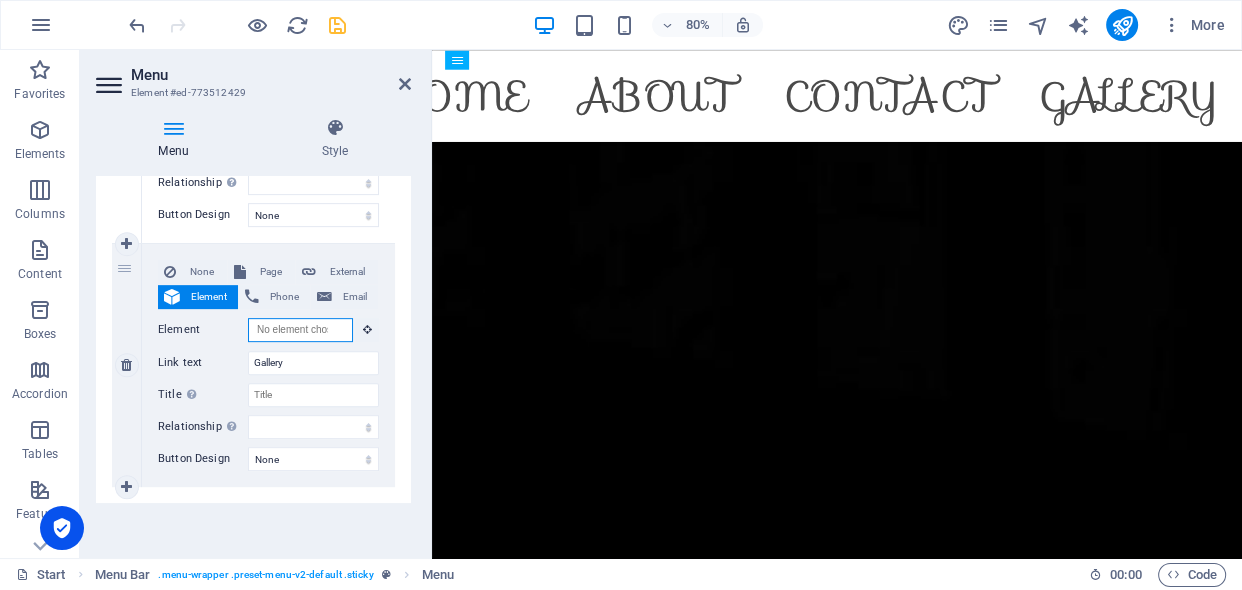 click on "Element" at bounding box center [300, 330] 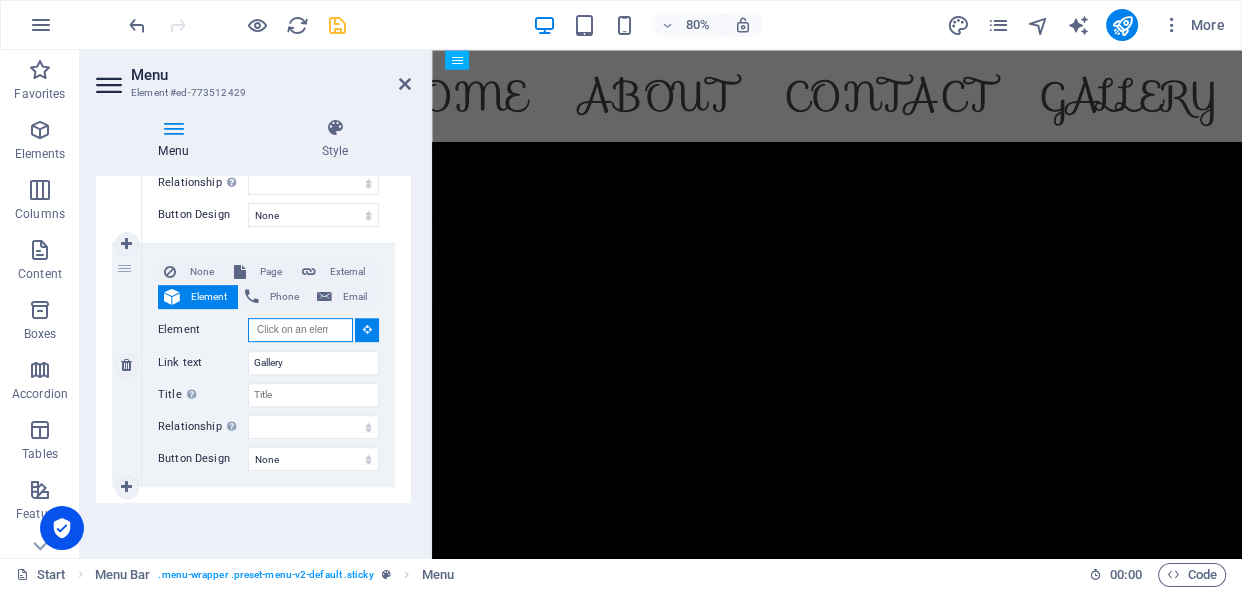 paste on "#ed-782462653" 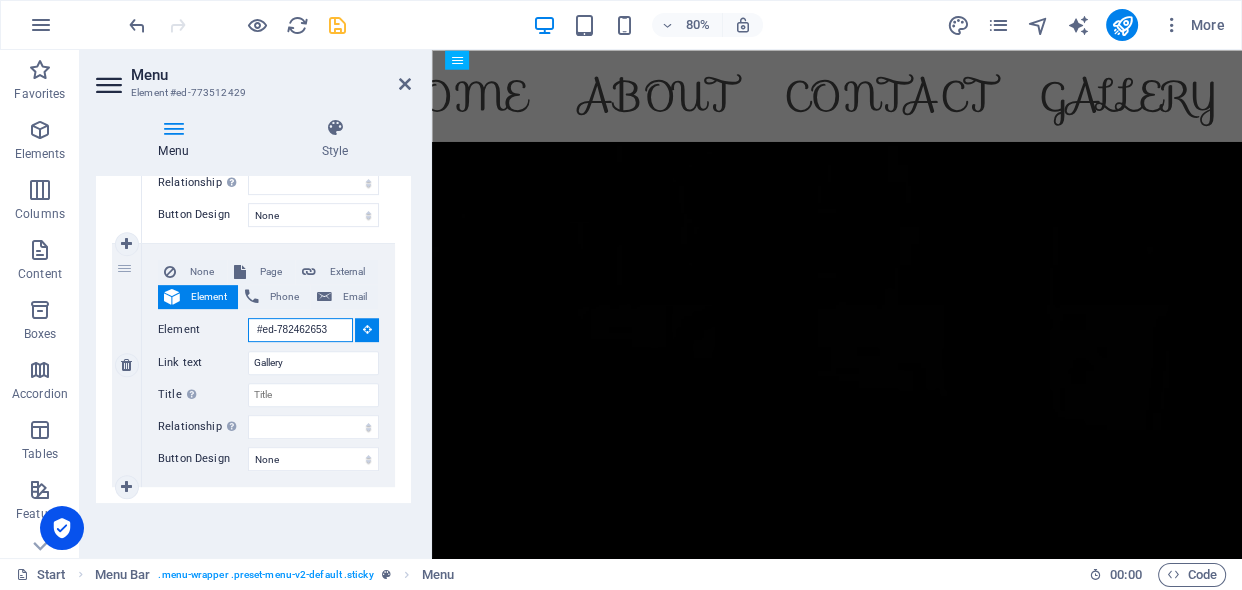 scroll, scrollTop: 0, scrollLeft: 2, axis: horizontal 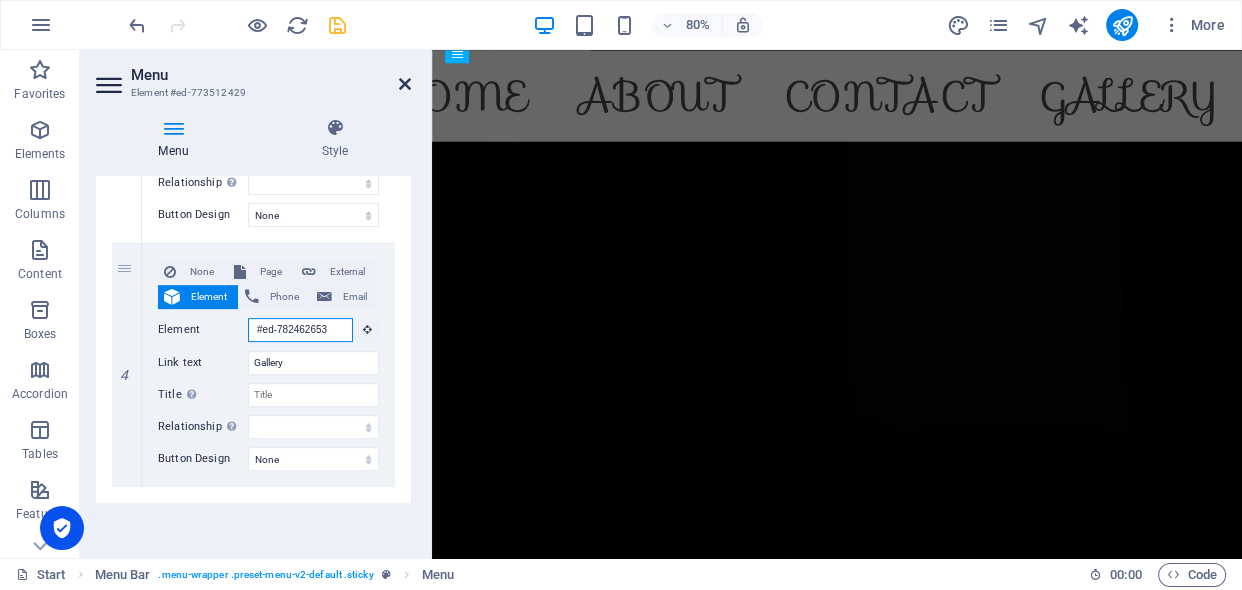 type on "#ed-782462653" 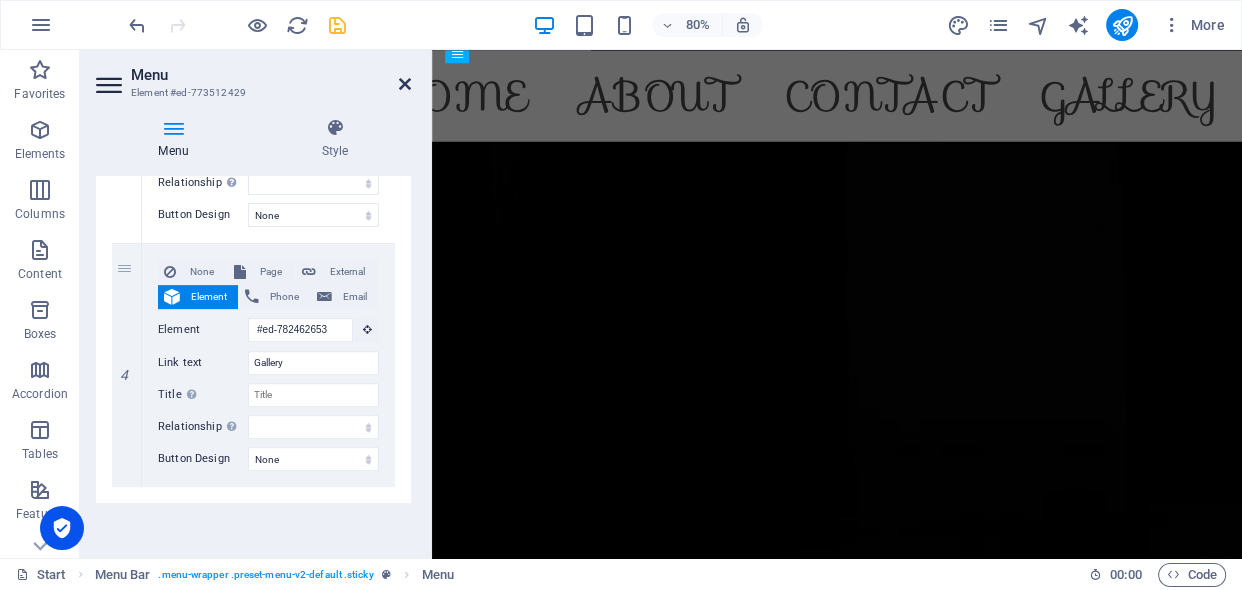 click at bounding box center (405, 84) 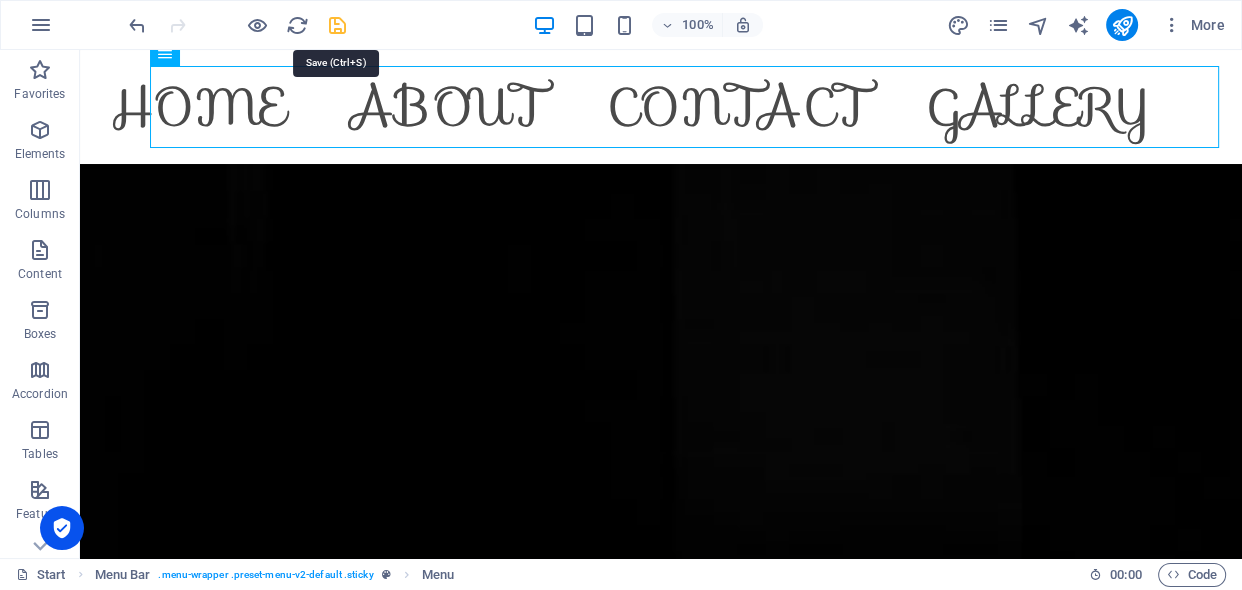 click at bounding box center (337, 25) 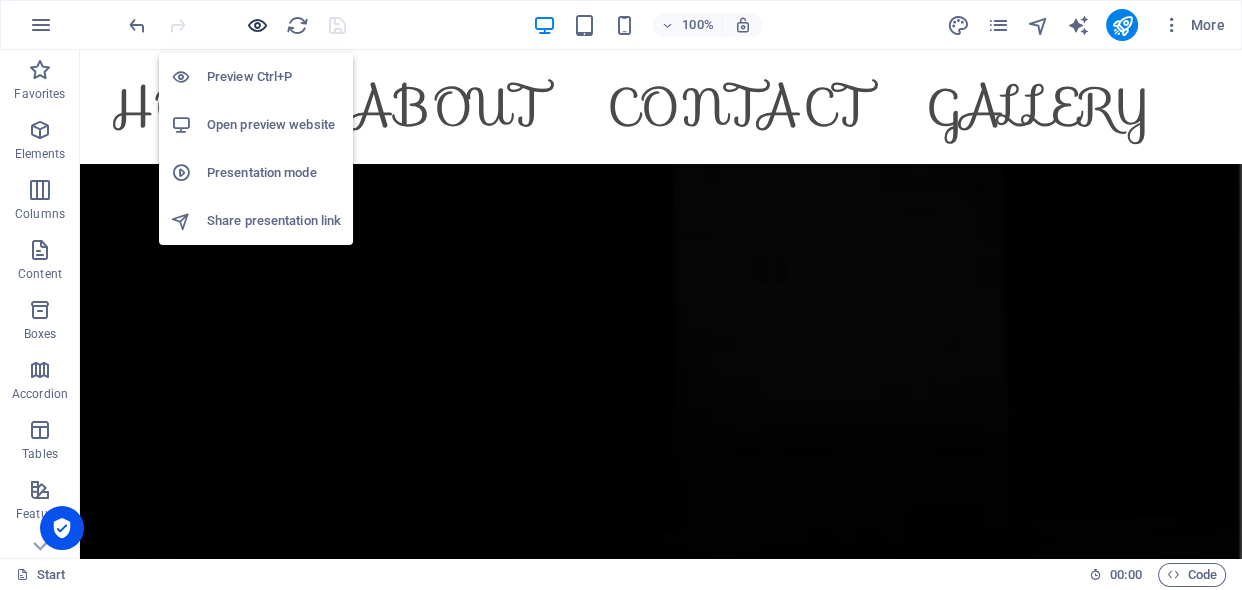 click at bounding box center (257, 25) 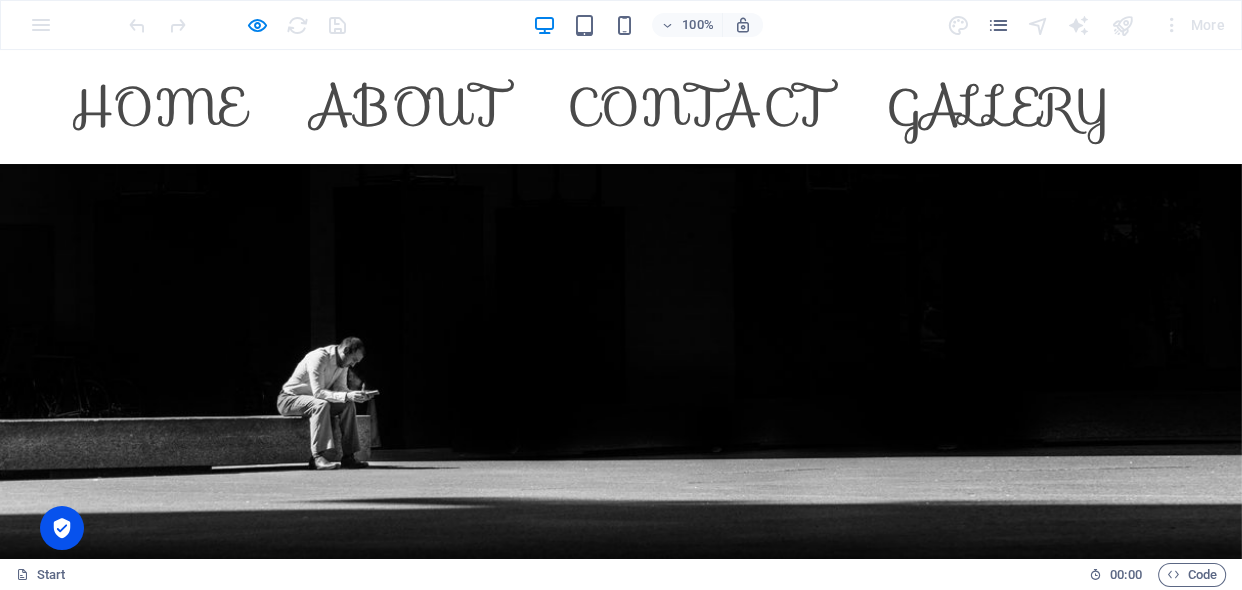 click on "Home" at bounding box center [158, 107] 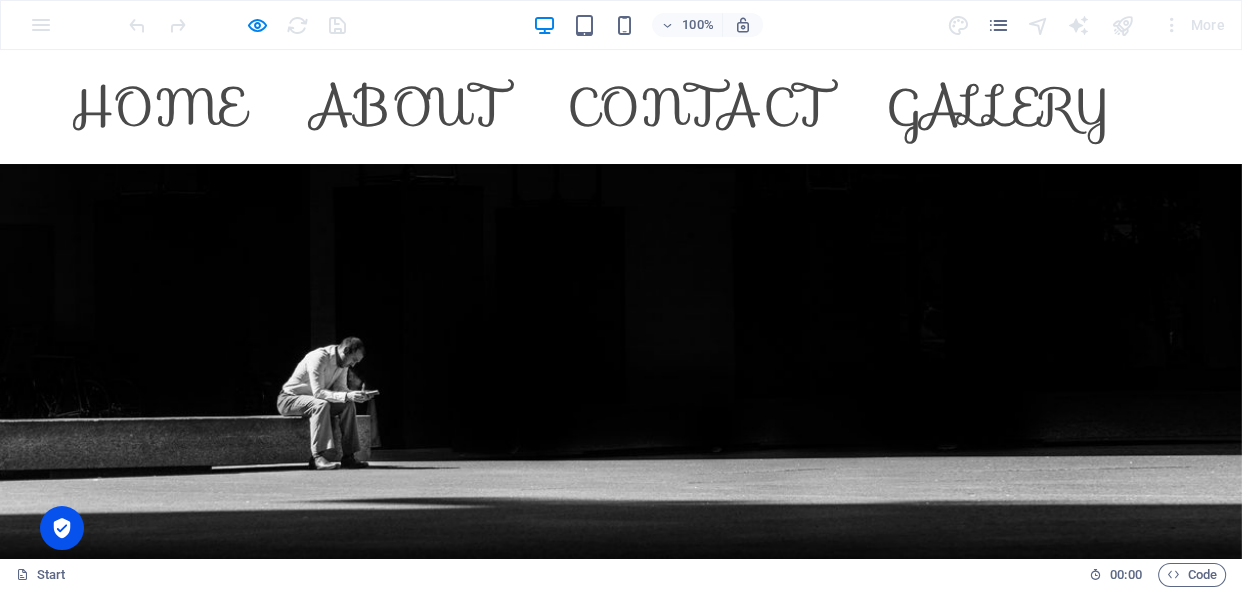 click on "About" at bounding box center [407, 107] 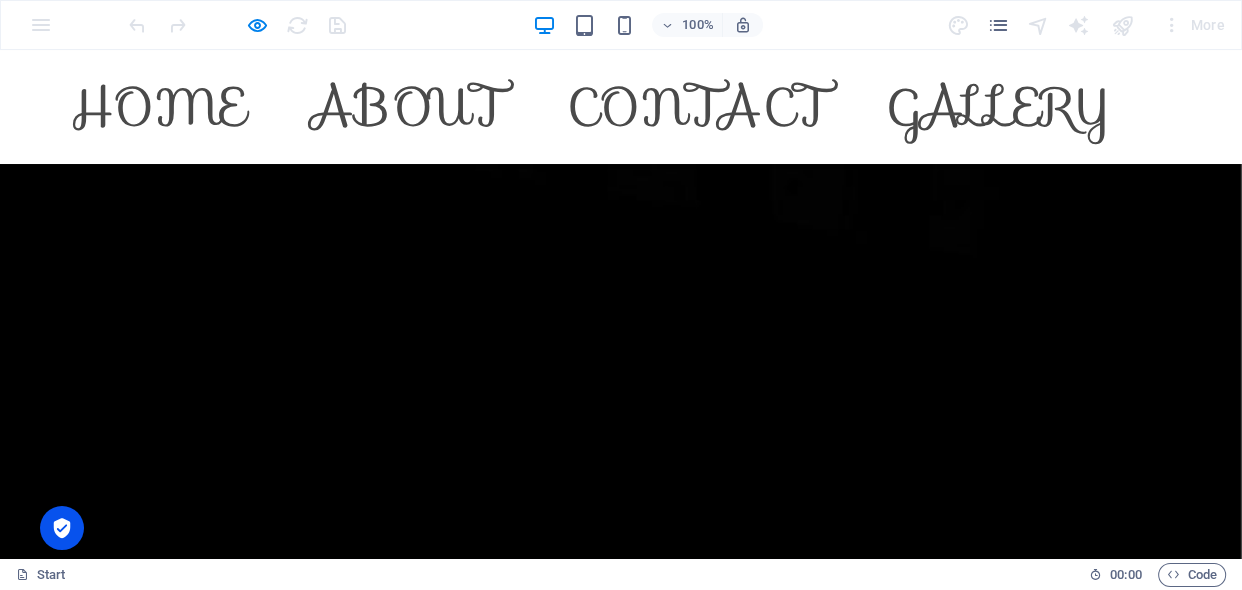 scroll, scrollTop: 0, scrollLeft: 0, axis: both 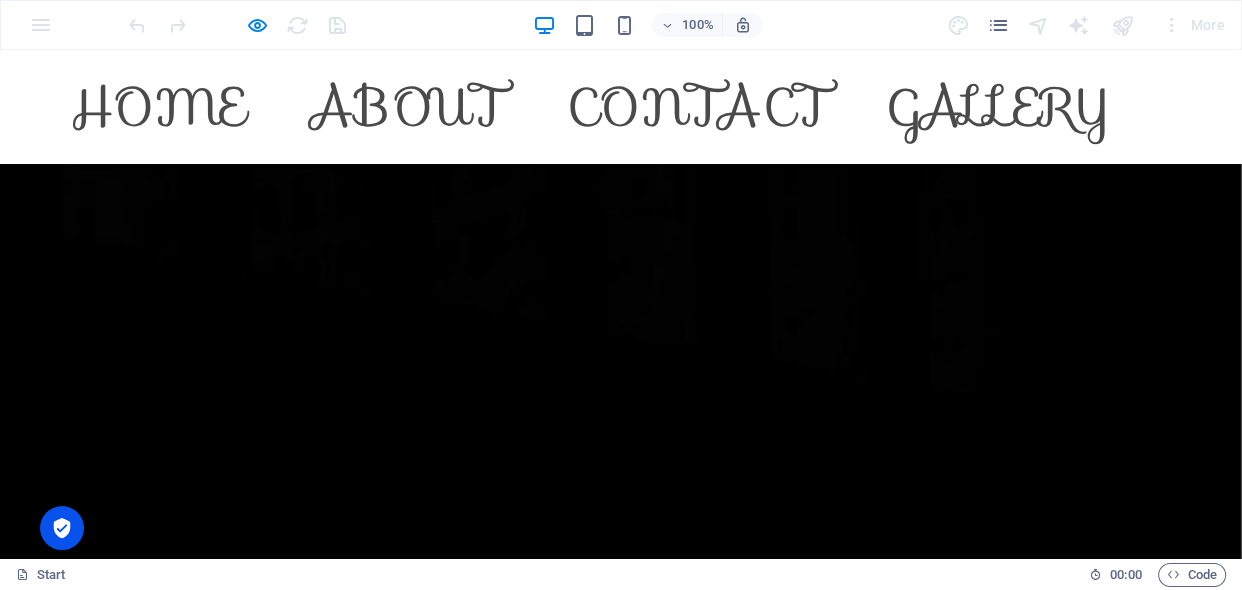 click on "Home" at bounding box center [158, 107] 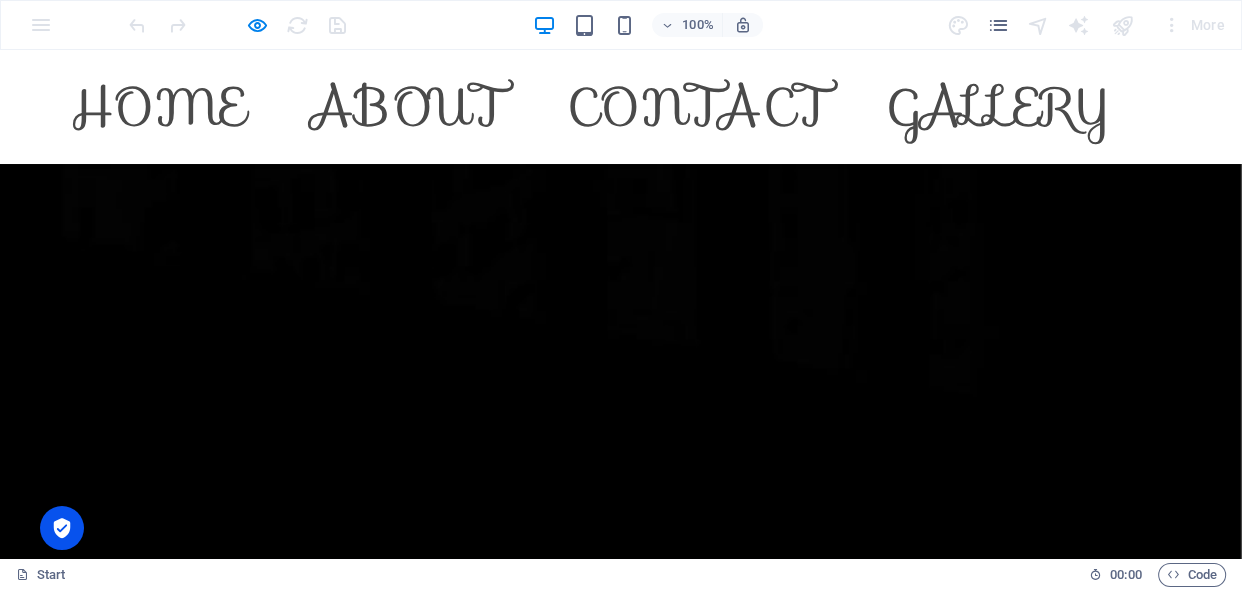 click on "Home" at bounding box center (158, 107) 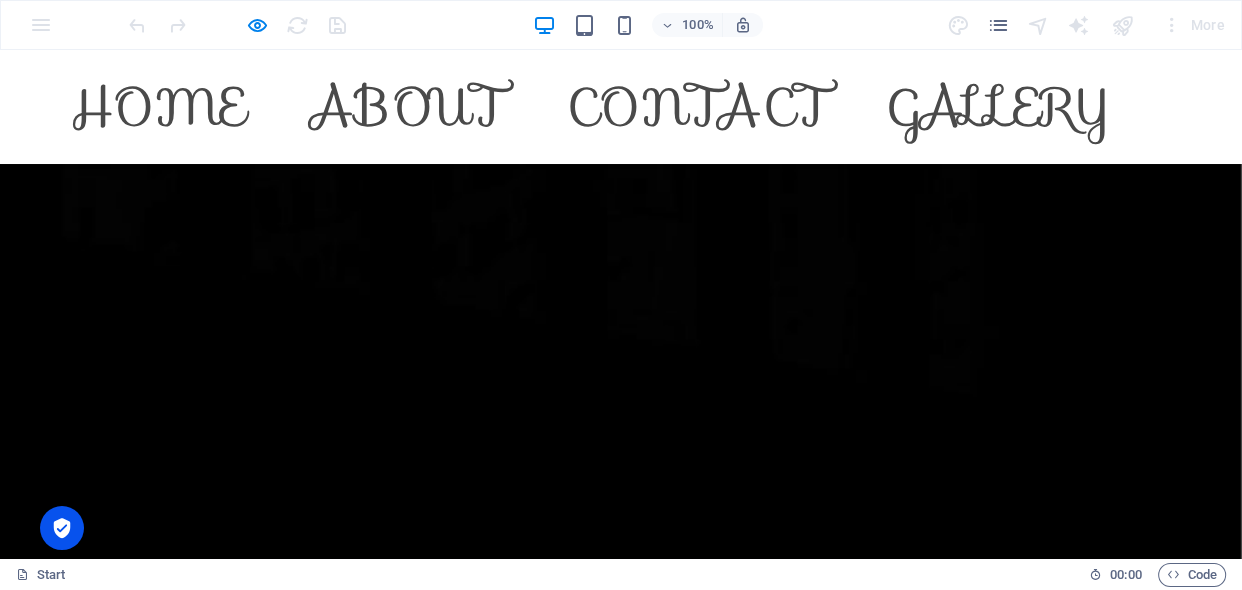 click on "Contact" at bounding box center (697, 107) 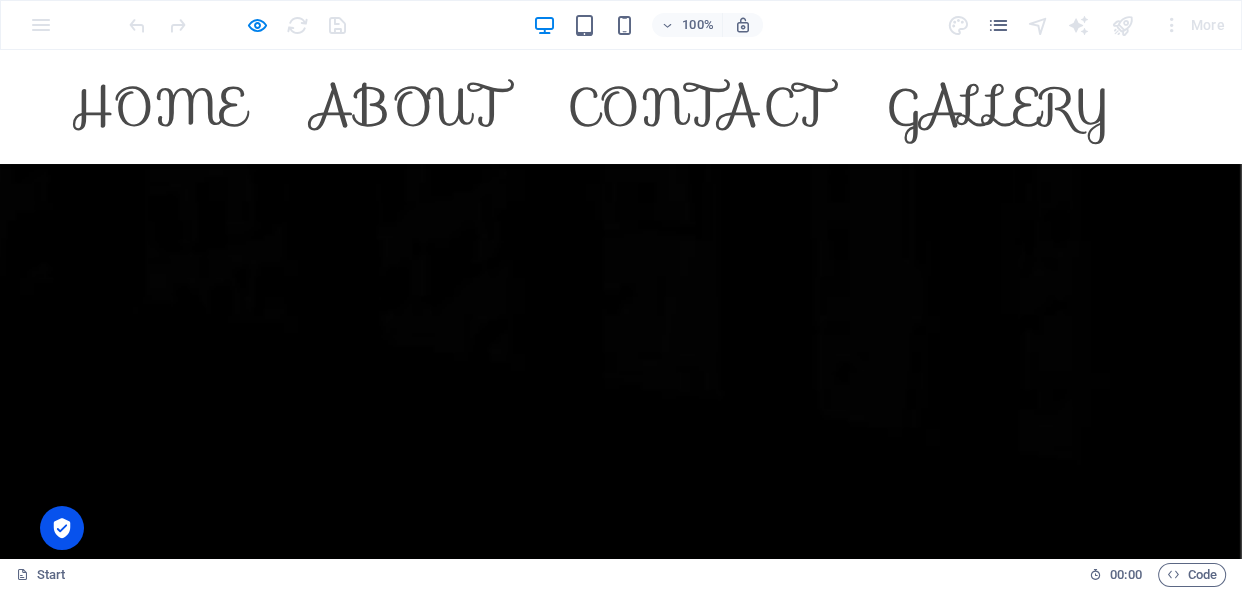 click on "Gallery" at bounding box center [1000, 107] 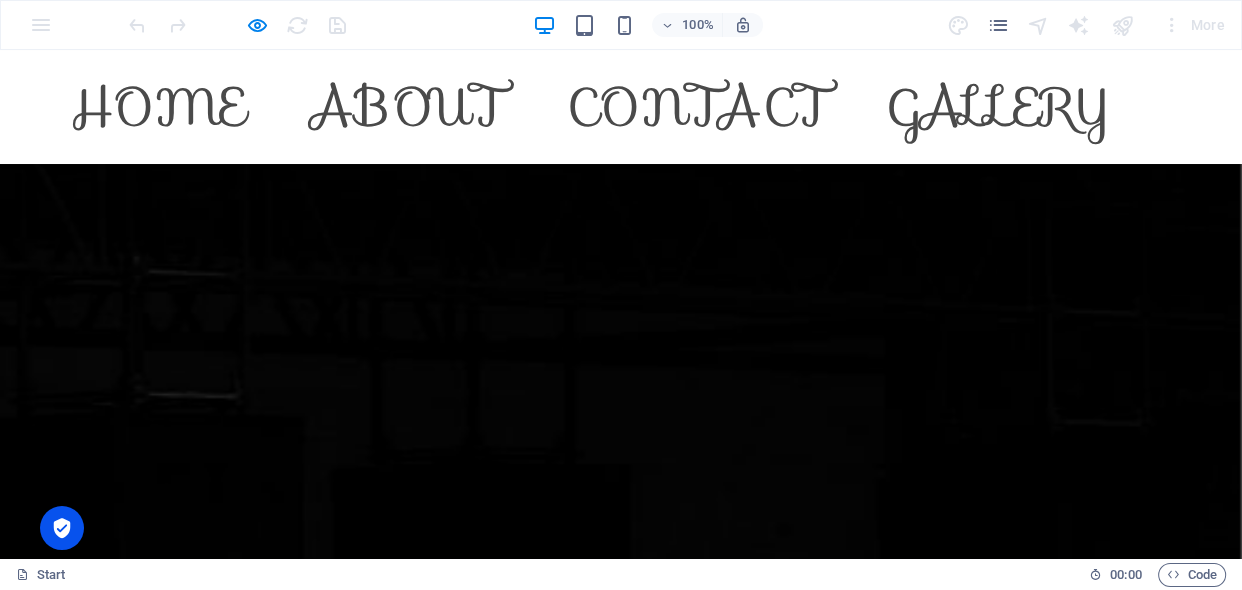 scroll, scrollTop: 1494, scrollLeft: 0, axis: vertical 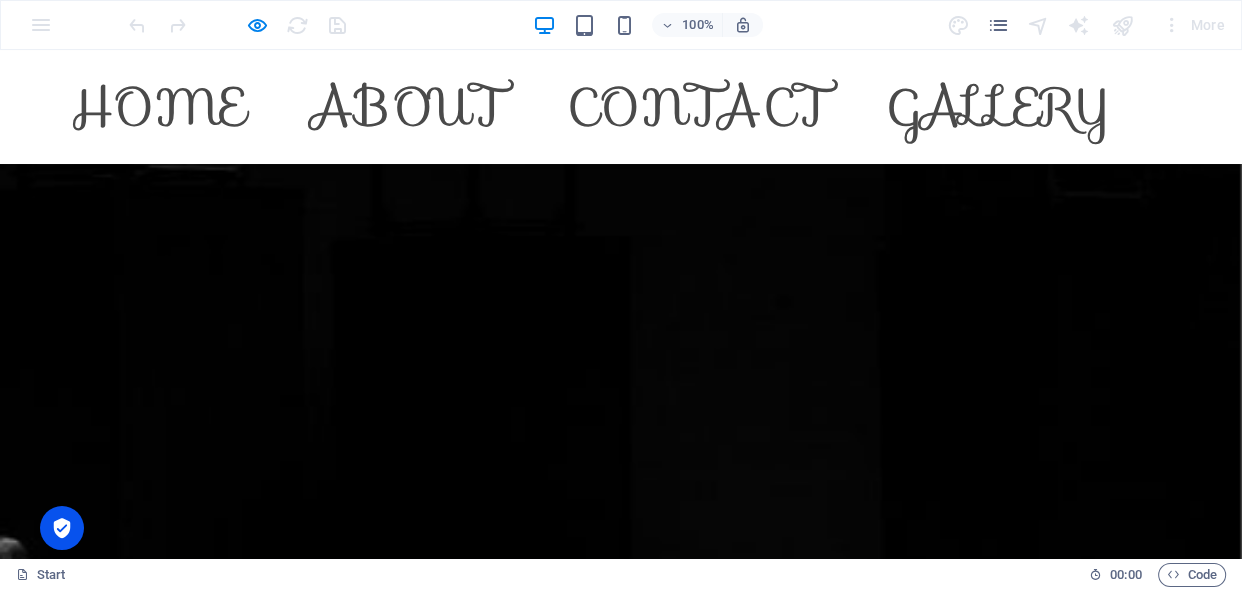 click on "Contact" at bounding box center (697, 107) 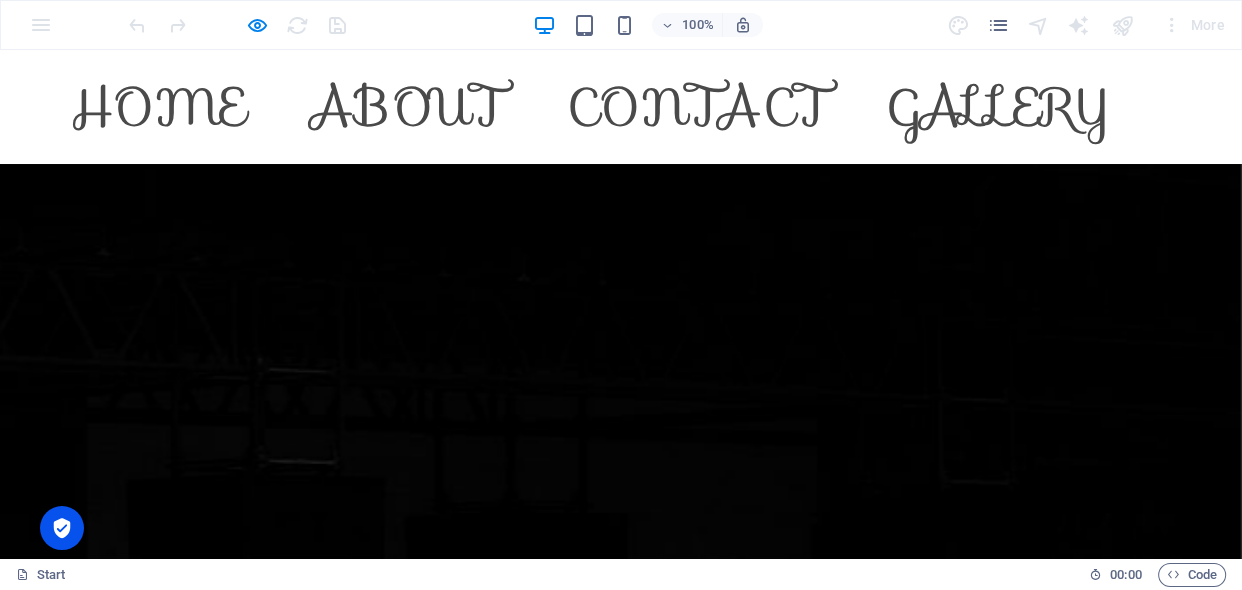scroll, scrollTop: 637, scrollLeft: 0, axis: vertical 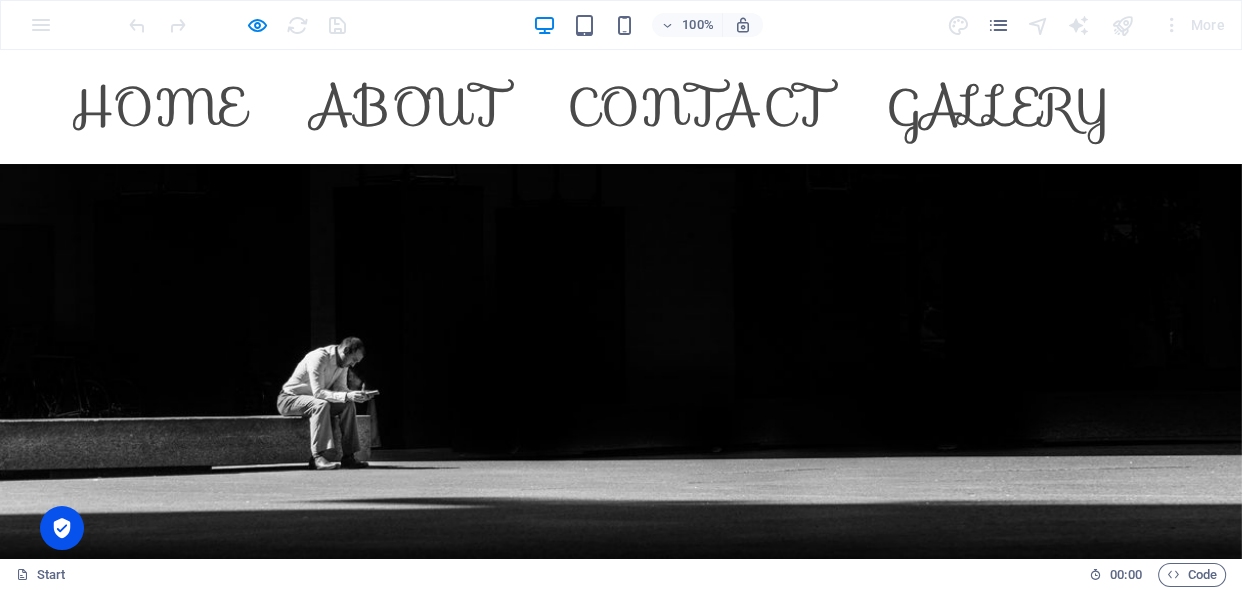 click at bounding box center [621, 1138] 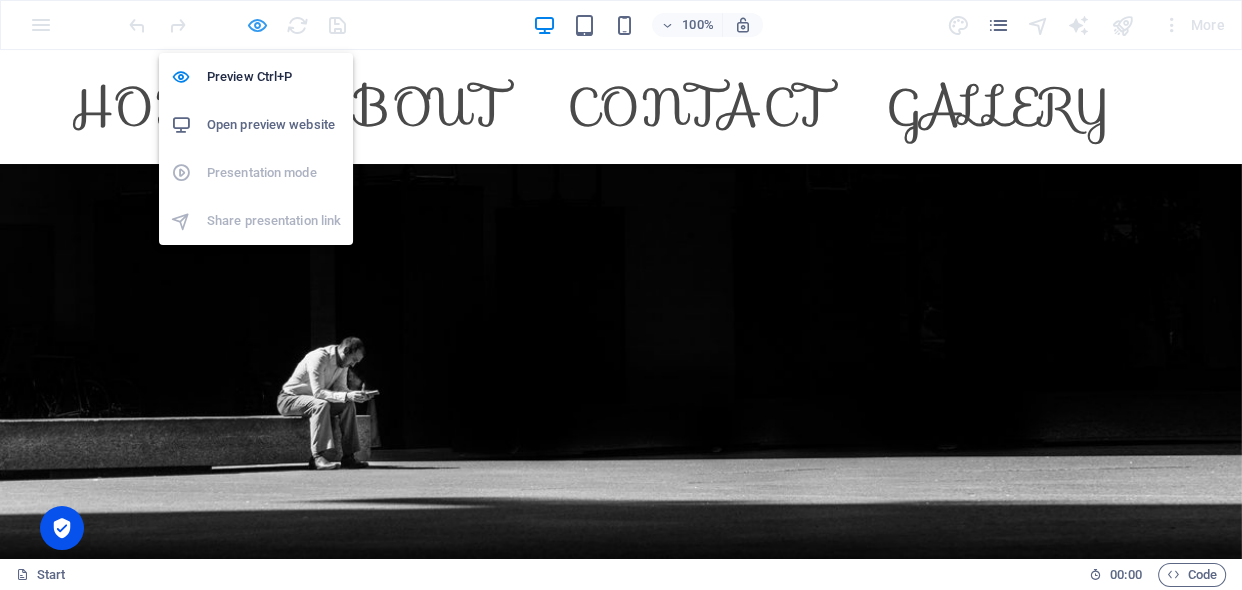 click at bounding box center (257, 25) 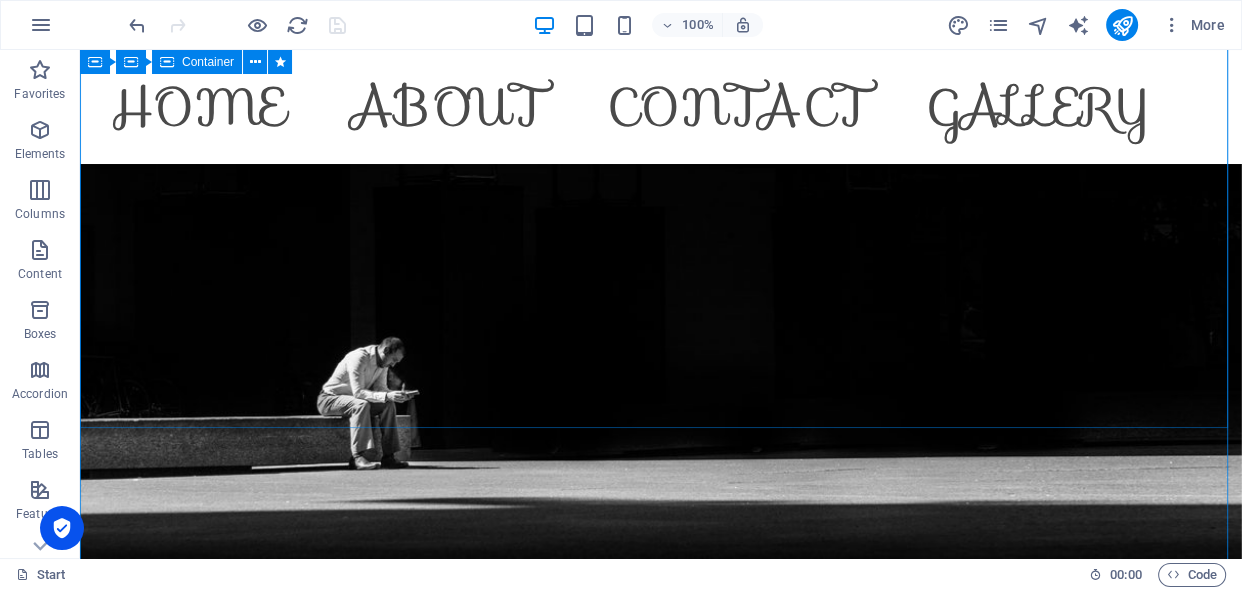 click on "About us Chronicle Footwear – Comfort with Class, Quality with Legacy At Chronicle Footwear, we believe the ideal pair of shoes should not only look exquisite but also provide exceptional comfort with every step. That’s why we create stylish, comfortable footwear for women who appreciate both elegance and ease. As a proud family-owned South African company with over 30 years of experience, we take pride in our craftsmanship. Our shoes are crafted with meticulous attention to detail, prioritizing quality over quantity and utilizing the finest materials available. Throughout the years, we have supplied some of South Africa’s most esteemed retailers, establishing our reputation on trust, consistency, and enduring durability. Our Commitment: - Unmatched comfort and wearability - Elegant styles inspired by the timeless court shoe - A family legacy of craftsmanship and care - Shoes made with quality materials at accessible prices - Designed and manufactured locally in [GEOGRAPHIC_DATA]" at bounding box center (661, 1123) 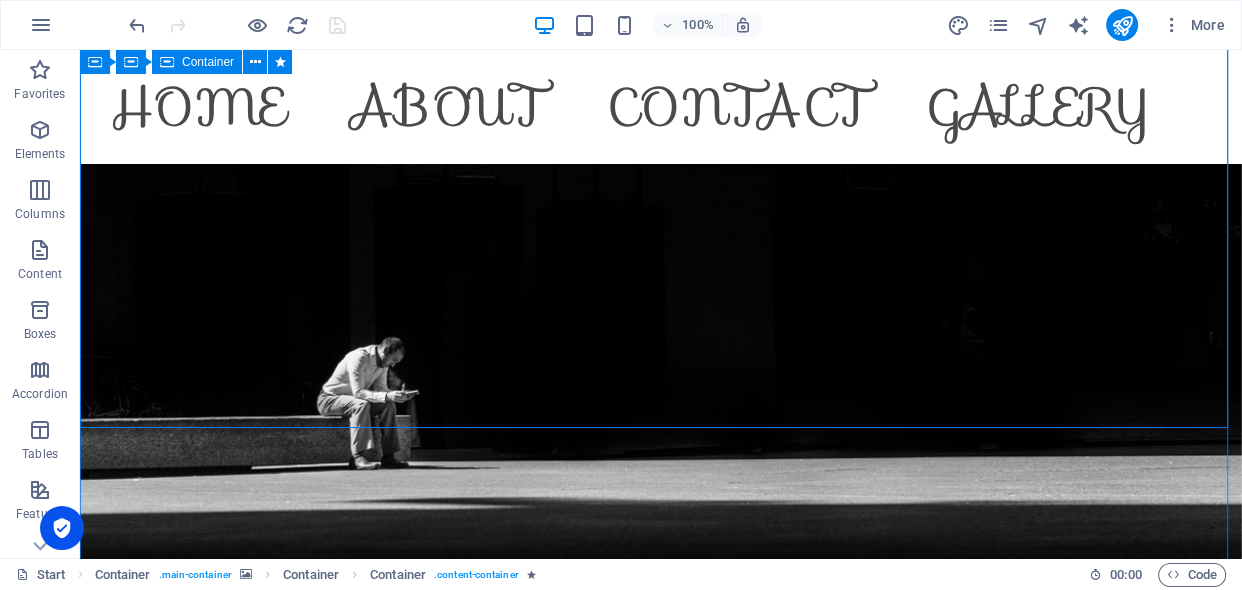 click on "About us Chronicle Footwear – Comfort with Class, Quality with Legacy At Chronicle Footwear, we believe the ideal pair of shoes should not only look exquisite but also provide exceptional comfort with every step. That’s why we create stylish, comfortable footwear for women who appreciate both elegance and ease. As a proud family-owned South African company with over 30 years of experience, we take pride in our craftsmanship. Our shoes are crafted with meticulous attention to detail, prioritizing quality over quantity and utilizing the finest materials available. Throughout the years, we have supplied some of South Africa’s most esteemed retailers, establishing our reputation on trust, consistency, and enduring durability. Our Commitment: - Unmatched comfort and wearability - Elegant styles inspired by the timeless court shoe - A family legacy of craftsmanship and care - Shoes made with quality materials at accessible prices - Designed and manufactured locally in [GEOGRAPHIC_DATA]" at bounding box center (661, 1123) 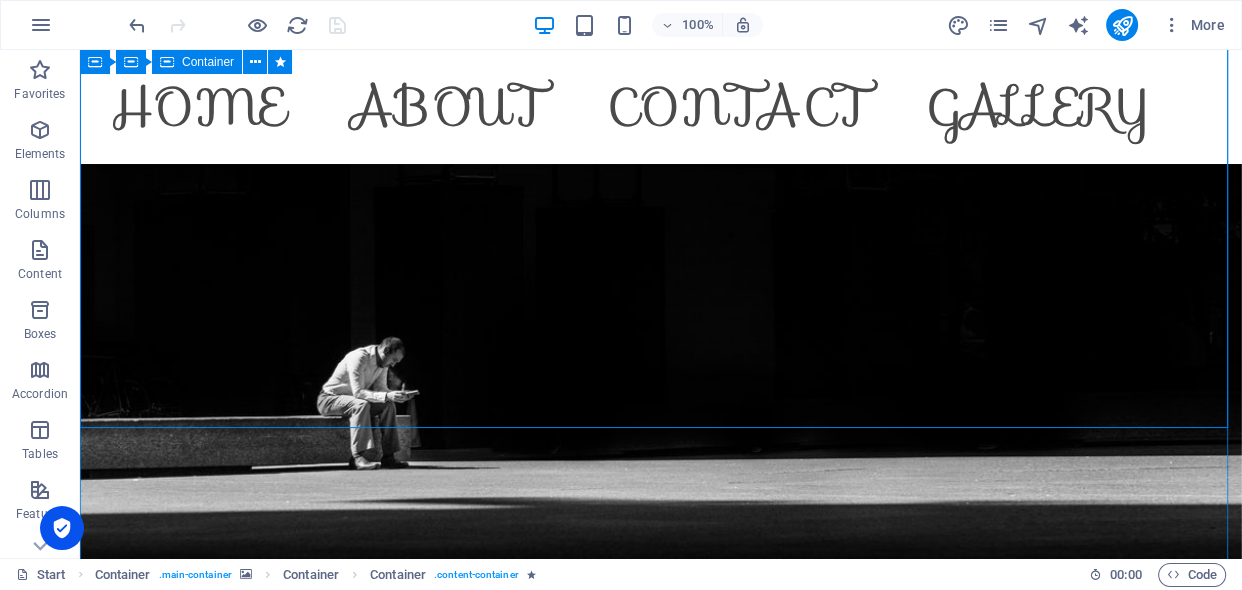 click on "About us Chronicle Footwear – Comfort with Class, Quality with Legacy At Chronicle Footwear, we believe the ideal pair of shoes should not only look exquisite but also provide exceptional comfort with every step. That’s why we create stylish, comfortable footwear for women who appreciate both elegance and ease. As a proud family-owned South African company with over 30 years of experience, we take pride in our craftsmanship. Our shoes are crafted with meticulous attention to detail, prioritizing quality over quantity and utilizing the finest materials available. Throughout the years, we have supplied some of South Africa’s most esteemed retailers, establishing our reputation on trust, consistency, and enduring durability. Our Commitment: - Unmatched comfort and wearability - Elegant styles inspired by the timeless court shoe - A family legacy of craftsmanship and care - Shoes made with quality materials at accessible prices - Designed and manufactured locally in [GEOGRAPHIC_DATA]" at bounding box center (661, 1123) 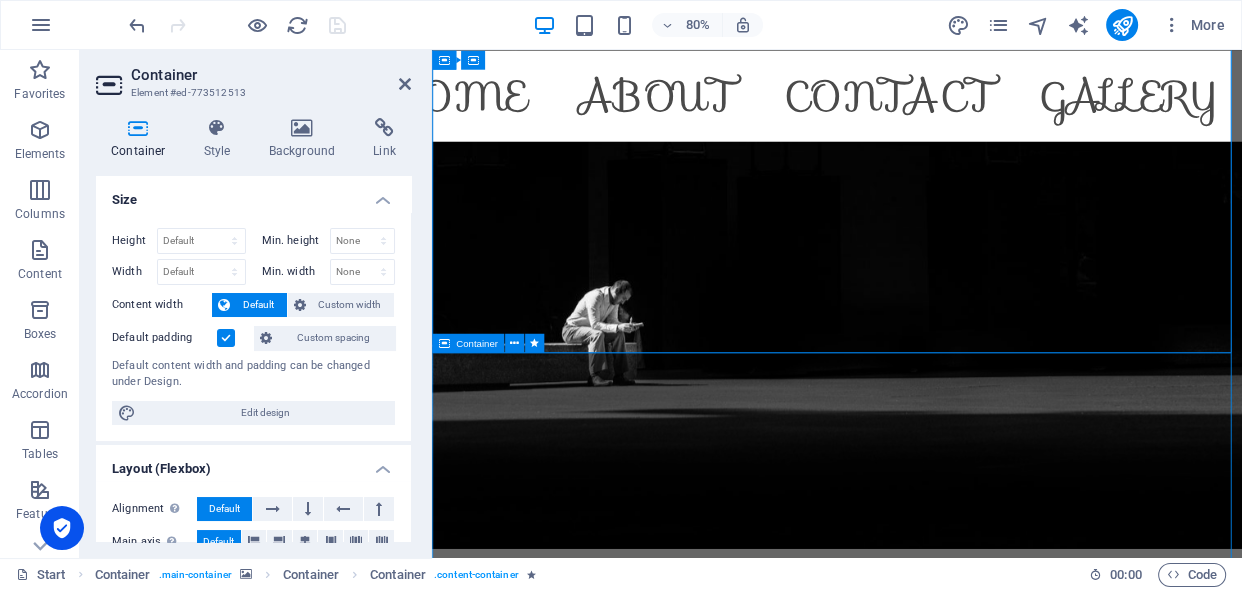click on "Contact us We’d love to walk this journey with you. Whether you're shopping for yourself or placing a  boutique or reseller order , our team is ready to assist. Address :  [STREET_ADDRESS] Phone :  [PHONE_NUMBER] Email :  [EMAIL_ADDRESS][DOMAIN_NAME]   I have read and understand the privacy policy. Unreadable? Regenerate Submit" at bounding box center [938, 2500] 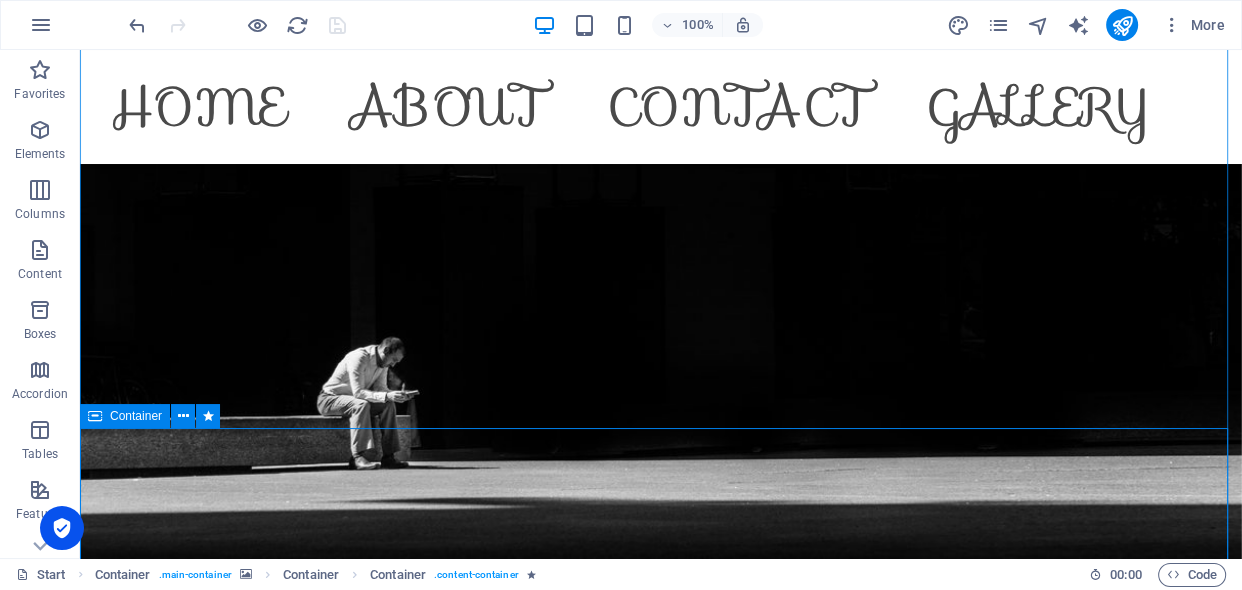 click on "Contact us We’d love to walk this journey with you. Whether you're shopping for yourself or placing a  boutique or reseller order , our team is ready to assist. Address :  [STREET_ADDRESS] Phone :  [PHONE_NUMBER] Email :  [EMAIL_ADDRESS][DOMAIN_NAME]   I have read and understand the privacy policy. Unreadable? Regenerate Submit" at bounding box center (661, 2500) 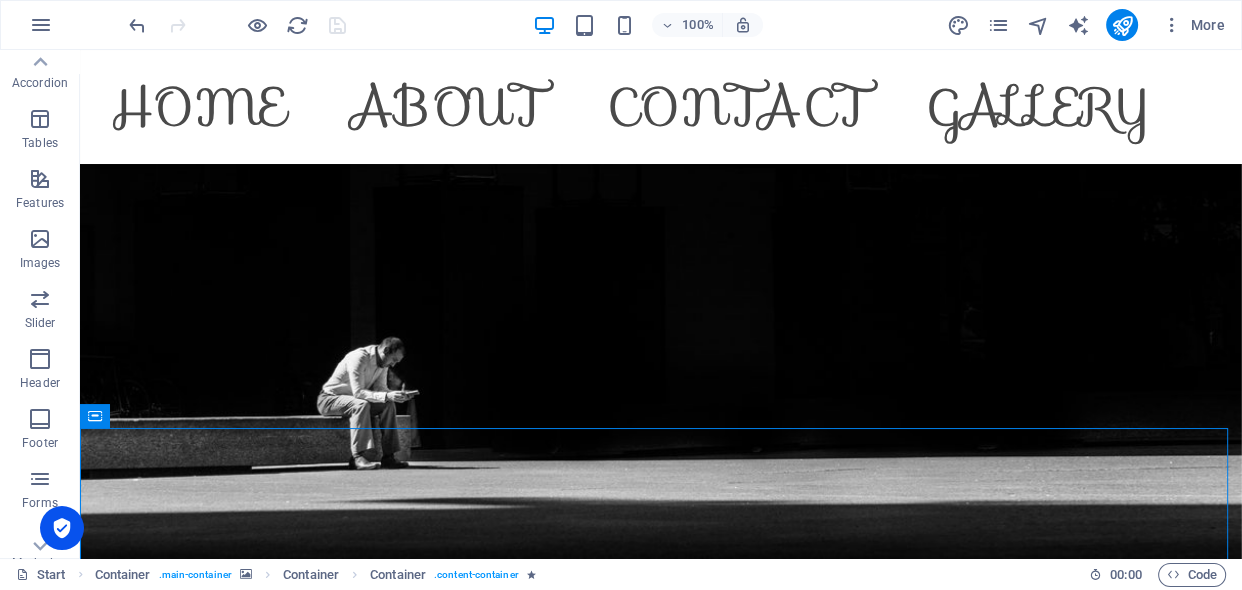 scroll, scrollTop: 391, scrollLeft: 0, axis: vertical 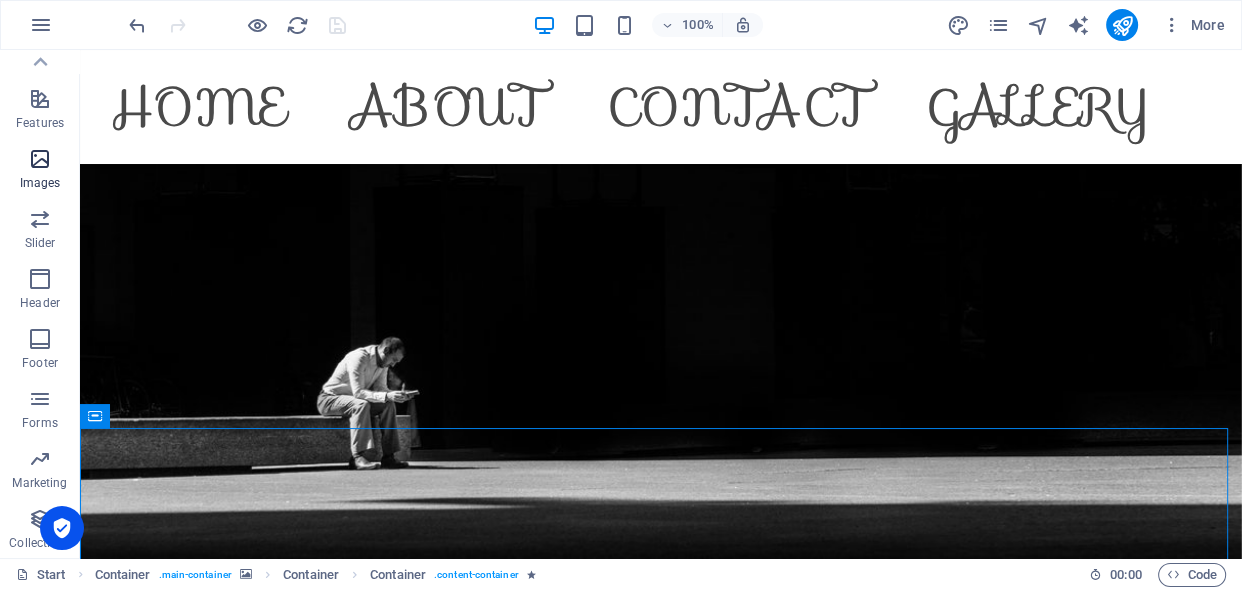 click on "Images" at bounding box center (40, 169) 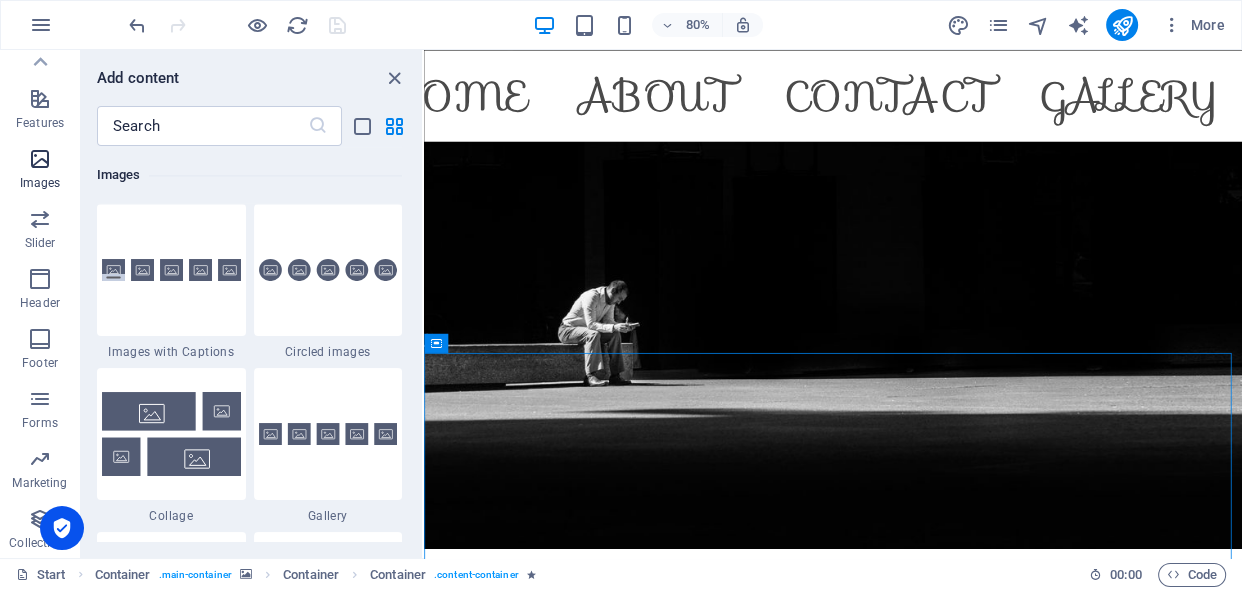 scroll, scrollTop: 9975, scrollLeft: 0, axis: vertical 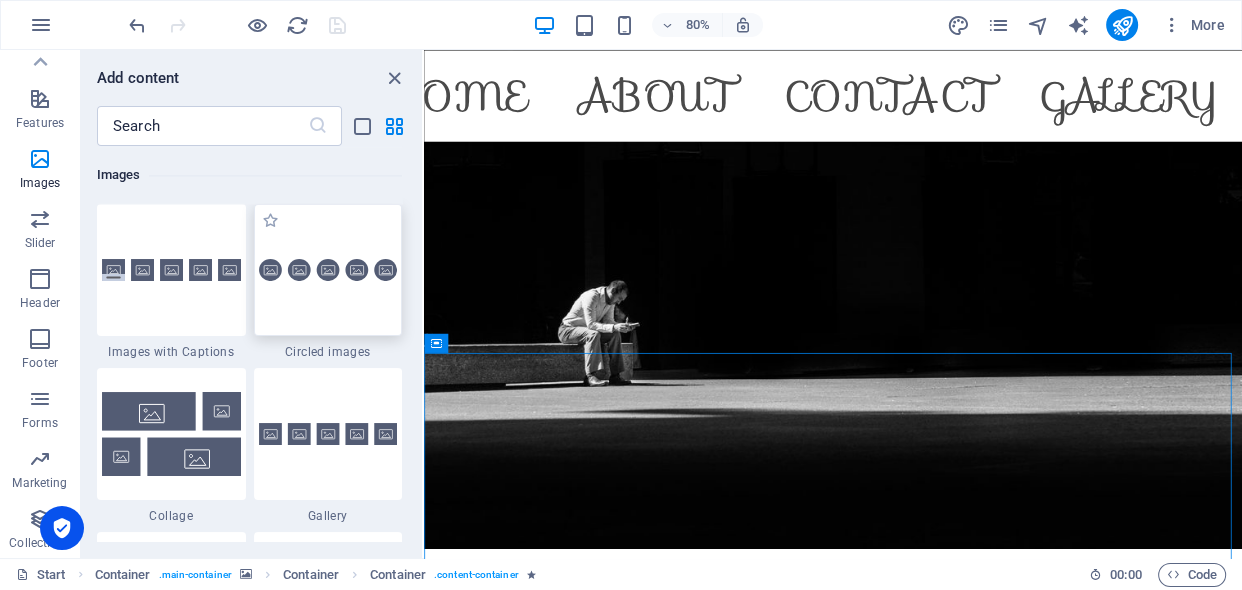 click at bounding box center (328, 270) 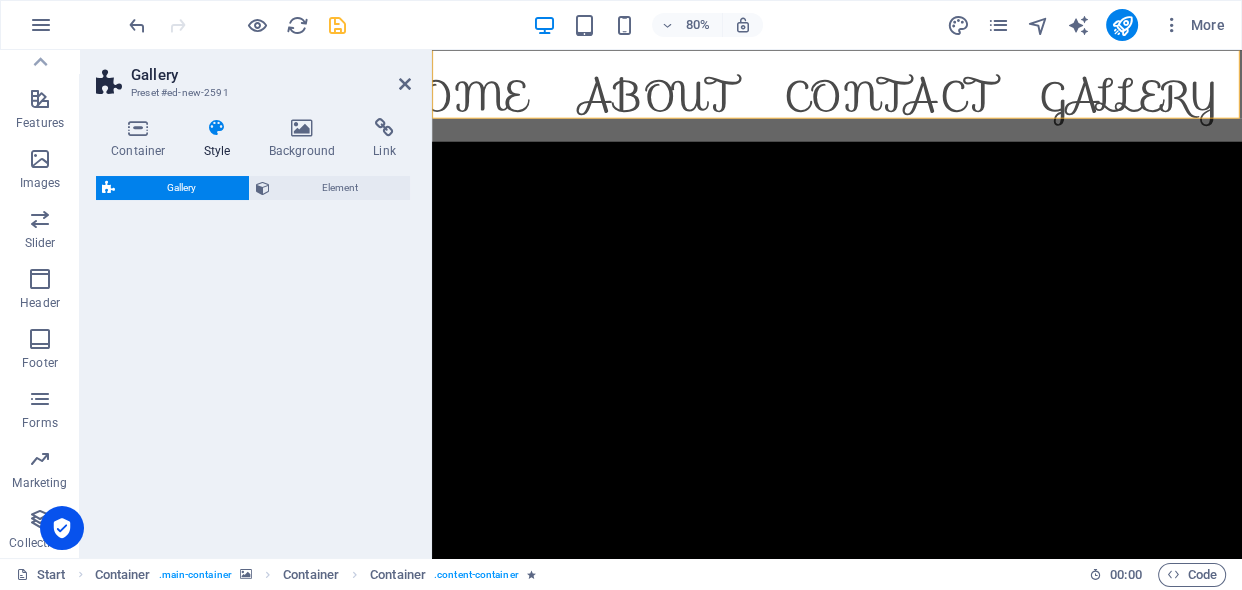 select on "rem" 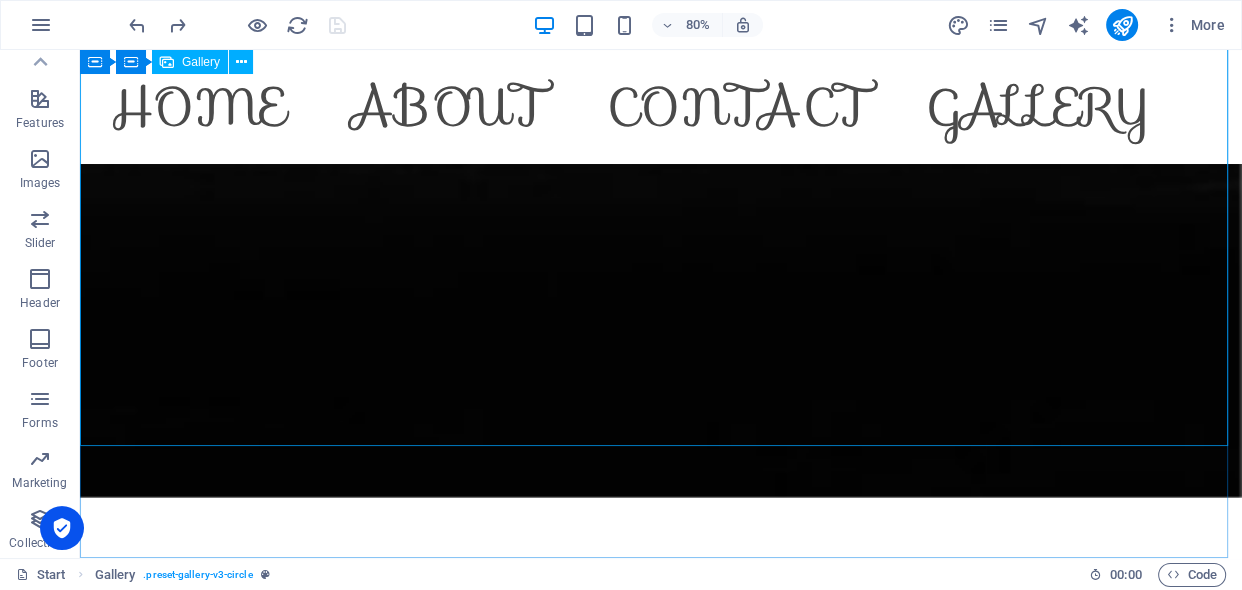scroll, scrollTop: 2973, scrollLeft: 0, axis: vertical 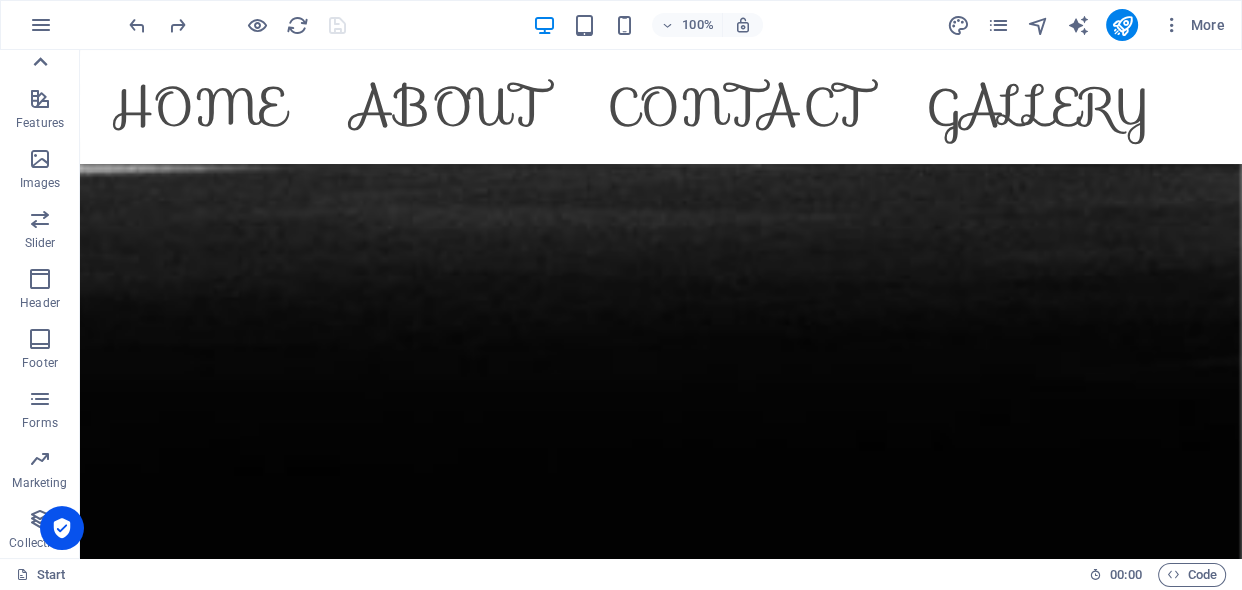 click 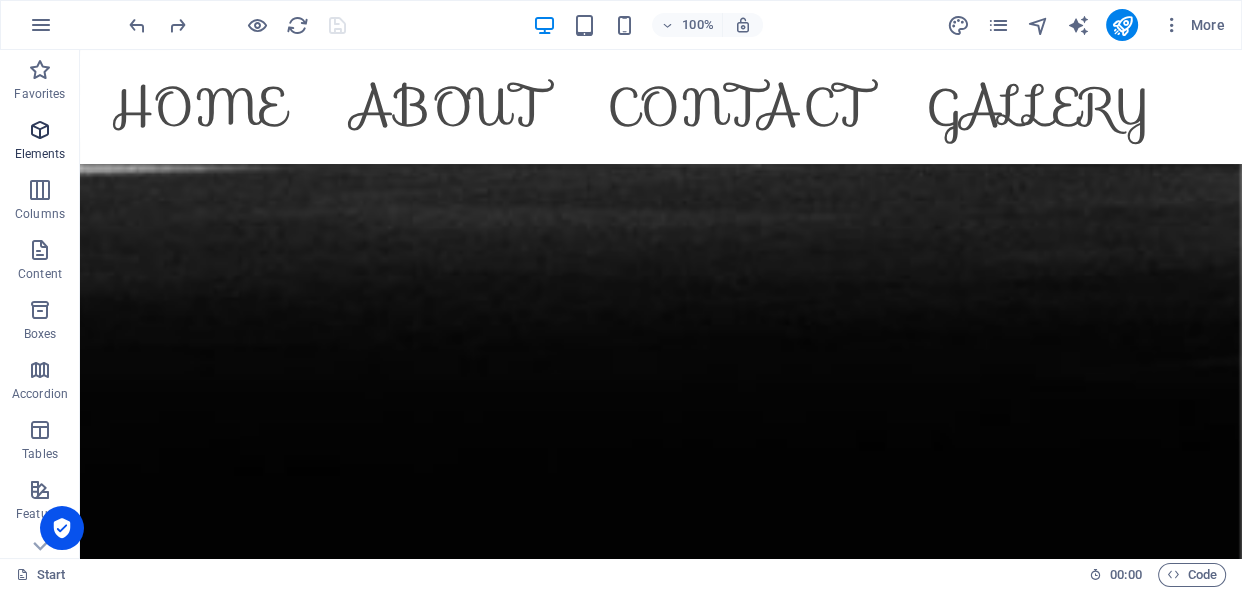 click at bounding box center (40, 130) 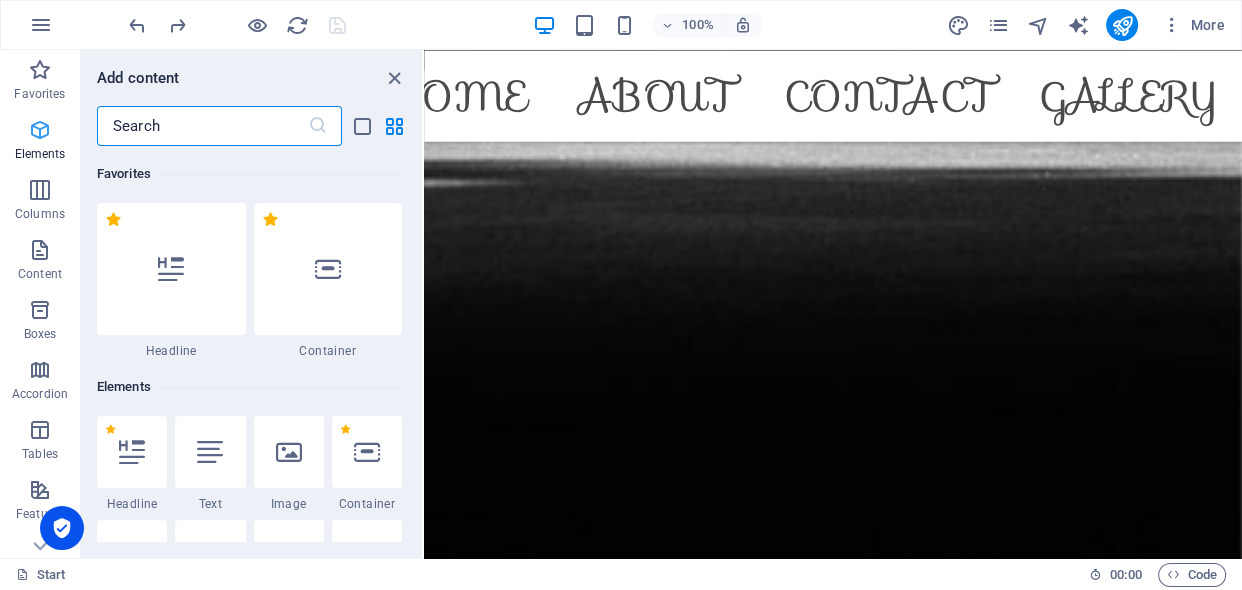 scroll, scrollTop: 2845, scrollLeft: 0, axis: vertical 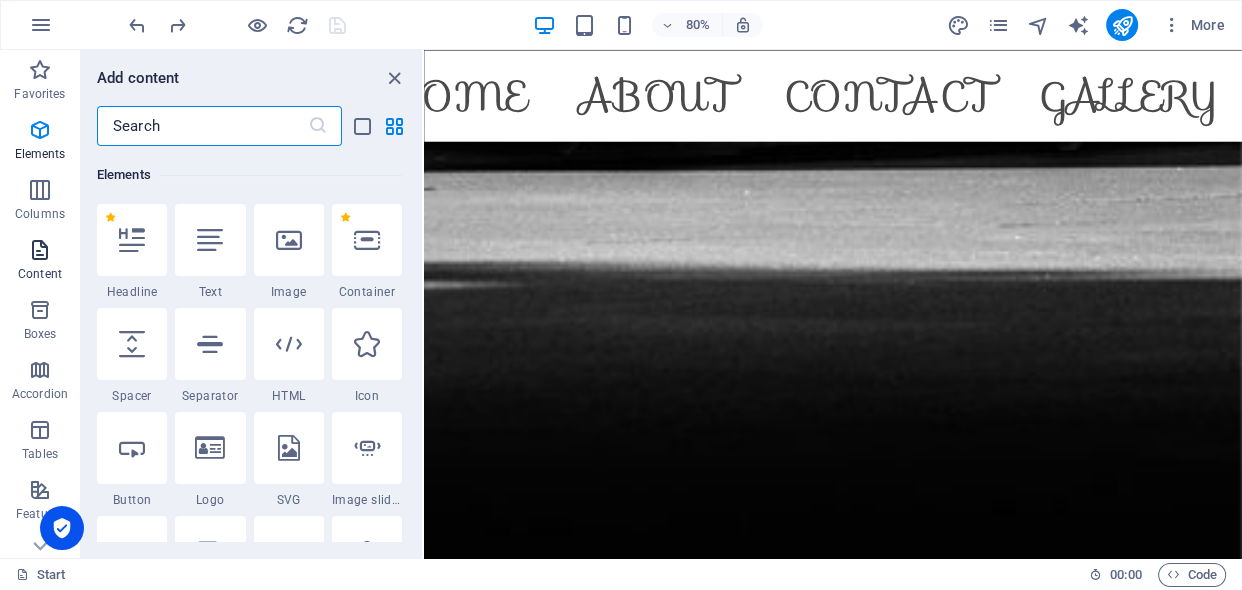 click at bounding box center (40, 250) 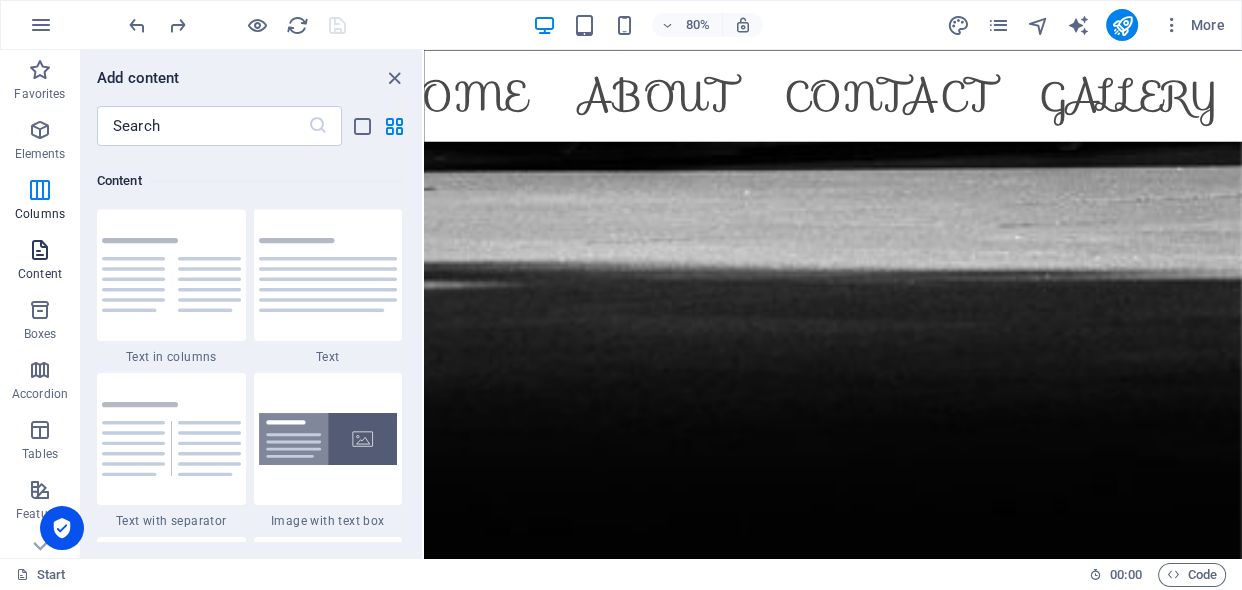 scroll, scrollTop: 3498, scrollLeft: 0, axis: vertical 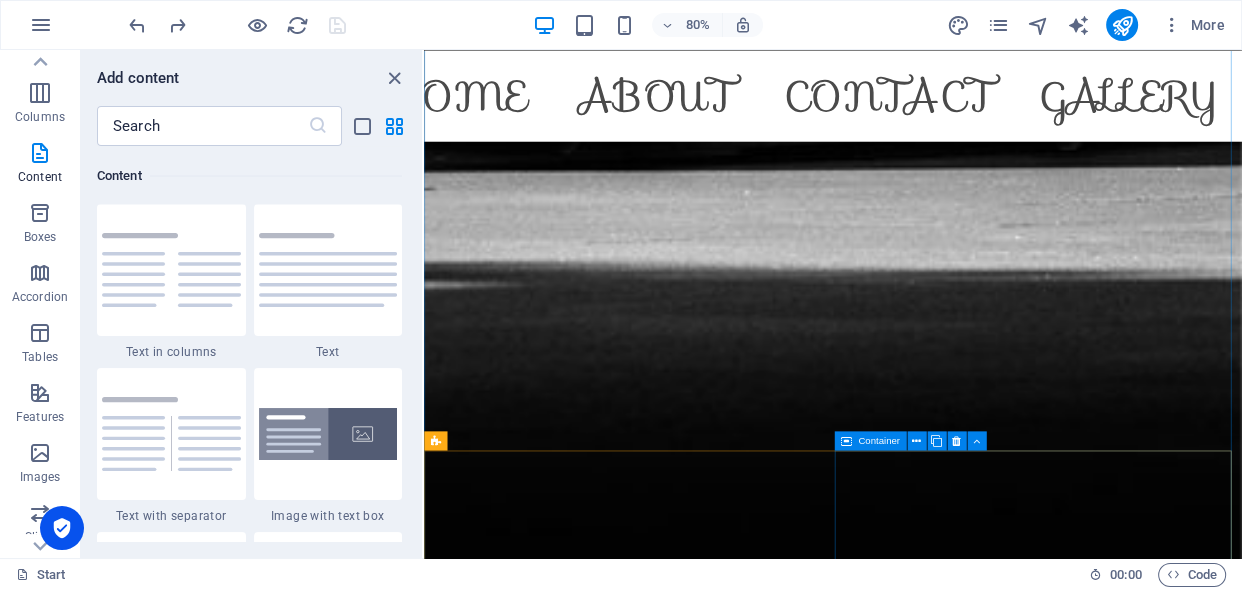 click on "Legal notice  |  Privacy" at bounding box center [935, 4585] 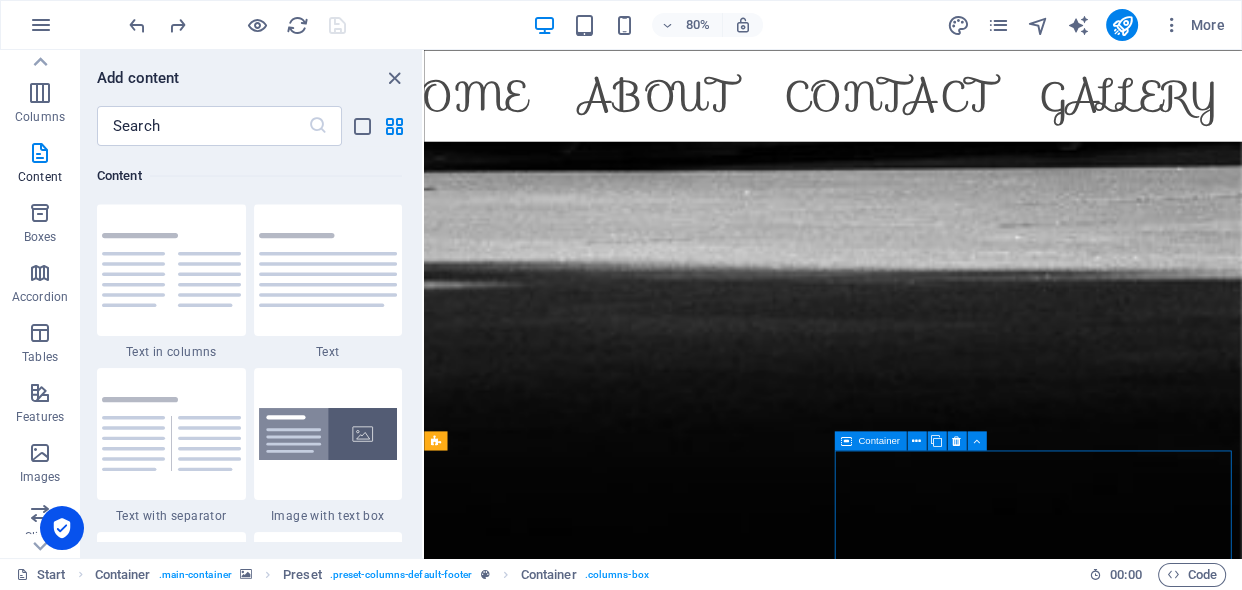 click on "Legal notice  |  Privacy" at bounding box center [935, 4585] 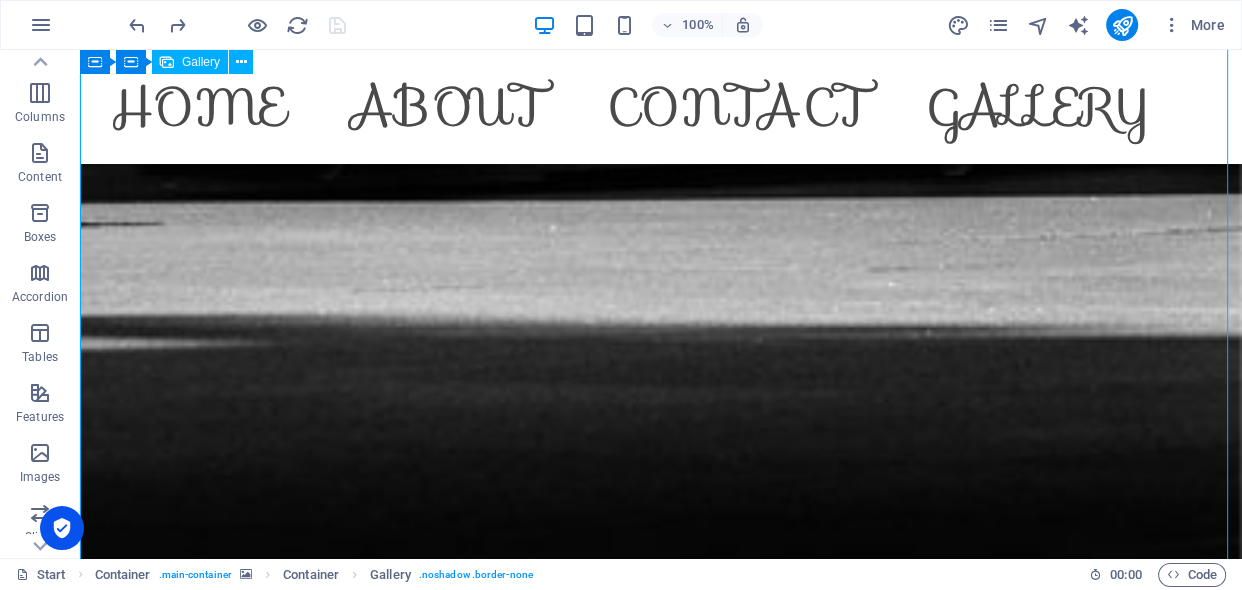 click at bounding box center [661, 4046] 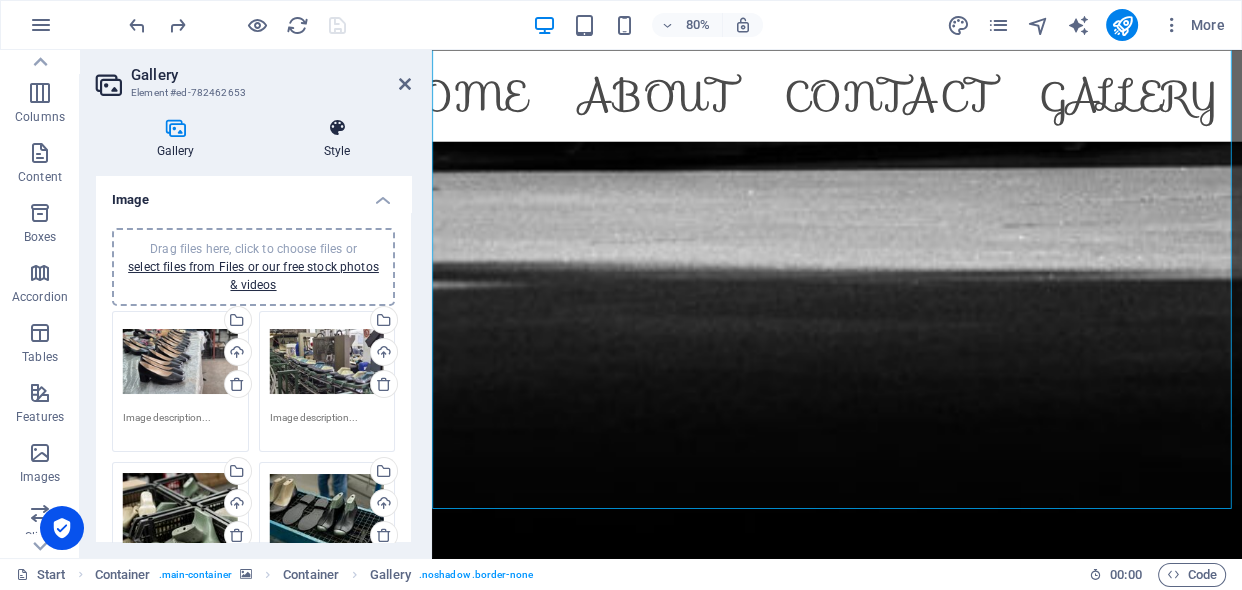 click at bounding box center (337, 128) 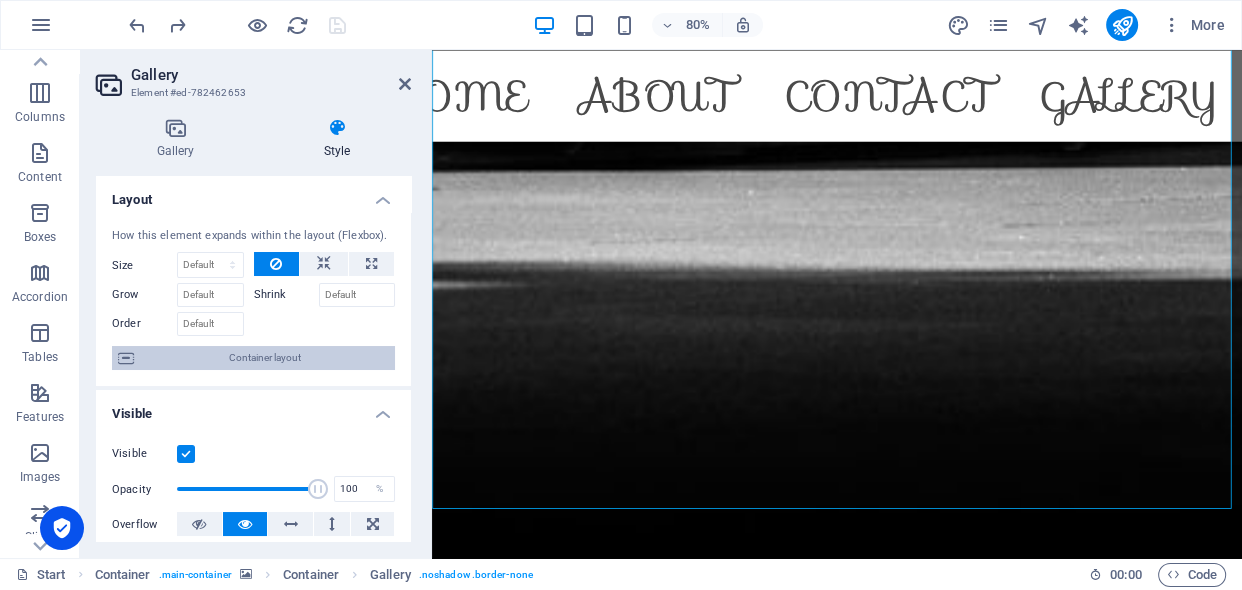 click on "Container layout" at bounding box center (264, 358) 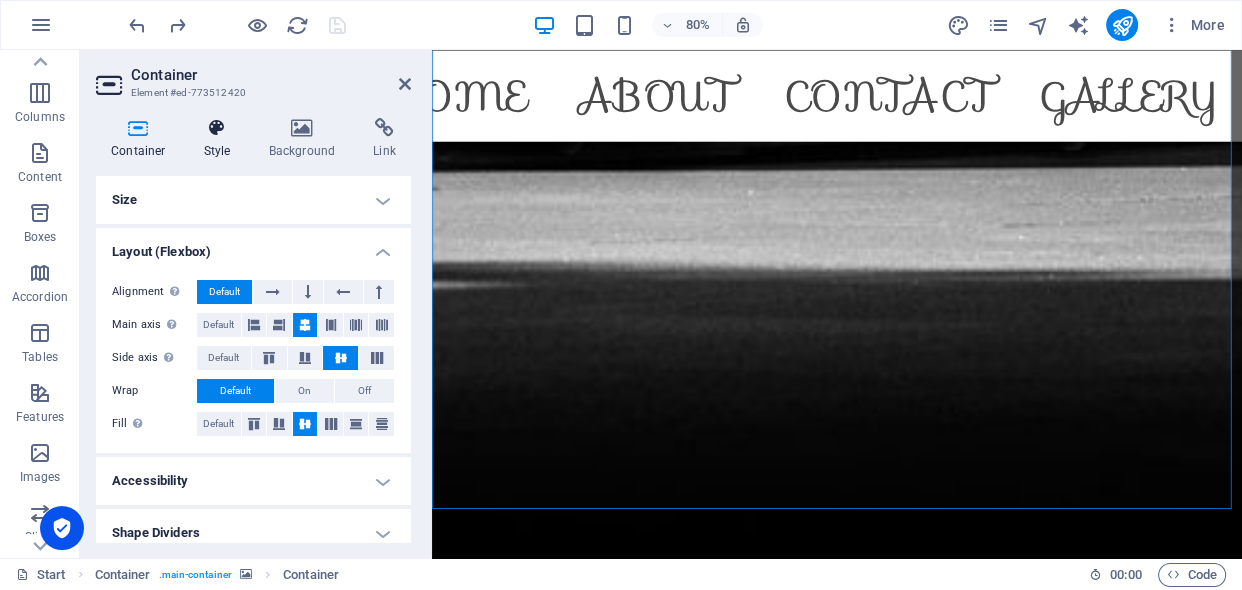 click at bounding box center [217, 128] 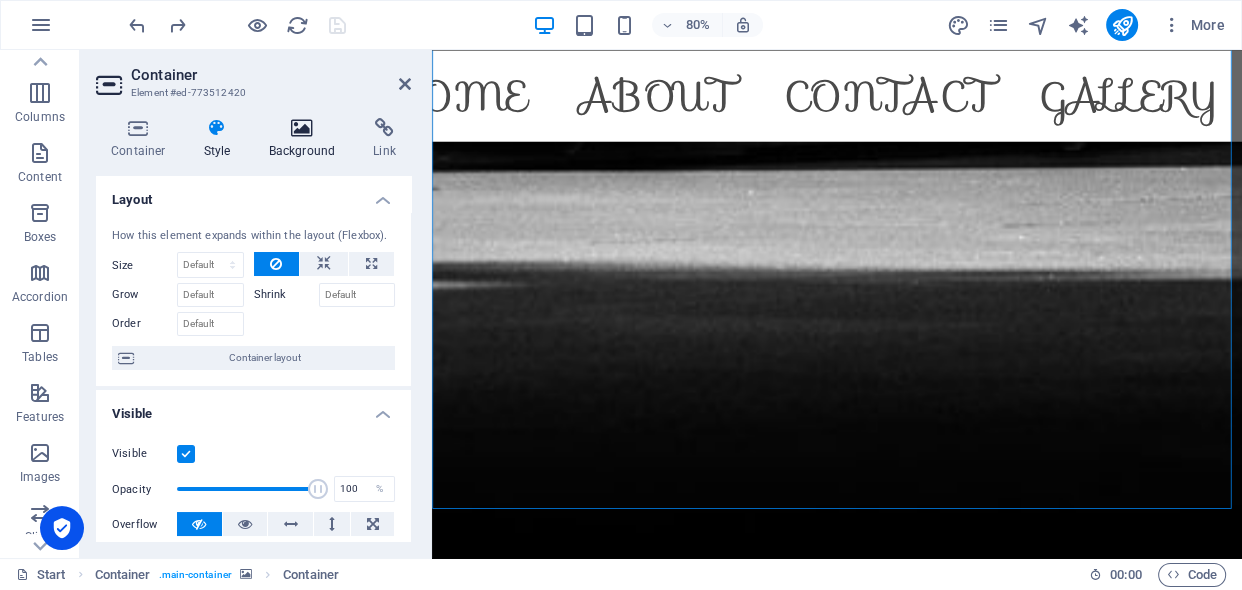 click at bounding box center [302, 128] 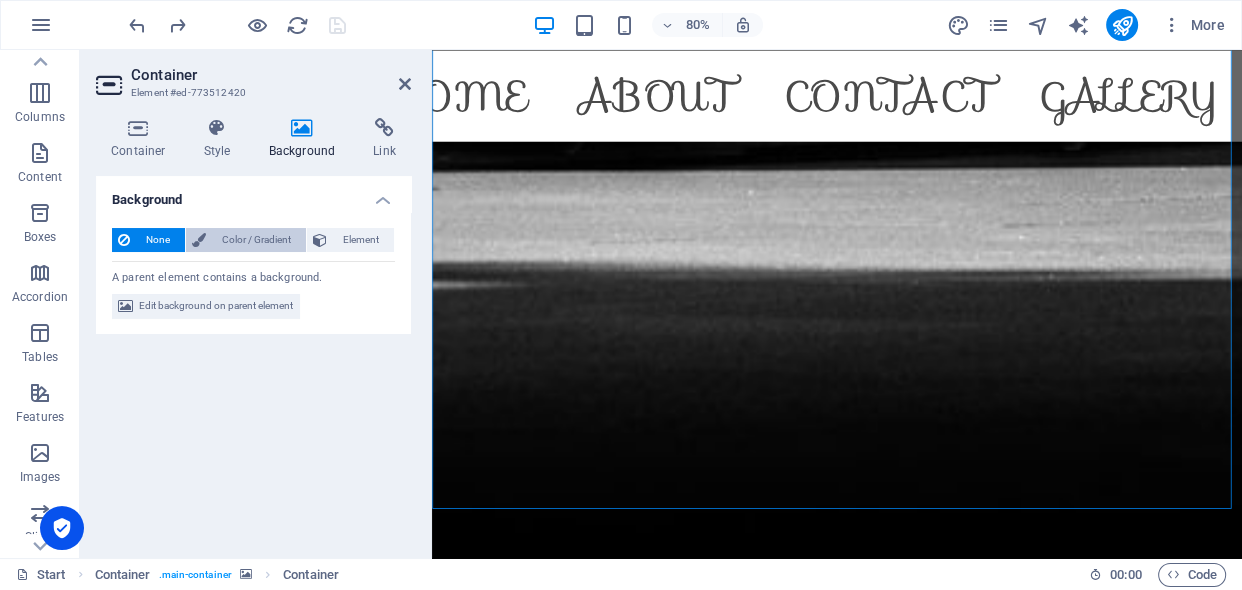 click on "Color / Gradient" at bounding box center (256, 240) 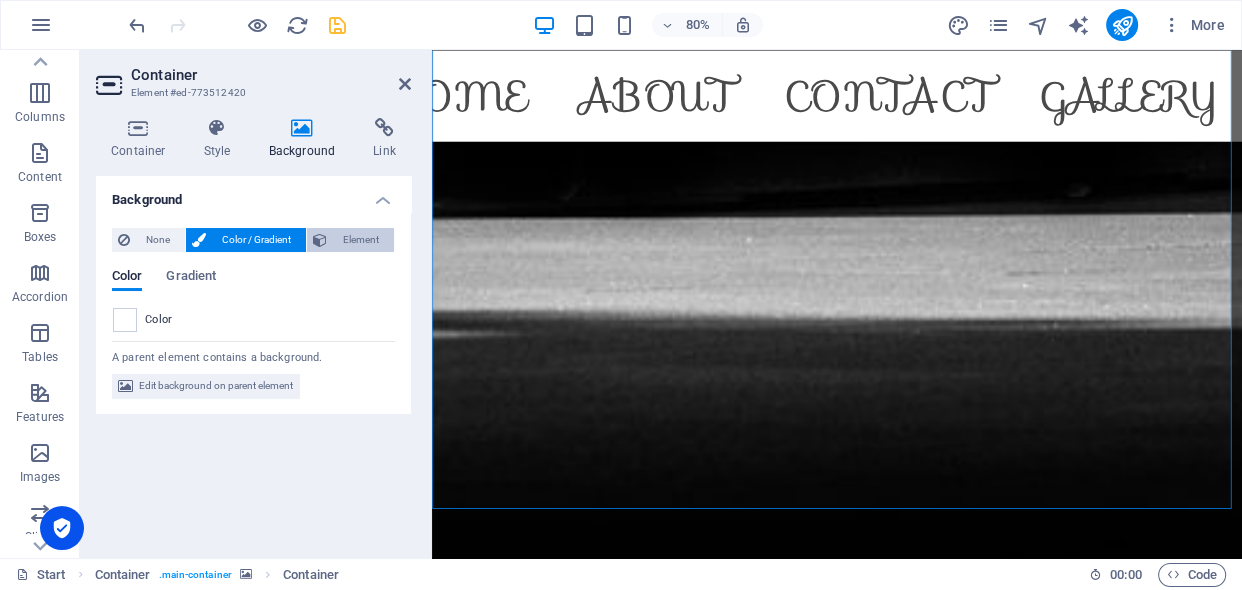 click on "Element" at bounding box center (360, 240) 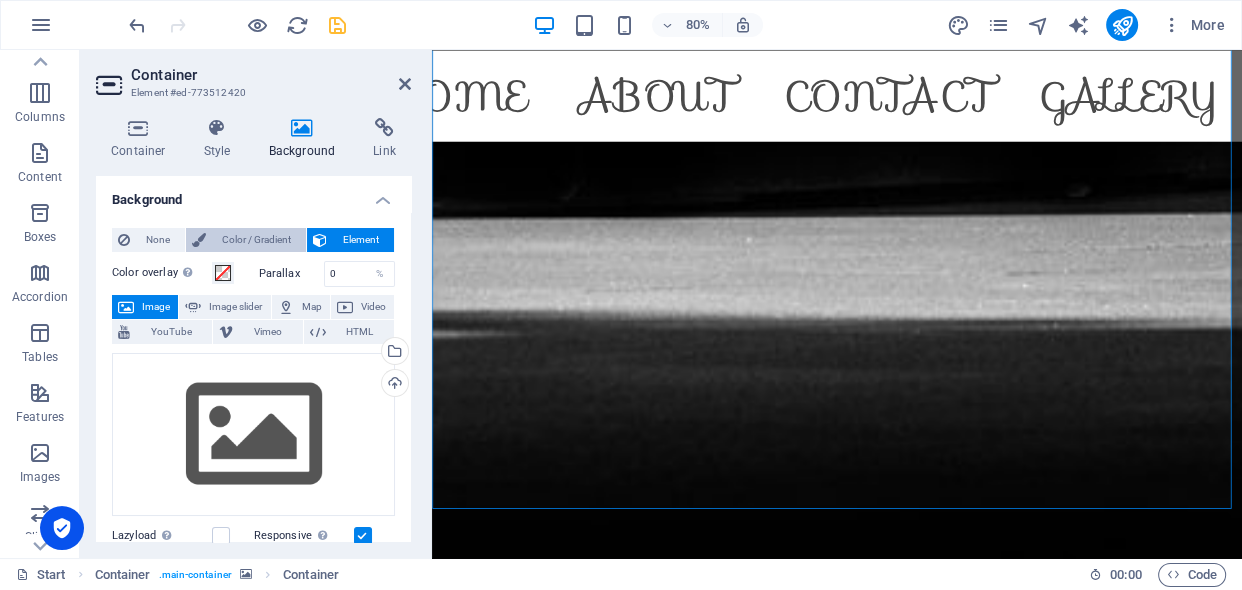 click on "Color / Gradient" at bounding box center [256, 240] 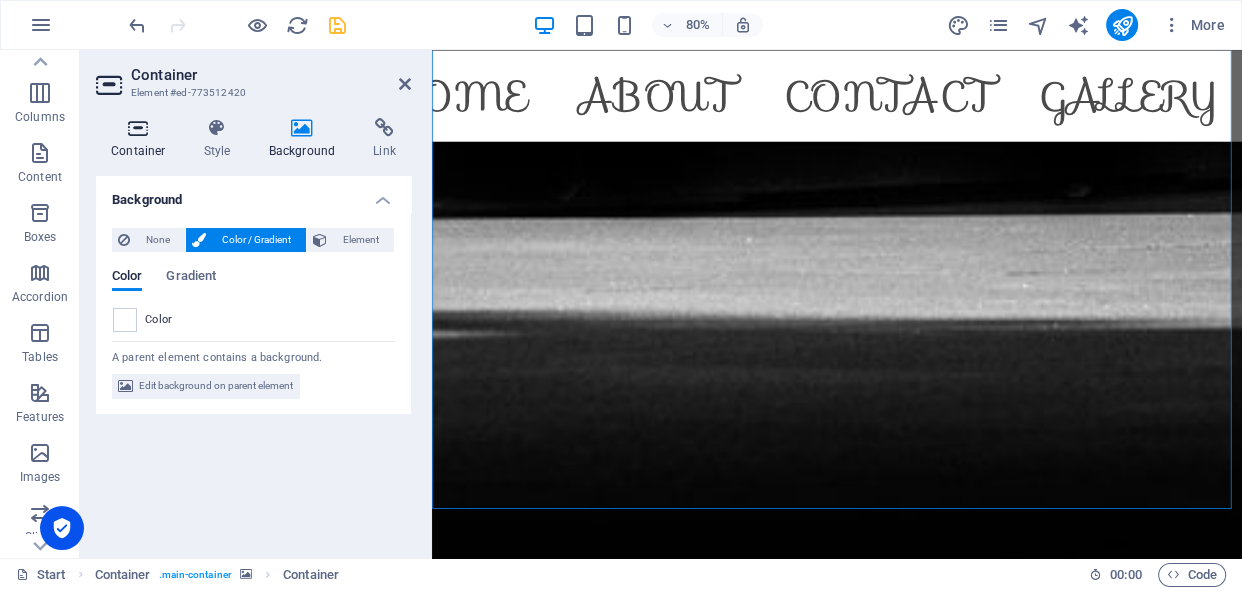 click at bounding box center [138, 128] 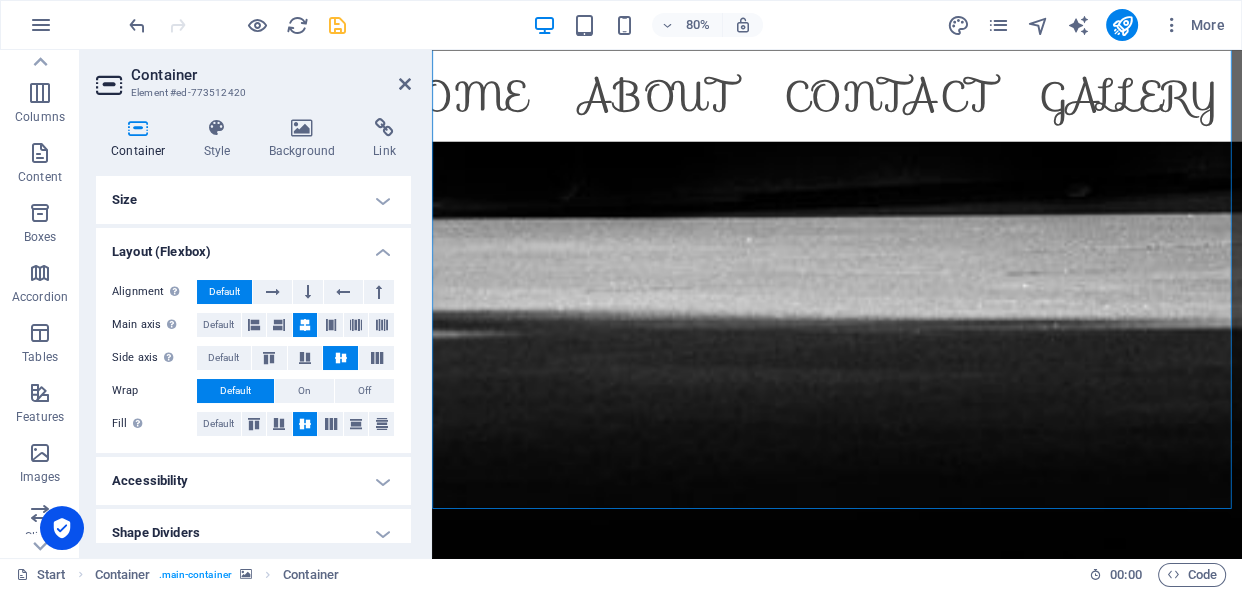drag, startPoint x: 406, startPoint y: 310, endPoint x: 410, endPoint y: 395, distance: 85.09406 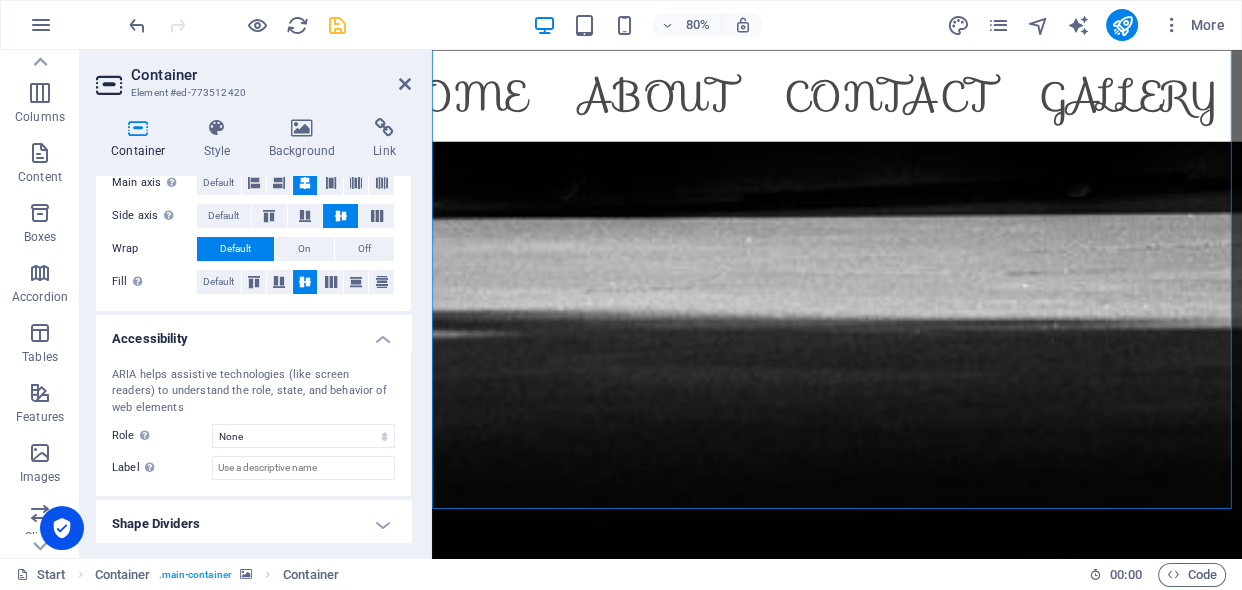 scroll, scrollTop: 148, scrollLeft: 0, axis: vertical 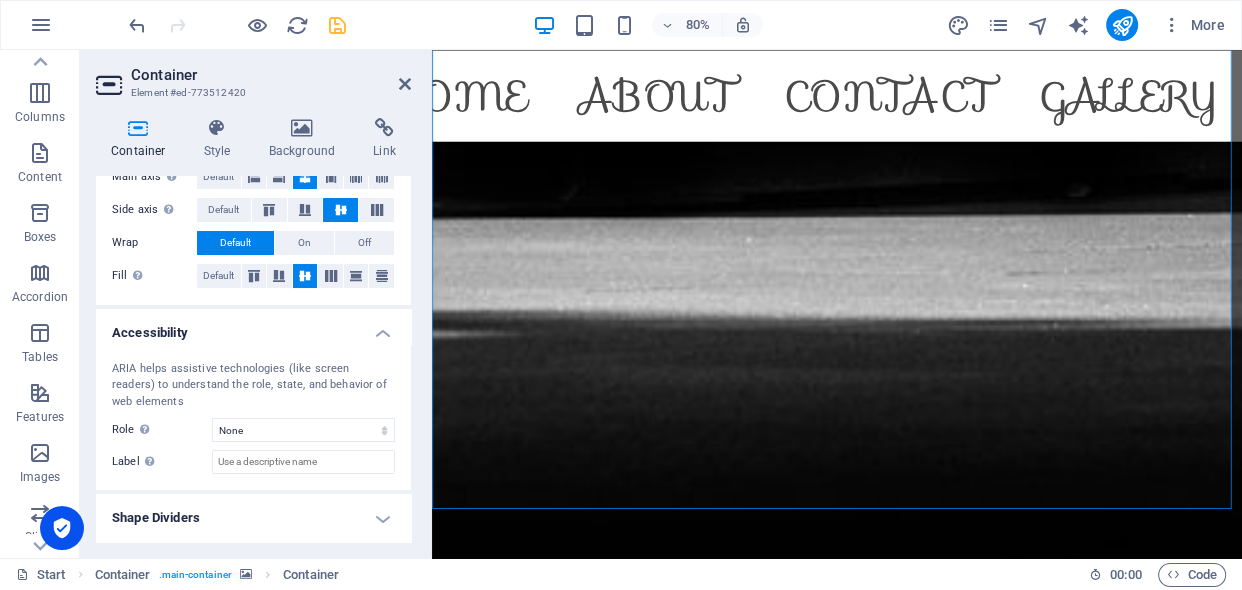 click on "Accessibility" at bounding box center [253, 327] 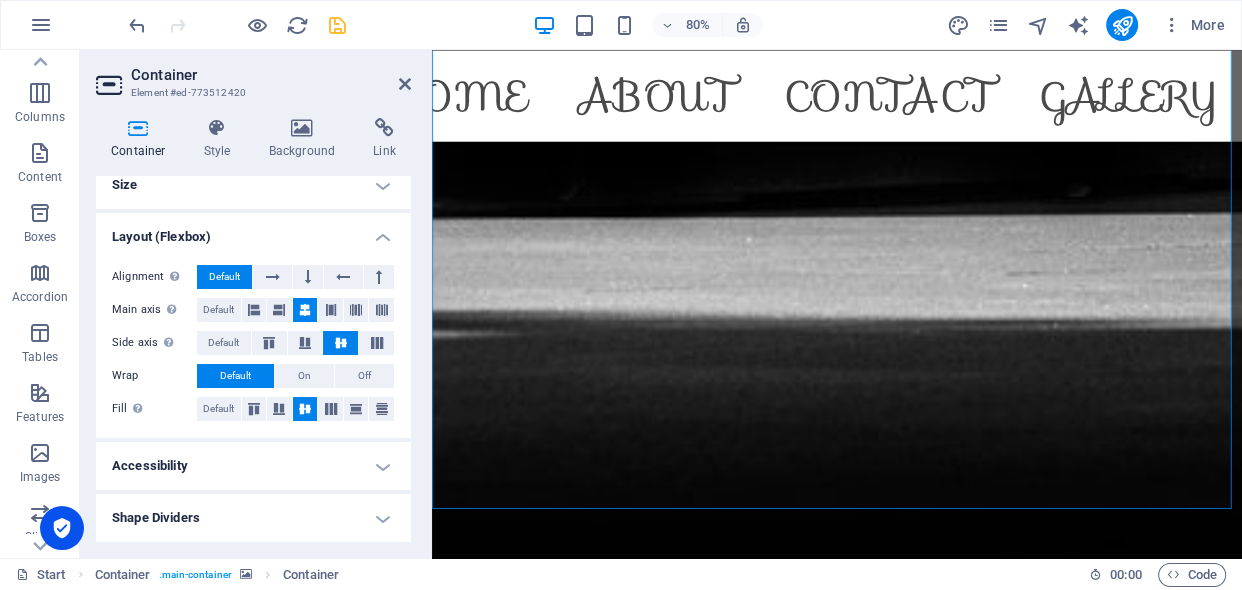 scroll, scrollTop: 14, scrollLeft: 0, axis: vertical 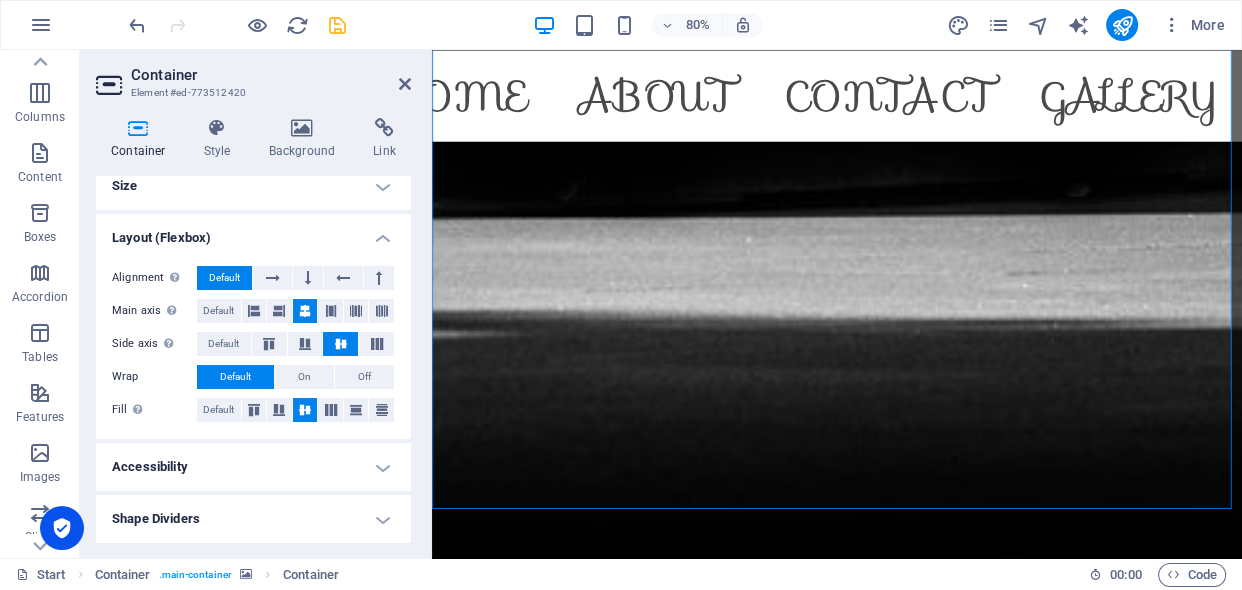 click on "Shape Dividers" at bounding box center (253, 519) 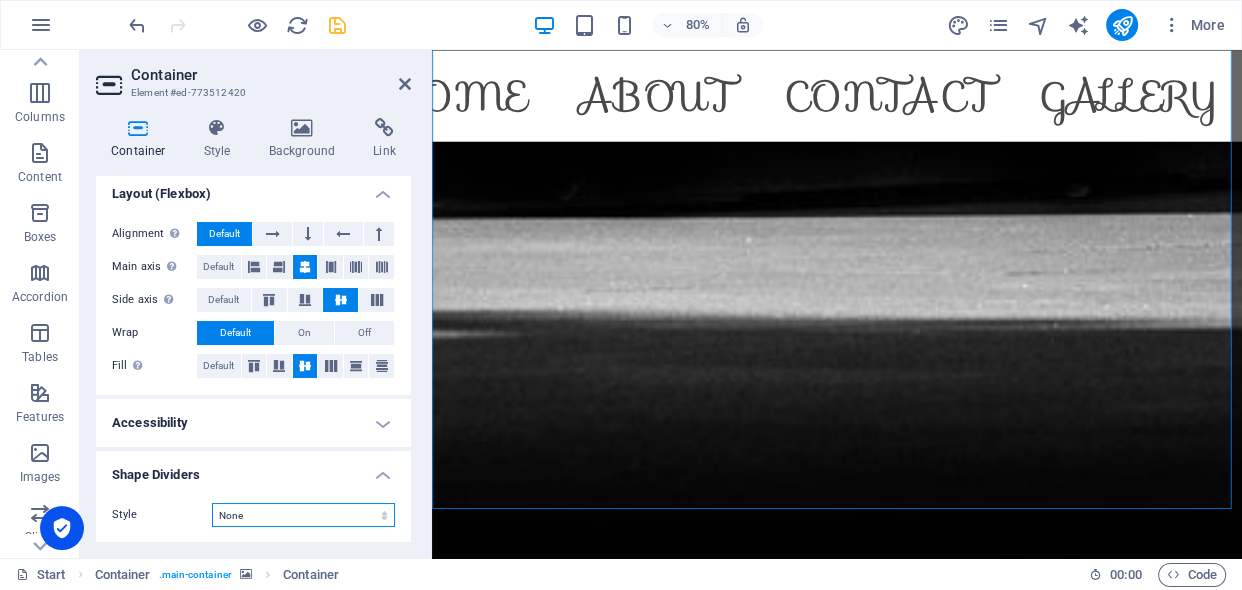 click on "None Triangle Square Diagonal Polygon 1 Polygon 2 Zigzag Multiple Zigzags Waves Multiple Waves Half Circle Circle Circle Shadow Blocks Hexagons Clouds Multiple Clouds Fan Pyramids Book Paint Drip Fire Shredded Paper Arrow" at bounding box center (303, 515) 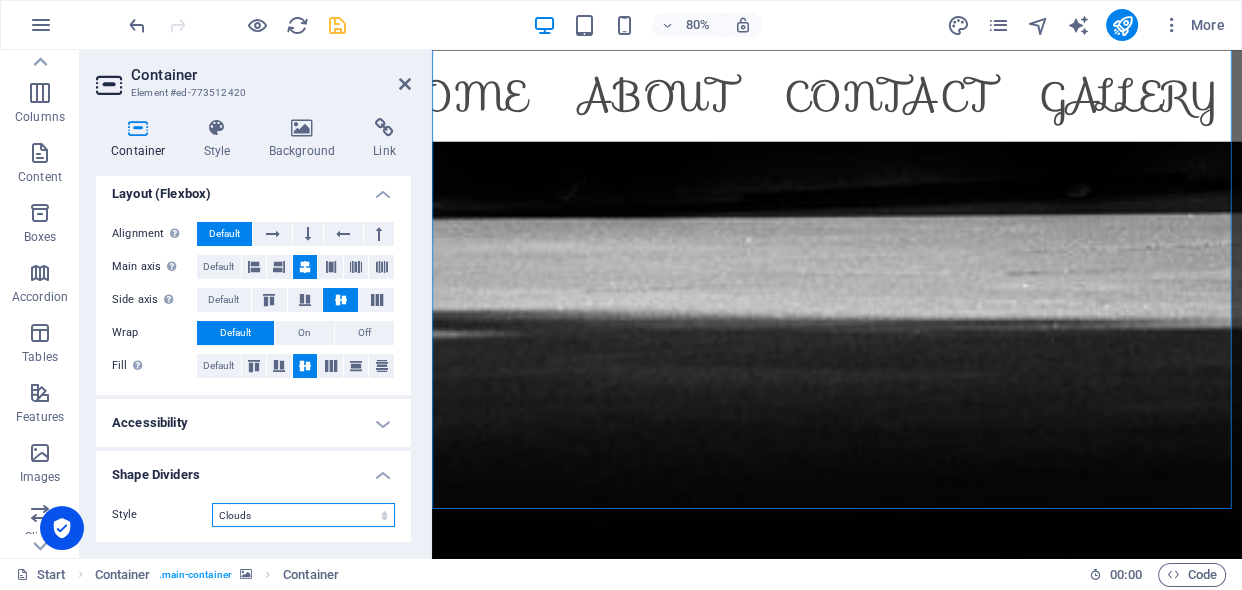 click on "None Triangle Square Diagonal Polygon 1 Polygon 2 Zigzag Multiple Zigzags Waves Multiple Waves Half Circle Circle Circle Shadow Blocks Hexagons Clouds Multiple Clouds Fan Pyramids Book Paint Drip Fire Shredded Paper Arrow" at bounding box center [303, 515] 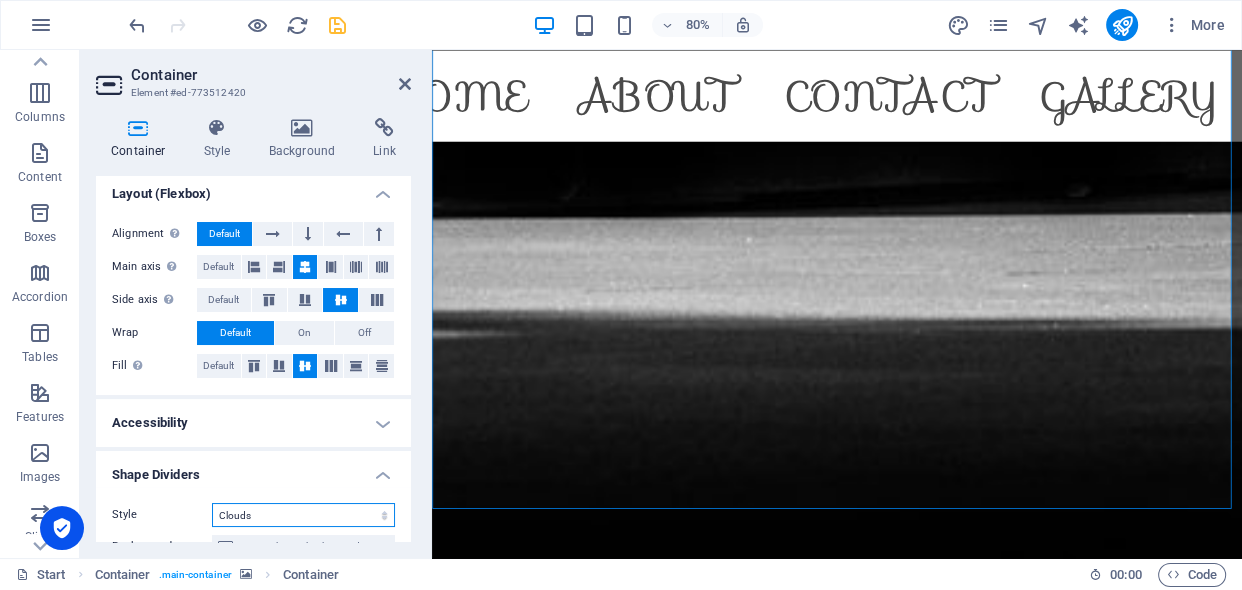 click on "None Triangle Square Diagonal Polygon 1 Polygon 2 Zigzag Multiple Zigzags Waves Multiple Waves Half Circle Circle Circle Shadow Blocks Hexagons Clouds Multiple Clouds Fan Pyramids Book Paint Drip Fire Shredded Paper Arrow" at bounding box center (303, 515) 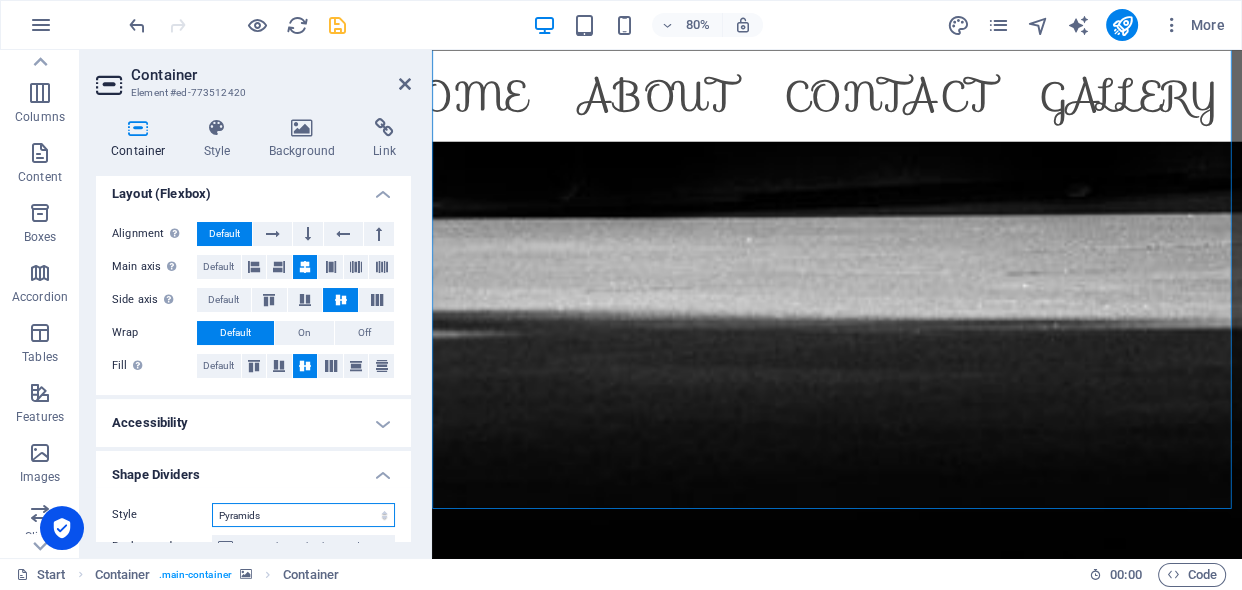 click on "None Triangle Square Diagonal Polygon 1 Polygon 2 Zigzag Multiple Zigzags Waves Multiple Waves Half Circle Circle Circle Shadow Blocks Hexagons Clouds Multiple Clouds Fan Pyramids Book Paint Drip Fire Shredded Paper Arrow" at bounding box center (303, 515) 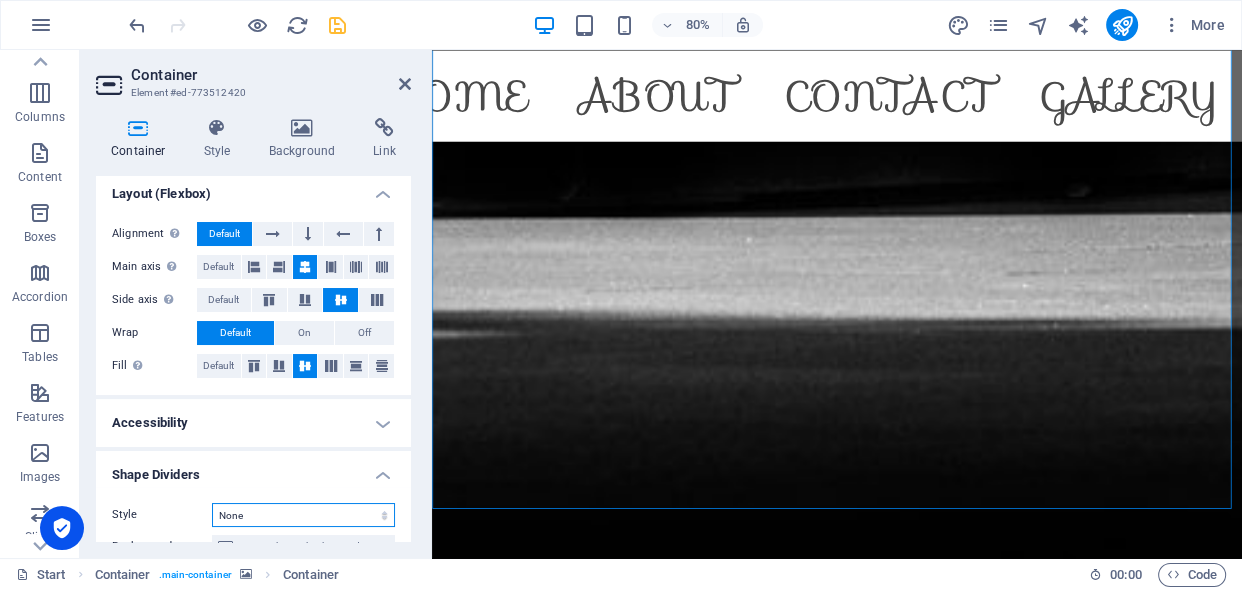 click on "None Triangle Square Diagonal Polygon 1 Polygon 2 Zigzag Multiple Zigzags Waves Multiple Waves Half Circle Circle Circle Shadow Blocks Hexagons Clouds Multiple Clouds Fan Pyramids Book Paint Drip Fire Shredded Paper Arrow" at bounding box center (303, 515) 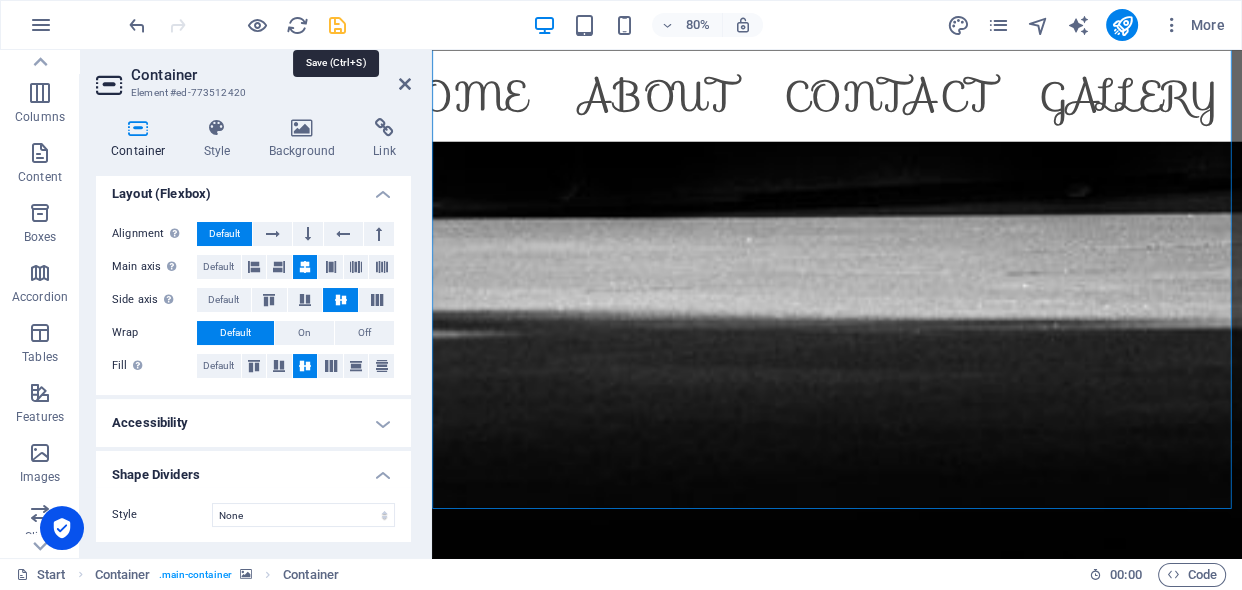 click at bounding box center [337, 25] 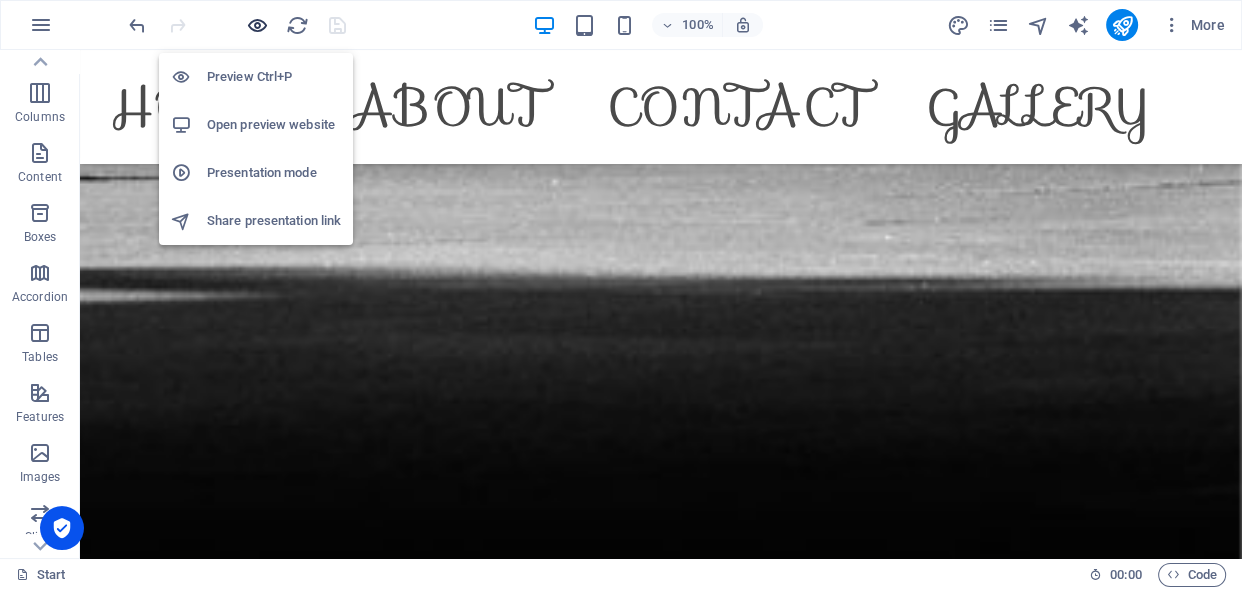 click at bounding box center (257, 25) 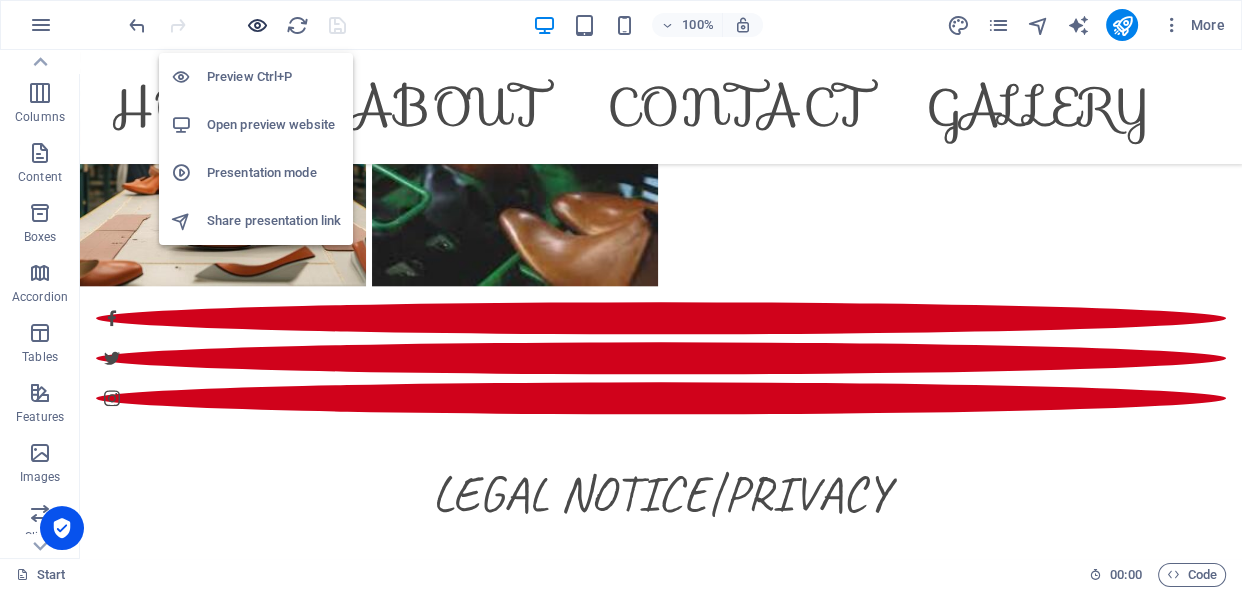 scroll, scrollTop: 637, scrollLeft: 0, axis: vertical 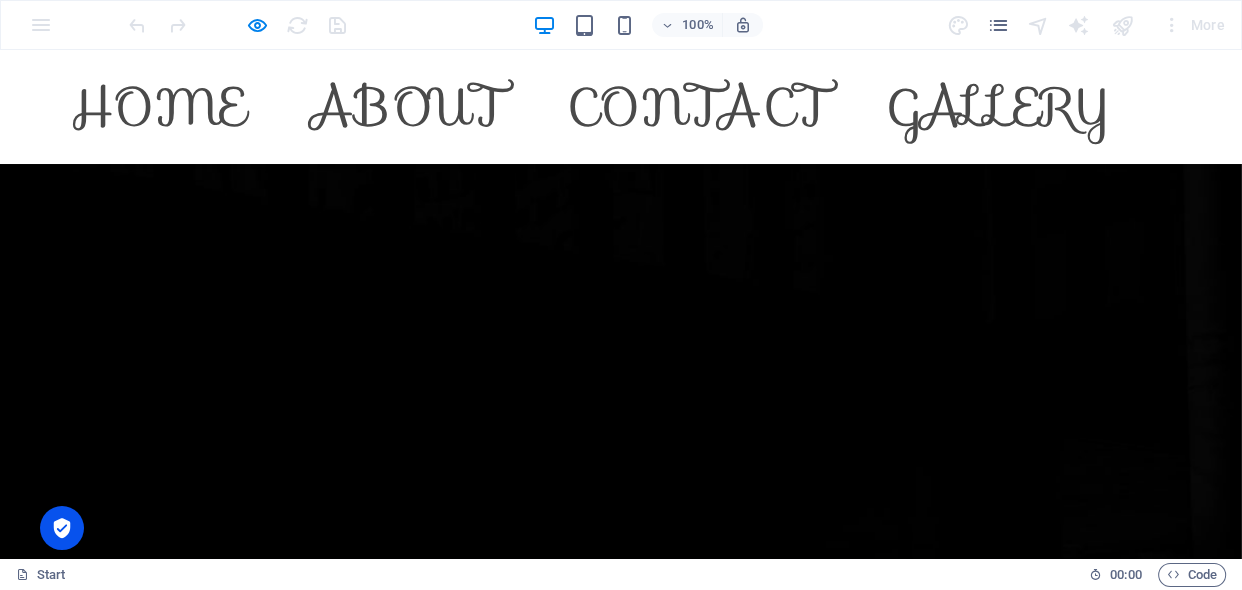 drag, startPoint x: 1237, startPoint y: 295, endPoint x: 1200, endPoint y: 51, distance: 246.78938 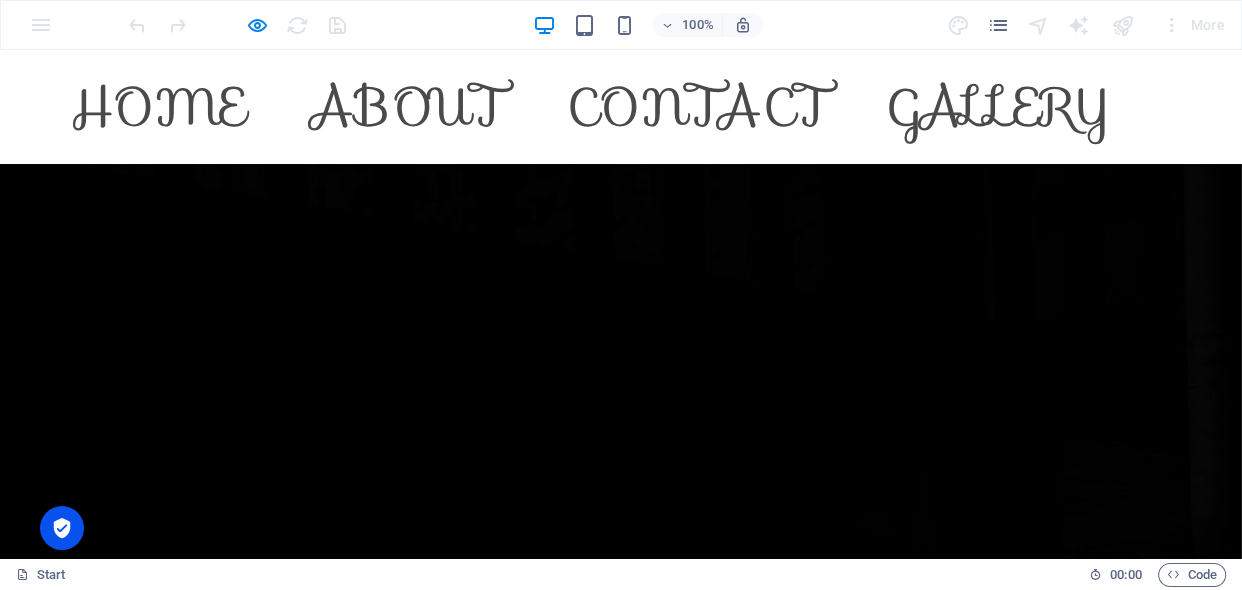 click on "Home" at bounding box center (158, 107) 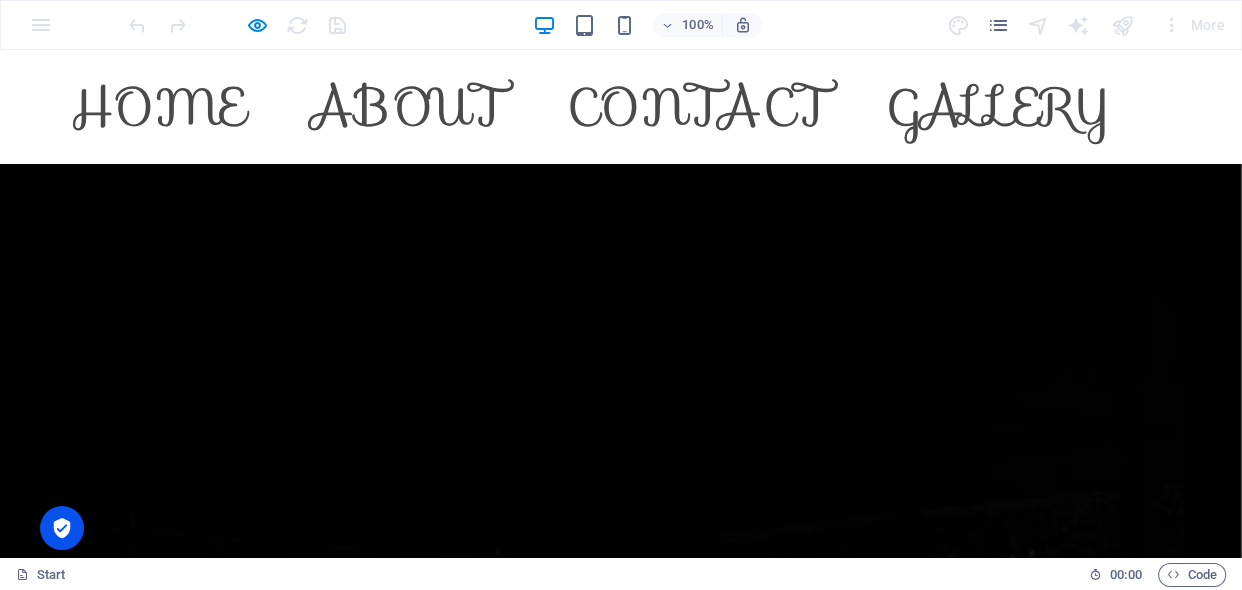 scroll, scrollTop: 395, scrollLeft: 0, axis: vertical 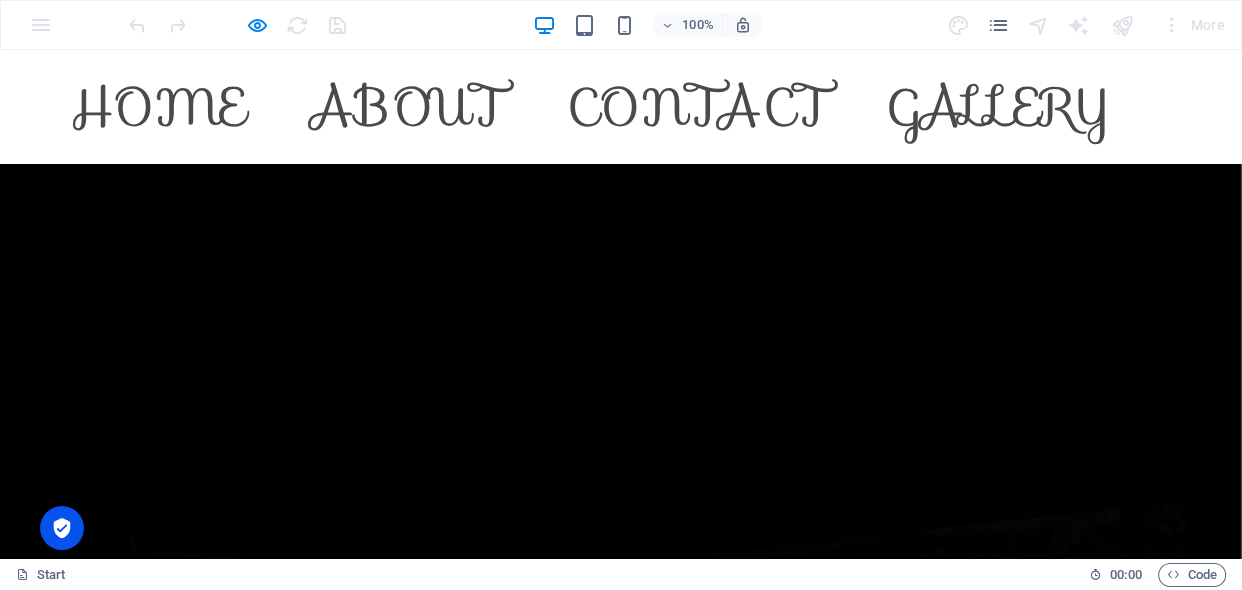 click on "Contact" at bounding box center [697, 107] 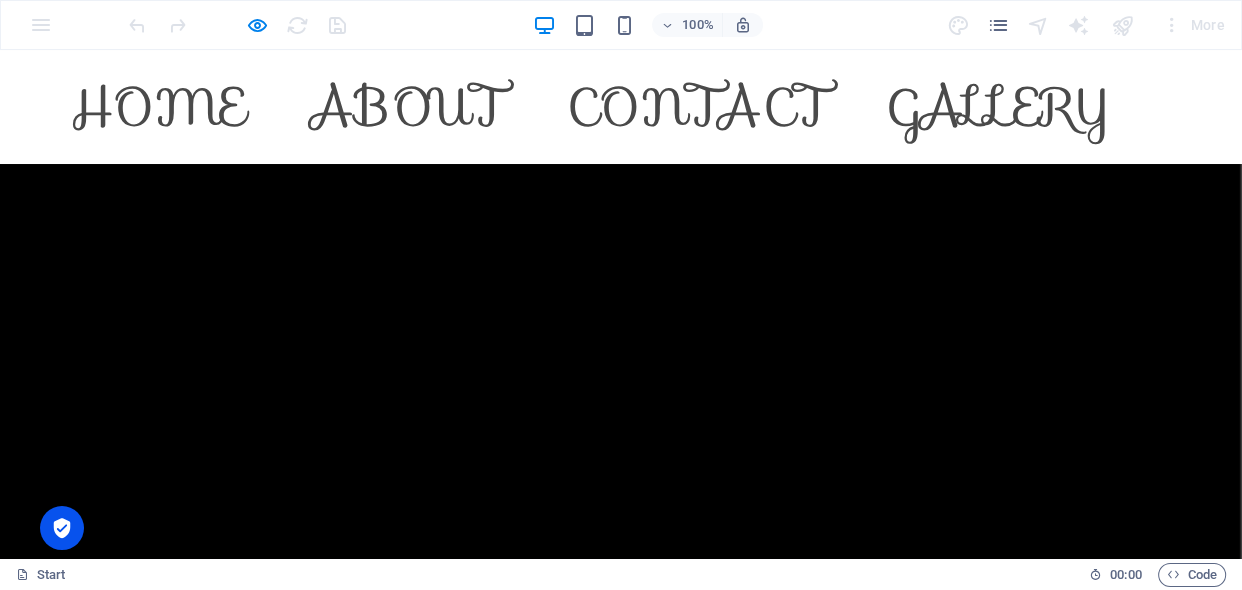 scroll, scrollTop: 0, scrollLeft: 0, axis: both 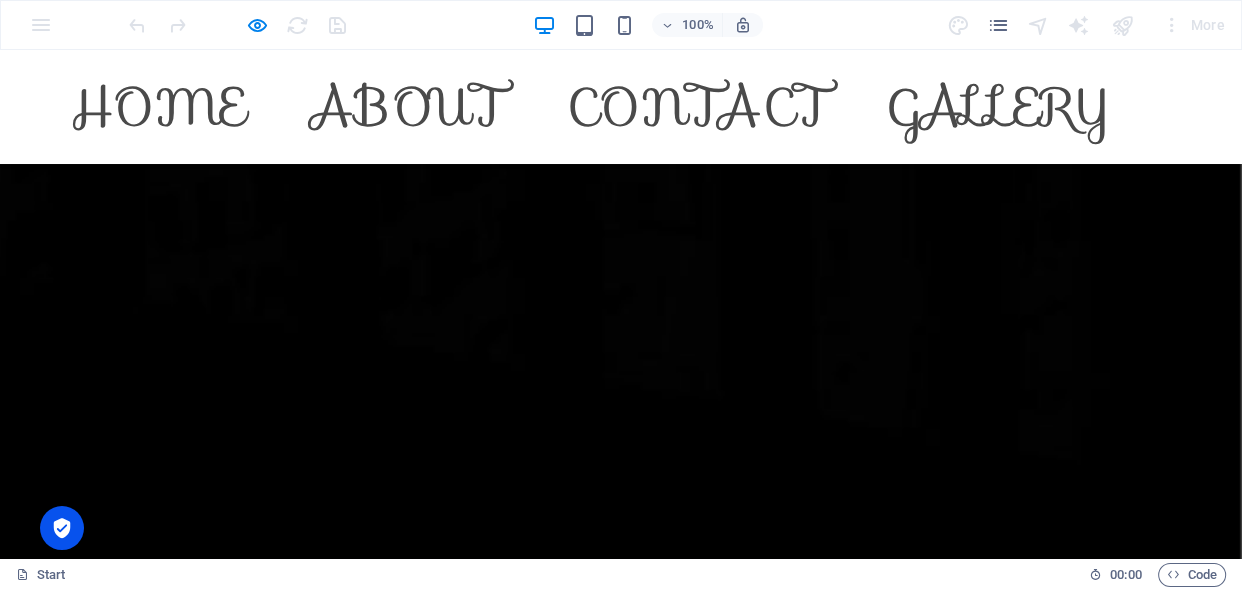 click on "Gallery" at bounding box center (1000, 107) 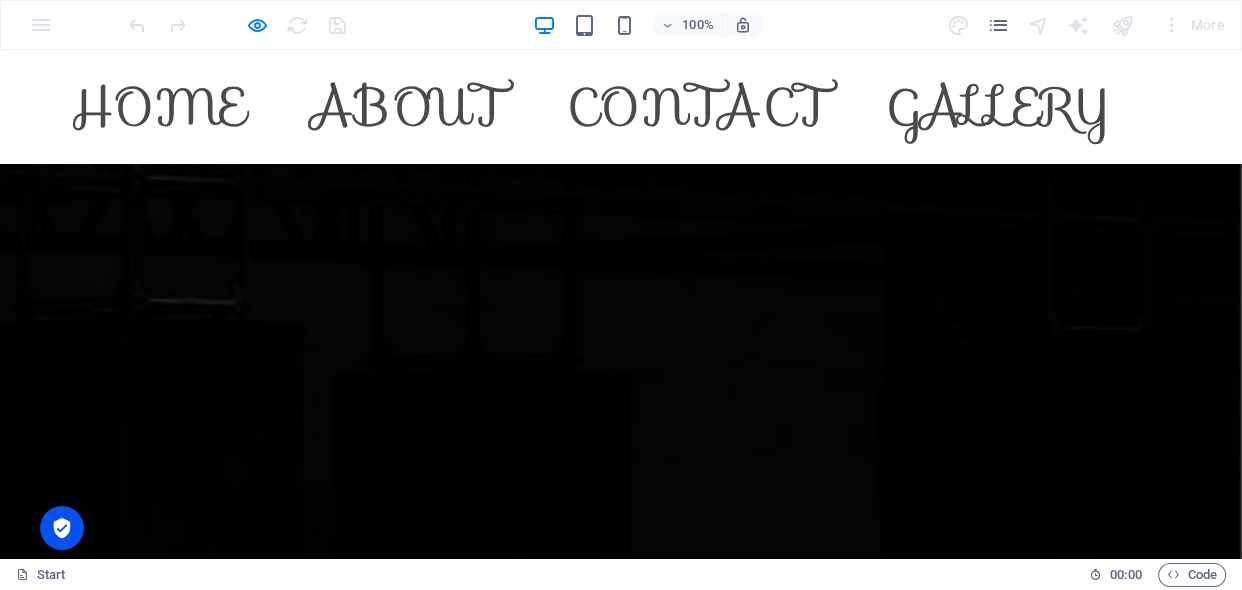 scroll, scrollTop: 1494, scrollLeft: 0, axis: vertical 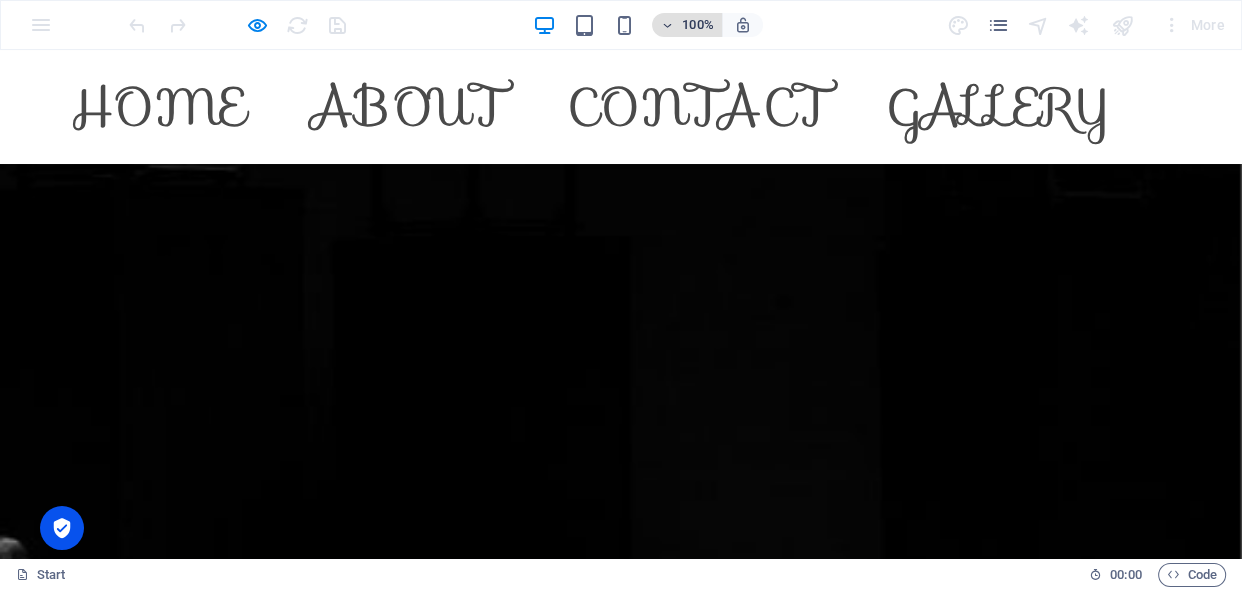 click at bounding box center (667, 25) 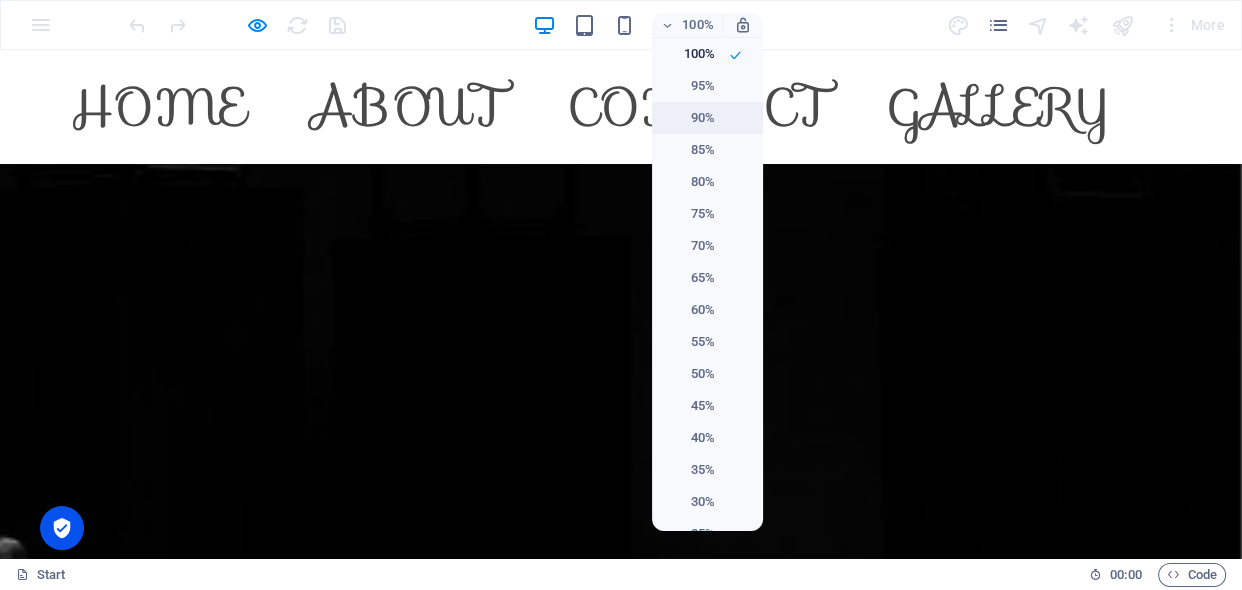 click on "90%" at bounding box center [689, 118] 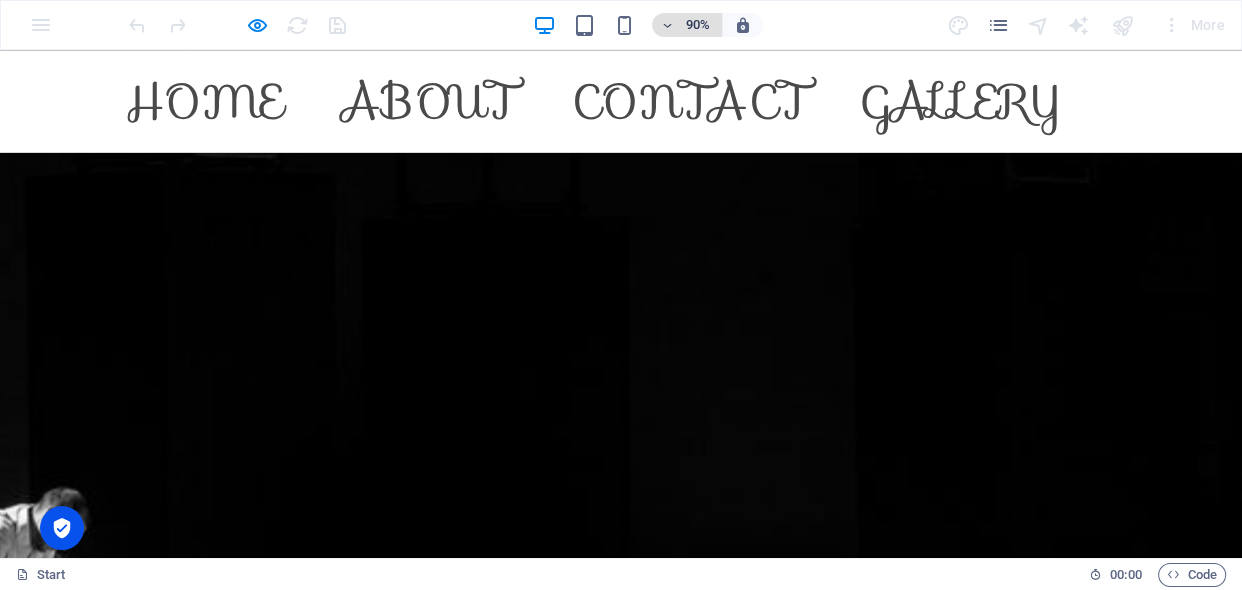 click on "90%" at bounding box center (698, 25) 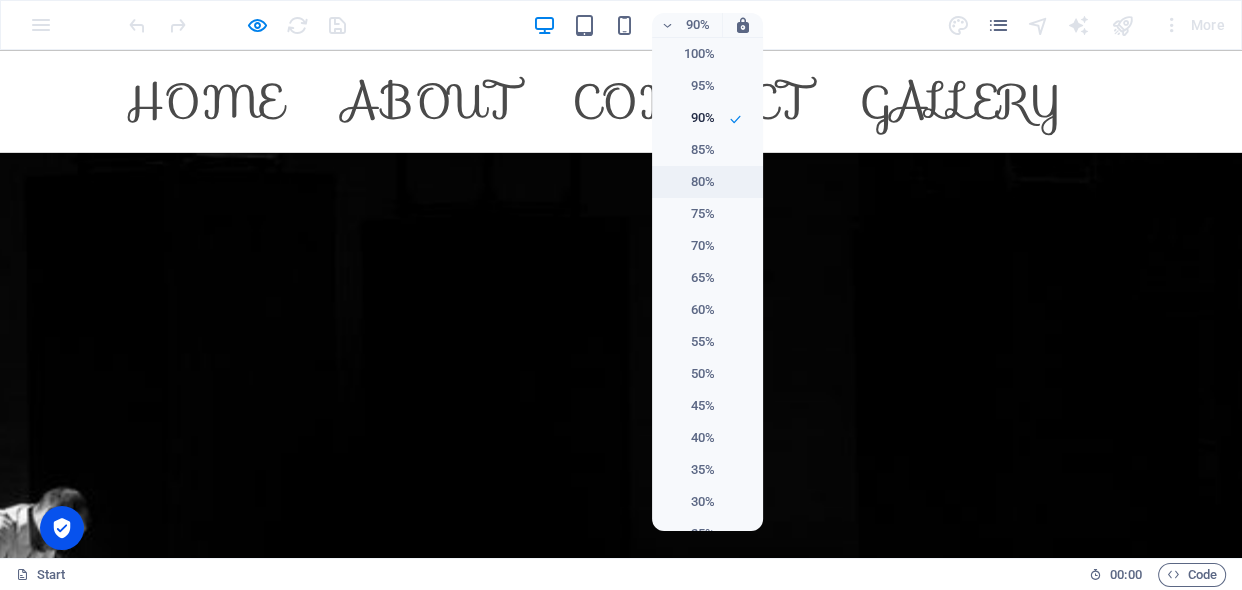 click on "80%" at bounding box center [689, 182] 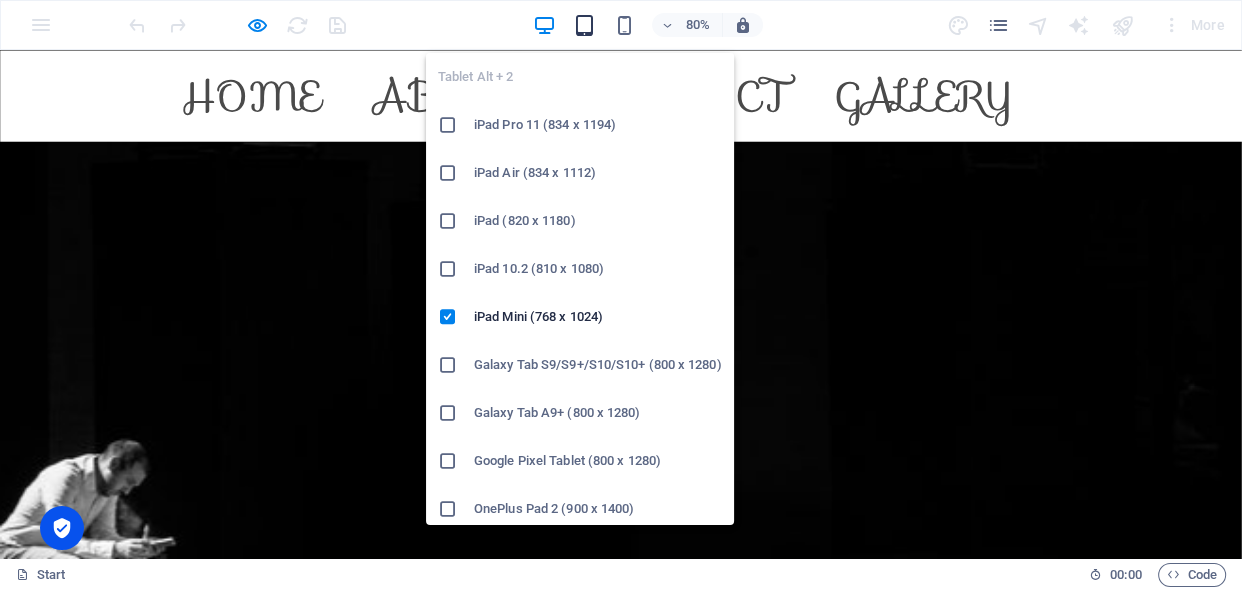 click at bounding box center [583, 25] 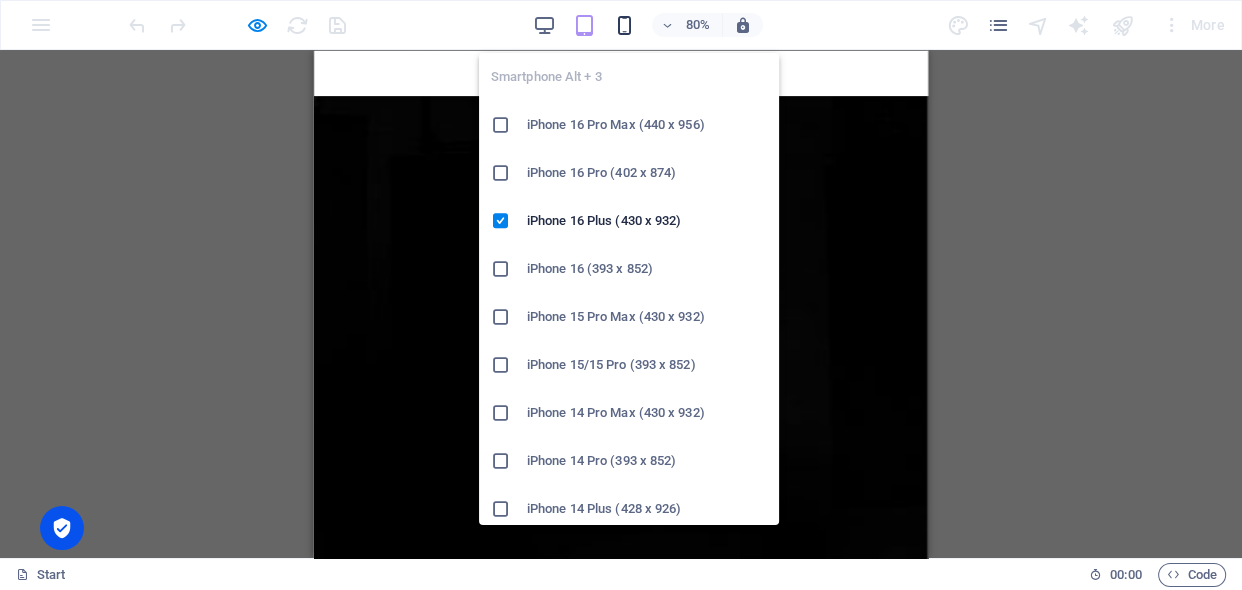 click at bounding box center [623, 25] 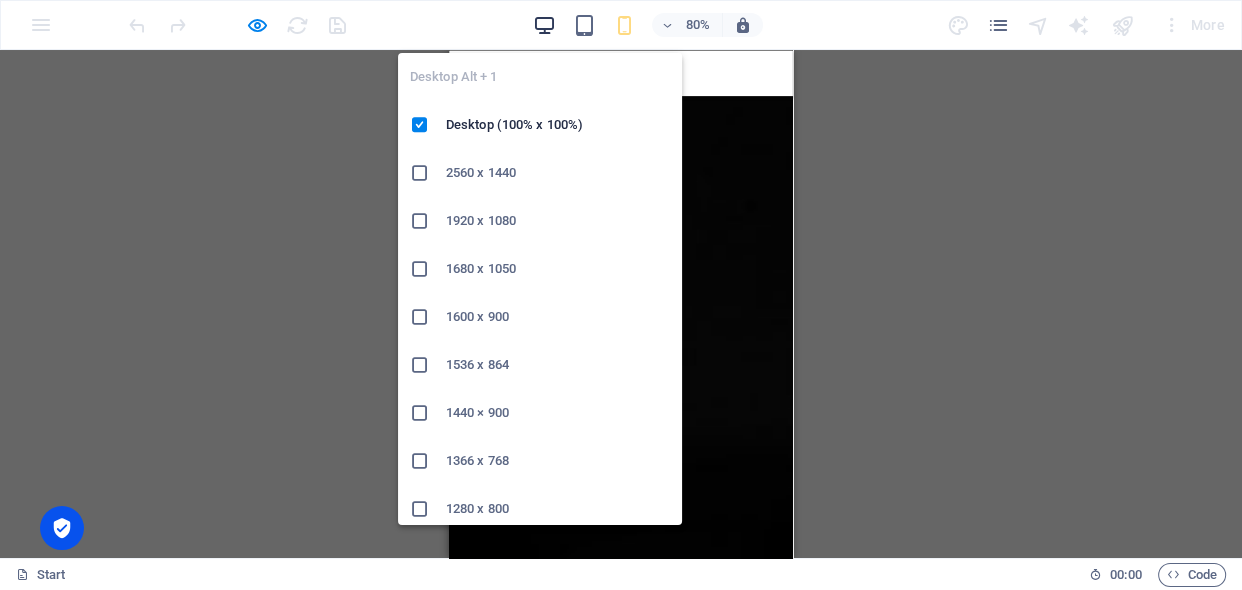 click at bounding box center [543, 25] 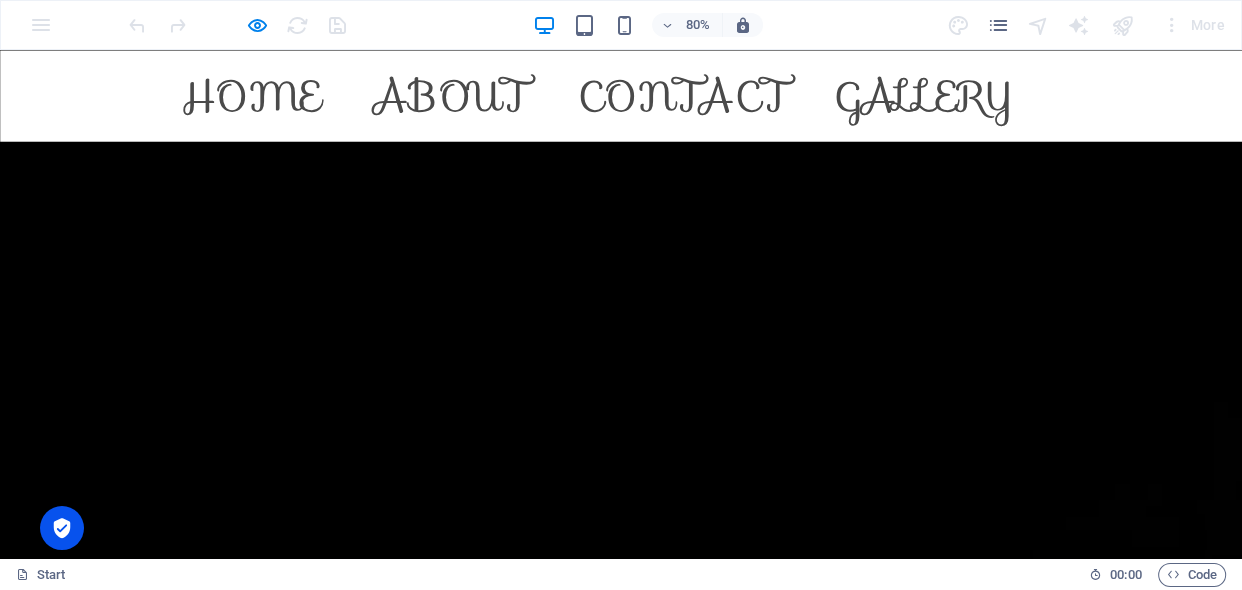scroll, scrollTop: 0, scrollLeft: 0, axis: both 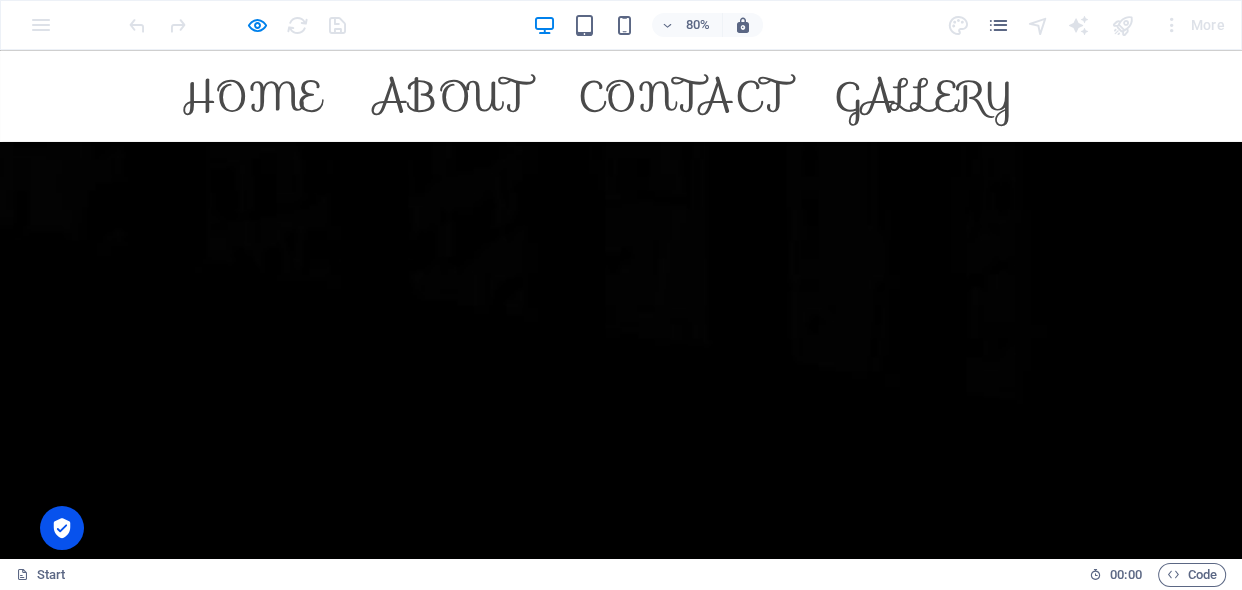 click on "Home" at bounding box center (314, 107) 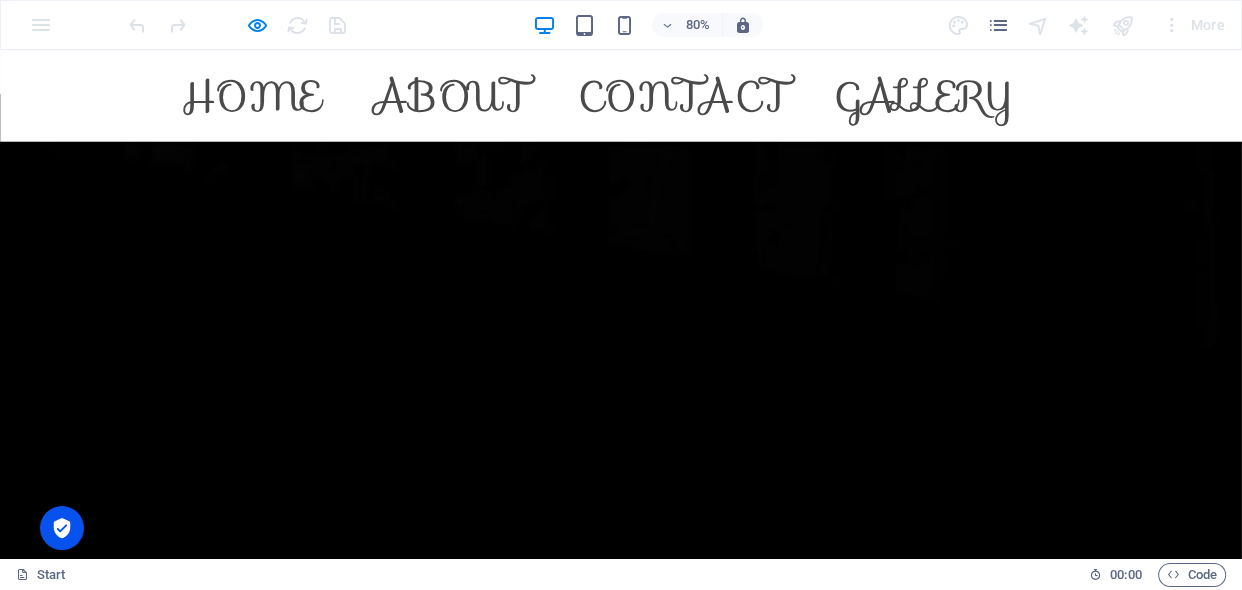 scroll, scrollTop: 0, scrollLeft: 0, axis: both 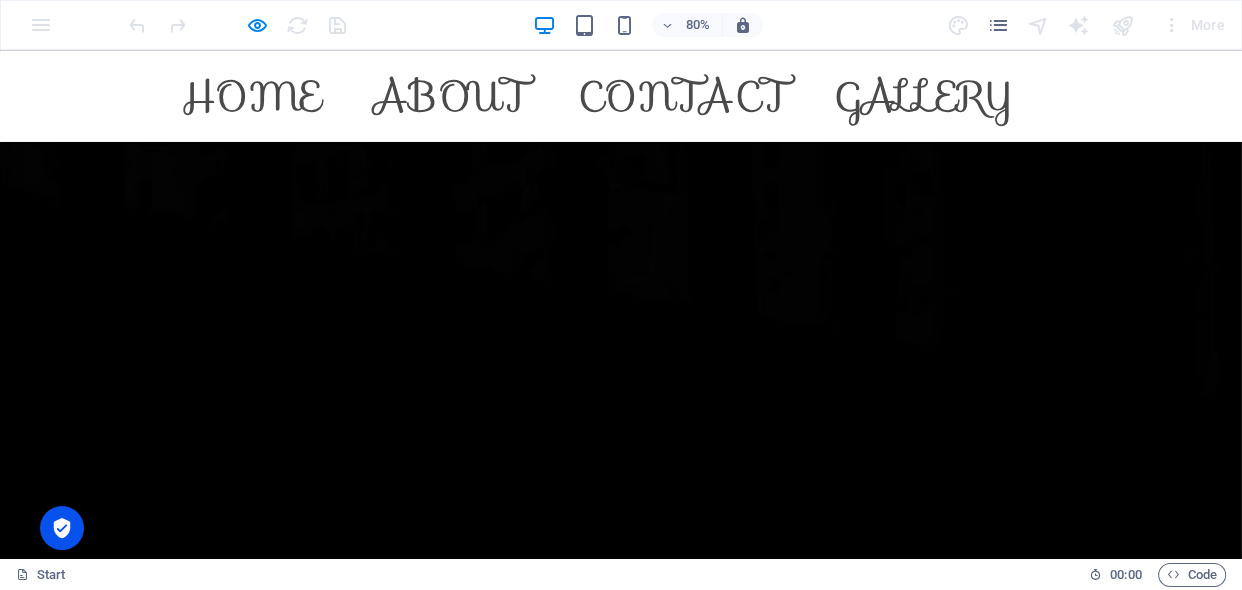 drag, startPoint x: 1545, startPoint y: 114, endPoint x: 1230, endPoint y: 99, distance: 315.35693 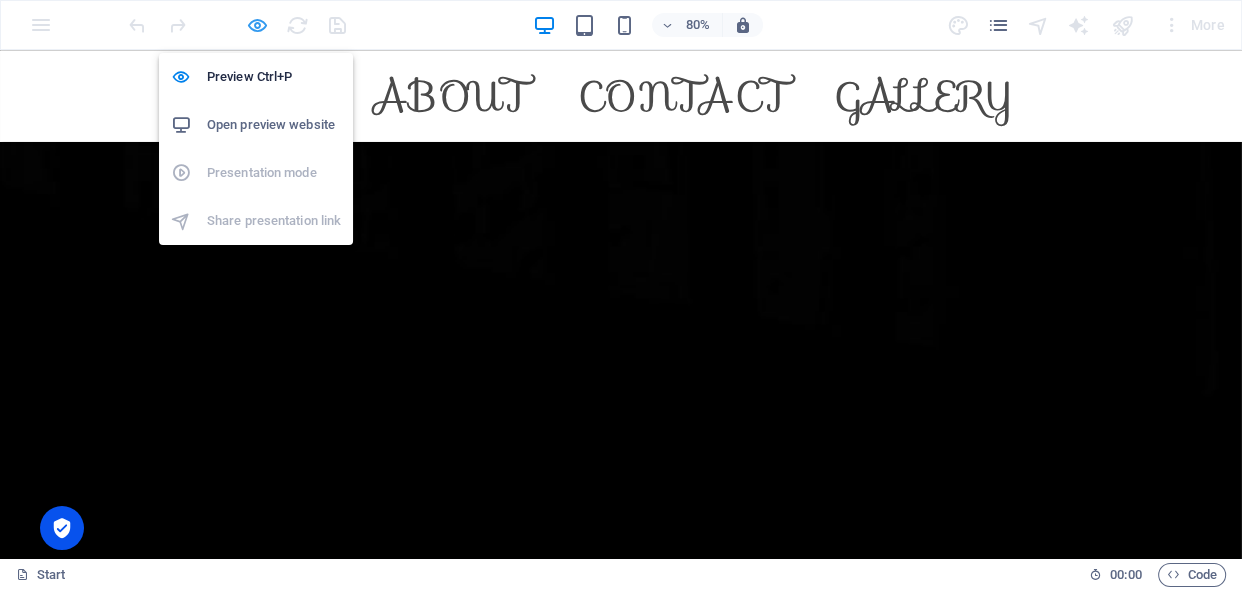 click at bounding box center [257, 25] 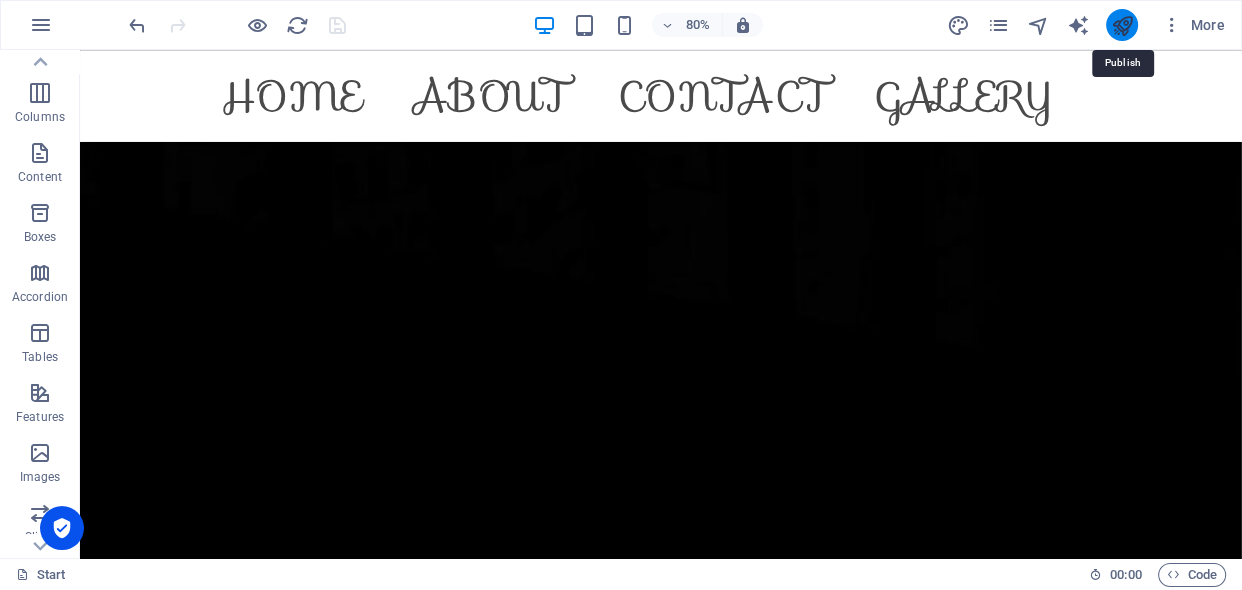 click at bounding box center [1121, 25] 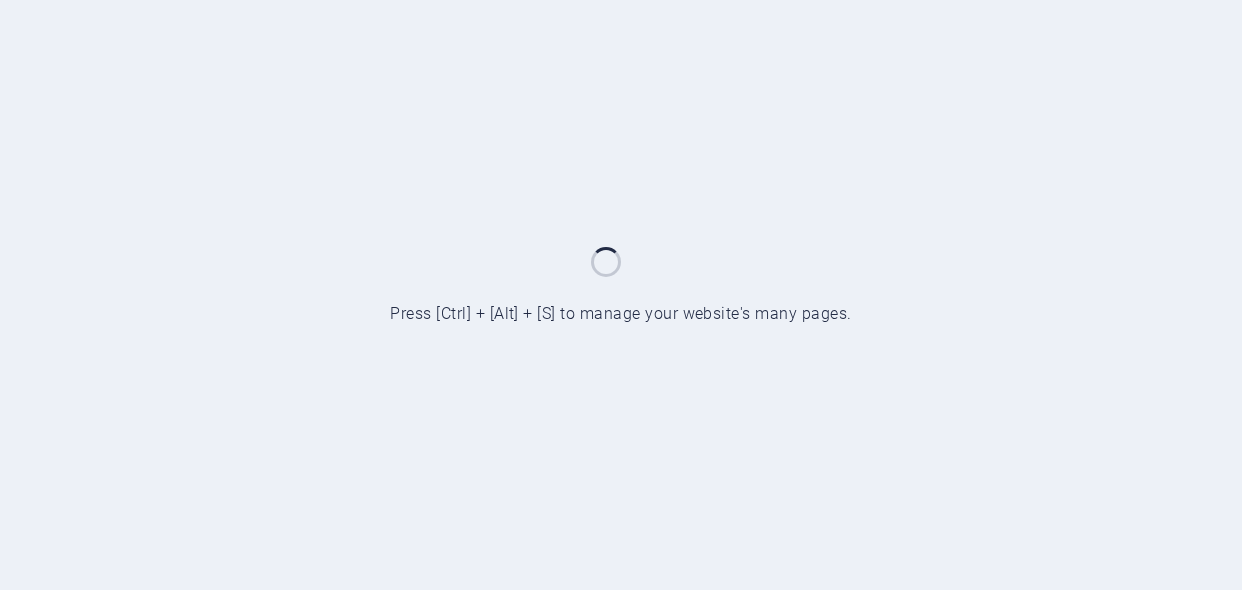 scroll, scrollTop: 0, scrollLeft: 0, axis: both 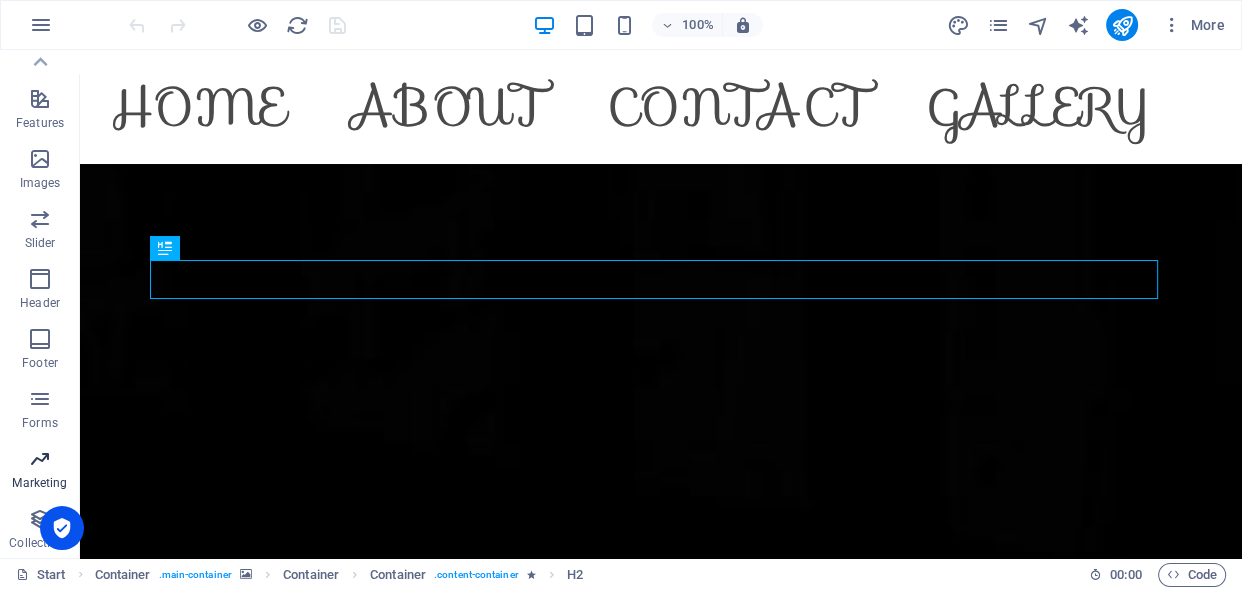 click at bounding box center (40, 459) 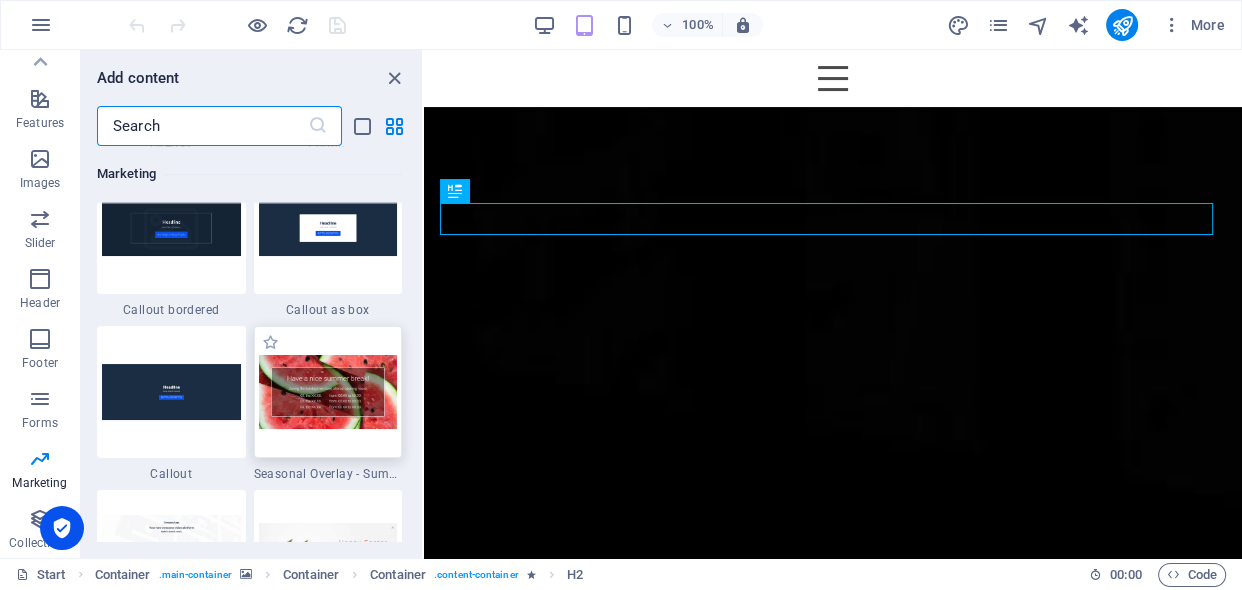 scroll, scrollTop: 16395, scrollLeft: 0, axis: vertical 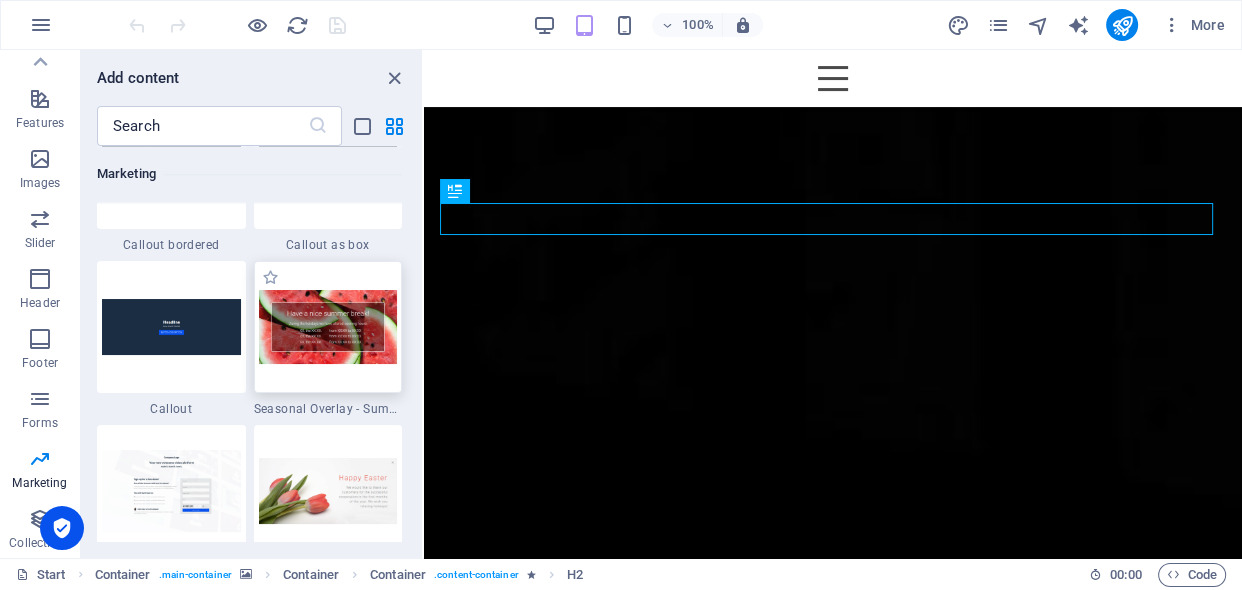 click at bounding box center (328, 327) 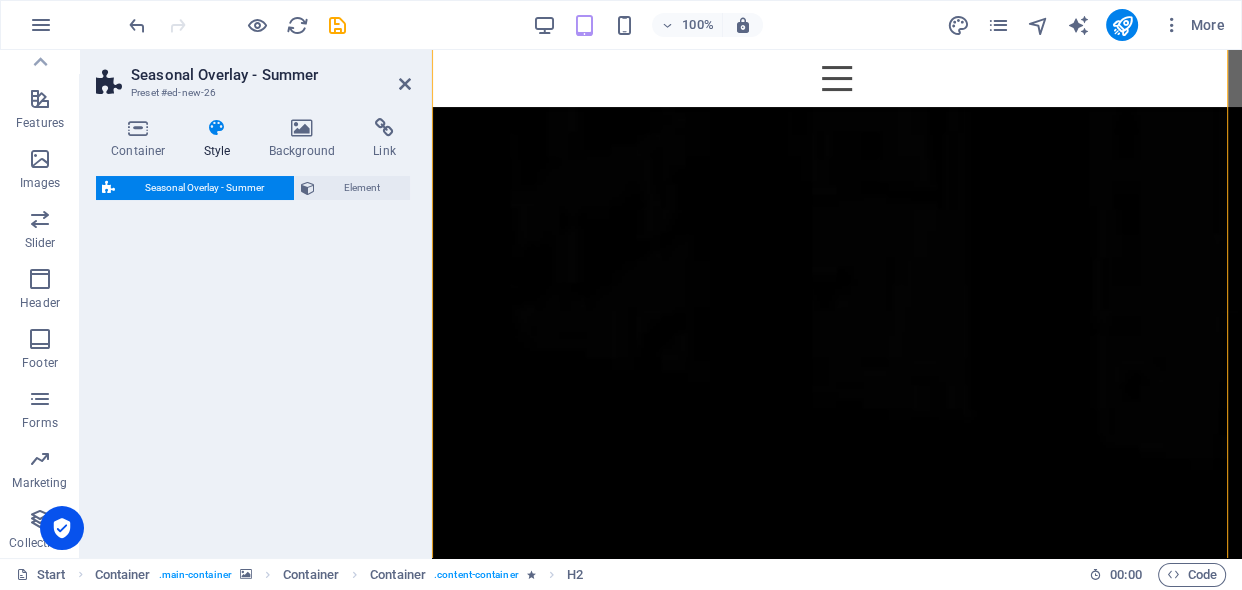 select on "px" 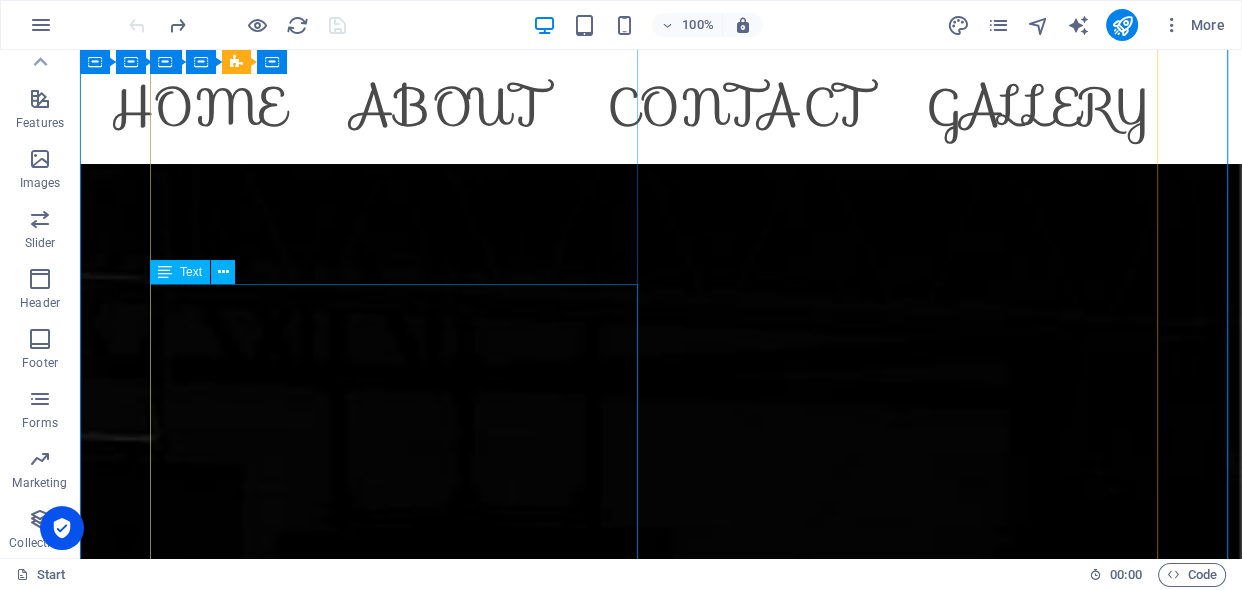 scroll, scrollTop: 1553, scrollLeft: 0, axis: vertical 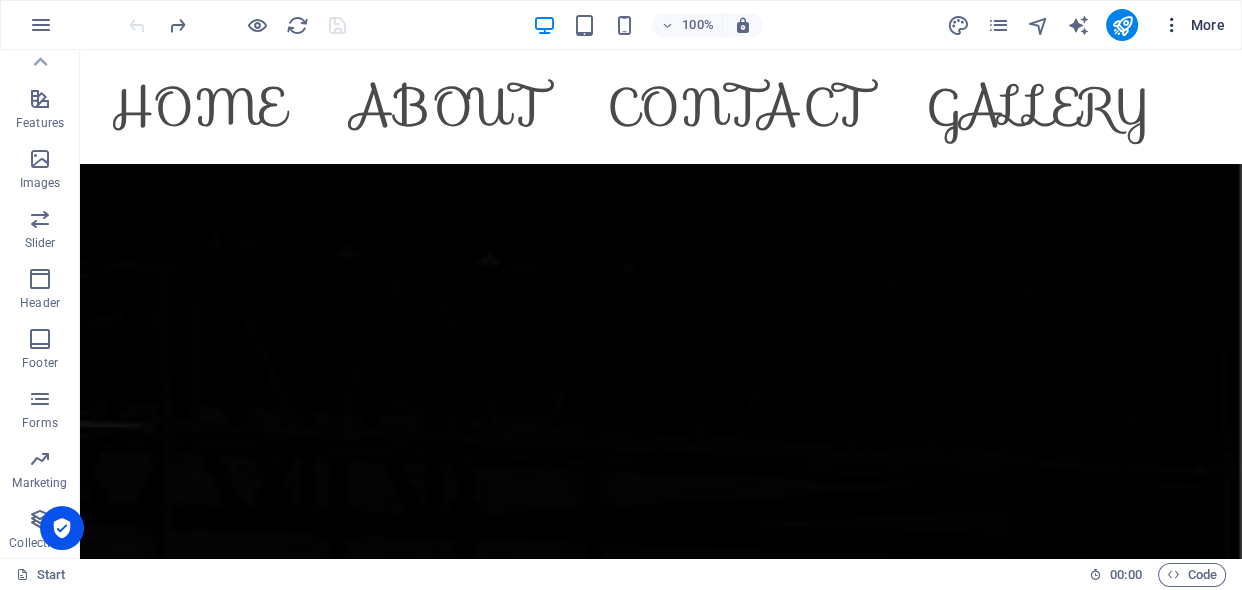 click on "More" at bounding box center [1193, 25] 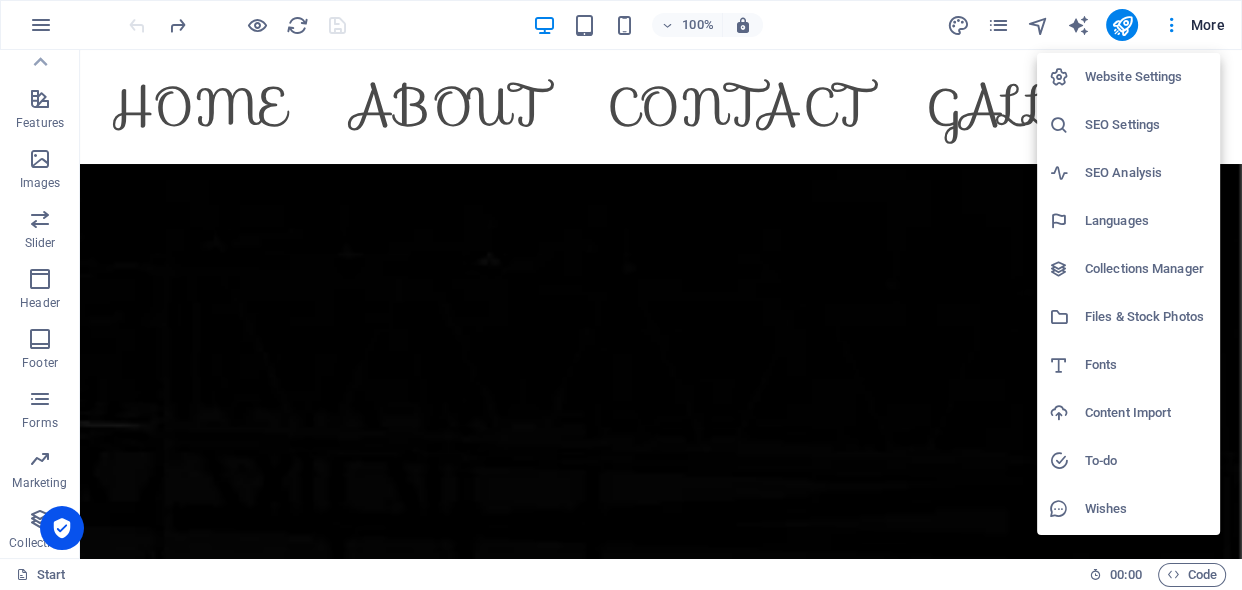 click on "Website Settings" at bounding box center (1146, 77) 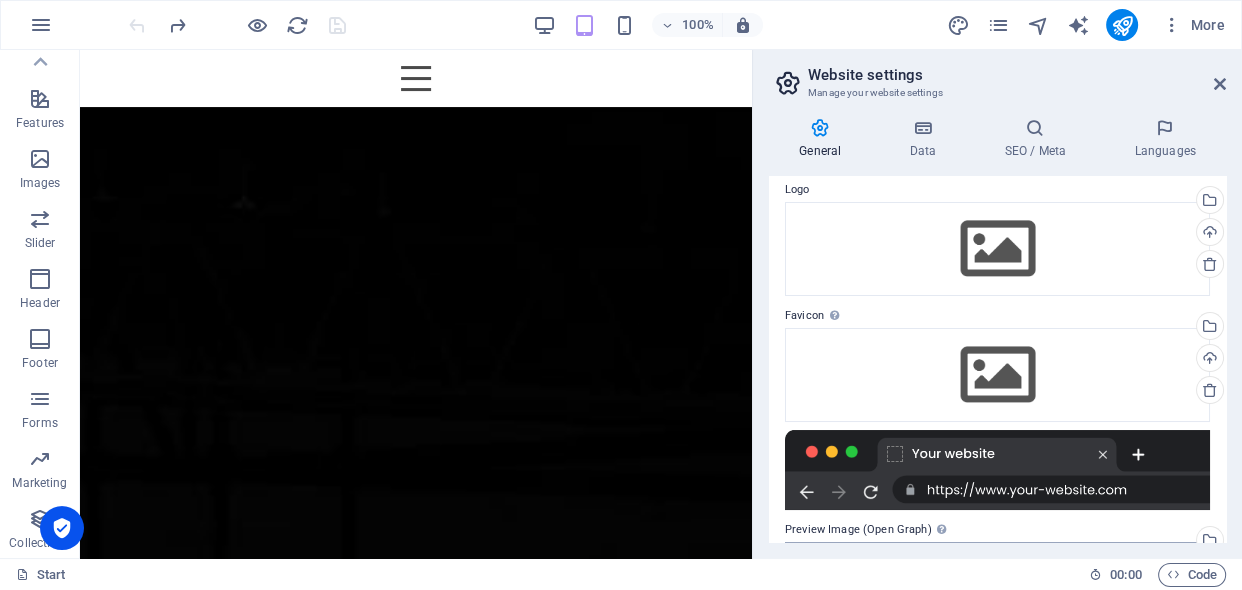 scroll, scrollTop: 0, scrollLeft: 0, axis: both 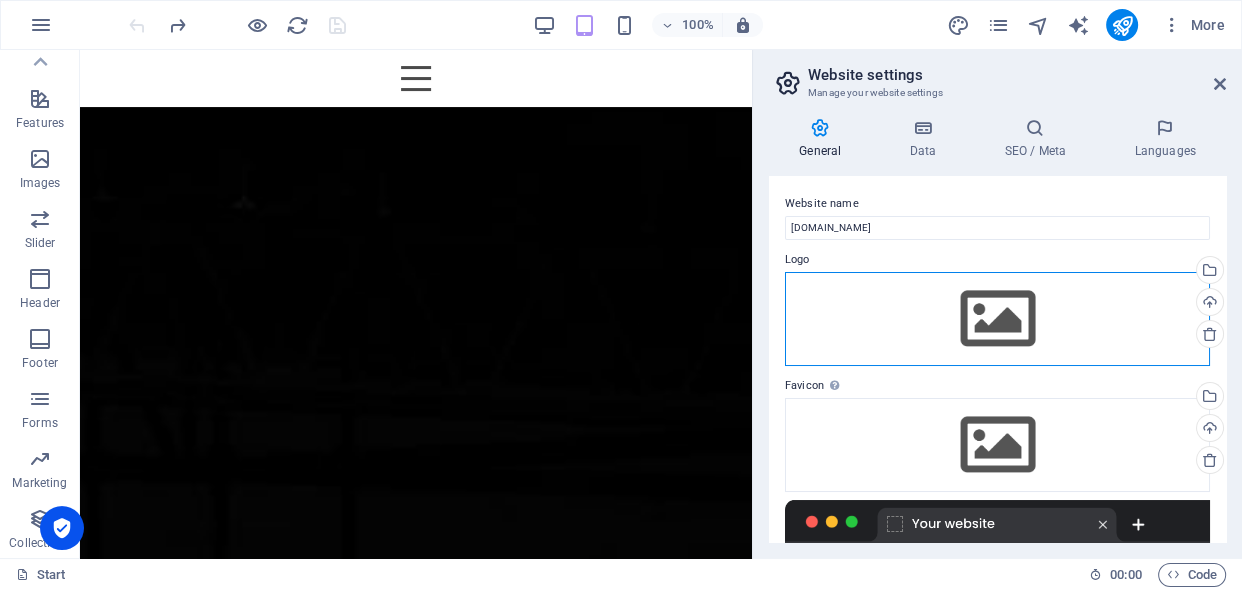click on "Drag files here, click to choose files or select files from Files or our free stock photos & videos" at bounding box center [997, 319] 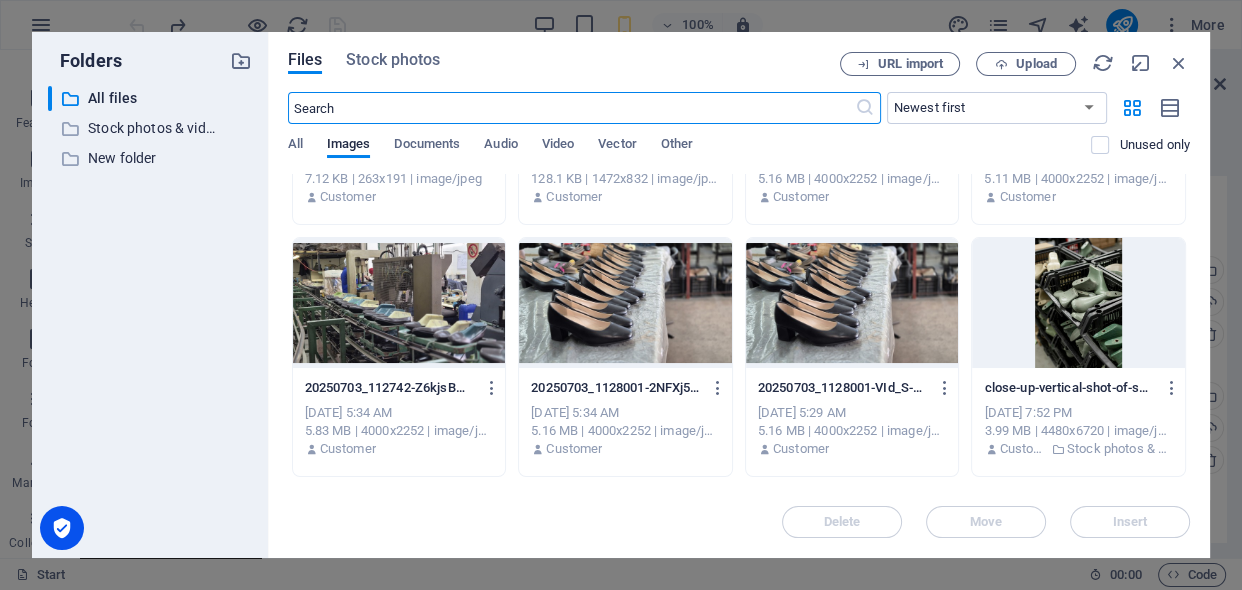 scroll, scrollTop: 159, scrollLeft: 0, axis: vertical 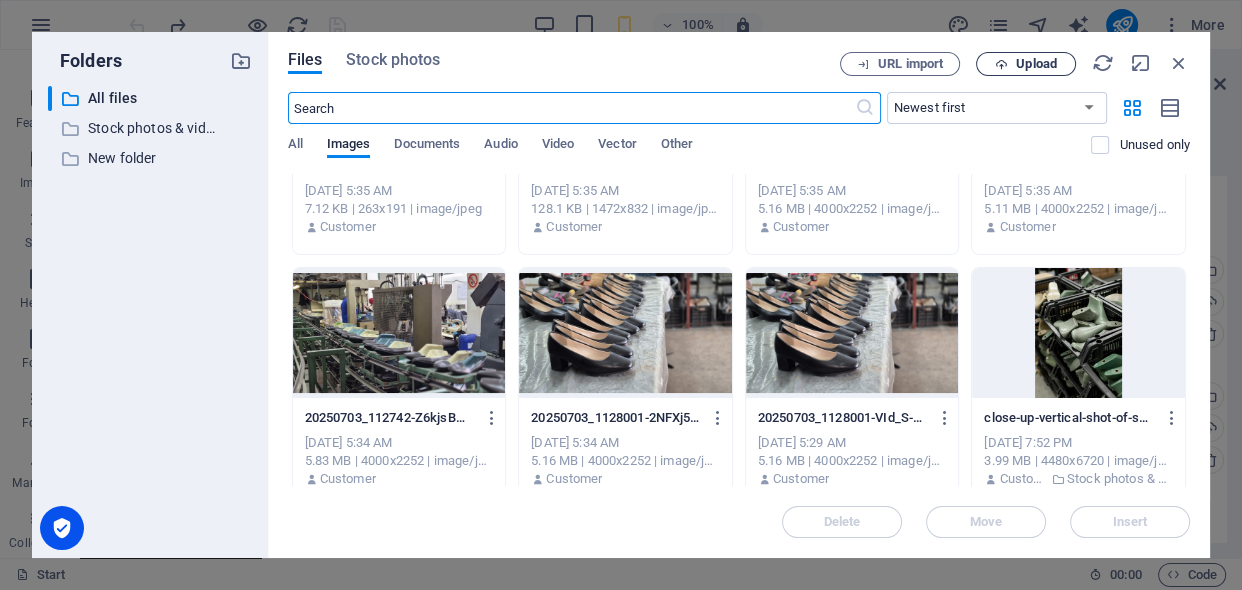 click on "Upload" at bounding box center [1036, 64] 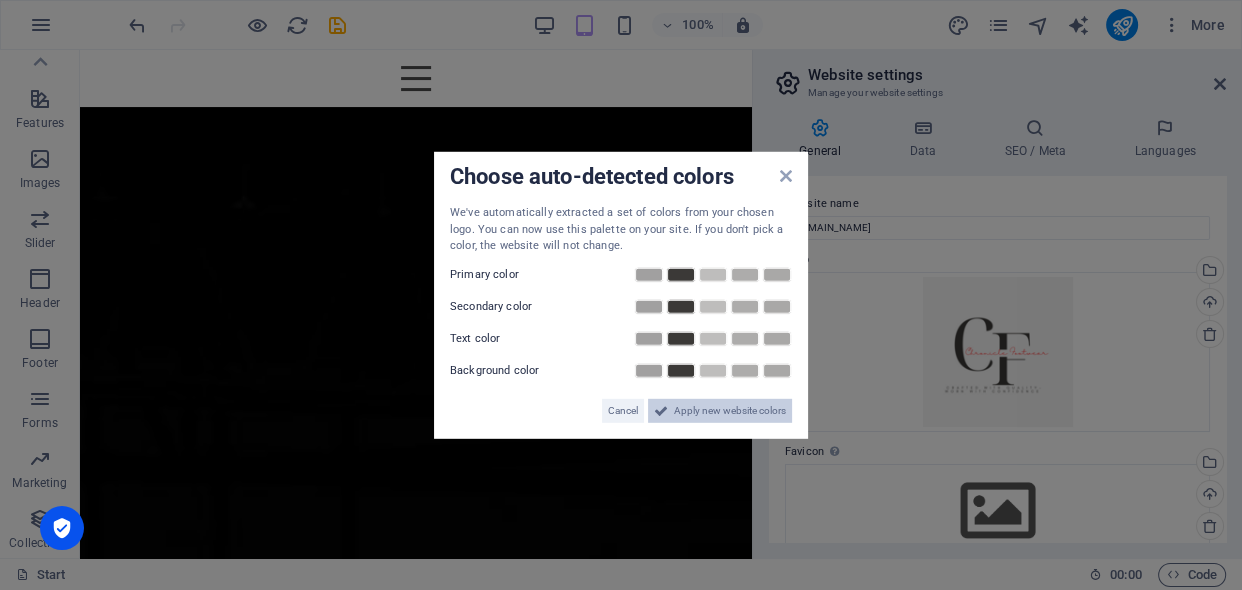 click on "Apply new website colors" at bounding box center (730, 410) 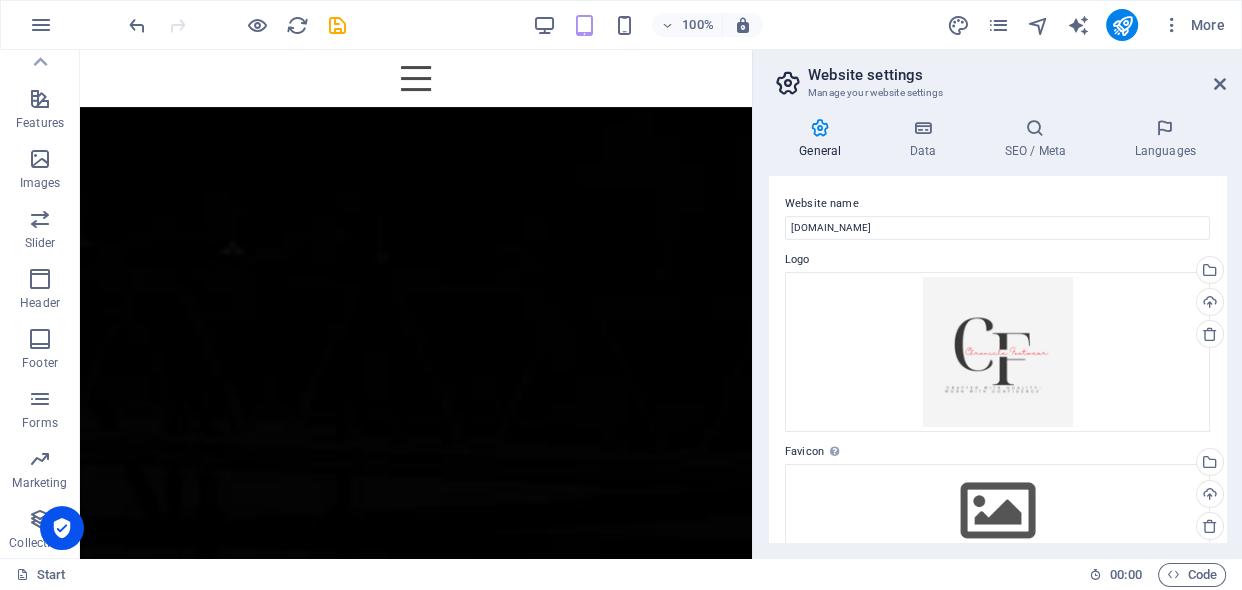 scroll, scrollTop: 1603, scrollLeft: 0, axis: vertical 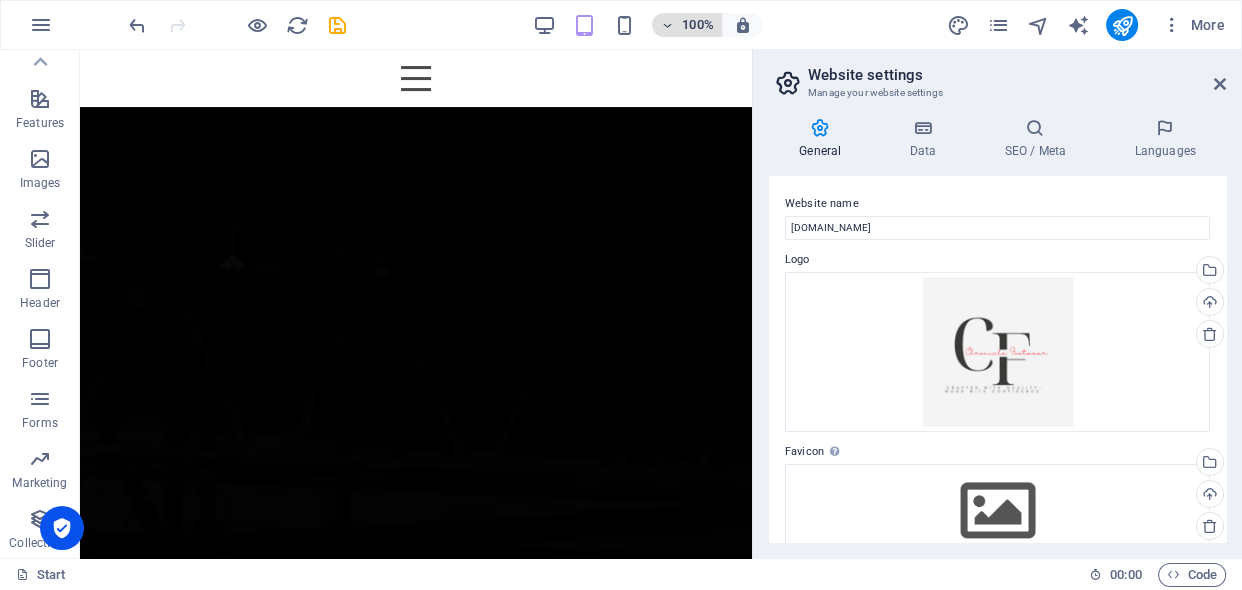 click on "100%" at bounding box center (698, 25) 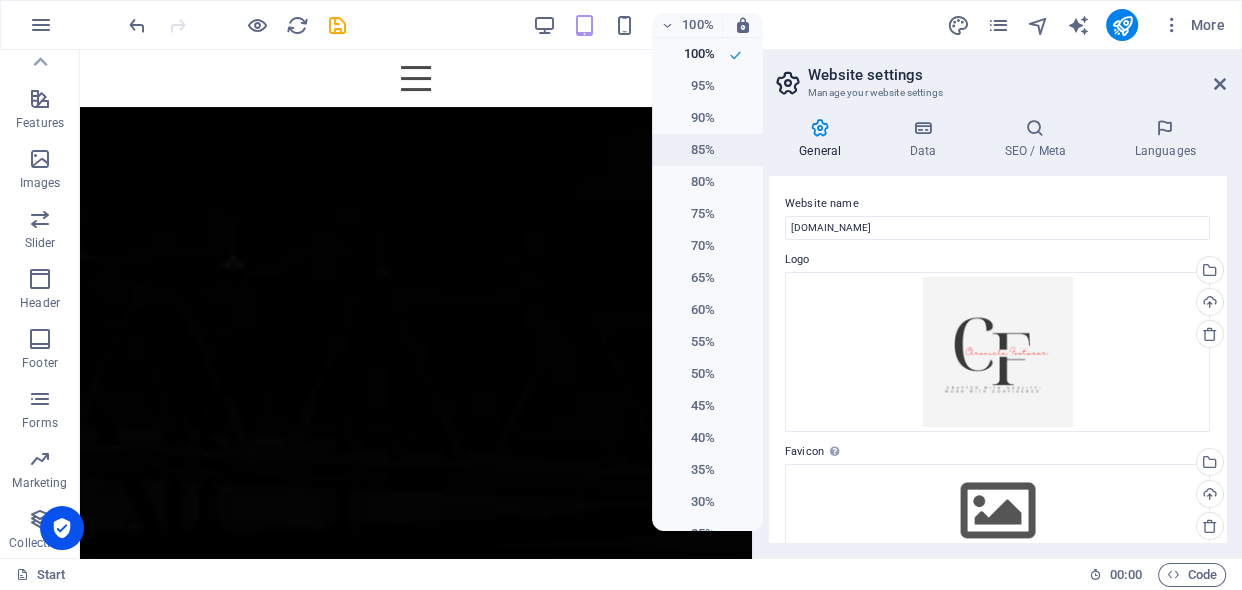 click on "85%" at bounding box center (689, 150) 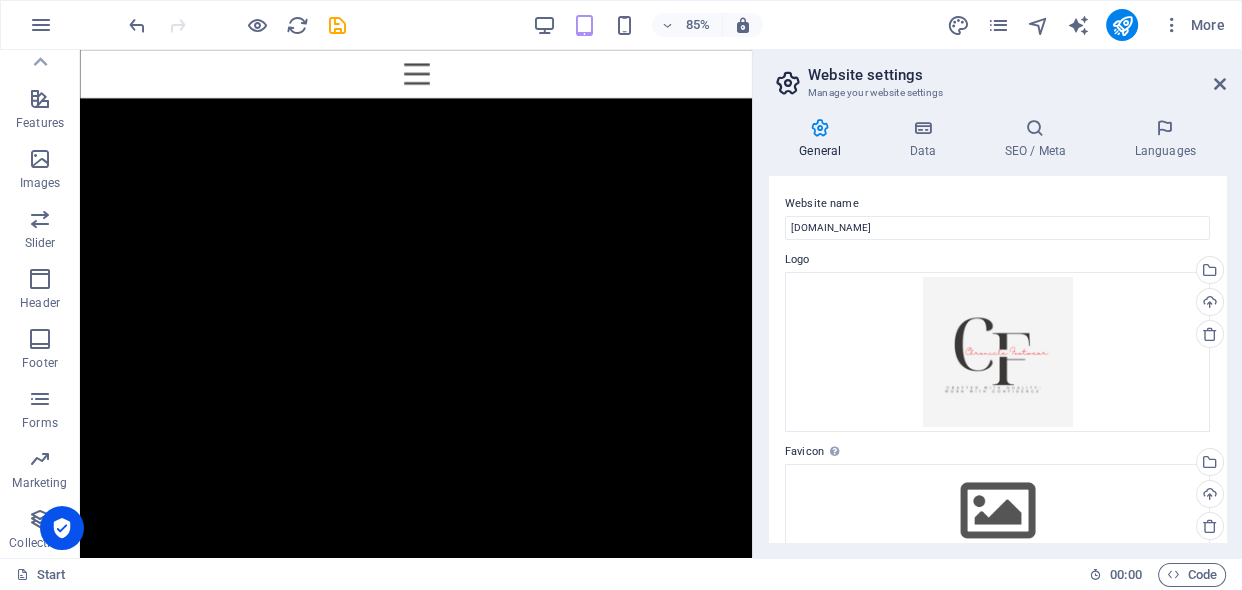 scroll, scrollTop: 593, scrollLeft: 0, axis: vertical 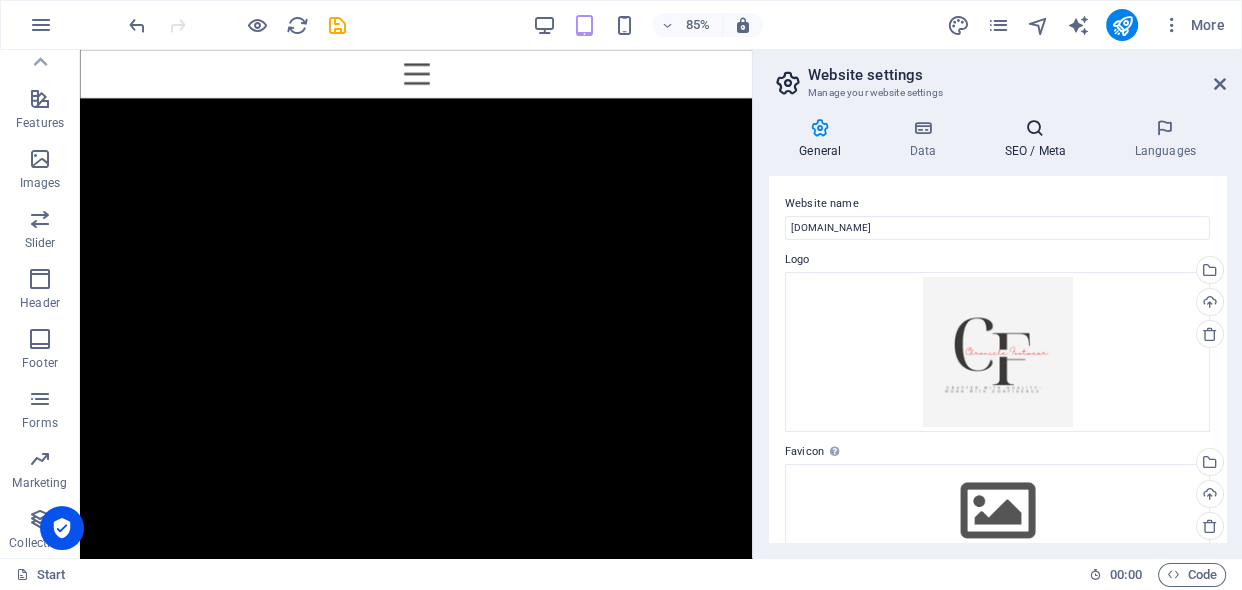 click at bounding box center [1035, 128] 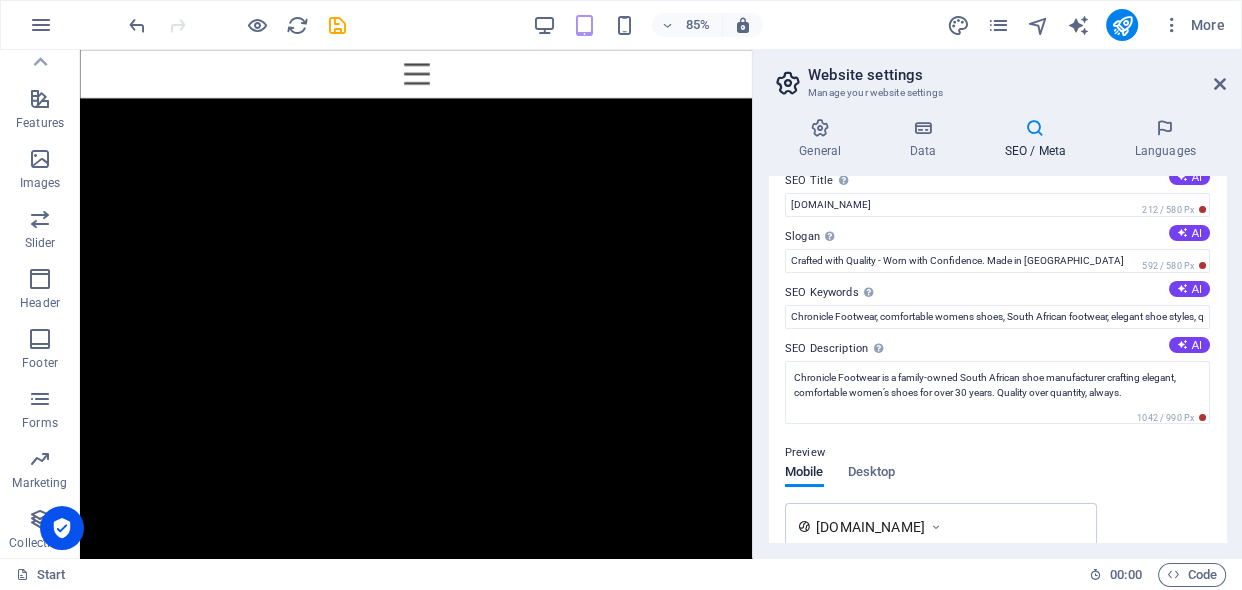 scroll, scrollTop: 0, scrollLeft: 0, axis: both 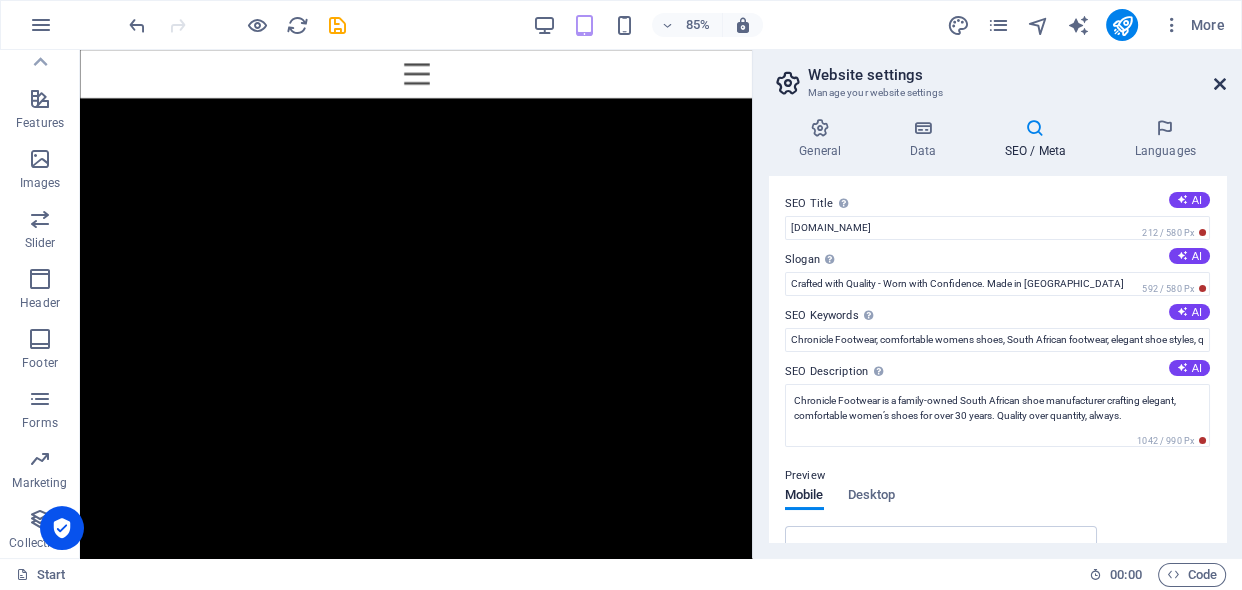 click at bounding box center [1220, 84] 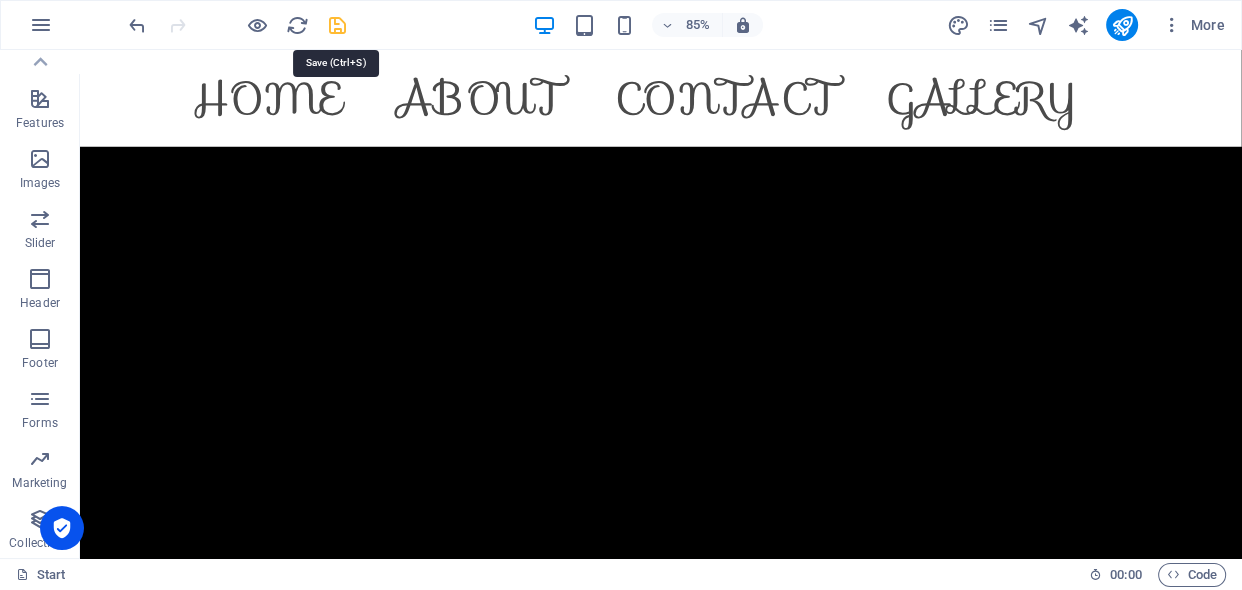 click at bounding box center (337, 25) 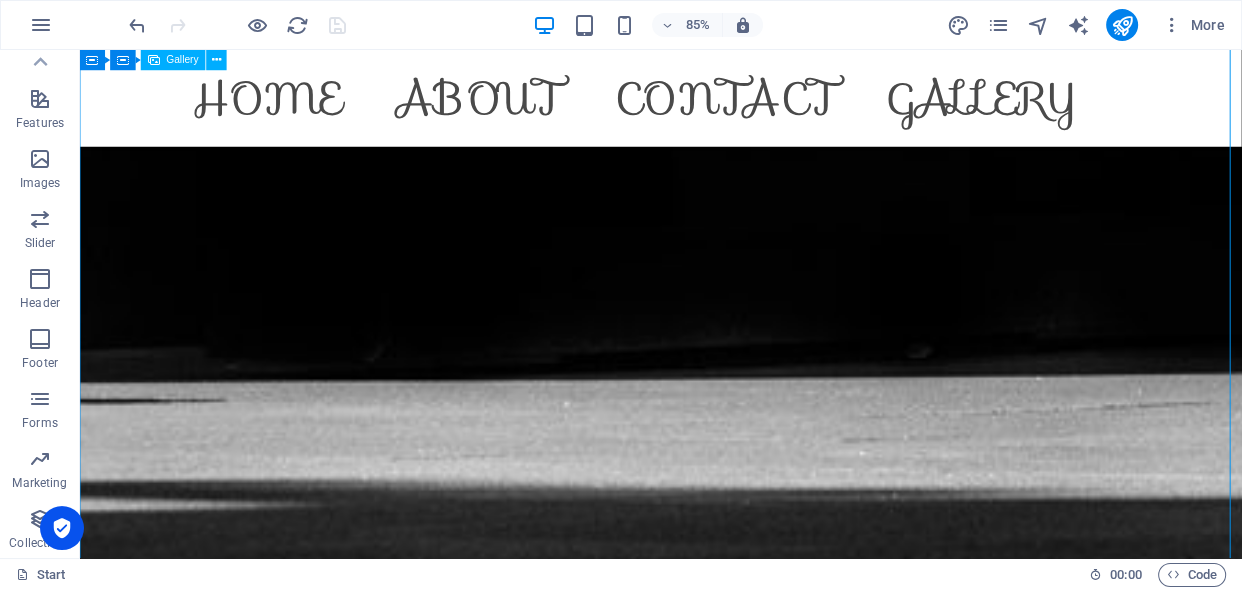 scroll, scrollTop: 2675, scrollLeft: 0, axis: vertical 